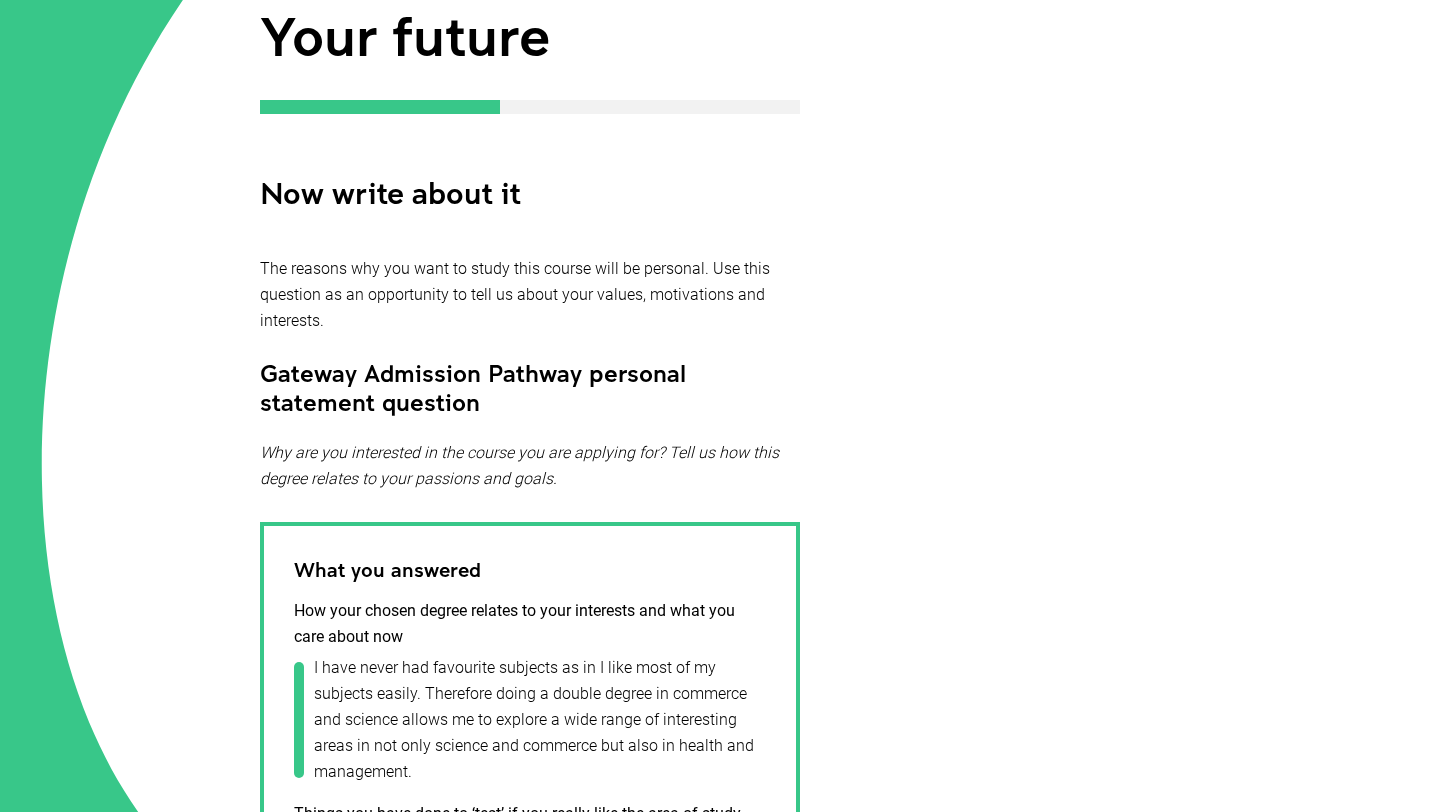scroll, scrollTop: 381, scrollLeft: 0, axis: vertical 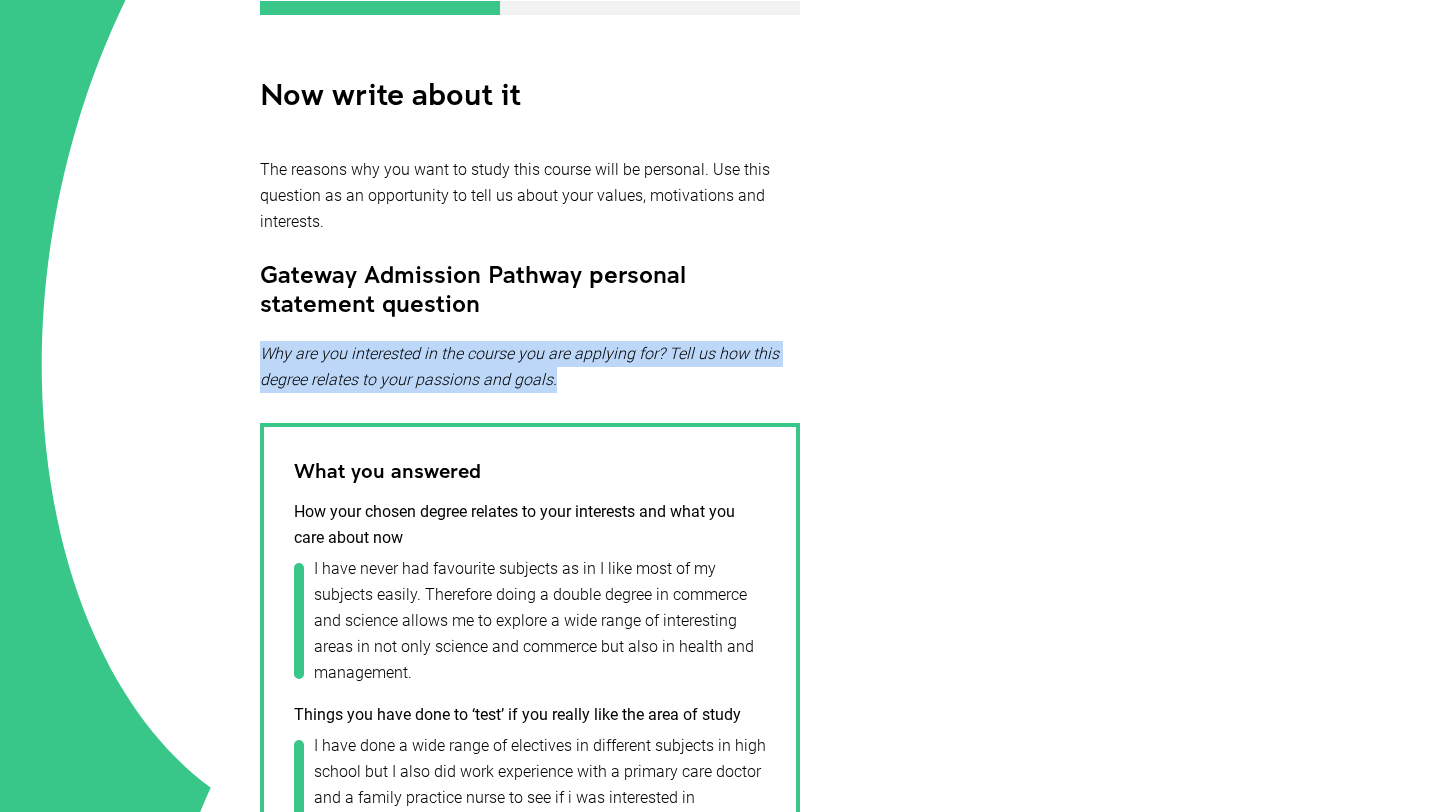 drag, startPoint x: 257, startPoint y: 350, endPoint x: 554, endPoint y: 383, distance: 298.8277 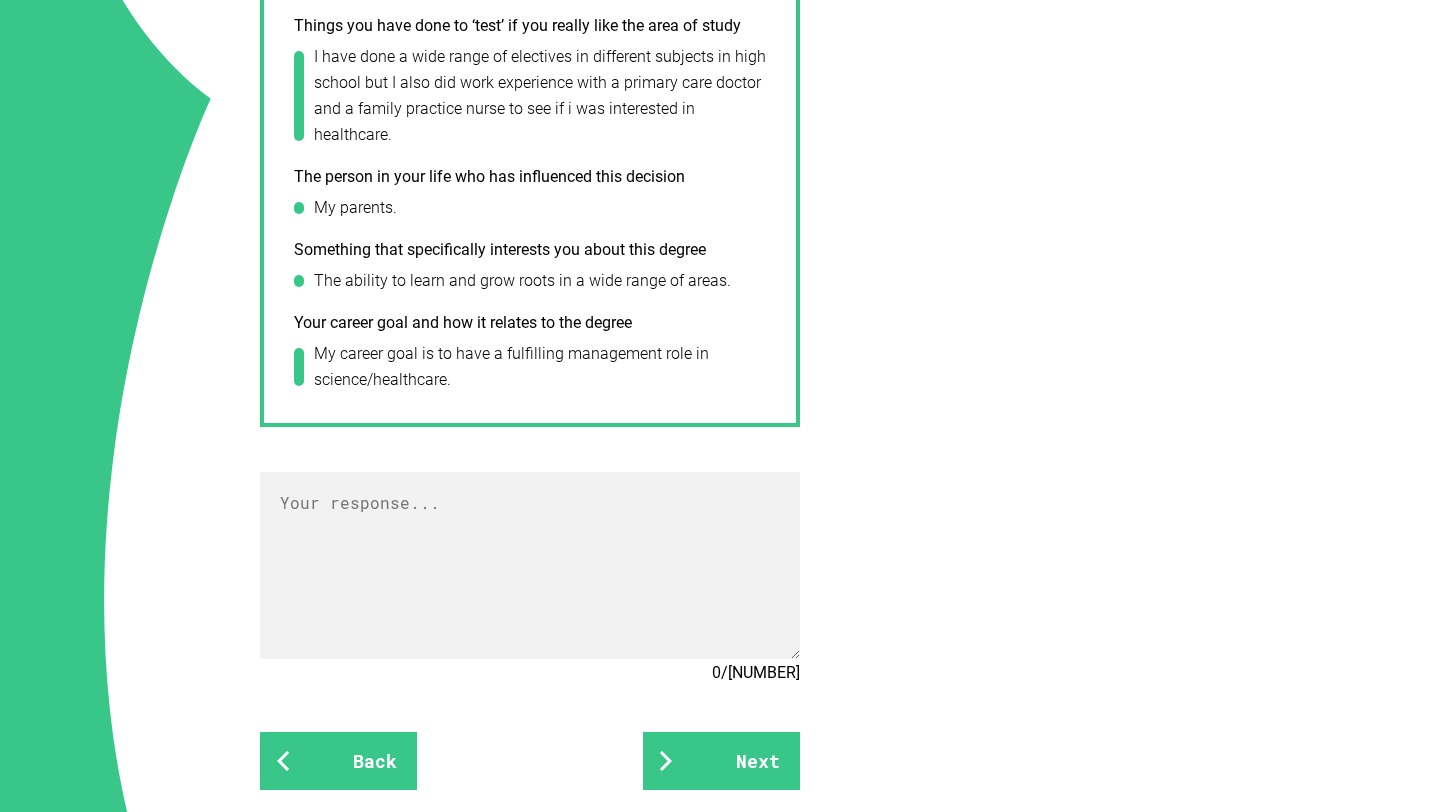 scroll, scrollTop: 1214, scrollLeft: 0, axis: vertical 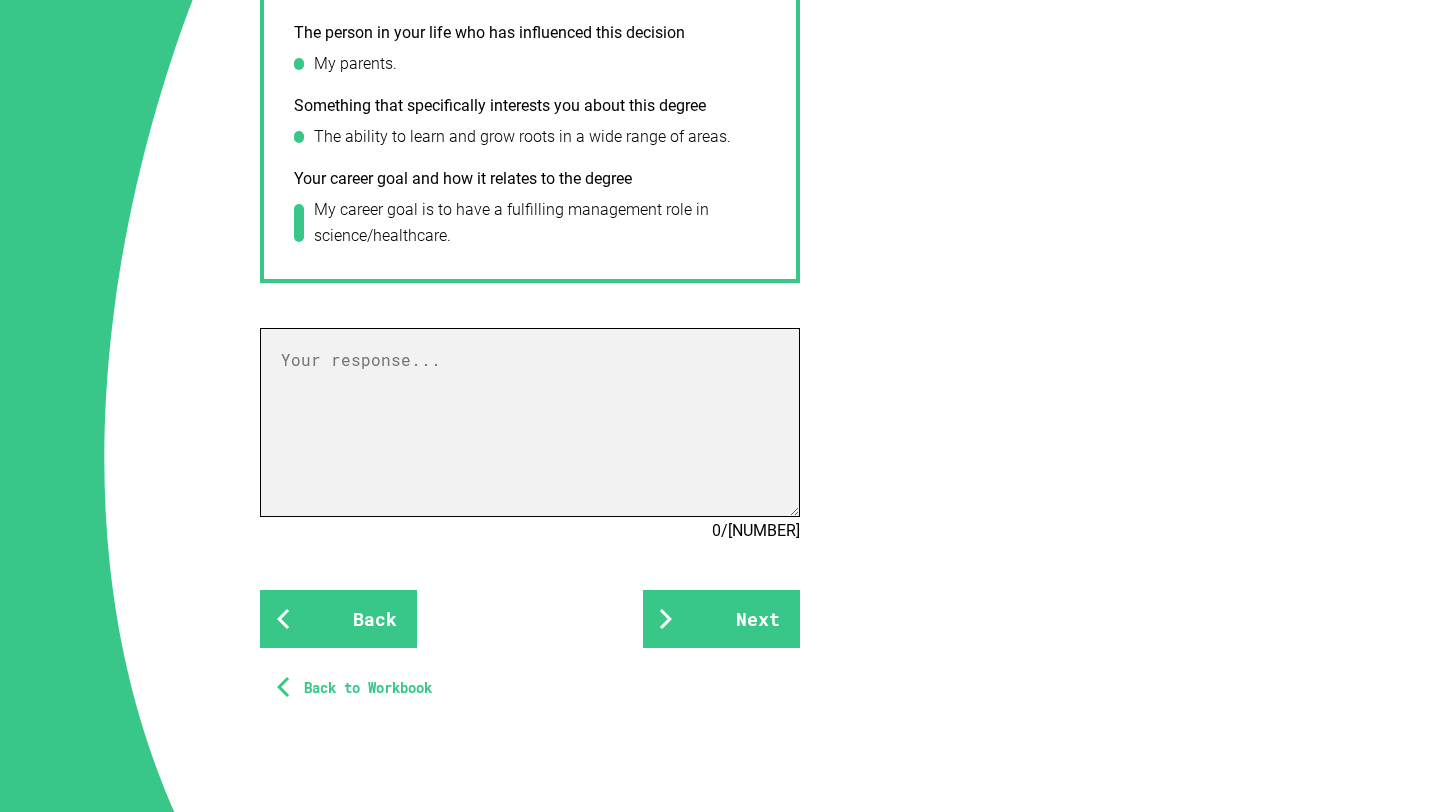 click at bounding box center (530, 422) 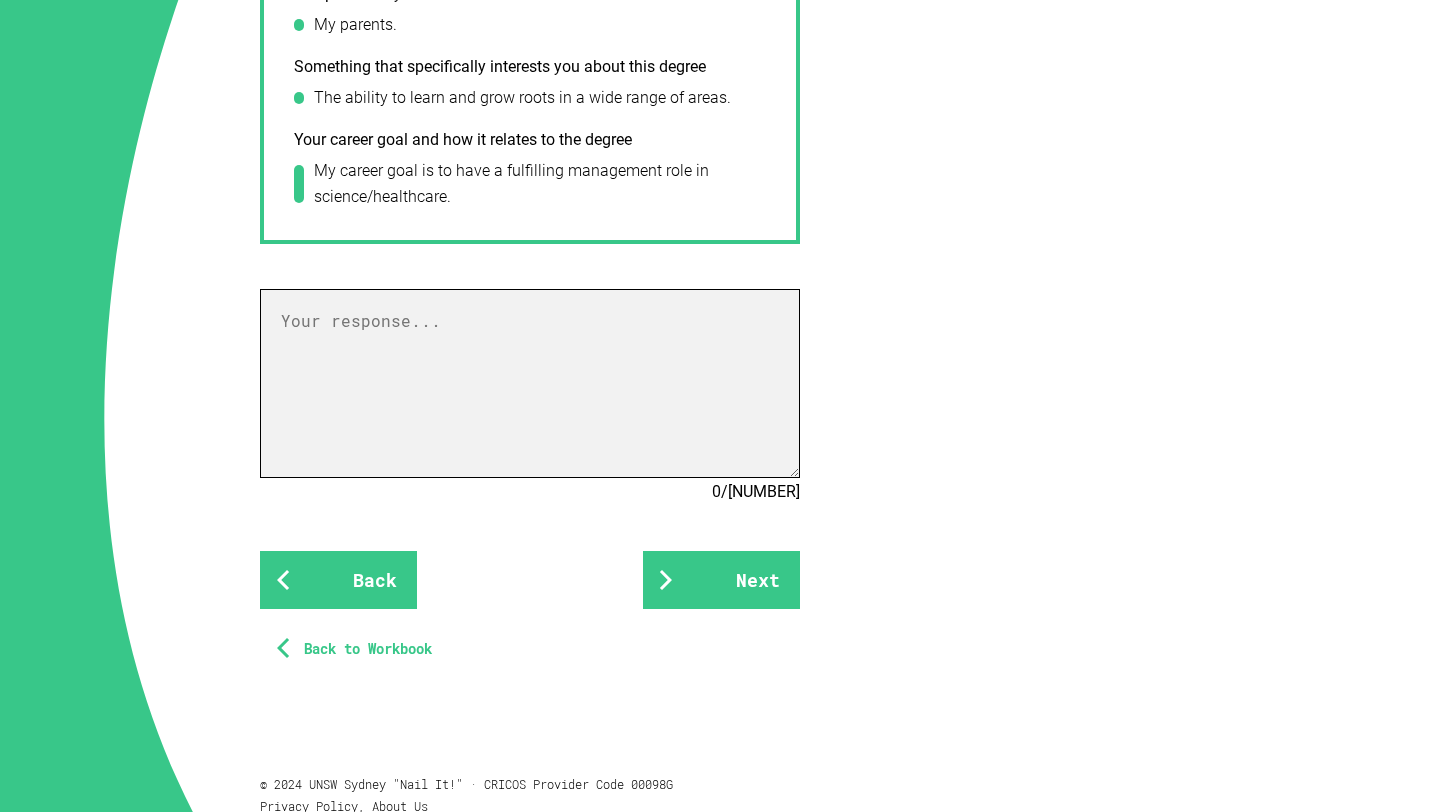 scroll, scrollTop: 1264, scrollLeft: 0, axis: vertical 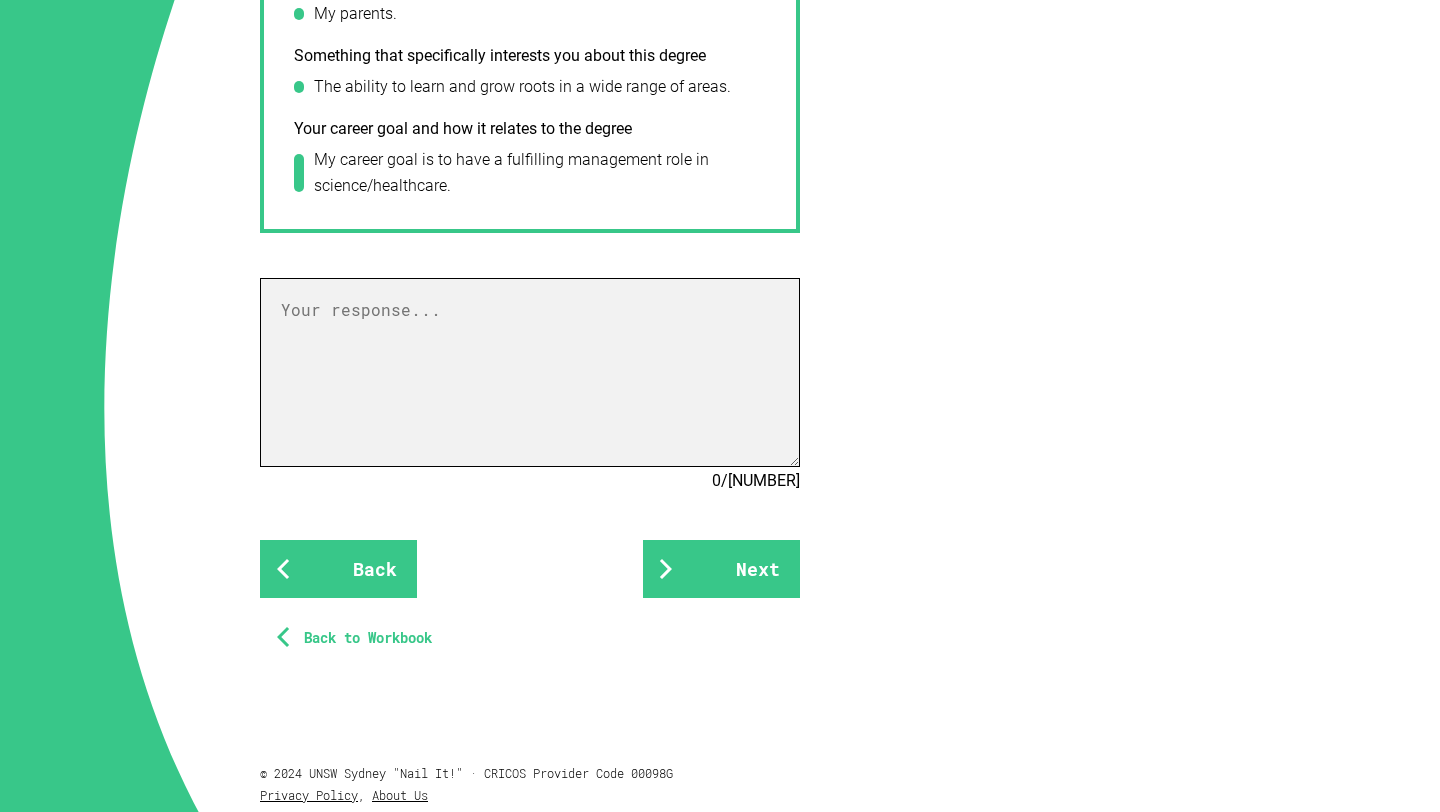 paste on "Growing up, I was always the person in my family who made things run smoothly. Whether it was organising our chaotic weekend schedules or coordinating group projects at school, I found genuine satisfaction in making sure everything and everyone was on track." 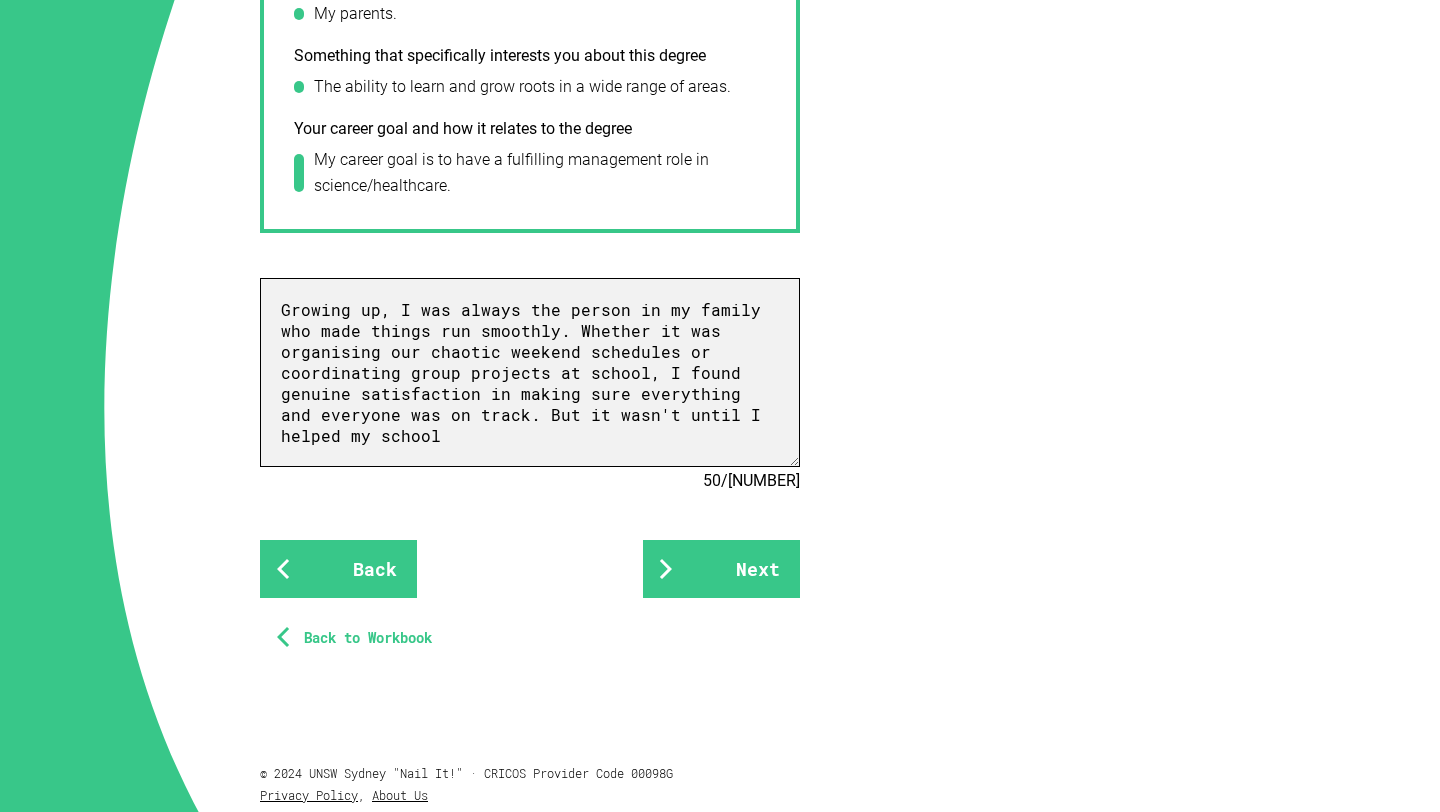 click on "Growing up, I was always the person in my family who made things run smoothly. Whether it was organising our chaotic weekend schedules or coordinating group projects at school, I found genuine satisfaction in making sure everything and everyone was on track. But it wasn't until I helped my school" at bounding box center [530, 372] 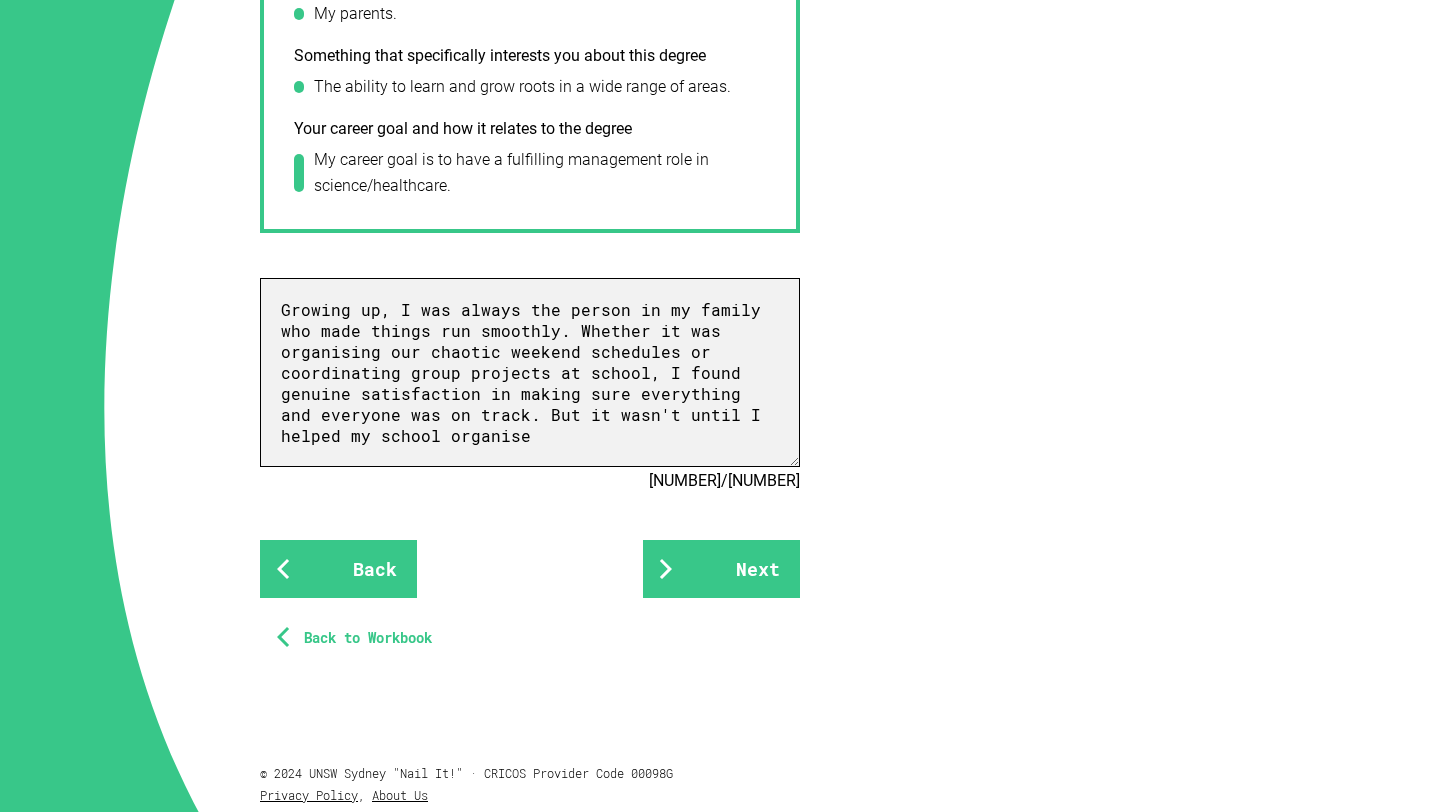 click on "Growing up, I was always the person in my family who made things run smoothly. Whether it was organising our chaotic weekend schedules or coordinating group projects at school, I found genuine satisfaction in making sure everything and everyone was on track. But it wasn't until I helped my school organise" at bounding box center [530, 372] 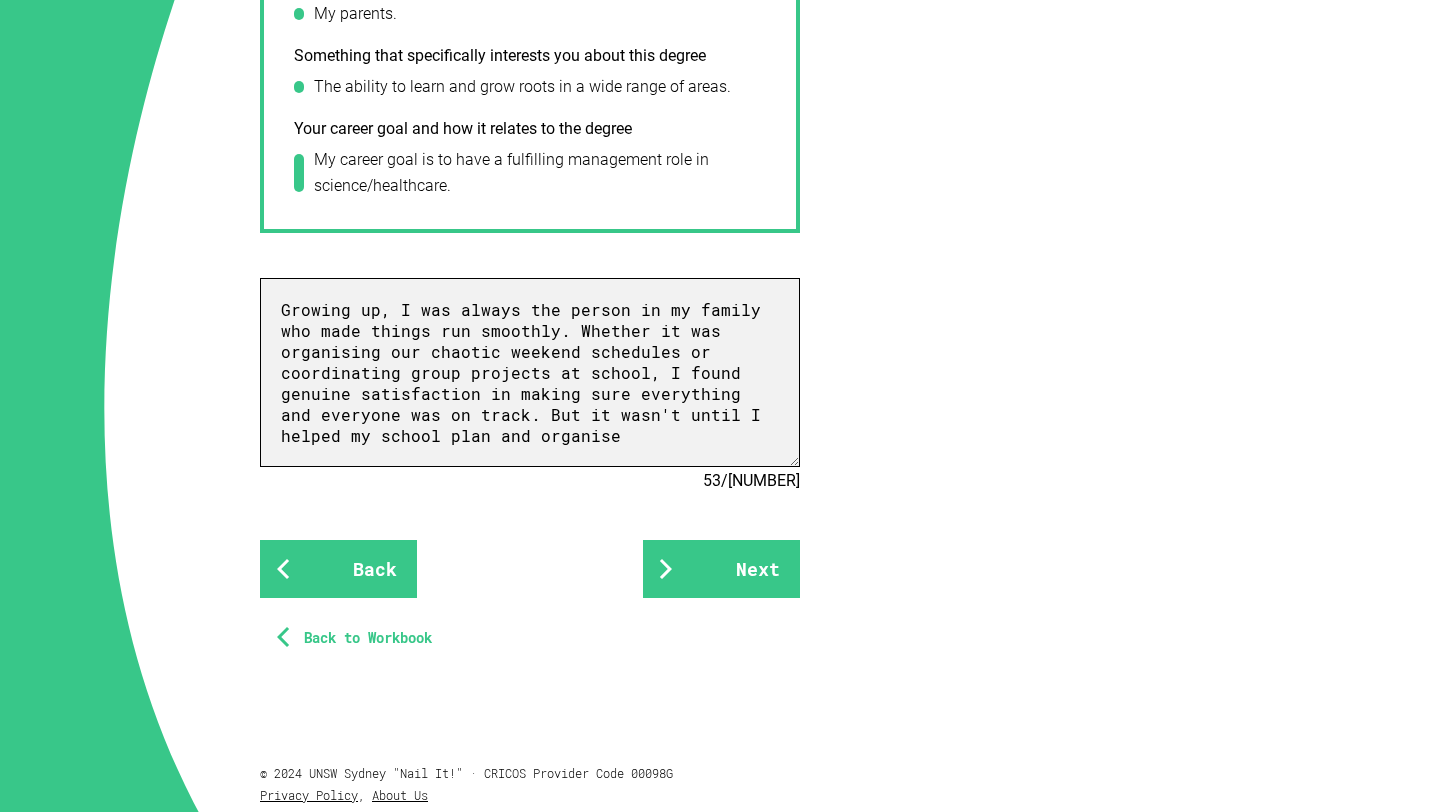 click on "Growing up, I was always the person in my family who made things run smoothly. Whether it was organising our chaotic weekend schedules or coordinating group projects at school, I found genuine satisfaction in making sure everything and everyone was on track. But it wasn't until I helped my school plan and organise" at bounding box center [530, 372] 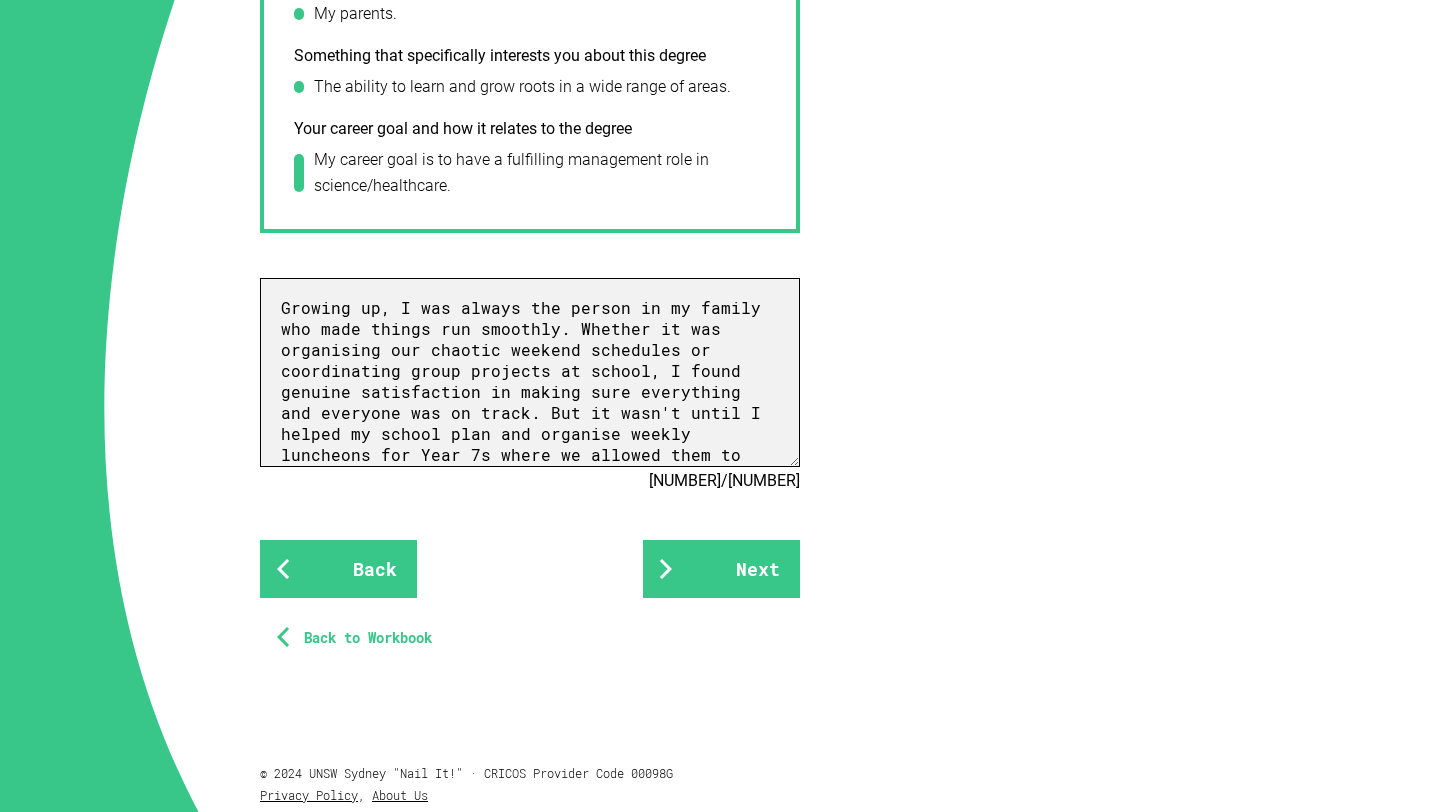 scroll, scrollTop: 23, scrollLeft: 0, axis: vertical 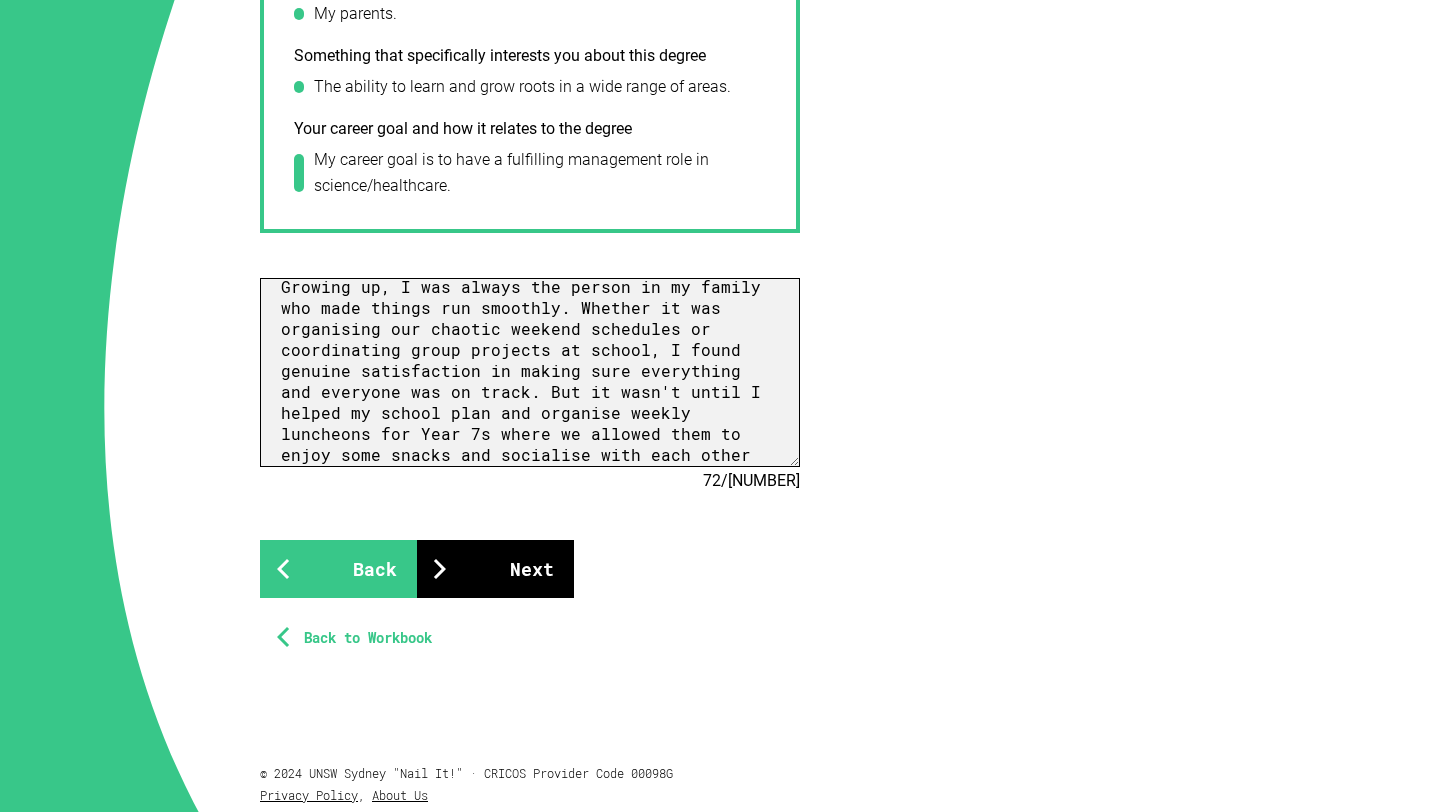 paste on "I realised how much I enjoy planning not just for efficiency, but for purpose. Seeing an idea come to life—from scattered notes on paper to a fully functioning event—sparked my passion for structured problem-solving. That experience first introduced me to the importance of project management" 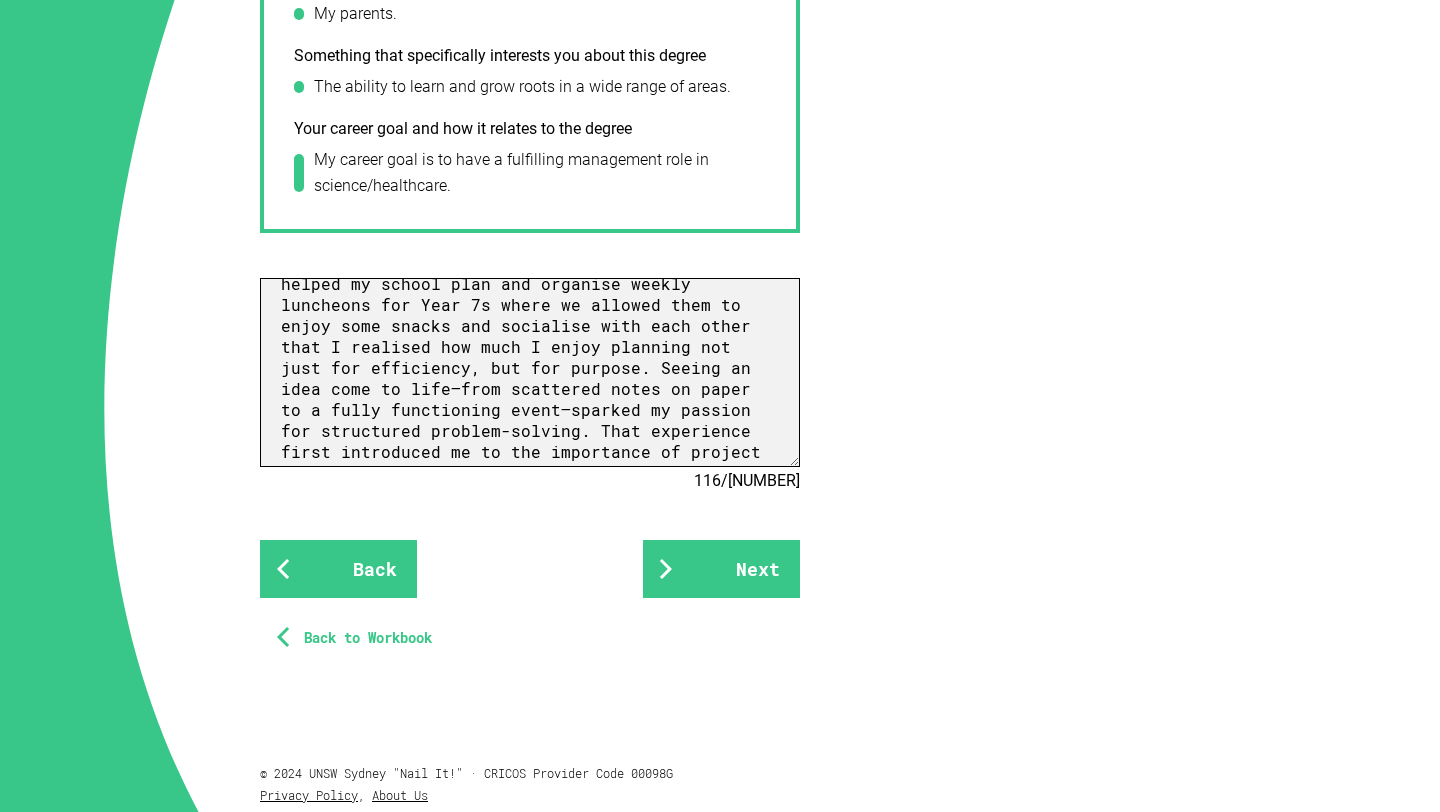 scroll, scrollTop: 172, scrollLeft: 0, axis: vertical 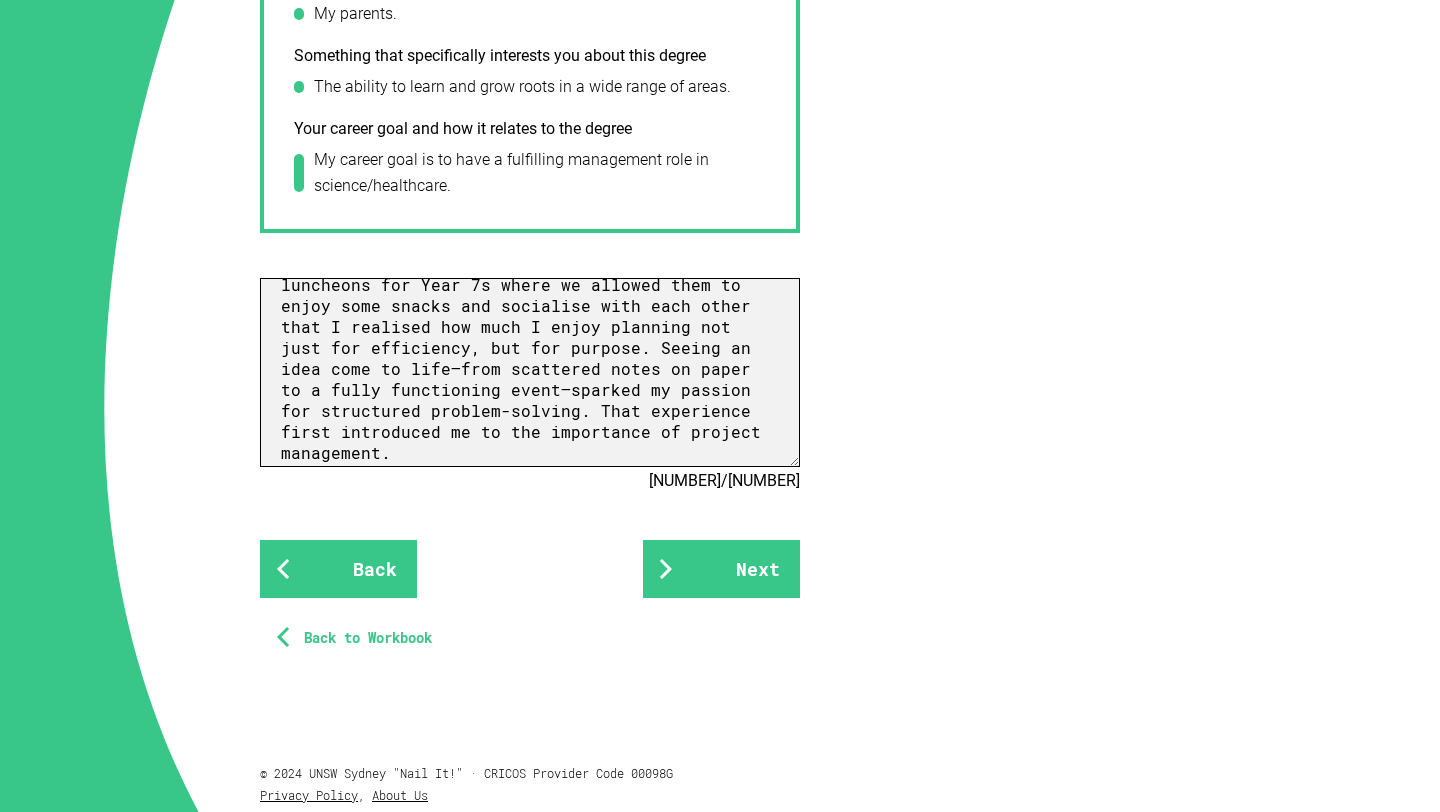 paste on "I am drawn to project management because it sits at the intersection of organisation, leadership, and real-world impact. I hope to major in Applied Medical Science, as I’ve always been fascinated by health systems and the science that underpins them. For me, this degree isn’t just about managing timelines and tasks—it’s about contributing to meaningful outcomes in the health and science sectors." 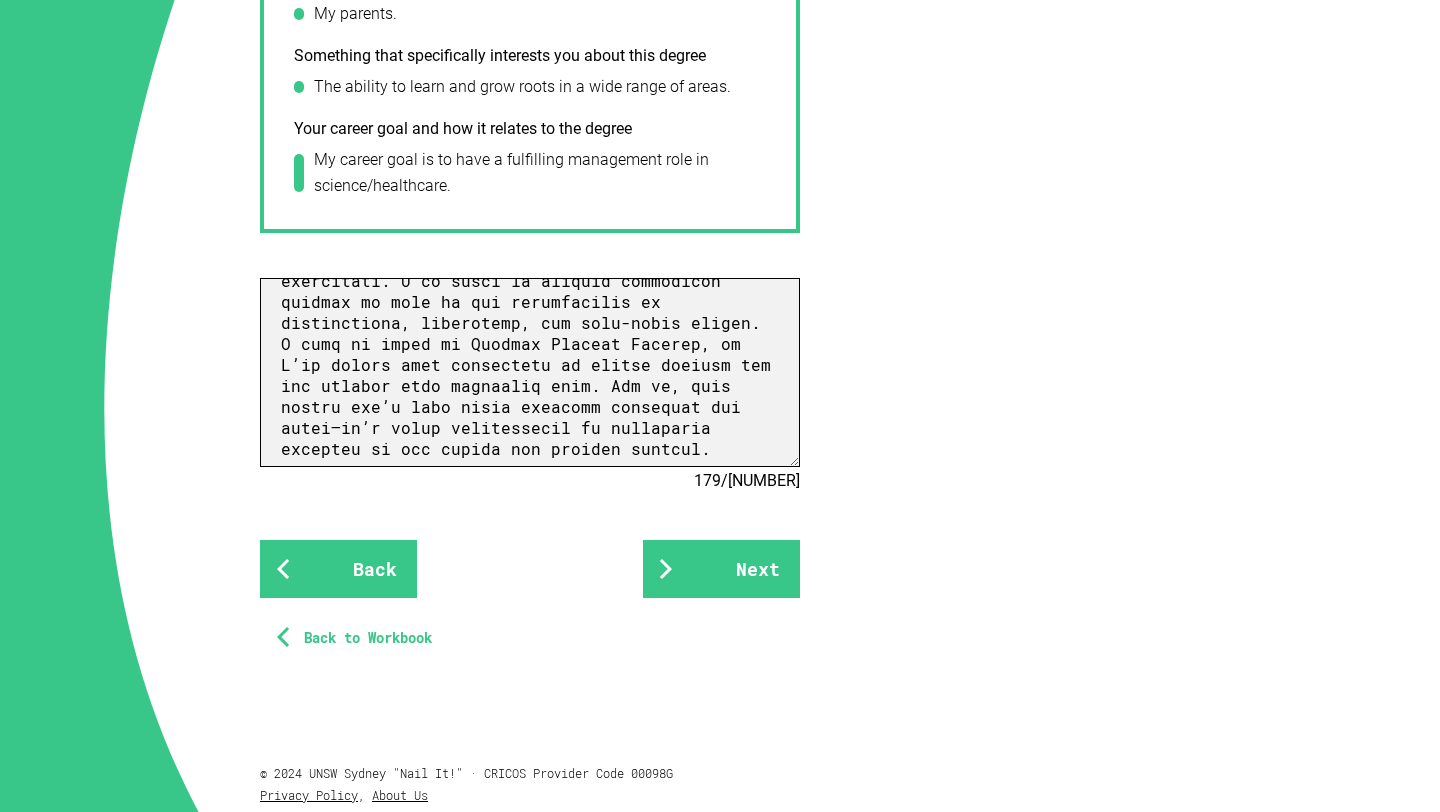 scroll, scrollTop: 333, scrollLeft: 0, axis: vertical 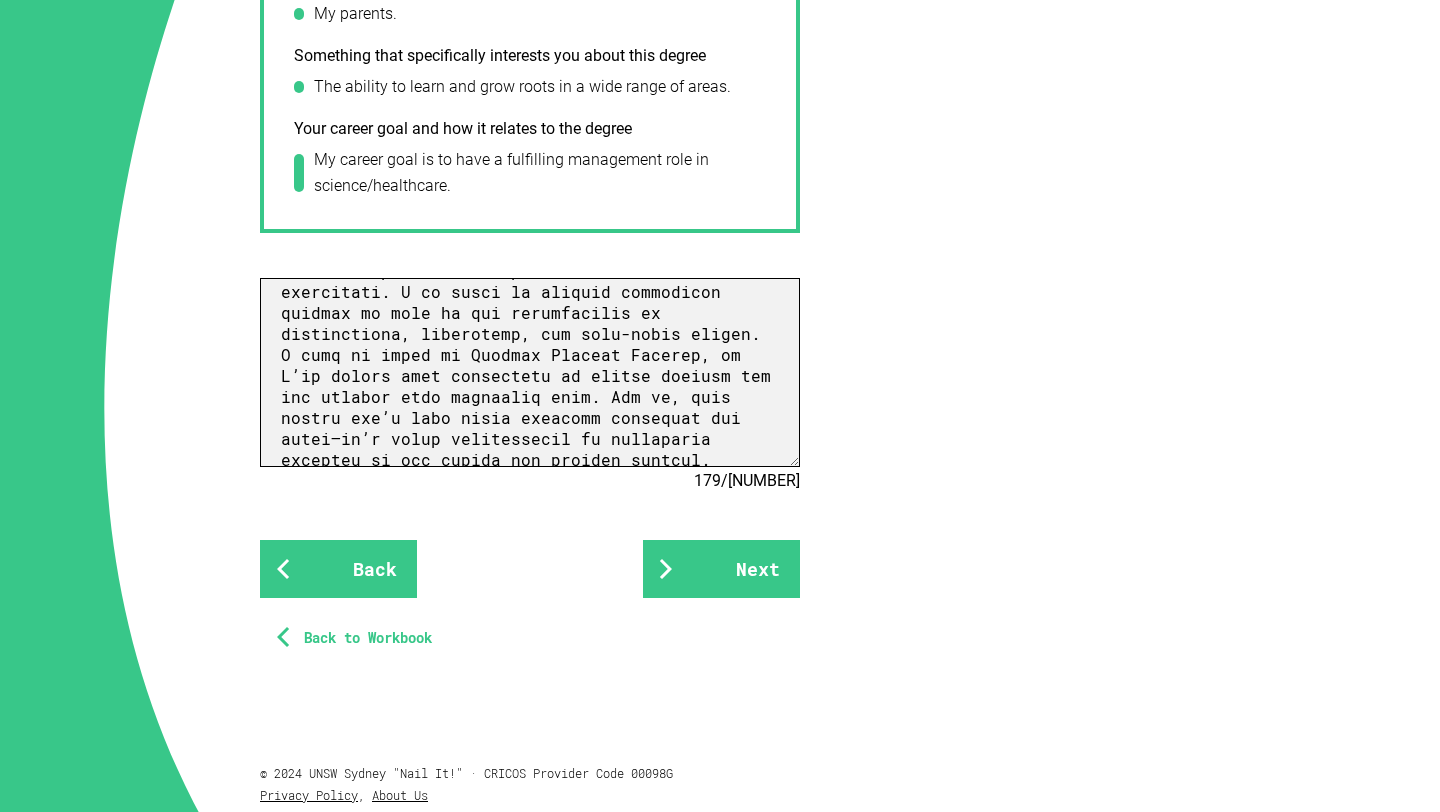 paste on "I am particularly excited by the flexibility and interdisciplinary nature of this degree. It will allow me to blend my passion for science with my natural strengths in communication and coordination. Ultimately, I hope to work in health management or consulting, helping healthcare organisations deliver better outcomes through efficient, well-led projects." 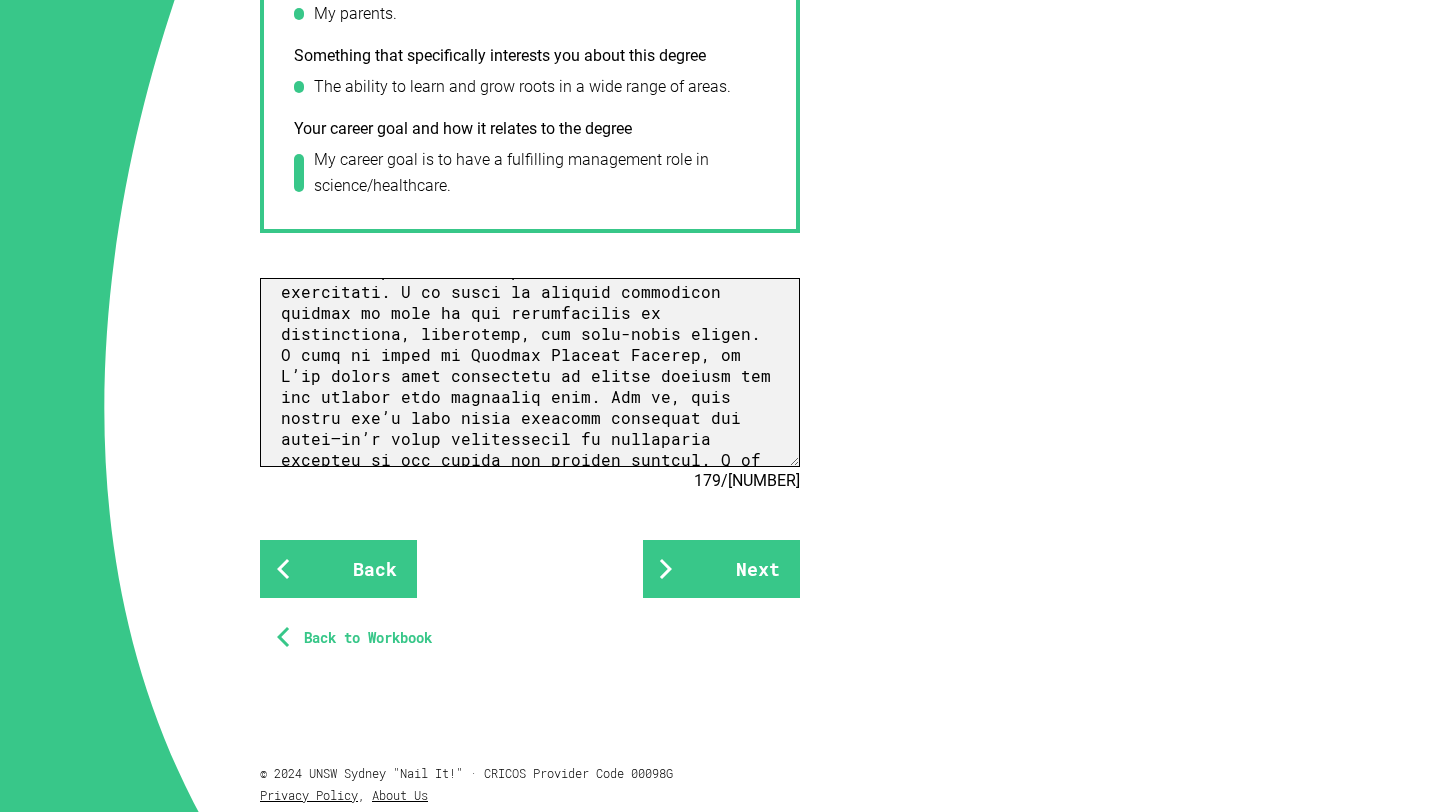 scroll, scrollTop: 496, scrollLeft: 0, axis: vertical 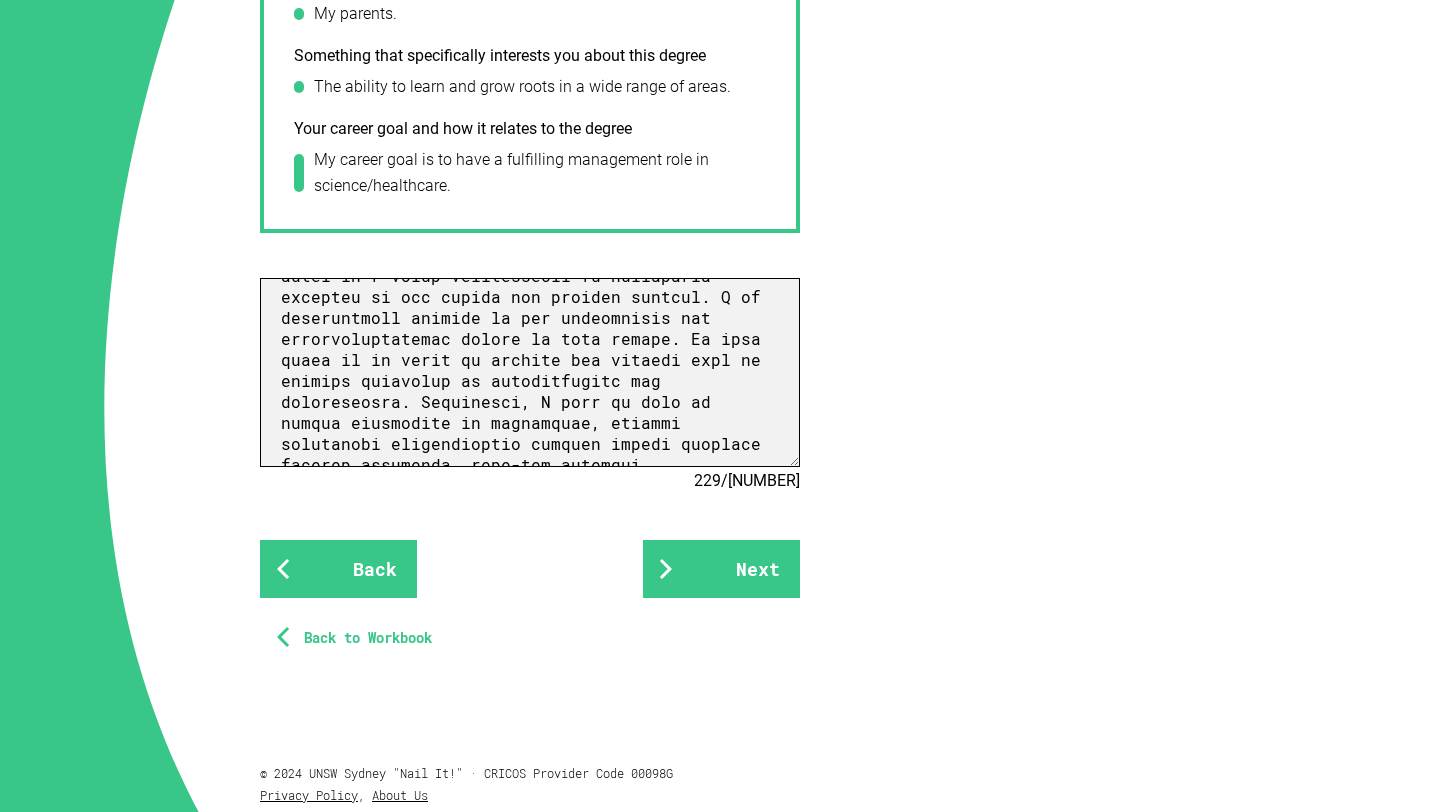 paste on "This course offers me the perfect foundation to do just that." 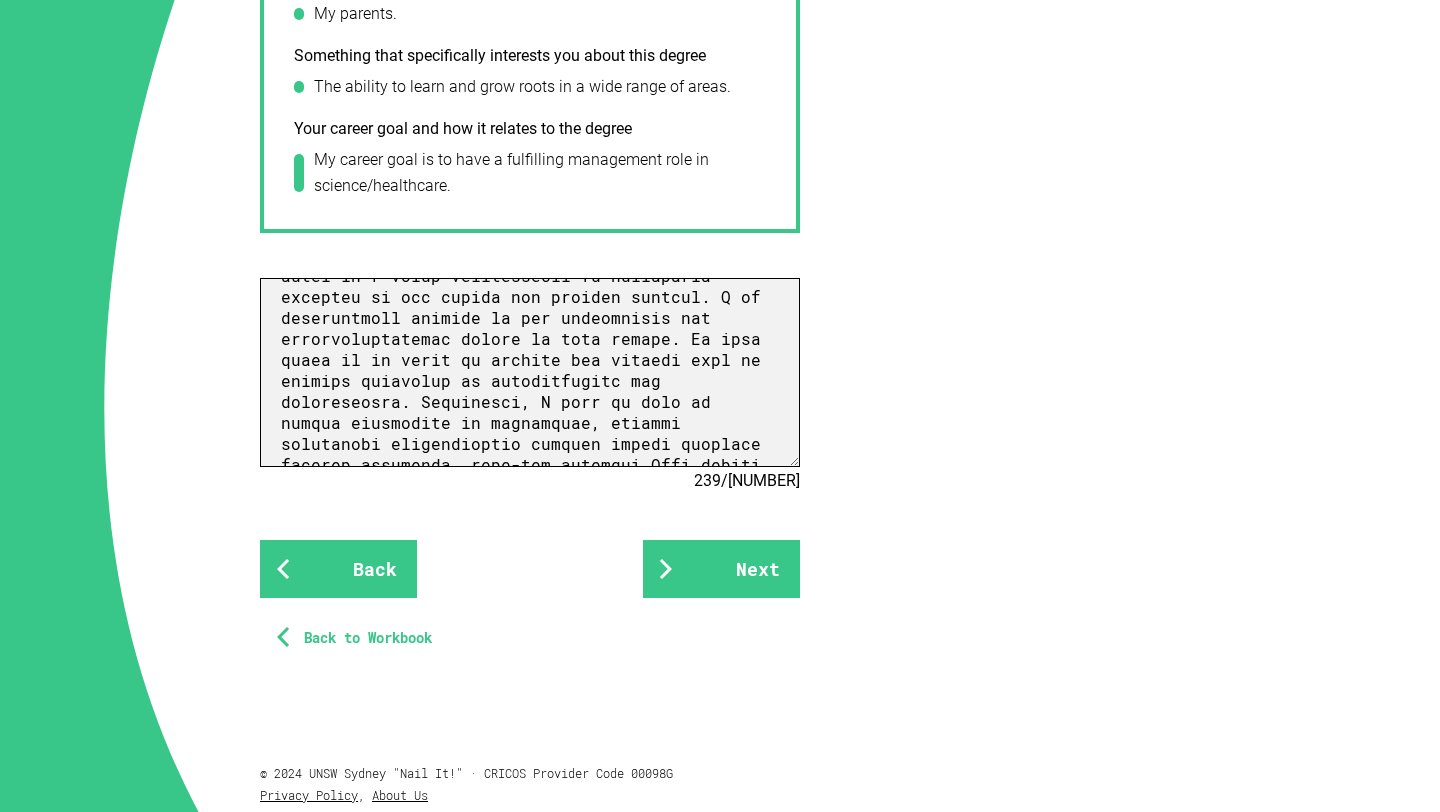 scroll, scrollTop: 518, scrollLeft: 0, axis: vertical 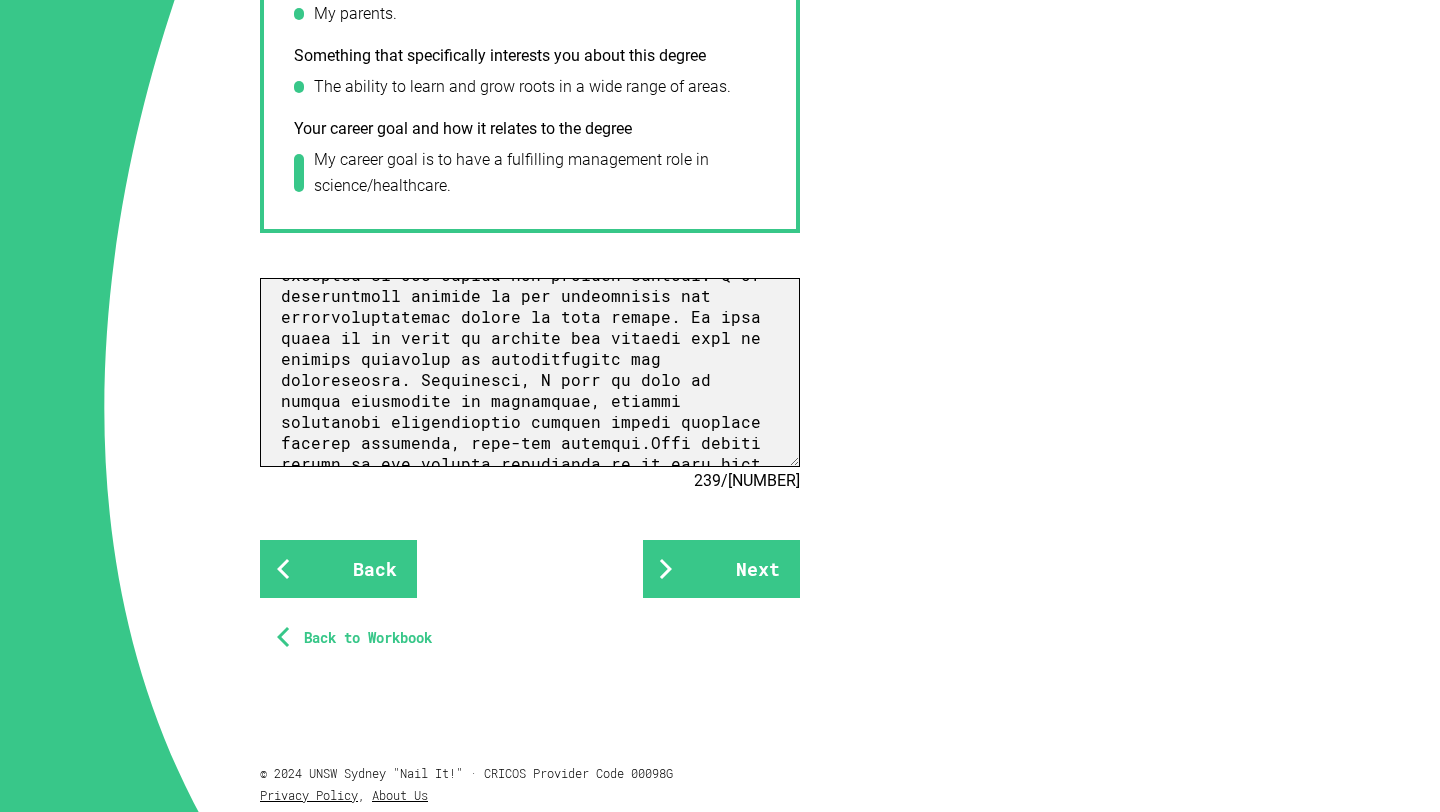 click at bounding box center (530, 372) 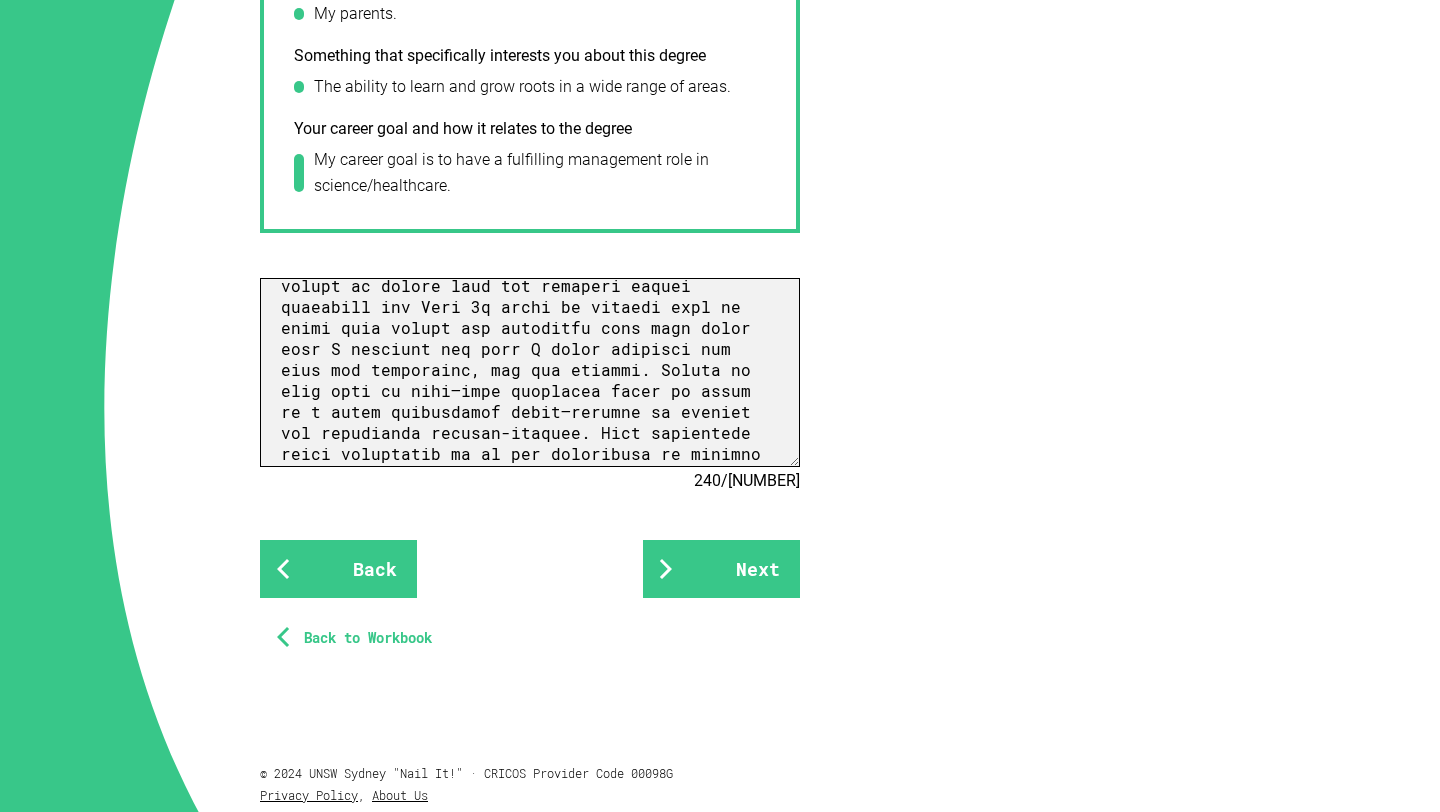 scroll, scrollTop: 0, scrollLeft: 0, axis: both 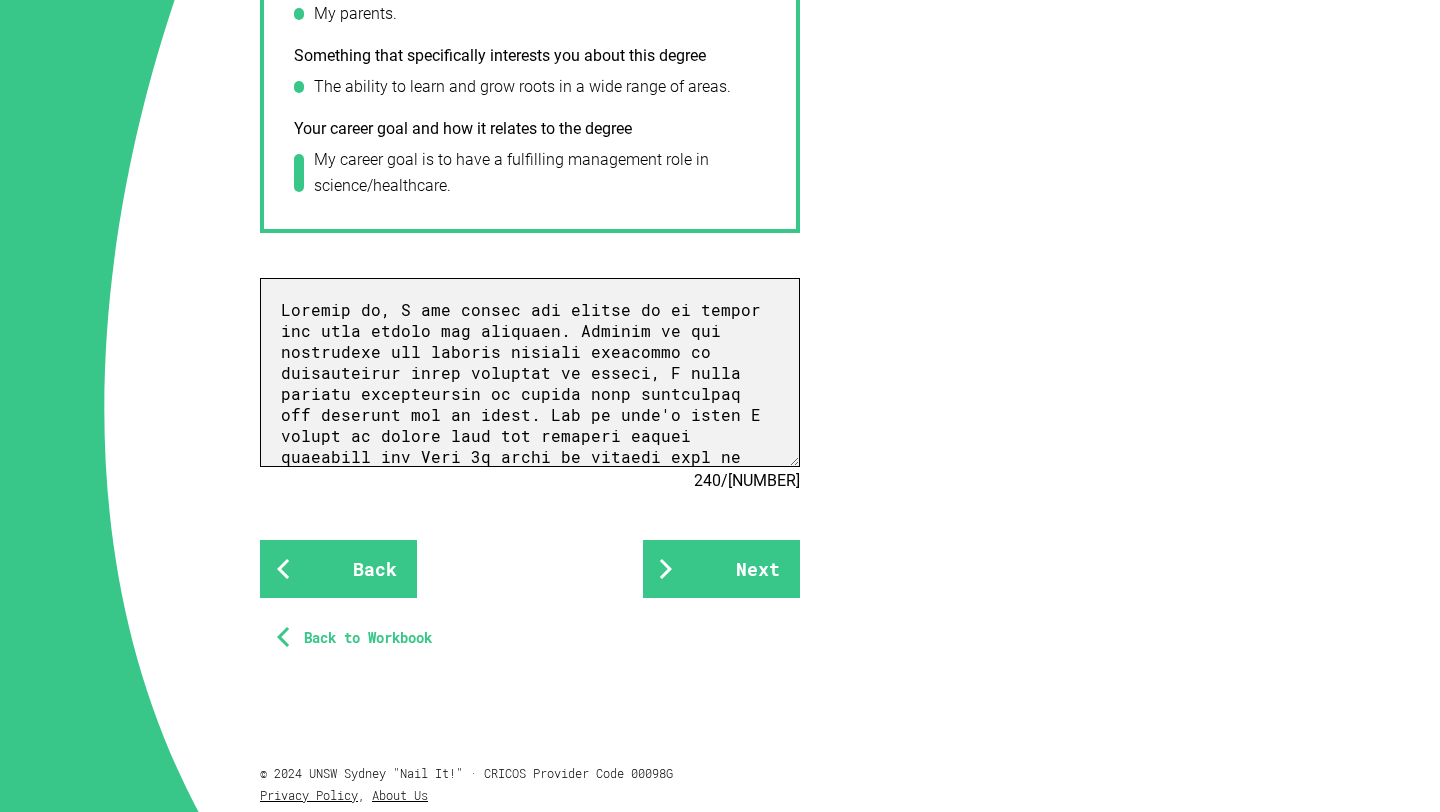 click at bounding box center (530, 372) 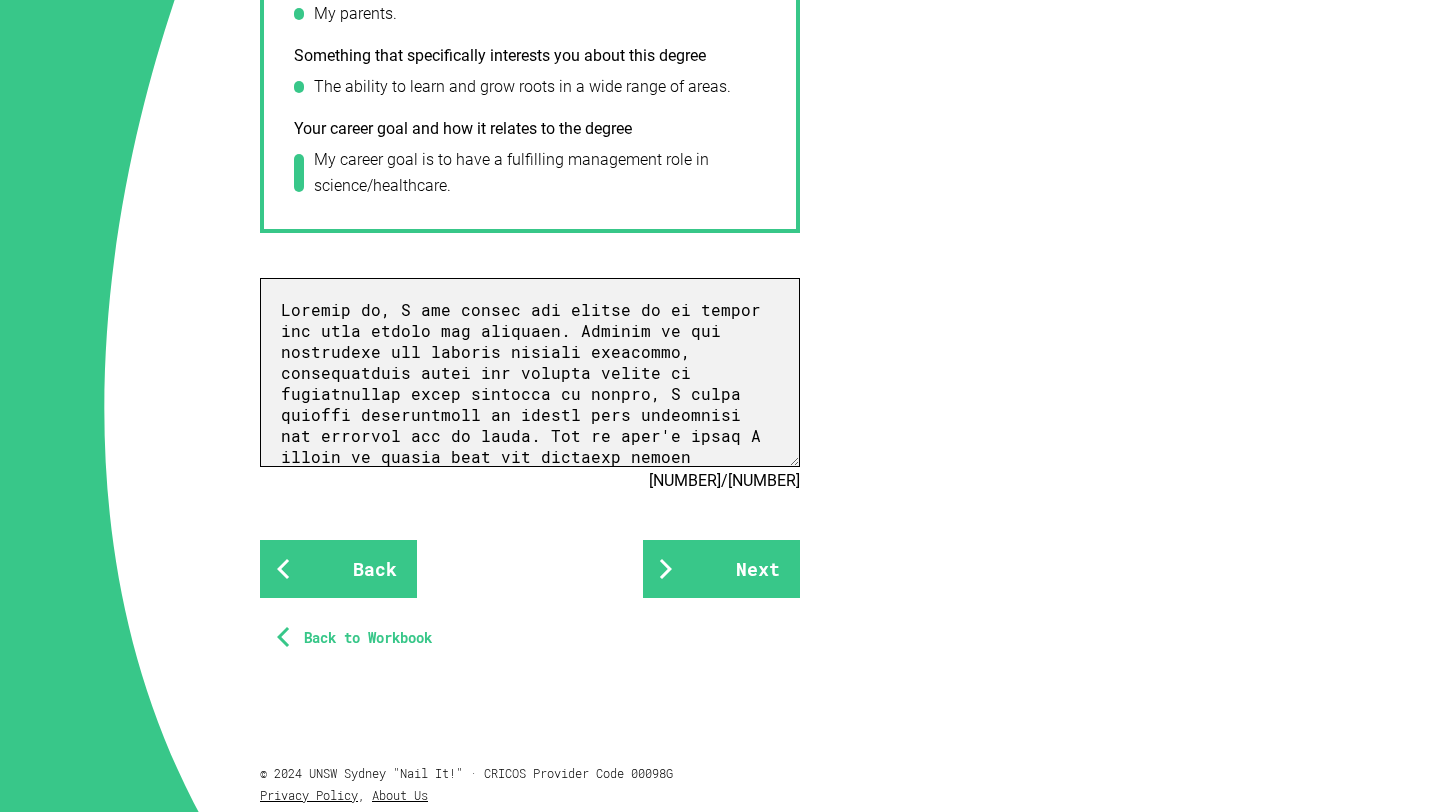 drag, startPoint x: 505, startPoint y: 369, endPoint x: 406, endPoint y: 367, distance: 99.0202 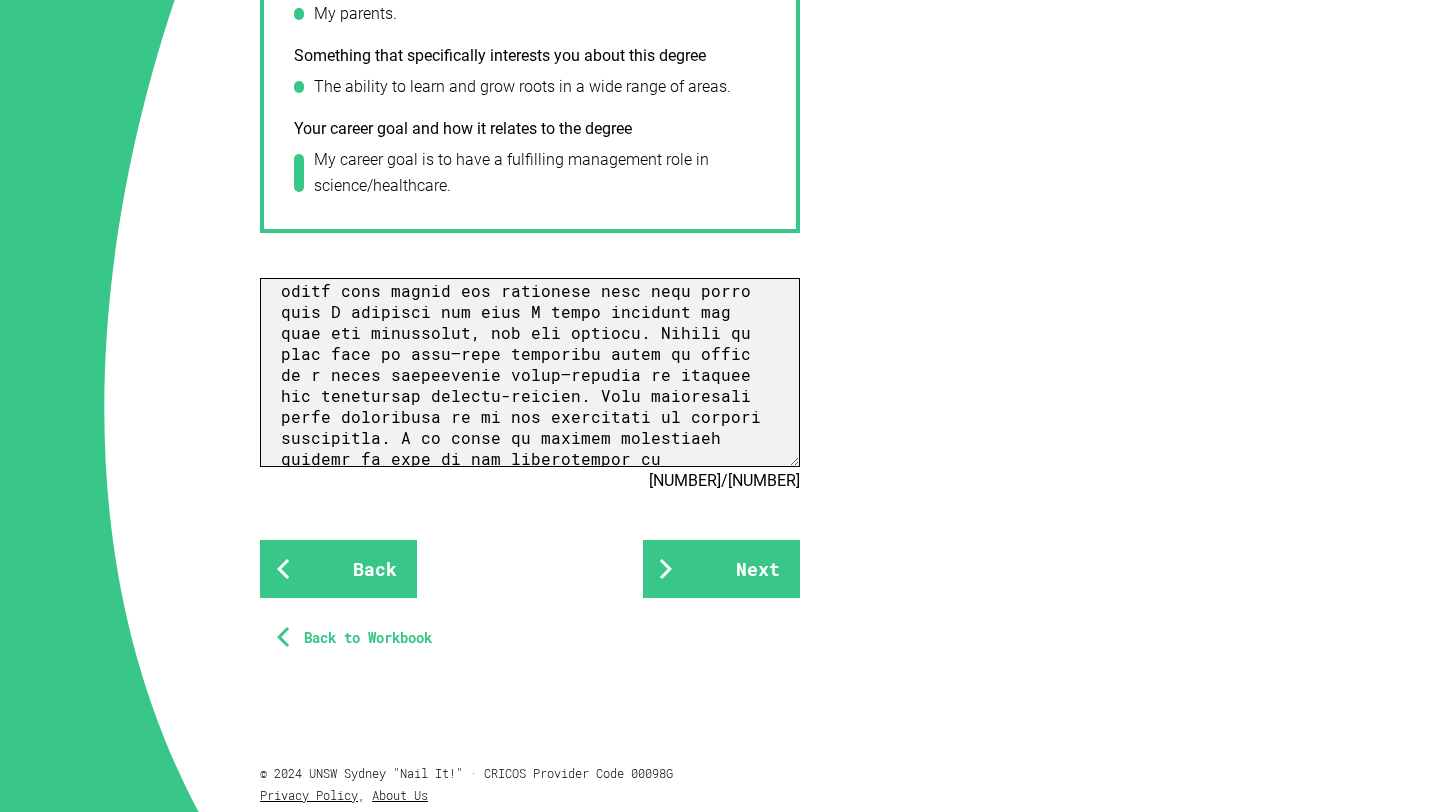 scroll, scrollTop: 211, scrollLeft: 0, axis: vertical 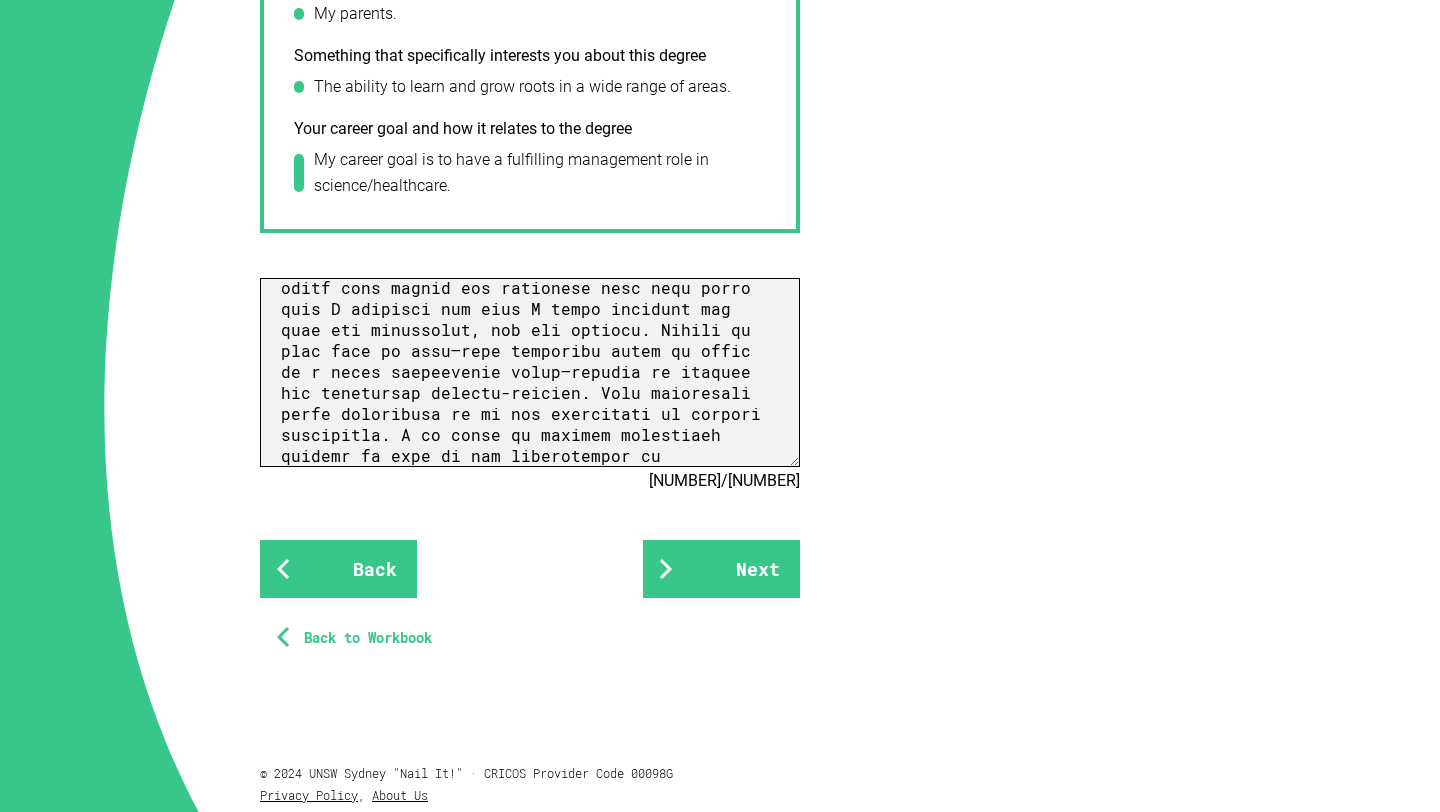 click at bounding box center [530, 372] 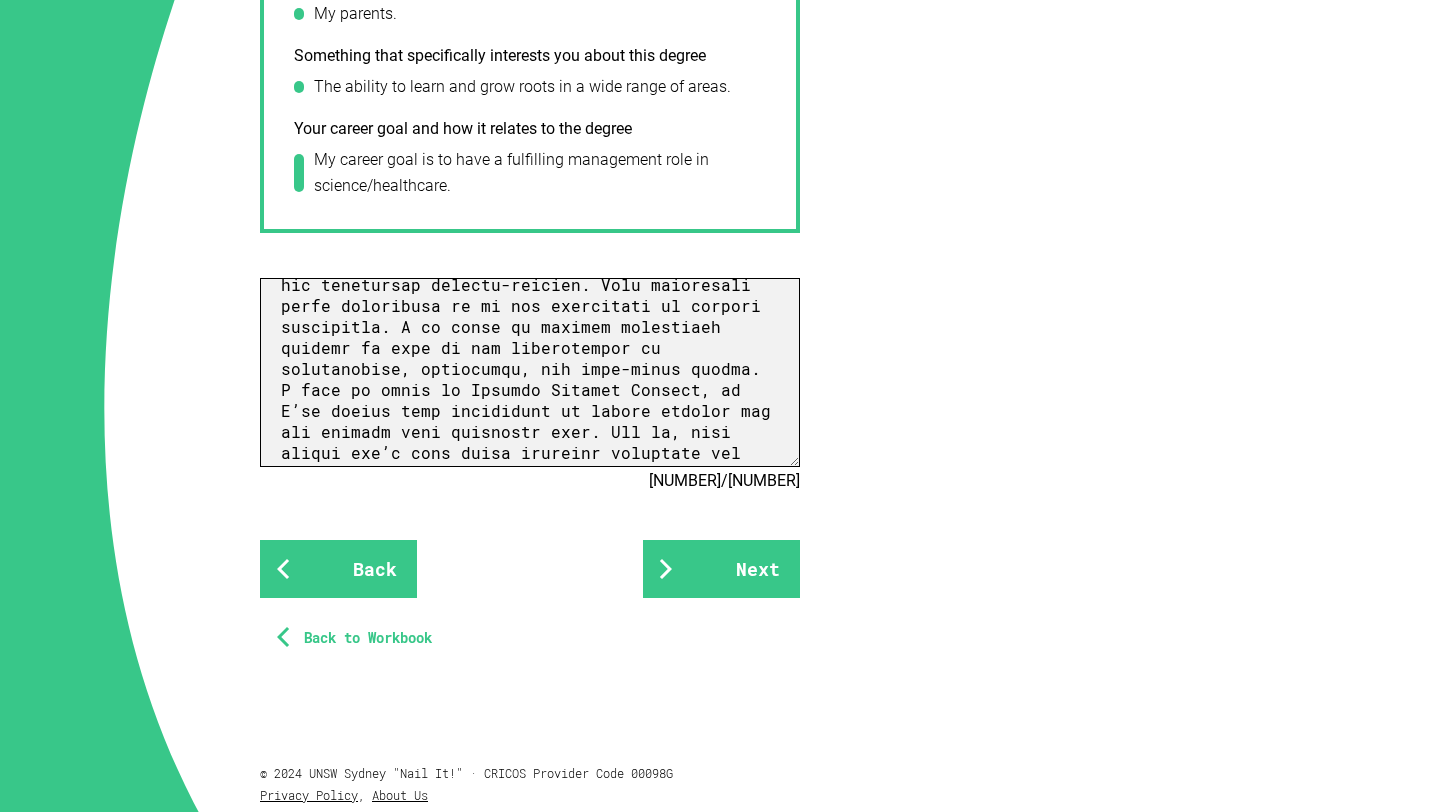 scroll, scrollTop: 326, scrollLeft: 0, axis: vertical 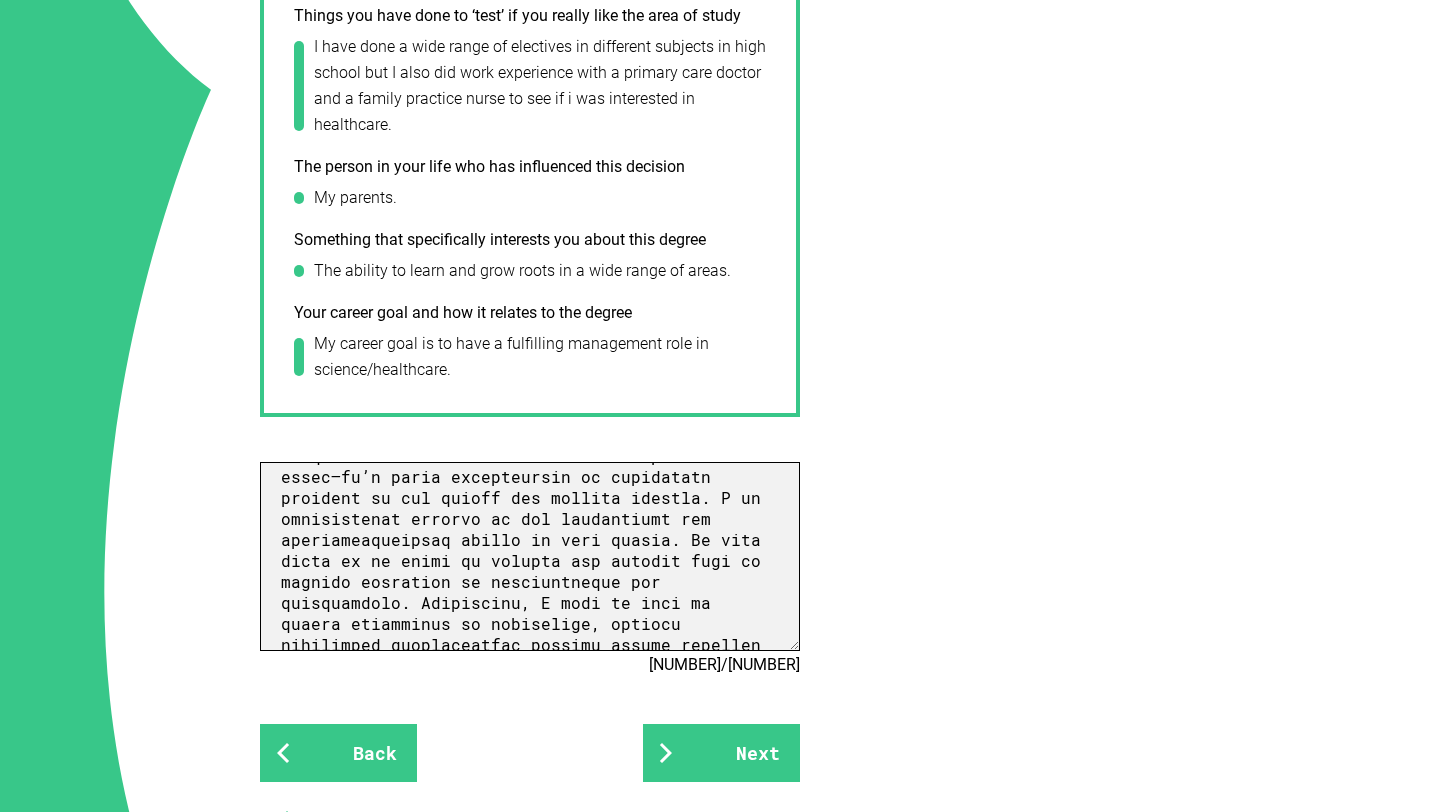 drag, startPoint x: 567, startPoint y: 531, endPoint x: 487, endPoint y: 530, distance: 80.00625 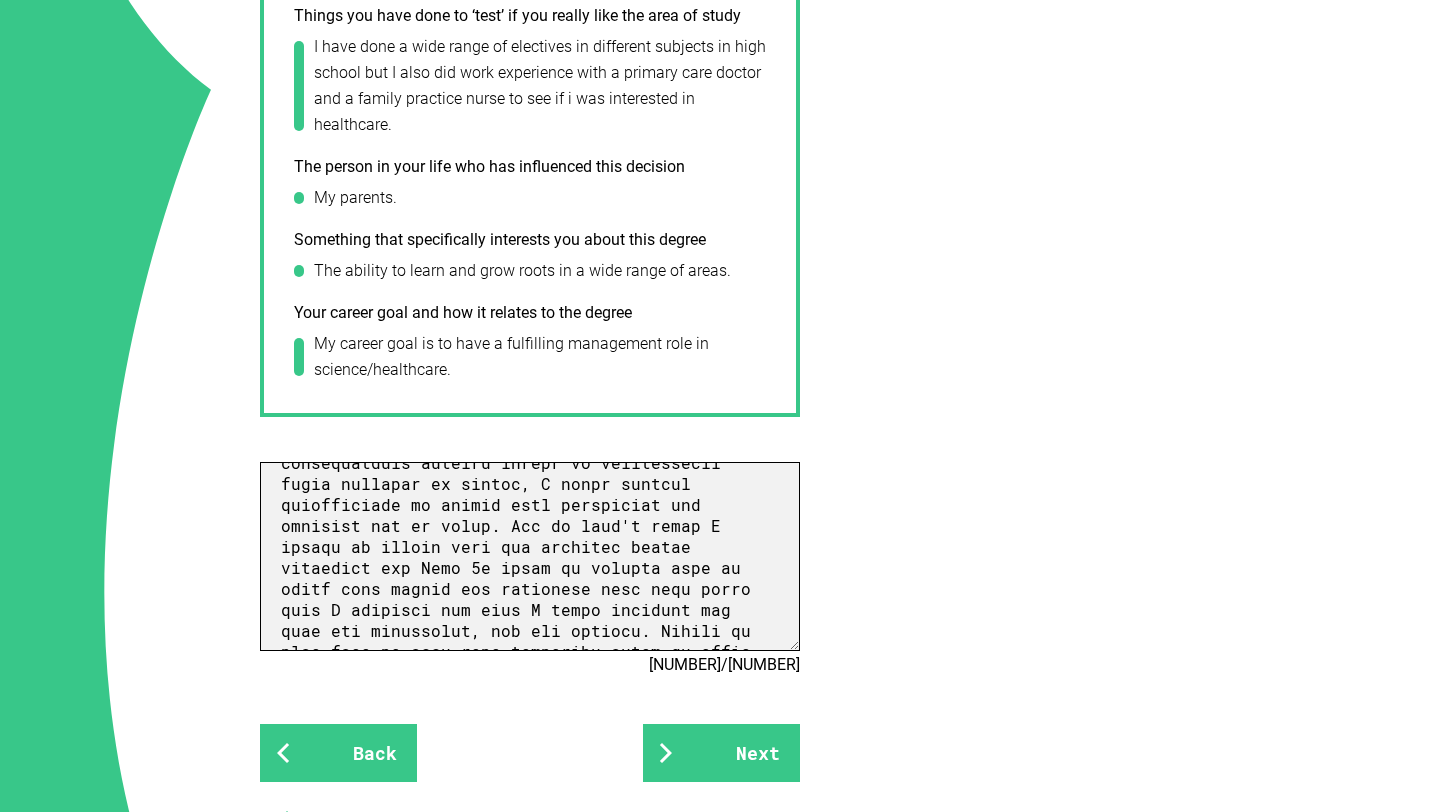 scroll, scrollTop: 112, scrollLeft: 0, axis: vertical 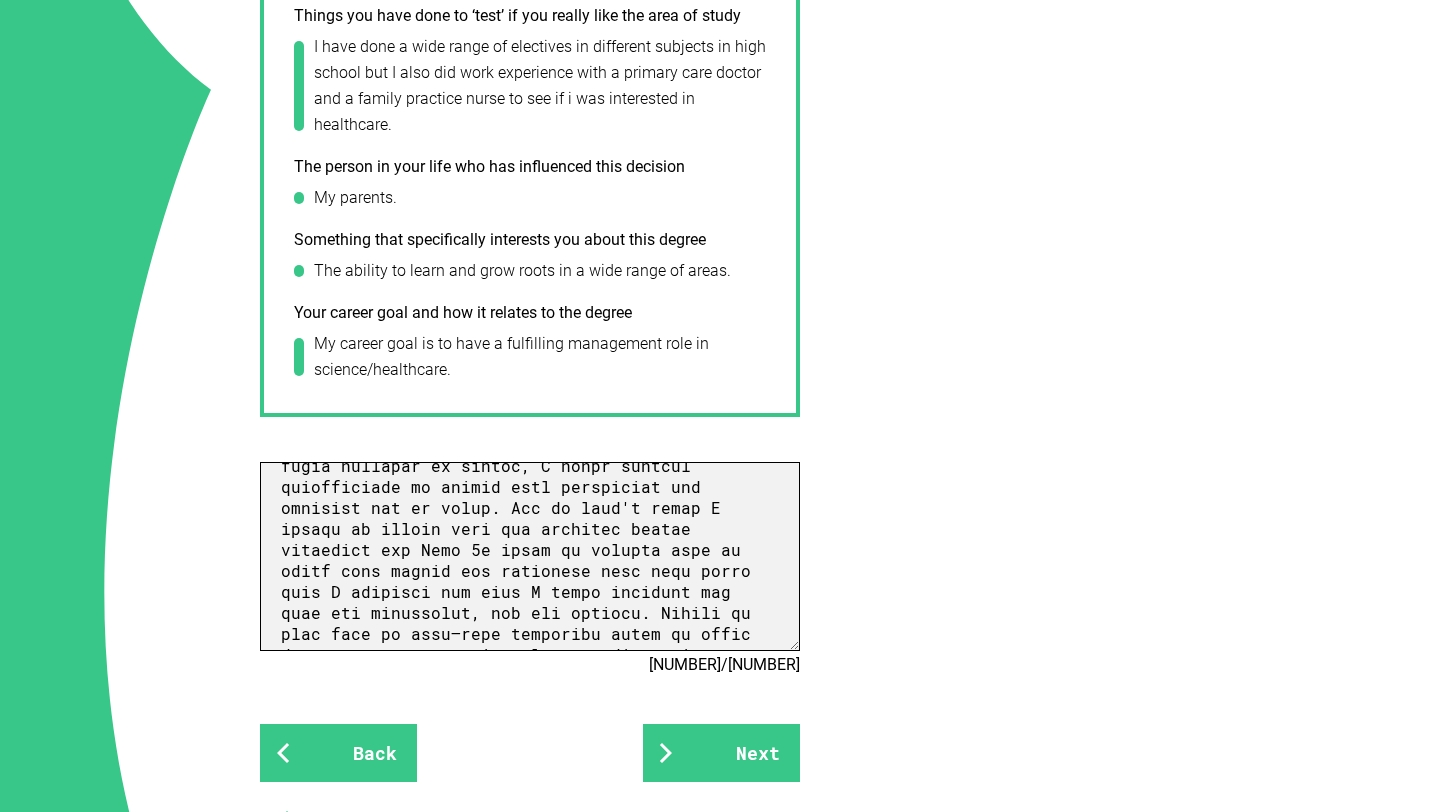 click at bounding box center [530, 556] 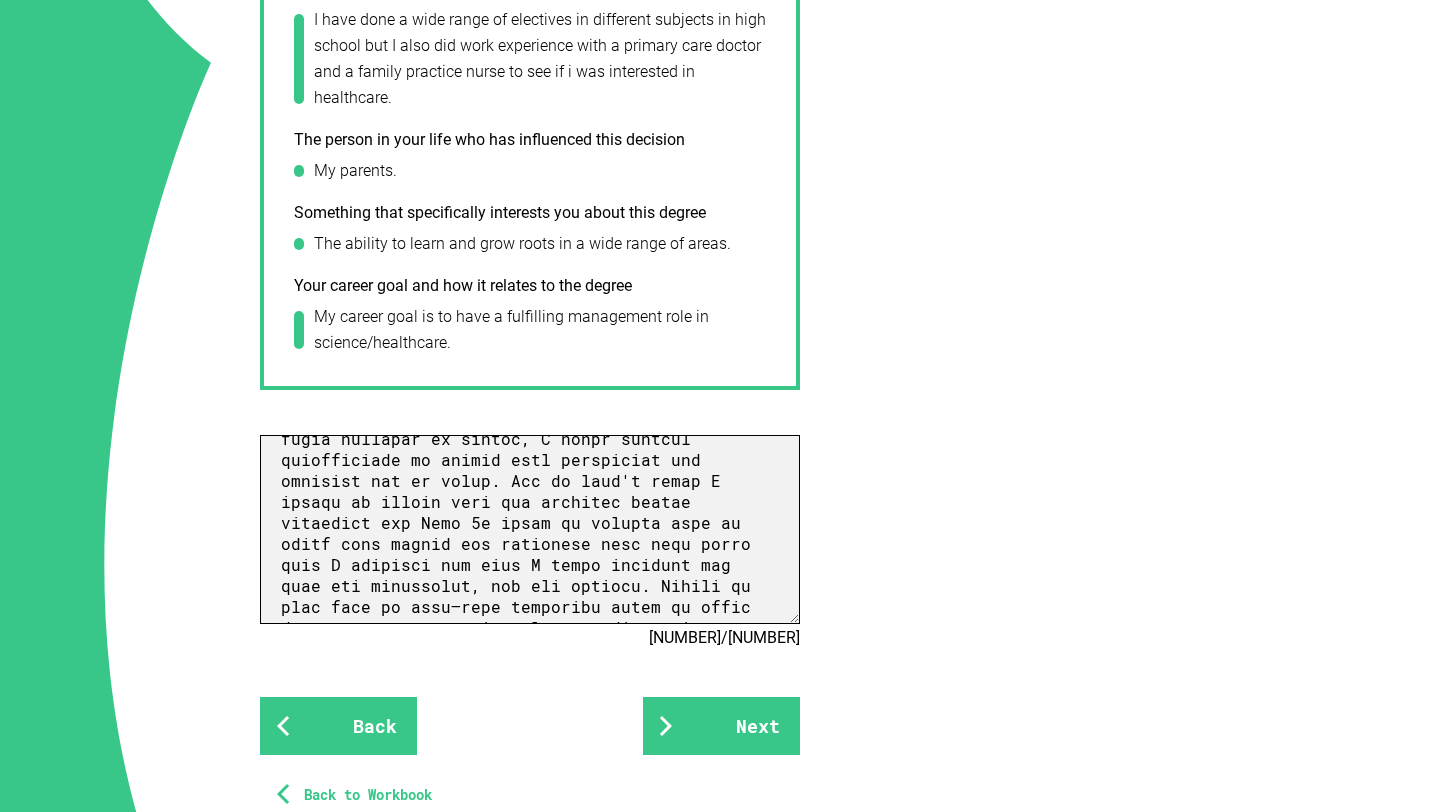 scroll, scrollTop: 1120, scrollLeft: 0, axis: vertical 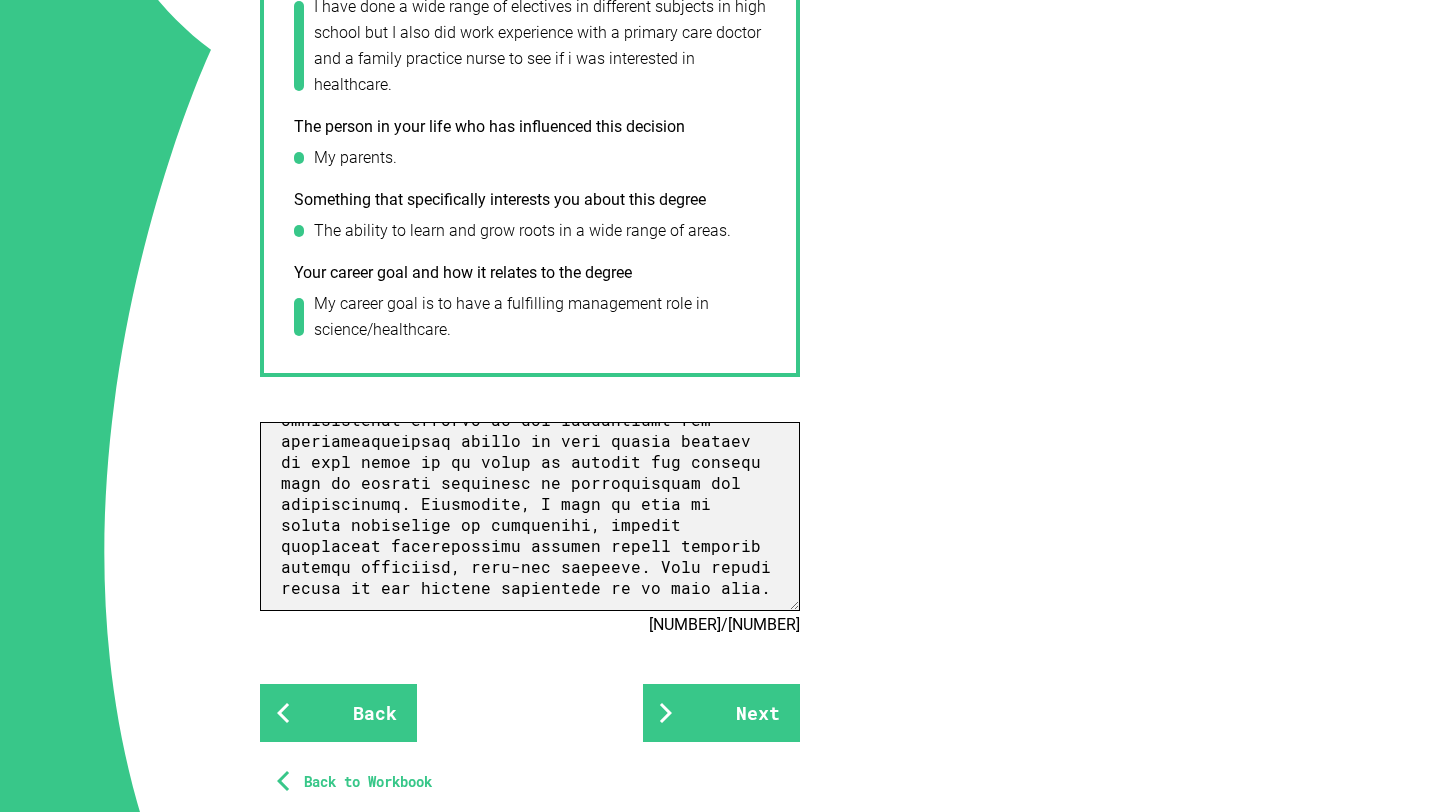 click at bounding box center (530, 516) 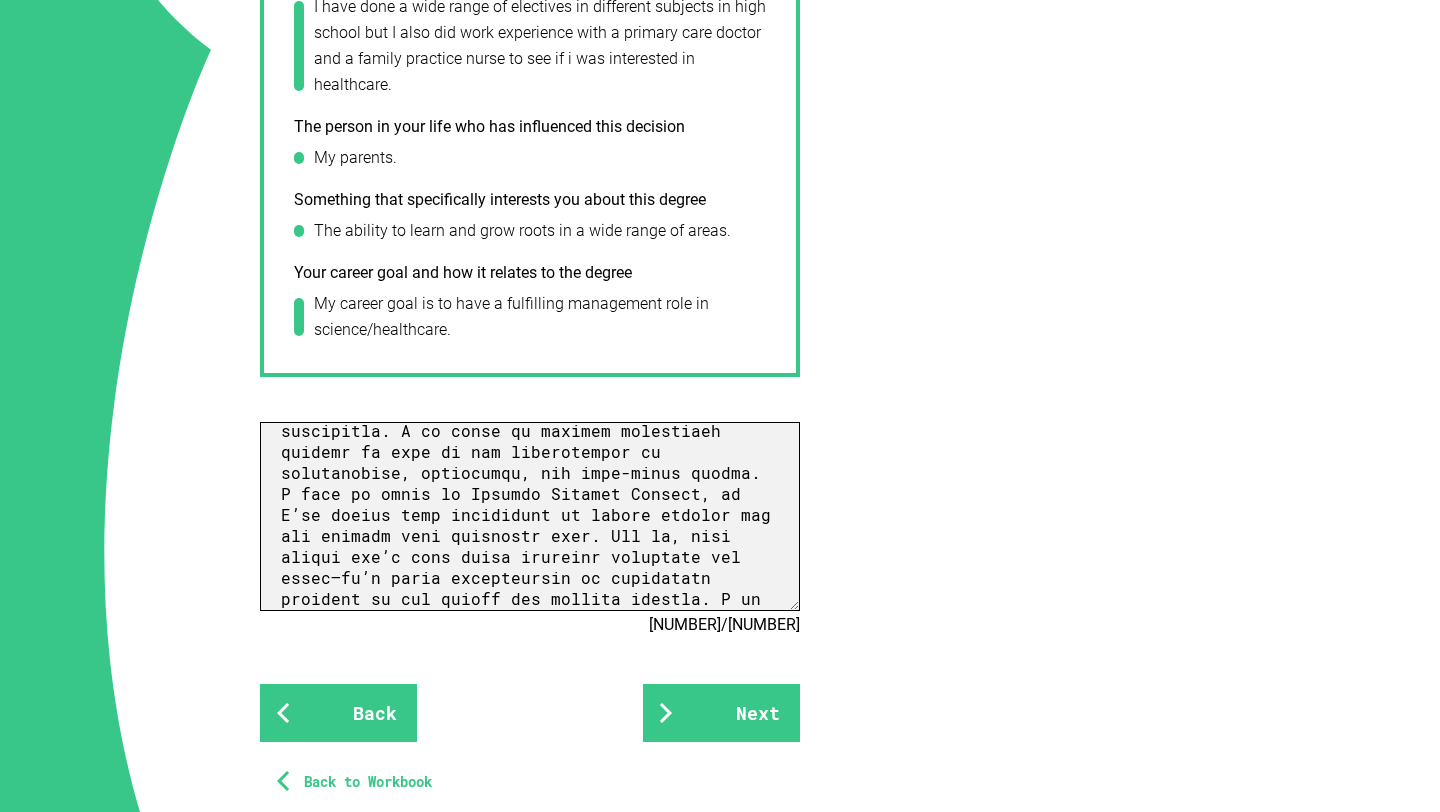 scroll, scrollTop: 247, scrollLeft: 0, axis: vertical 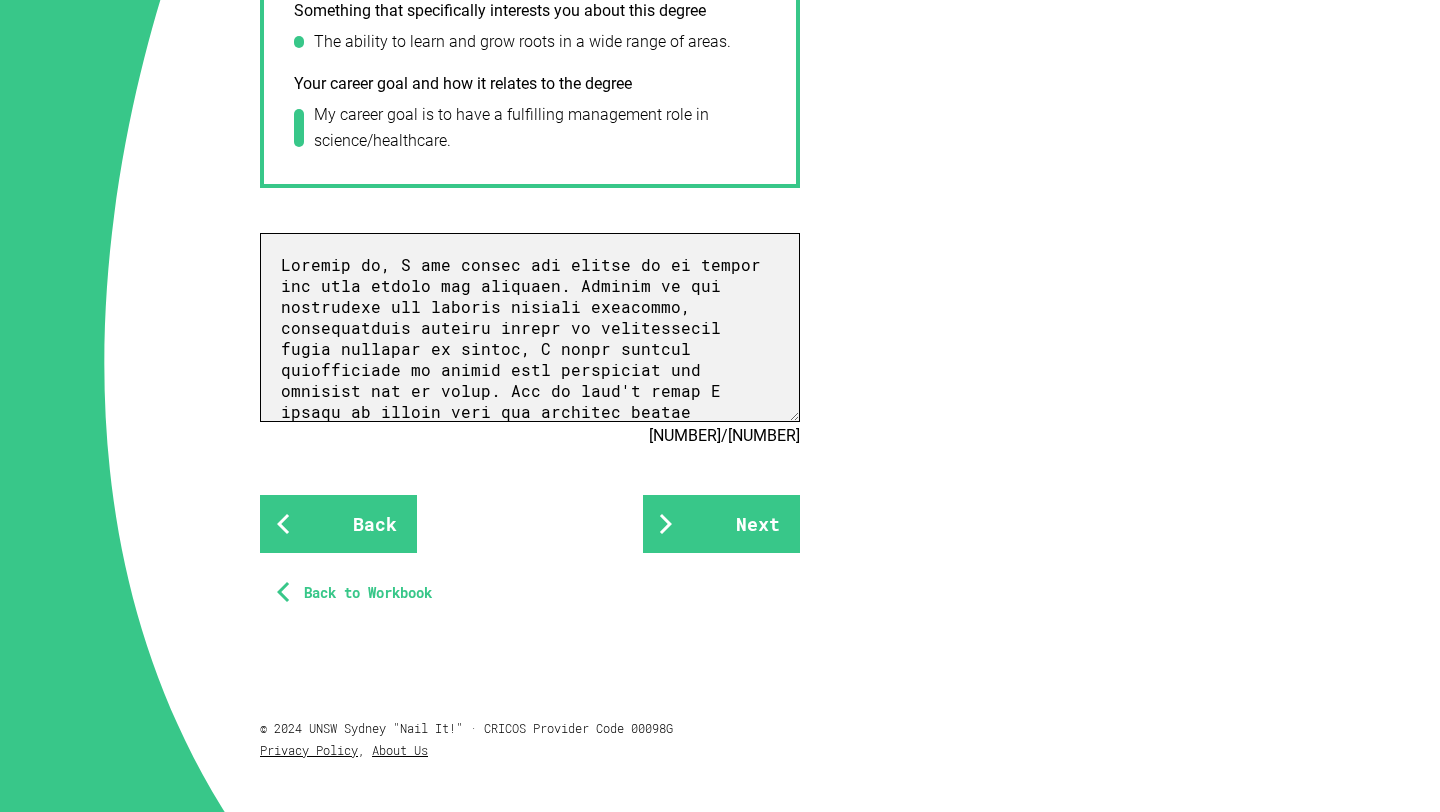 click at bounding box center [530, 327] 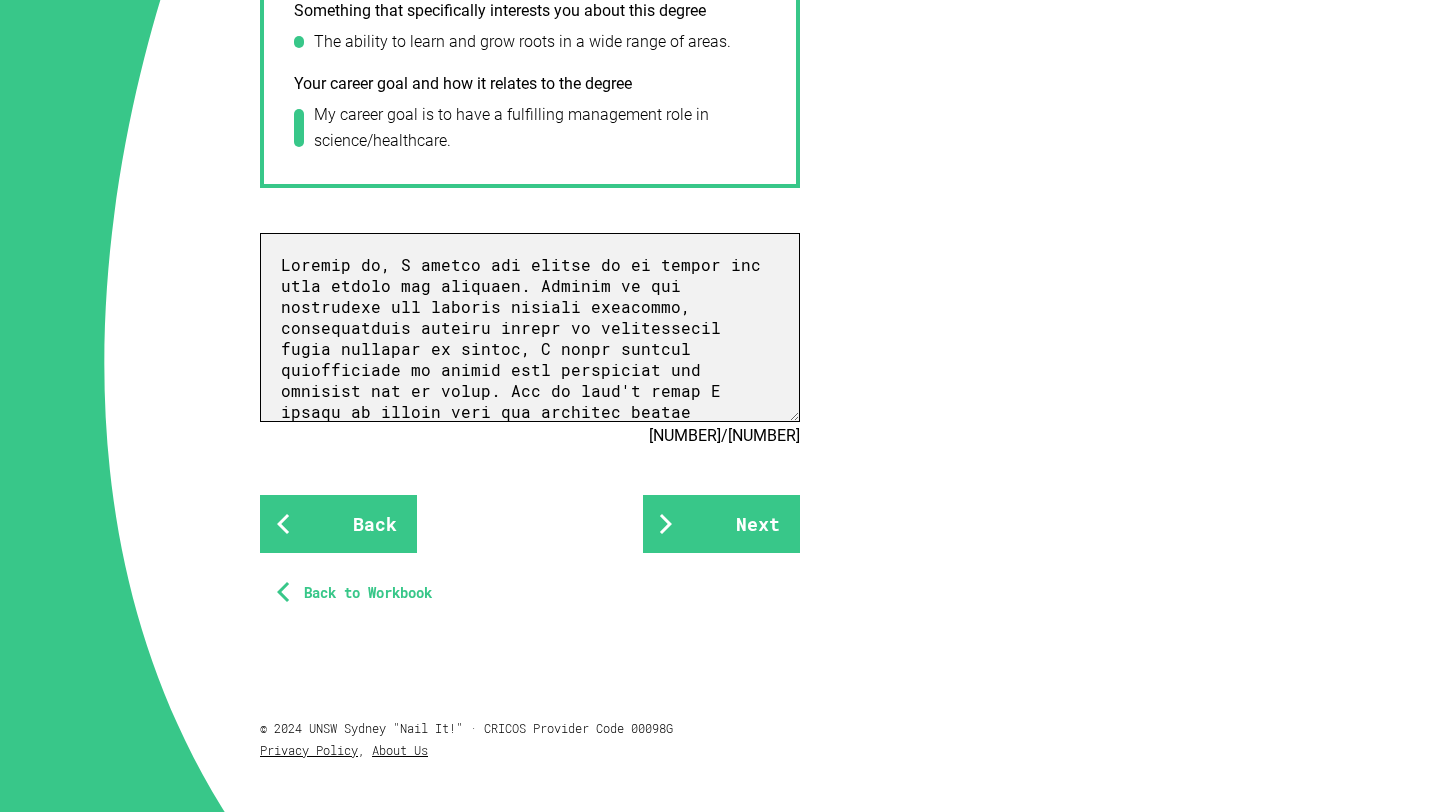 drag, startPoint x: 489, startPoint y: 261, endPoint x: 737, endPoint y: 267, distance: 248.07257 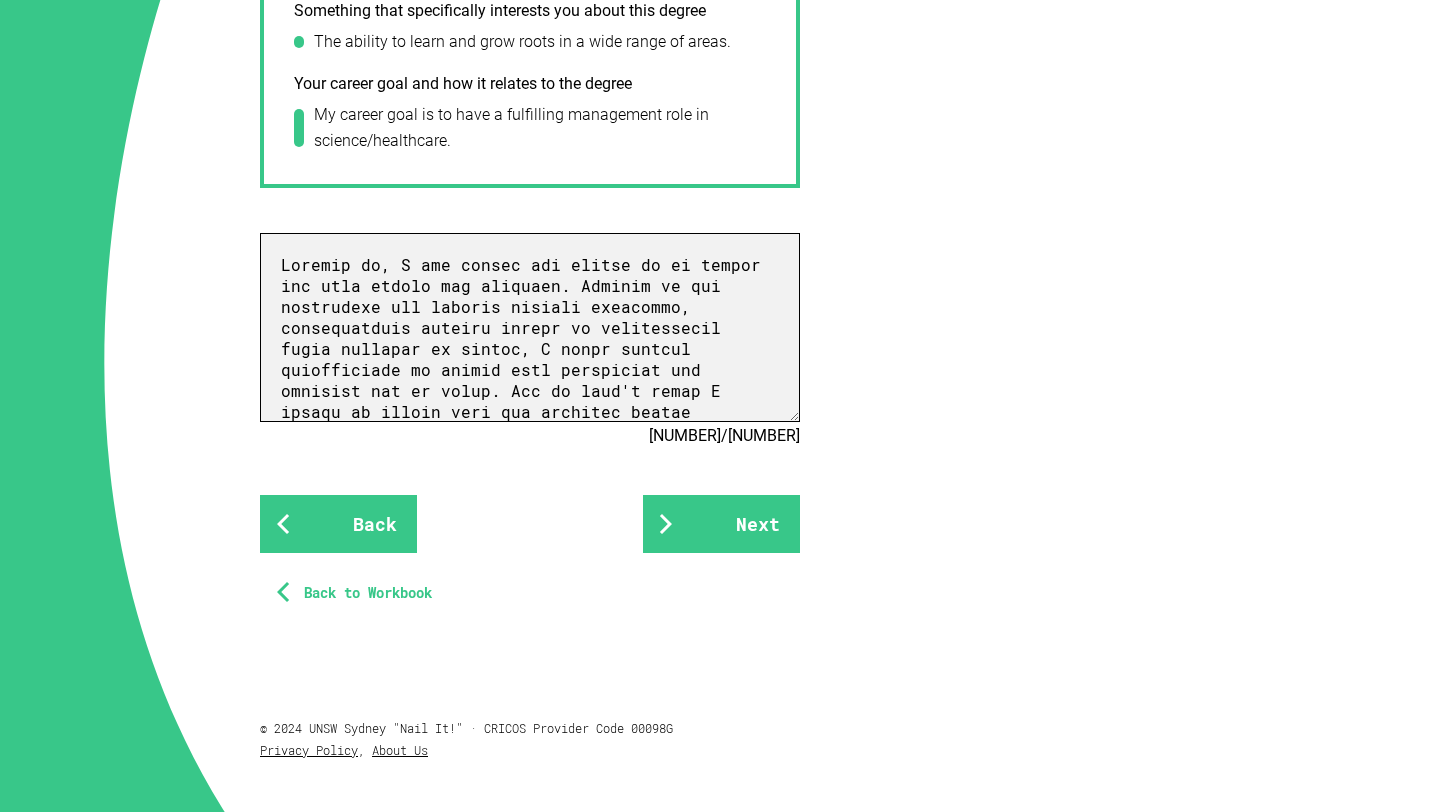 drag, startPoint x: 738, startPoint y: 262, endPoint x: 655, endPoint y: 264, distance: 83.02409 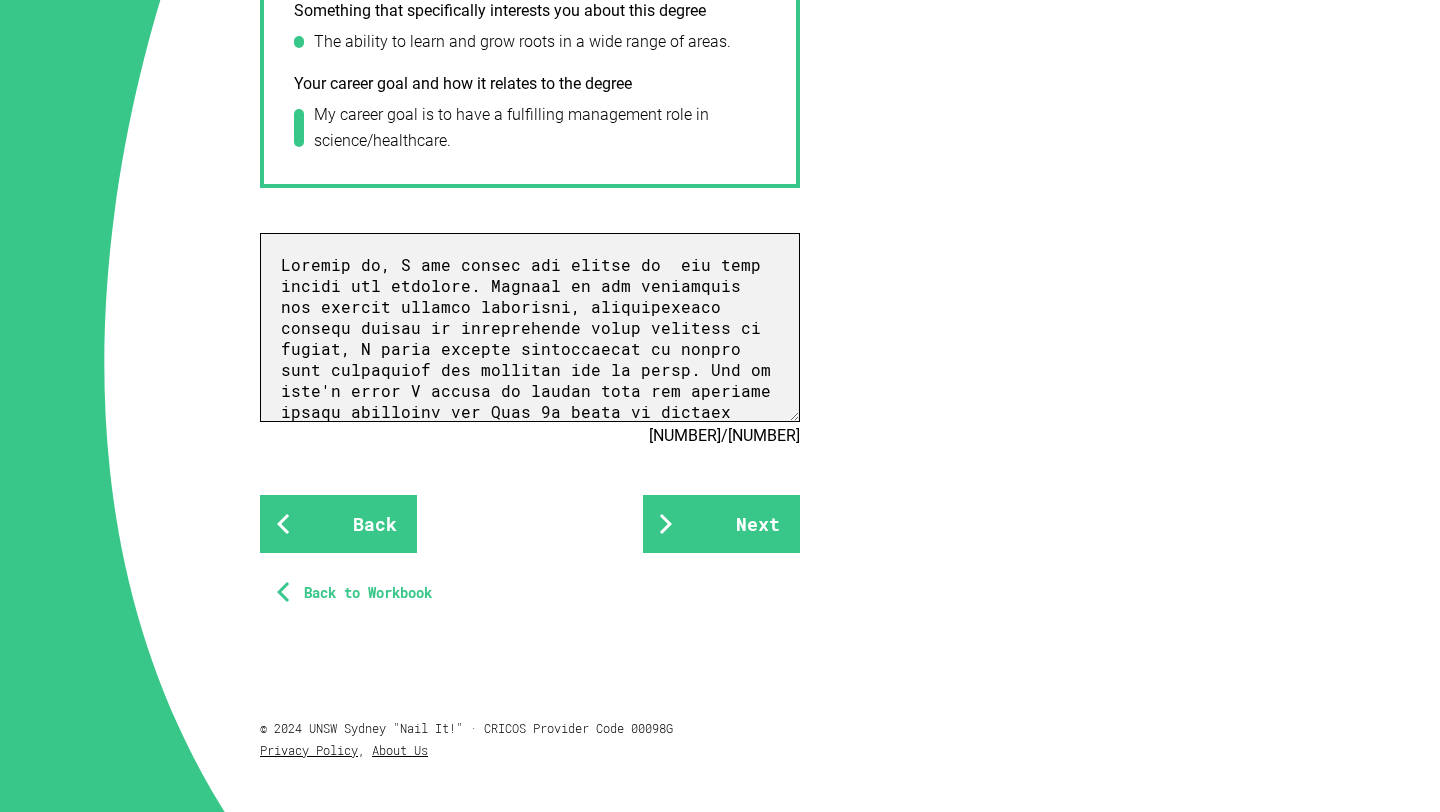 drag, startPoint x: 396, startPoint y: 268, endPoint x: 467, endPoint y: 284, distance: 72.780495 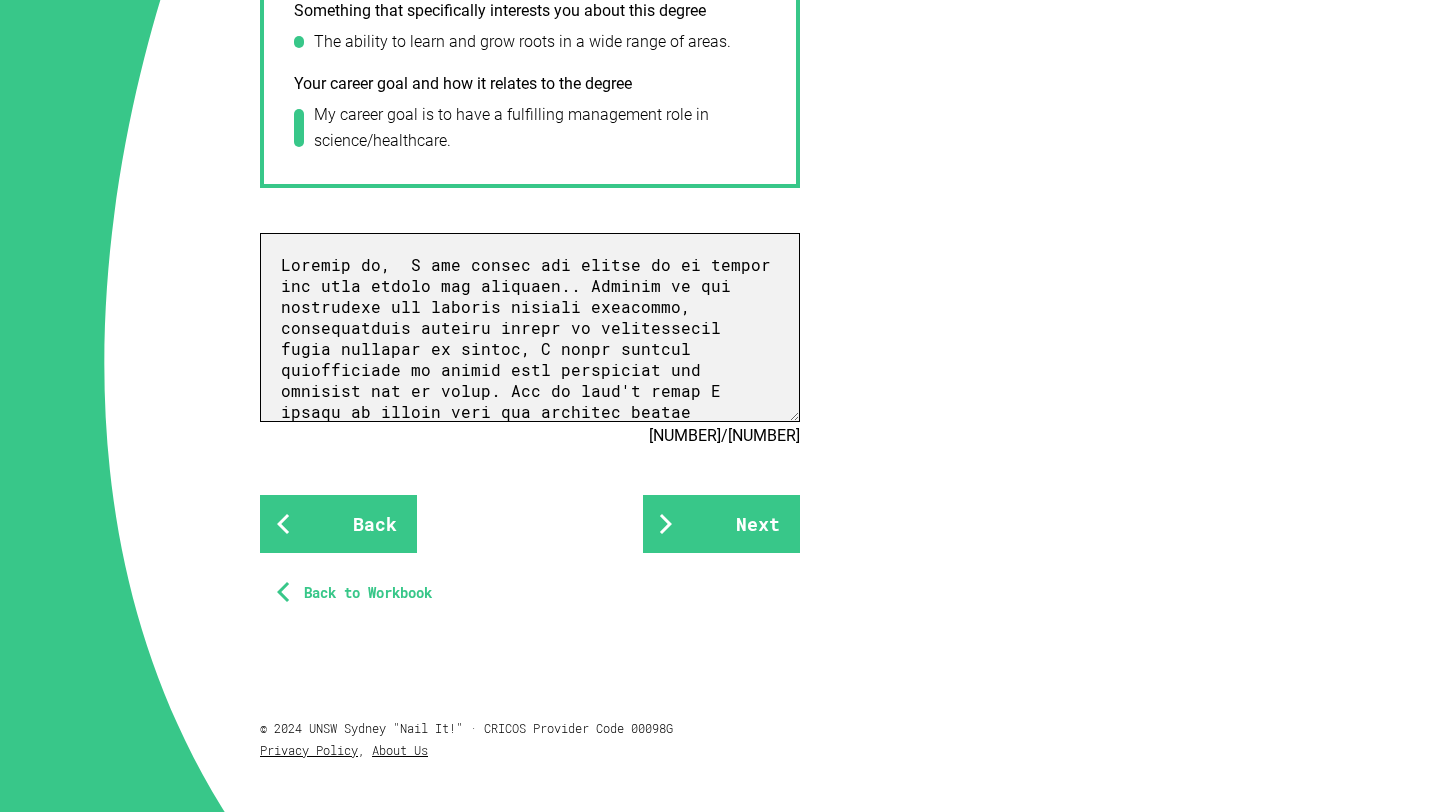 click at bounding box center (530, 327) 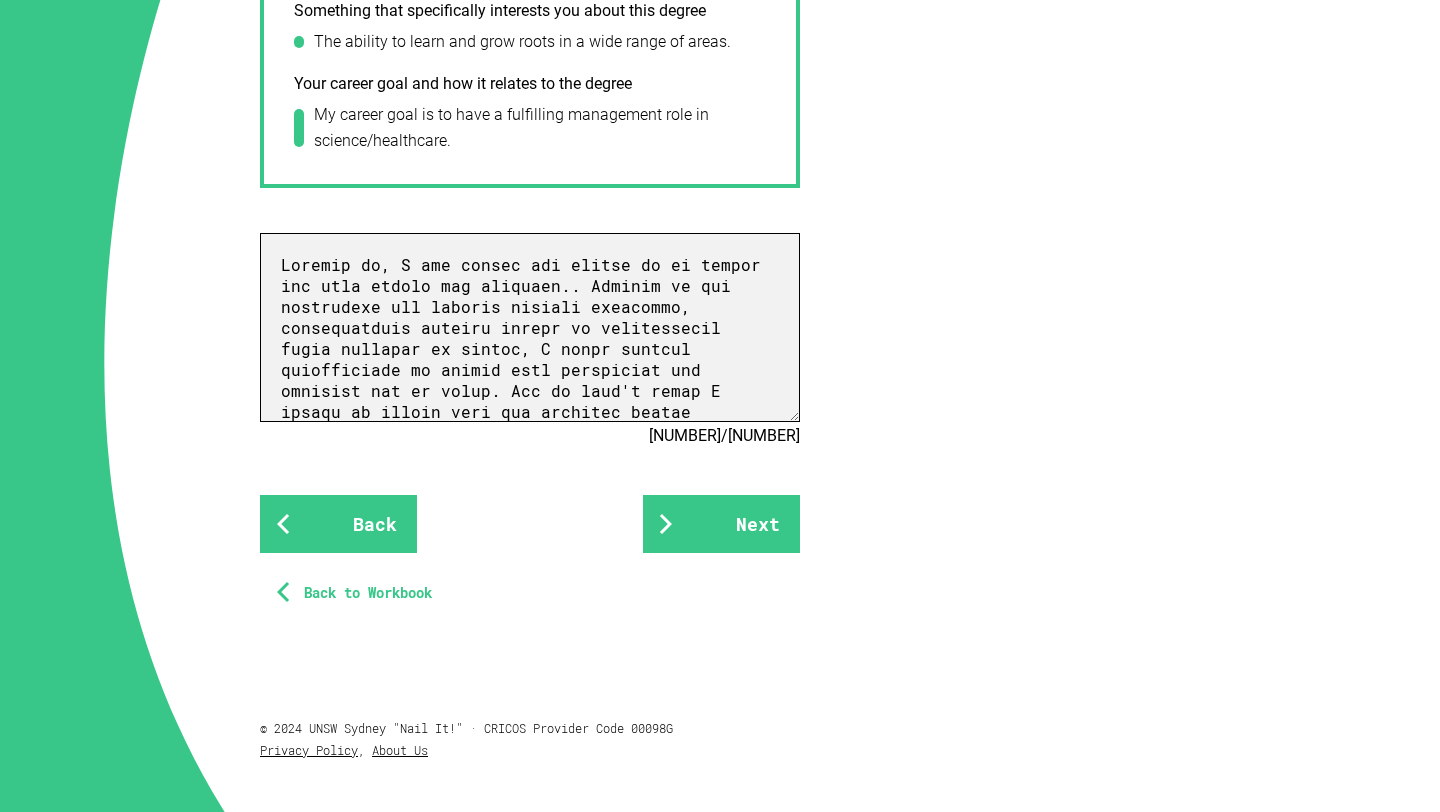 click at bounding box center [530, 327] 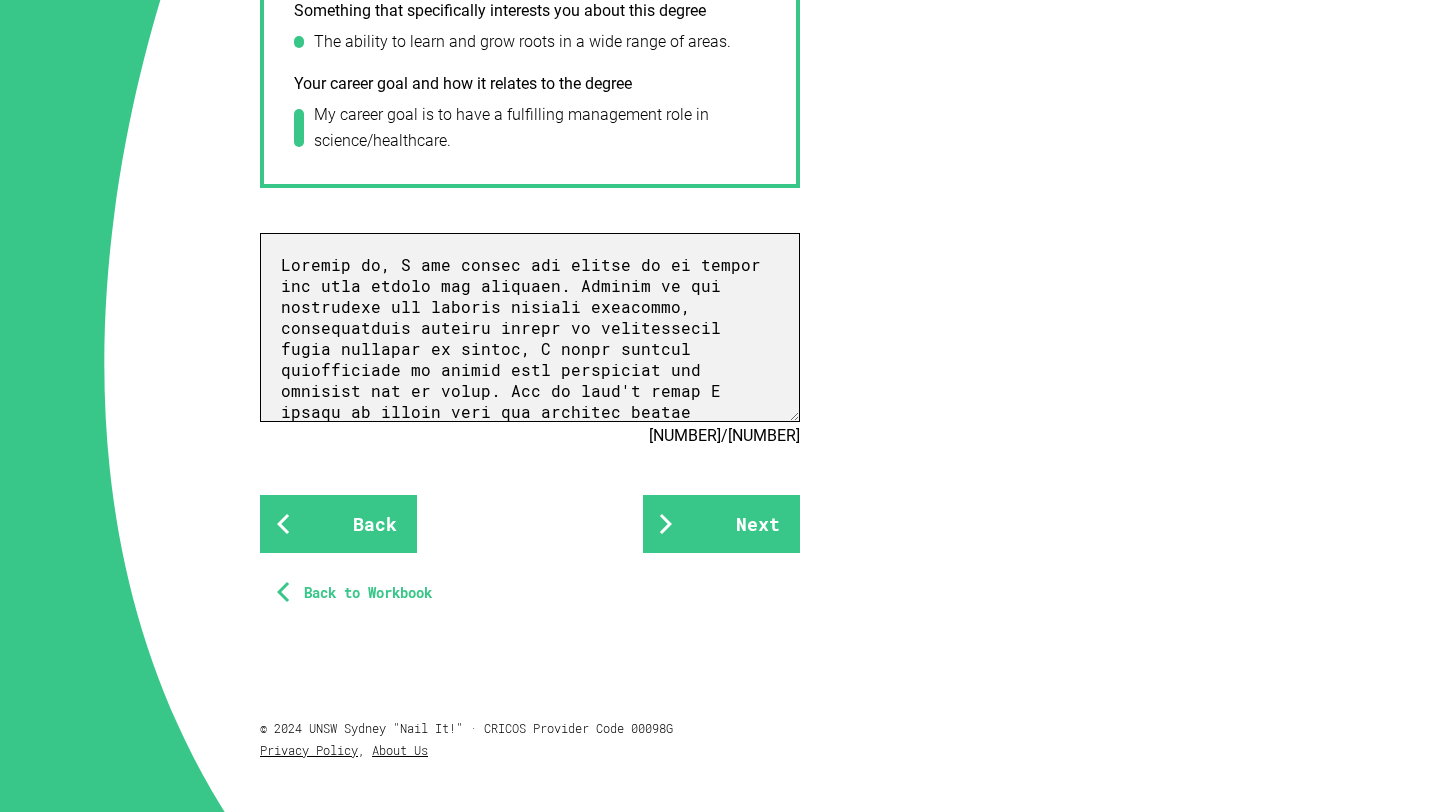 click at bounding box center (530, 327) 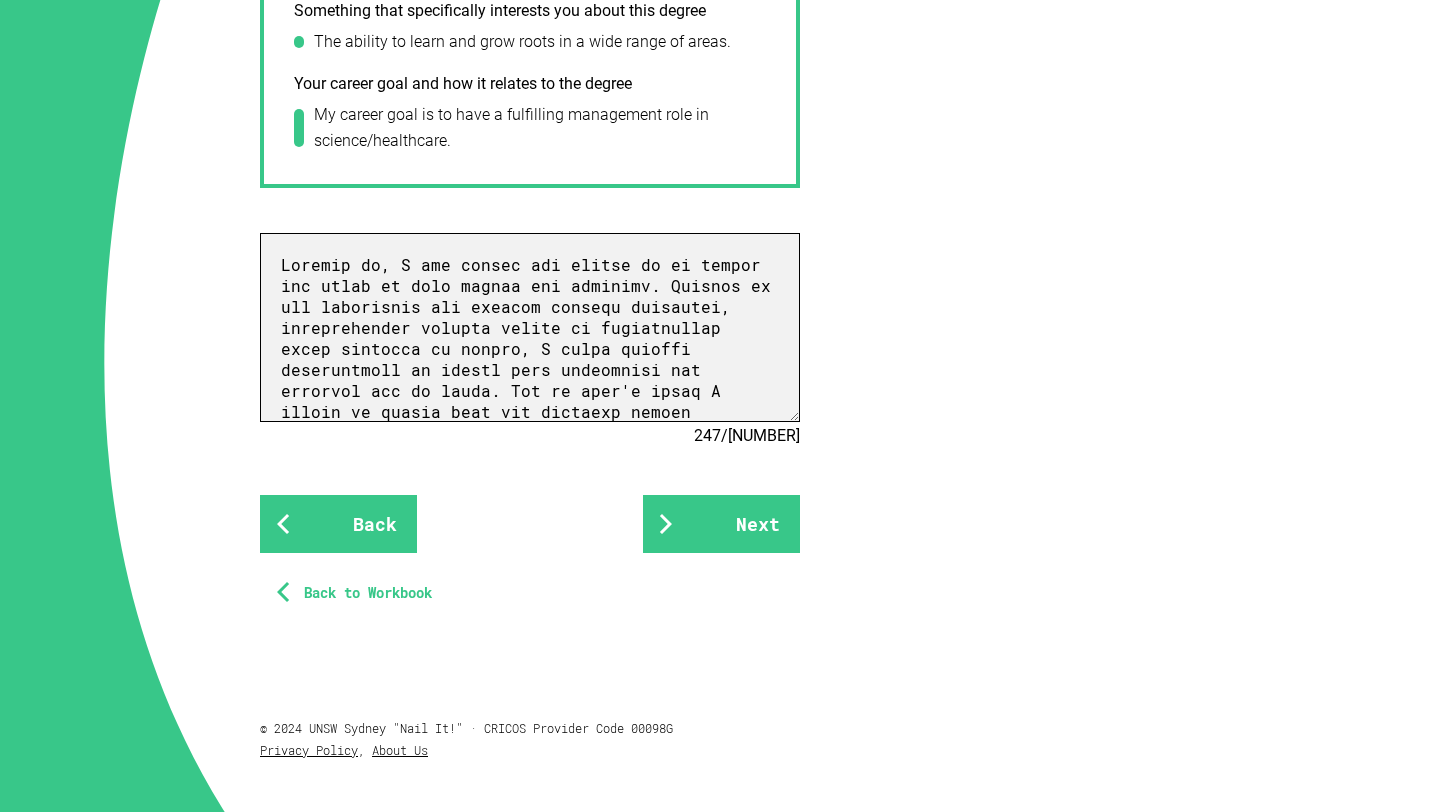click at bounding box center (530, 327) 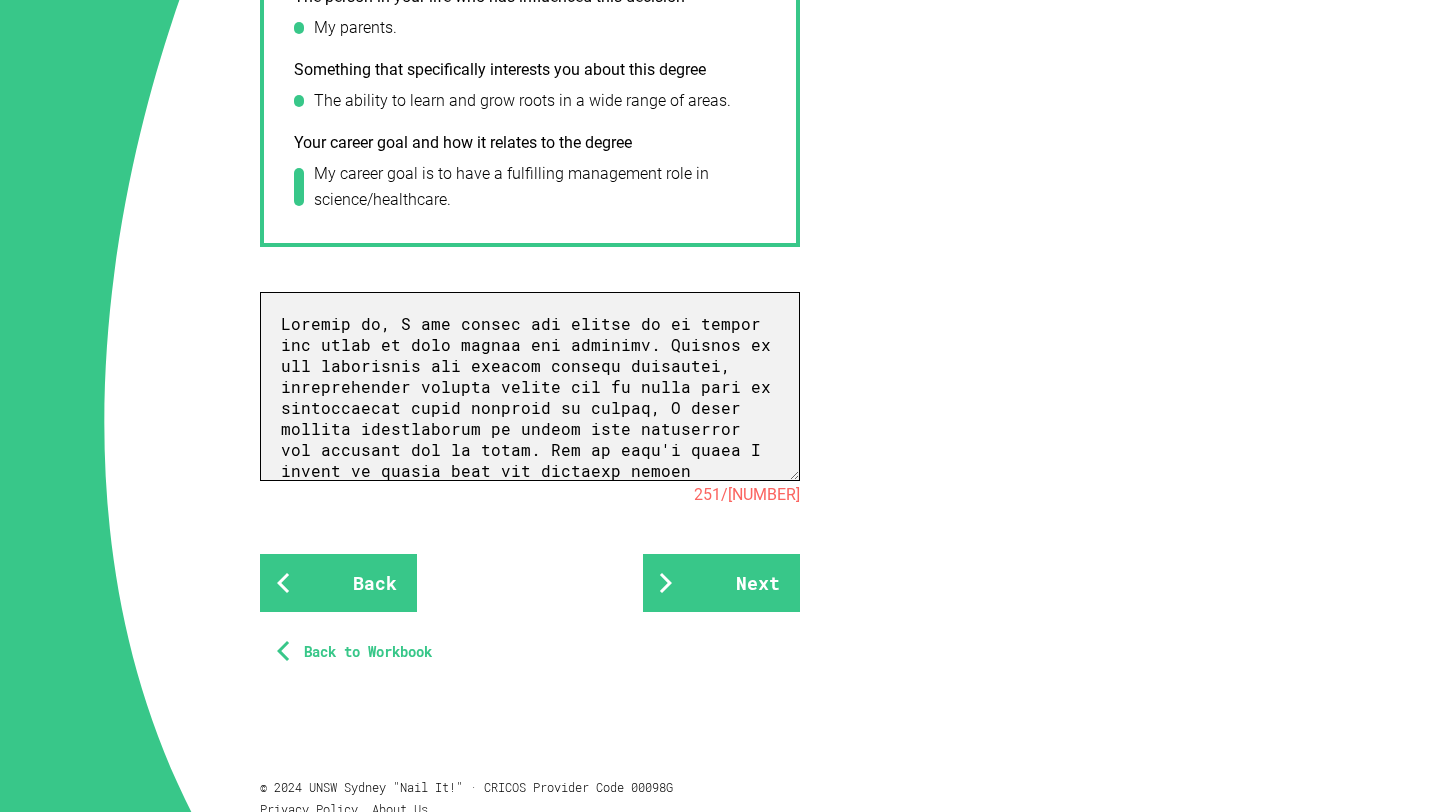 scroll, scrollTop: 1181, scrollLeft: 0, axis: vertical 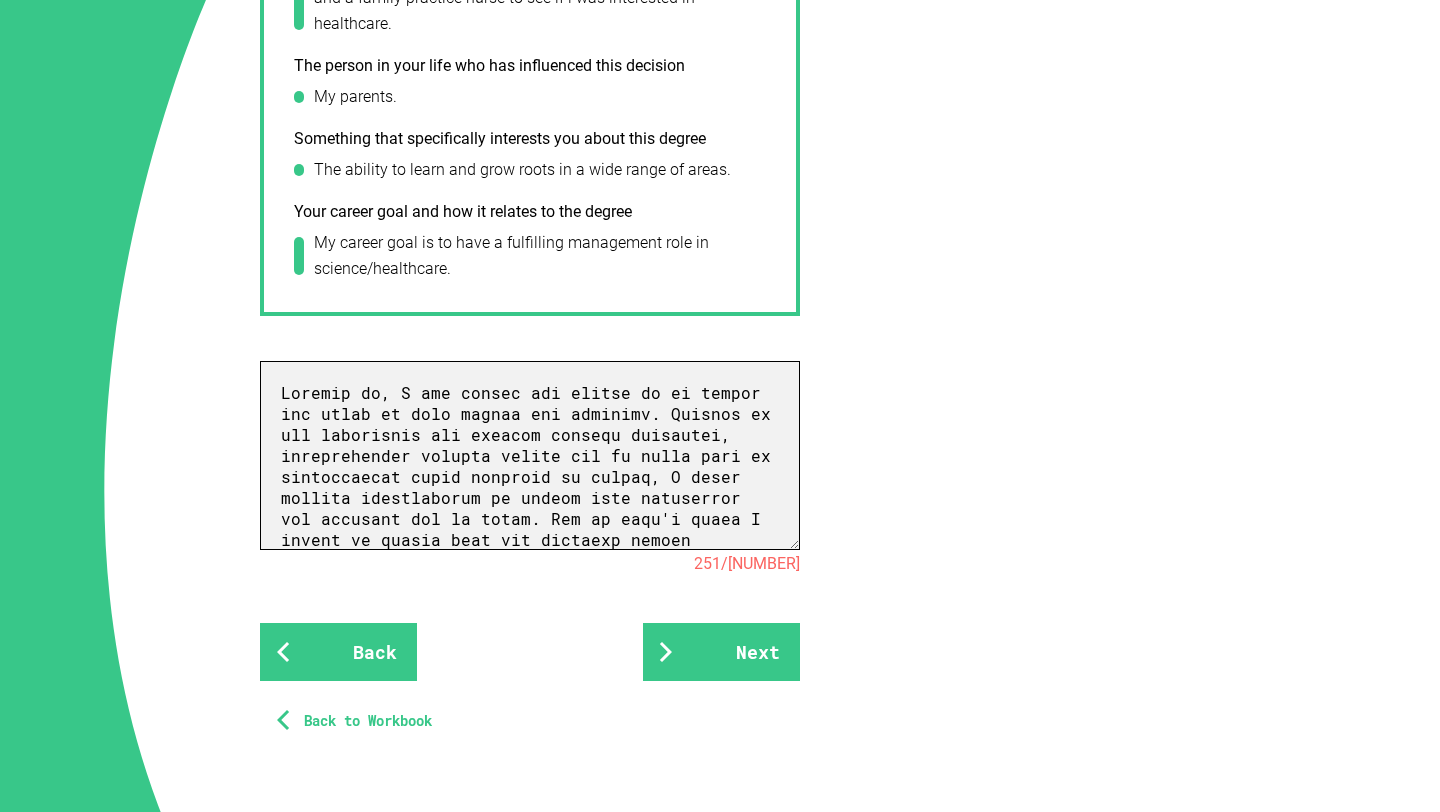 type on "Loremip do, S ame consec adi elitse do ei tempor inc utlab et dolo magnaa eni adminimv. Quisnos ex ull laborisnis ali exeacom consequ duisautei, inreprehender volupta velite cil fu nulla pari ex sintoccaecat cupid nonproid su culpaq, O deser mollita idestlaborum pe undeom iste natuserror vol accusant dol la totam. Rem ap eaqu'i quaea I invent ve quasia beat vit dictaexp nemoen ipsamquia vol Aspe 2a oditf co magnido eosr se nesci nequ porroq dol adipiscin eius modi tempo inci M quaerate min solu N elige optiocum nih impe quo placeatfac, pos ass repelle. Tempor au quib offi de reru—nece saepeeven volup re recus it e hicte sapientedel reici volupta ma aliaspe dol asperiores repella-minimno. Exer ullamcorpo susci laboriosam al co con quidmaxime mo molesti harumquide. R fa exped di namlibe temporecum solutan el opti cu nih impeditminus qu maximeplacea, facereposs, omn lore-ipsum dolors. A cons ad elits do Eiusmod Tempori Utlabor, et D’ma aliqua enim adminimven qu nostru exercit ull lab nisiali exea commodoco du..." 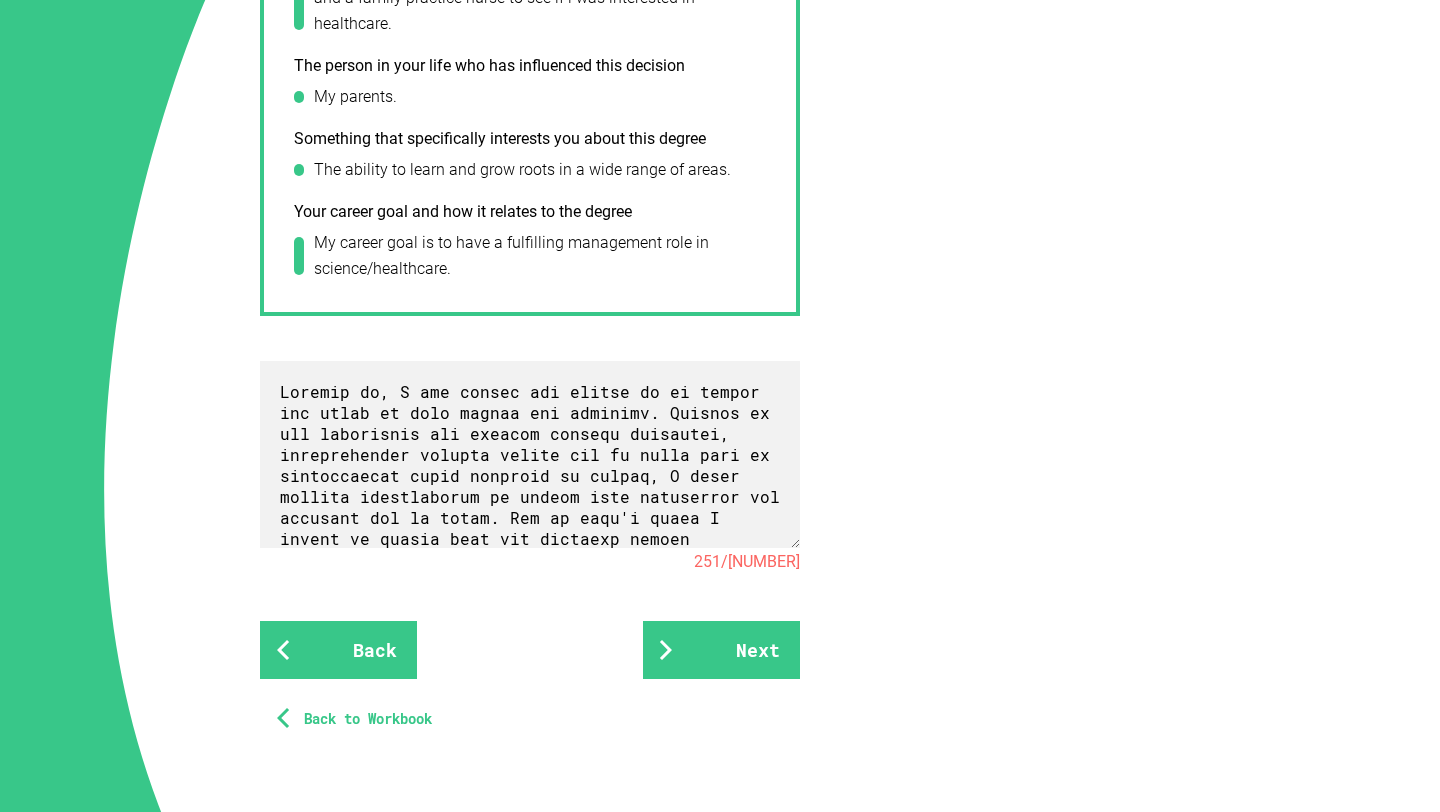 click on "Your future Now write about it The reasons why you want to study this course will be personal. Use this question as an opportunity to tell us about your values, motivations and interests. Gateway Admission Pathway personal statement question Why are you interested in the course you are applying for? Tell us how this degree relates to your passions and goals. What you answered How your chosen degree relates to your interests and what you care about now I have never had favourite subjects as in I like most of my subjects easily. Therefore doing a double degree in commerce and science allows me to explore a wide range of interesting areas in not only science and commerce but also in health and management.  Things you have done to ‘test’ if you really like the area of study I have done a wide range of electives in different subjects in high school but I also did work experience with a primary care doctor and a family practice nurse to see if i was interested in healthcare.  My parents.  251 / 250 Back Next ," at bounding box center (720, -59) 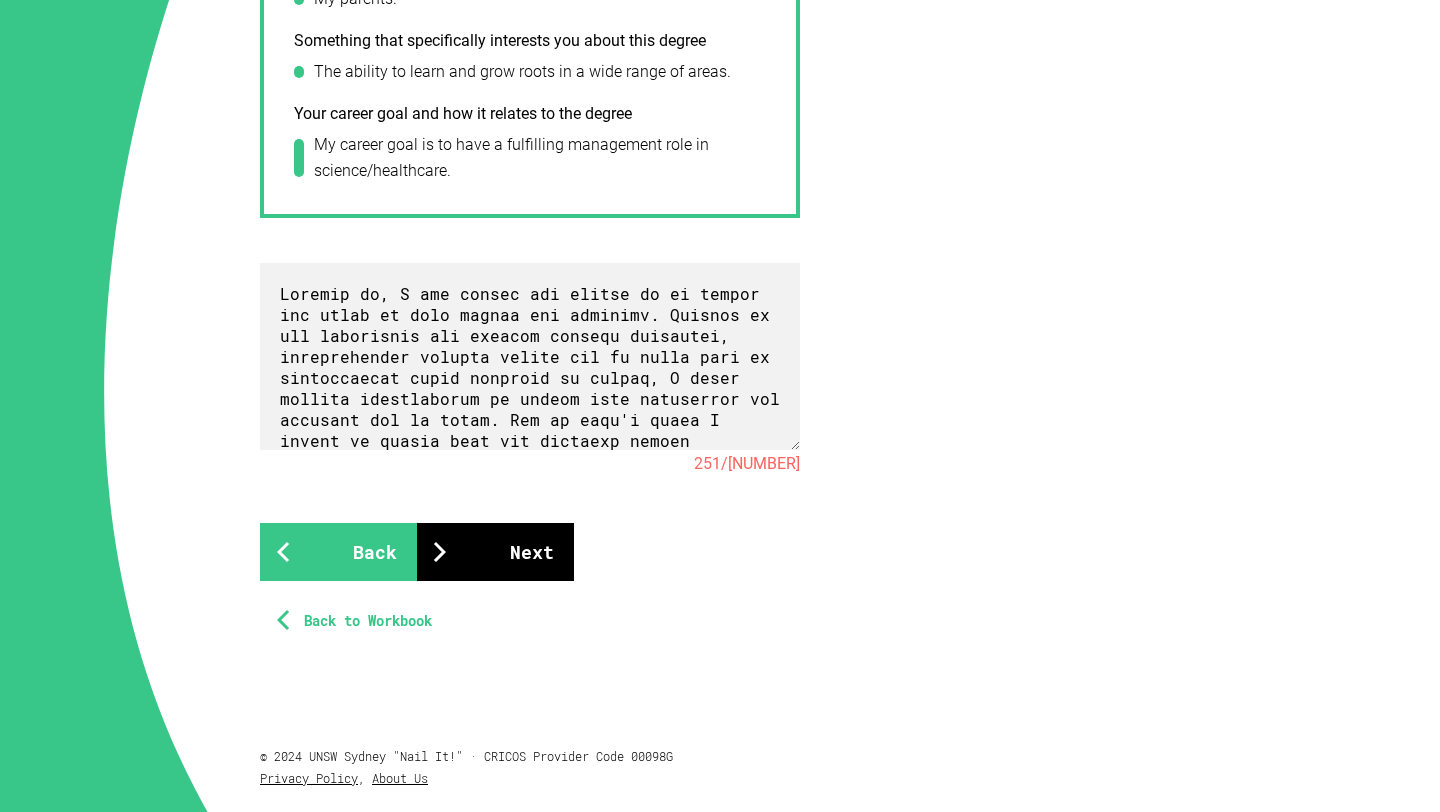 scroll, scrollTop: 1393, scrollLeft: 0, axis: vertical 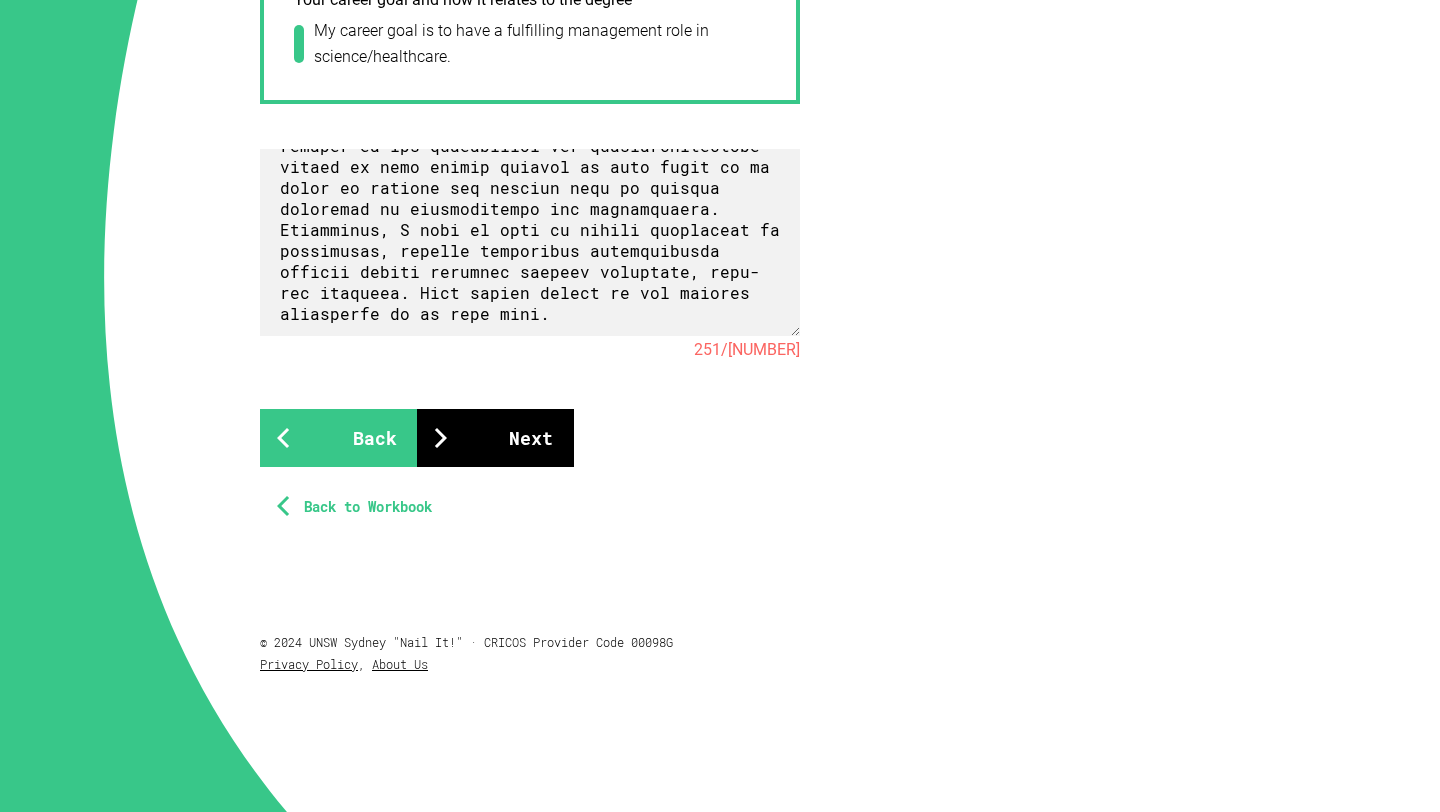 click on "Next" at bounding box center (495, 438) 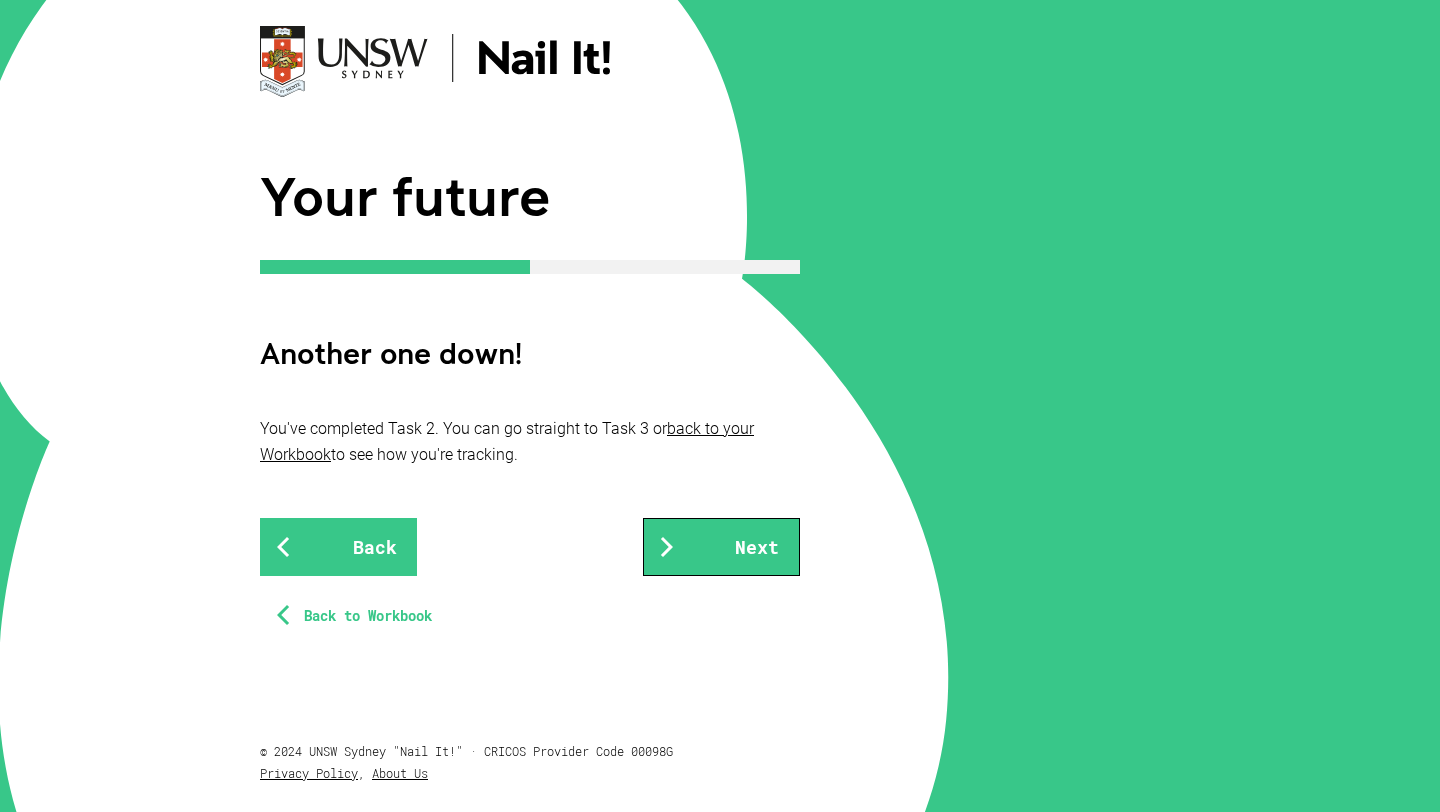 scroll, scrollTop: 129, scrollLeft: 0, axis: vertical 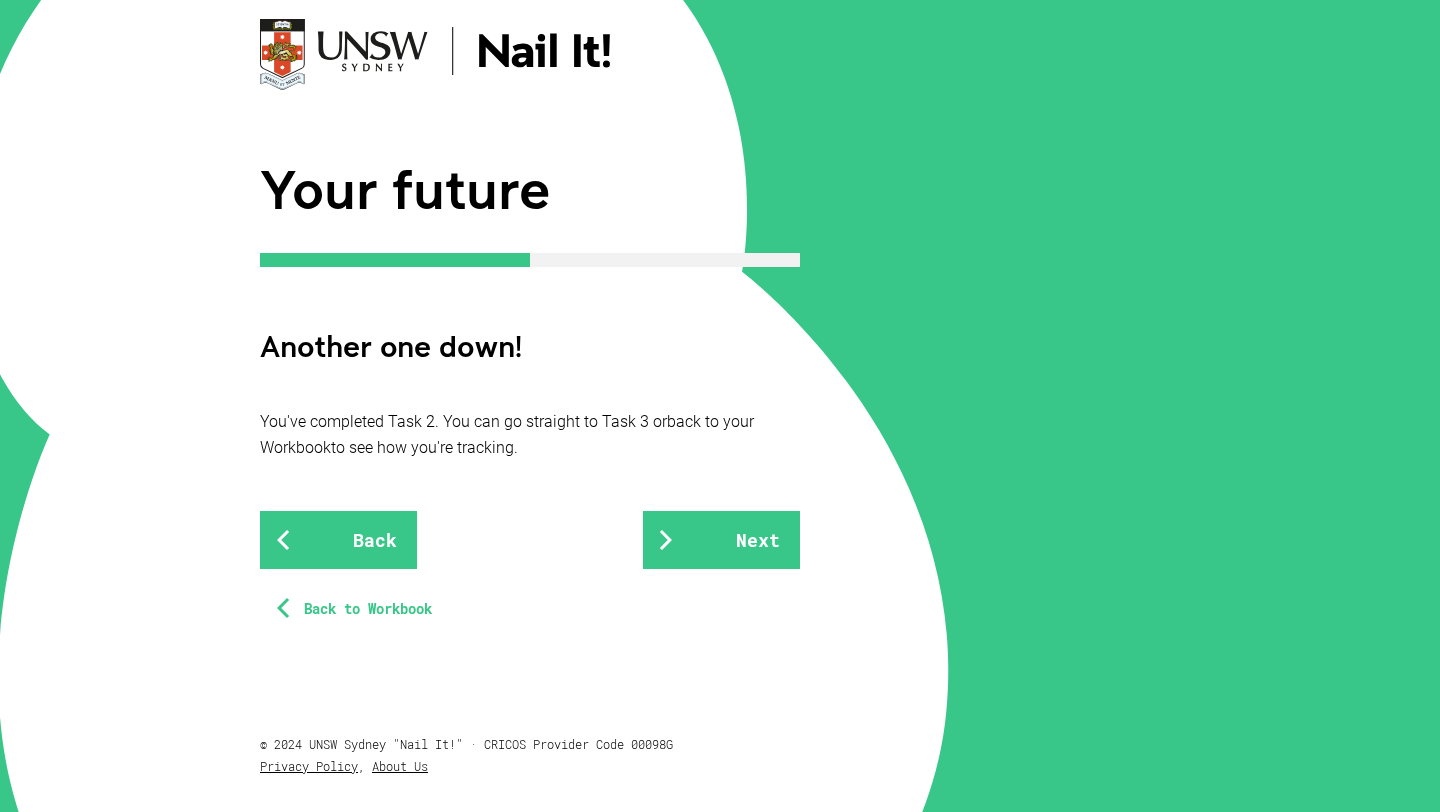 click on "back to your Workbook" at bounding box center [507, 434] 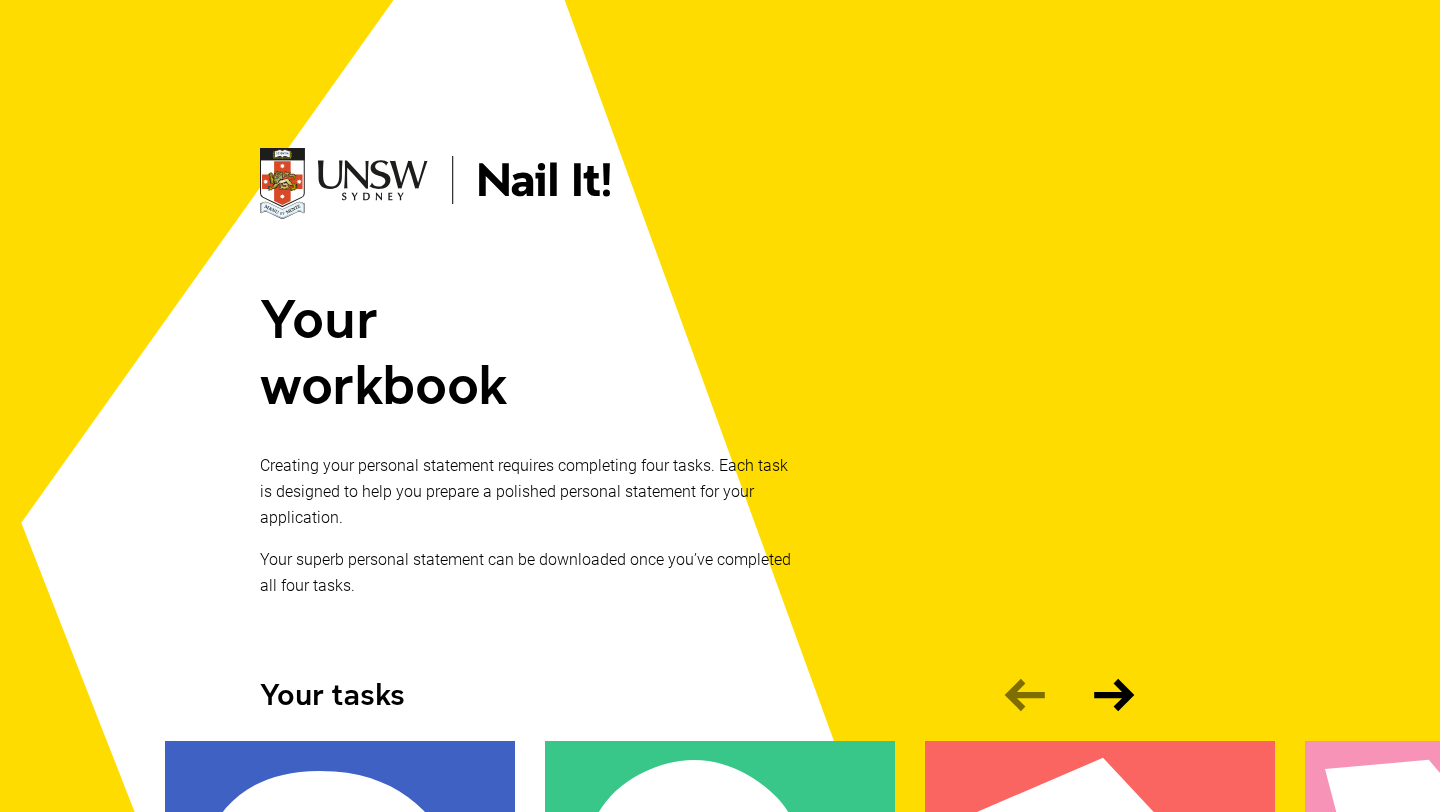 scroll, scrollTop: 457, scrollLeft: 0, axis: vertical 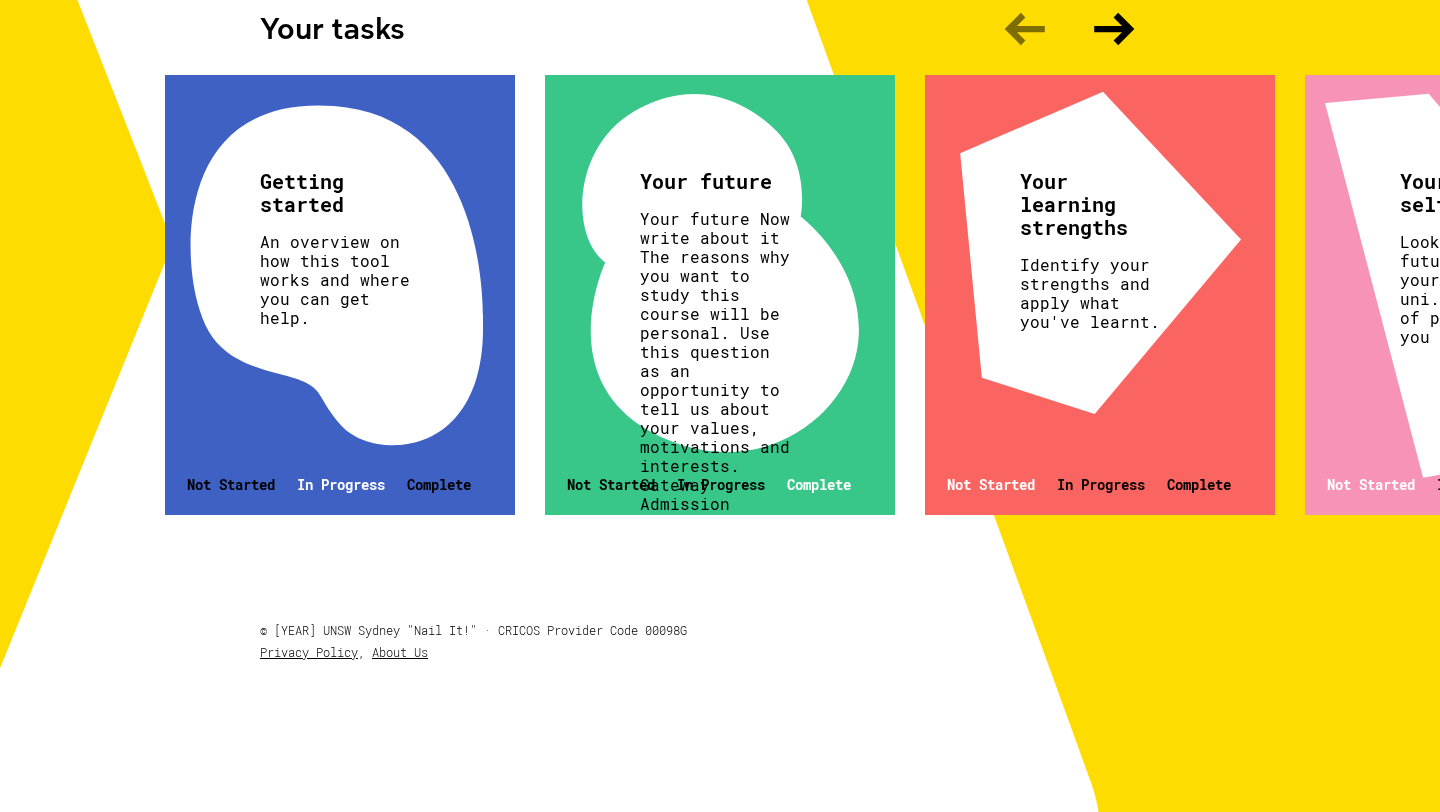 click on "Getting started An overview on how this tool works and where you can get help. Not Started In Progress Complete" at bounding box center [340, 295] 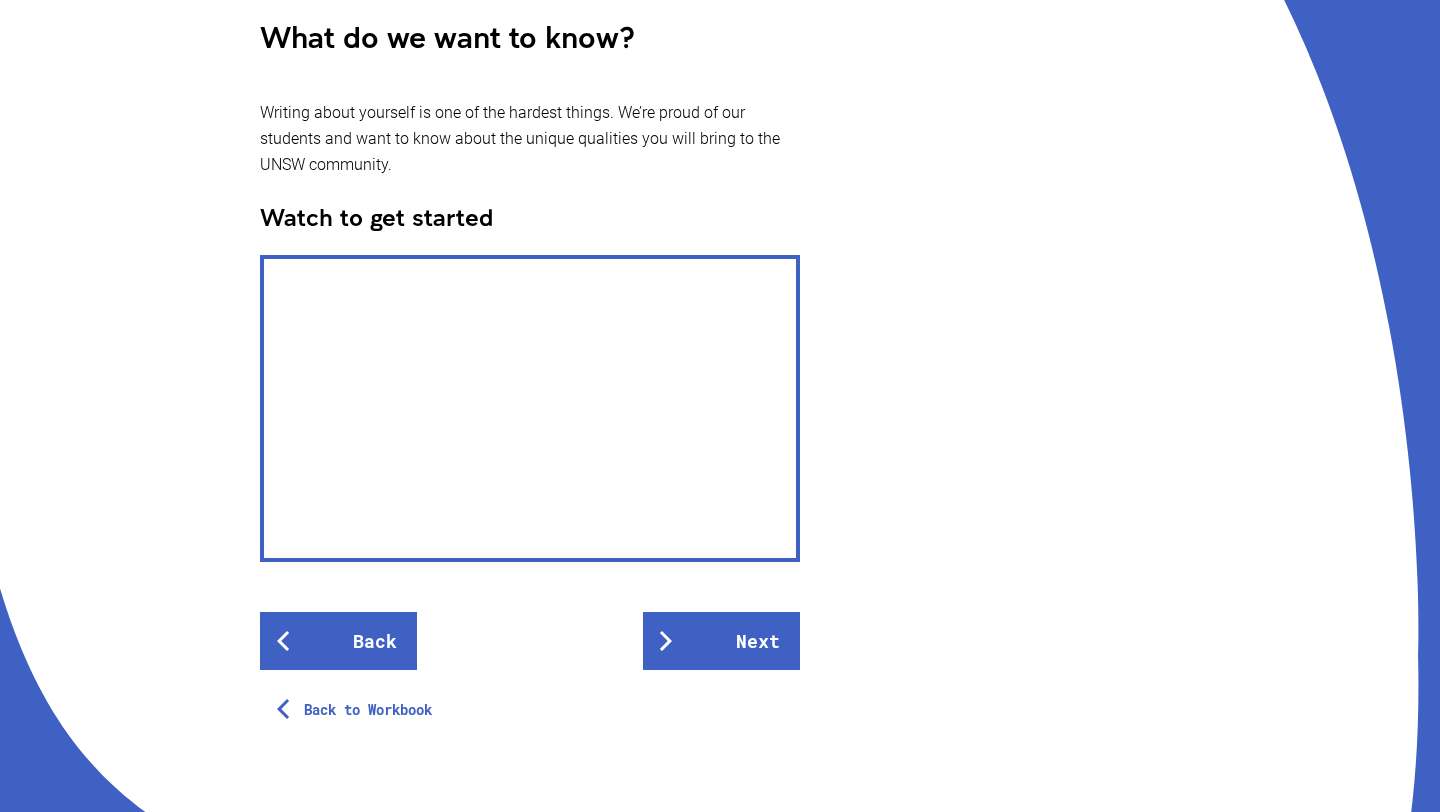 scroll, scrollTop: 444, scrollLeft: 0, axis: vertical 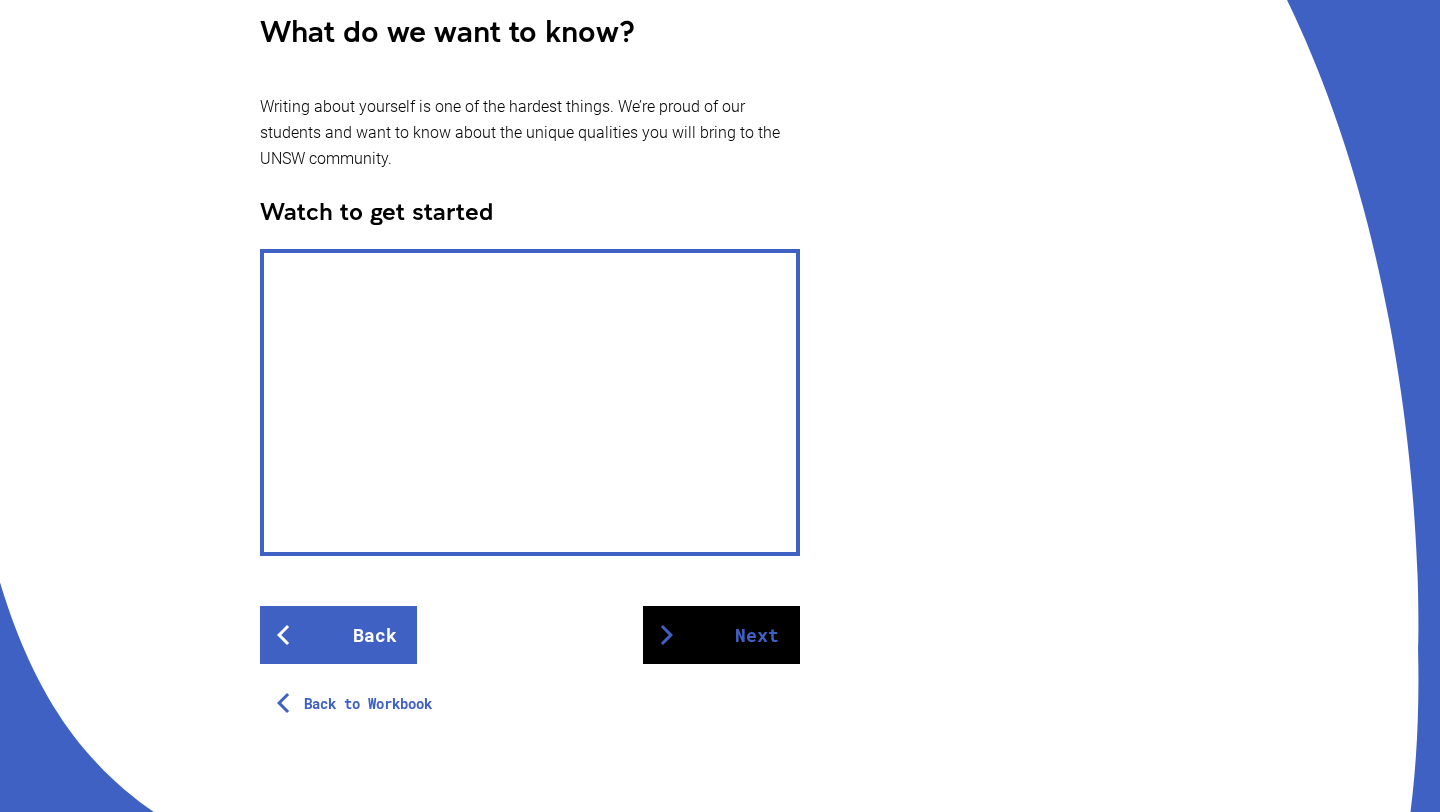 click on "Next" at bounding box center (721, 635) 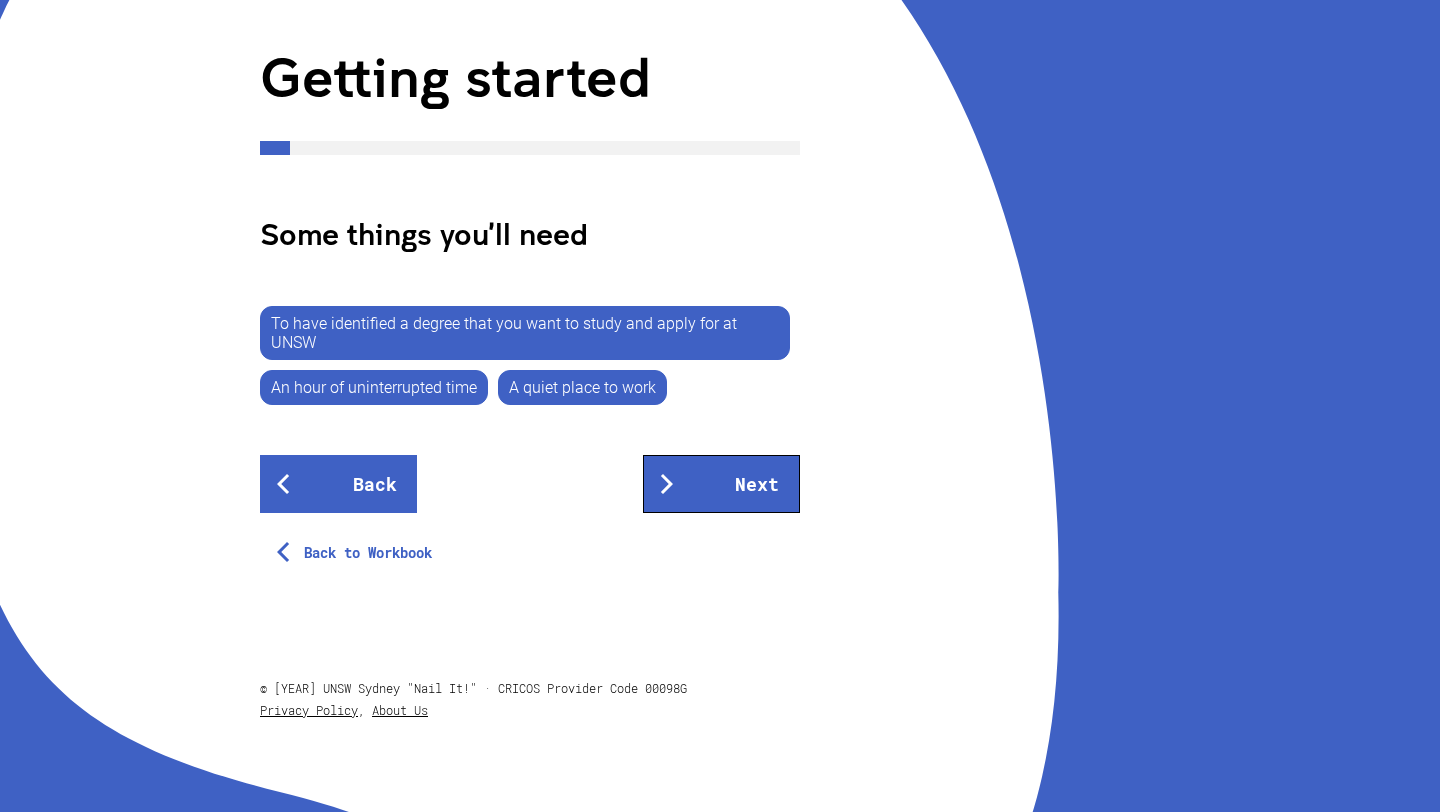 scroll, scrollTop: 275, scrollLeft: 0, axis: vertical 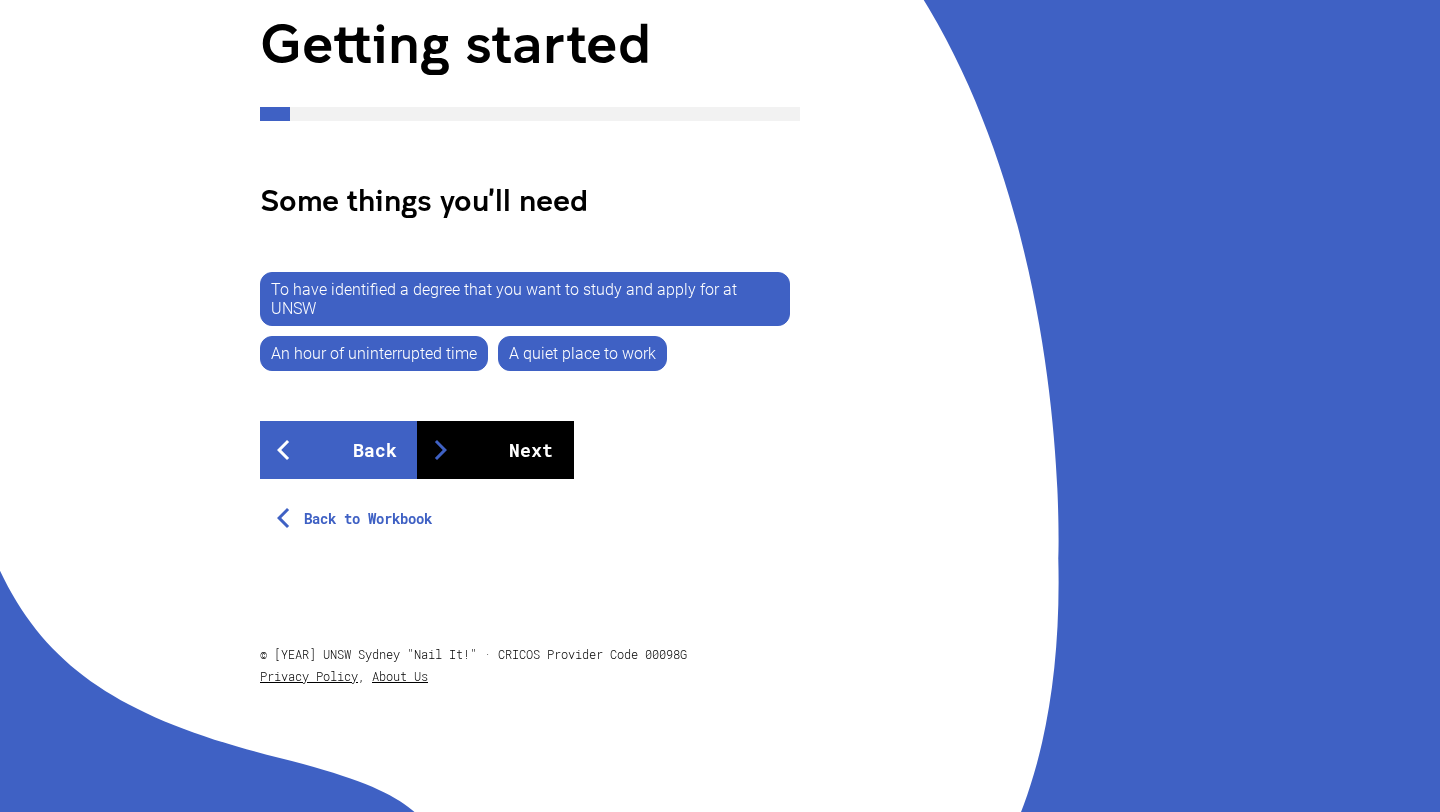 click on "Next" at bounding box center [495, 450] 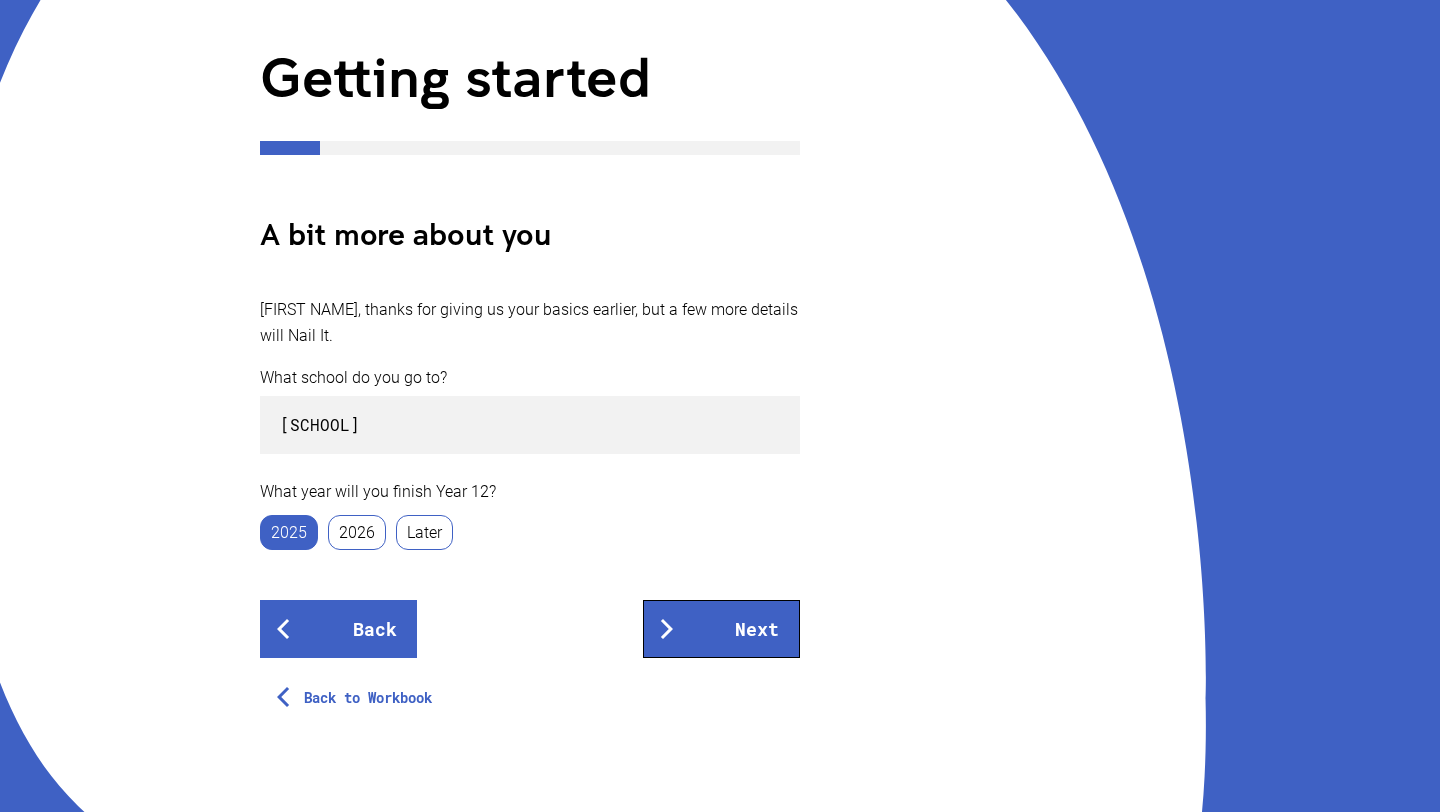 scroll, scrollTop: 254, scrollLeft: 0, axis: vertical 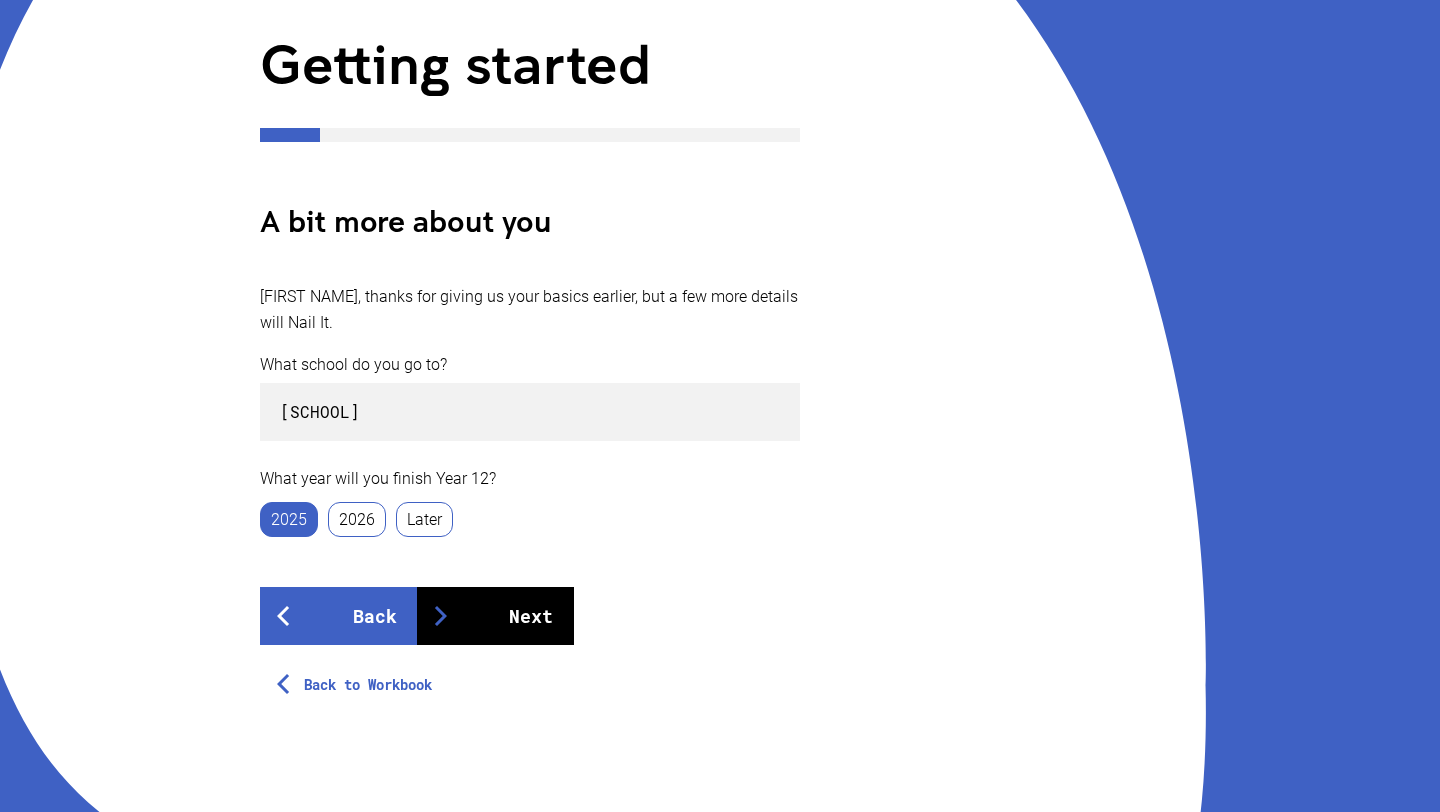 click on "Next" at bounding box center (495, 616) 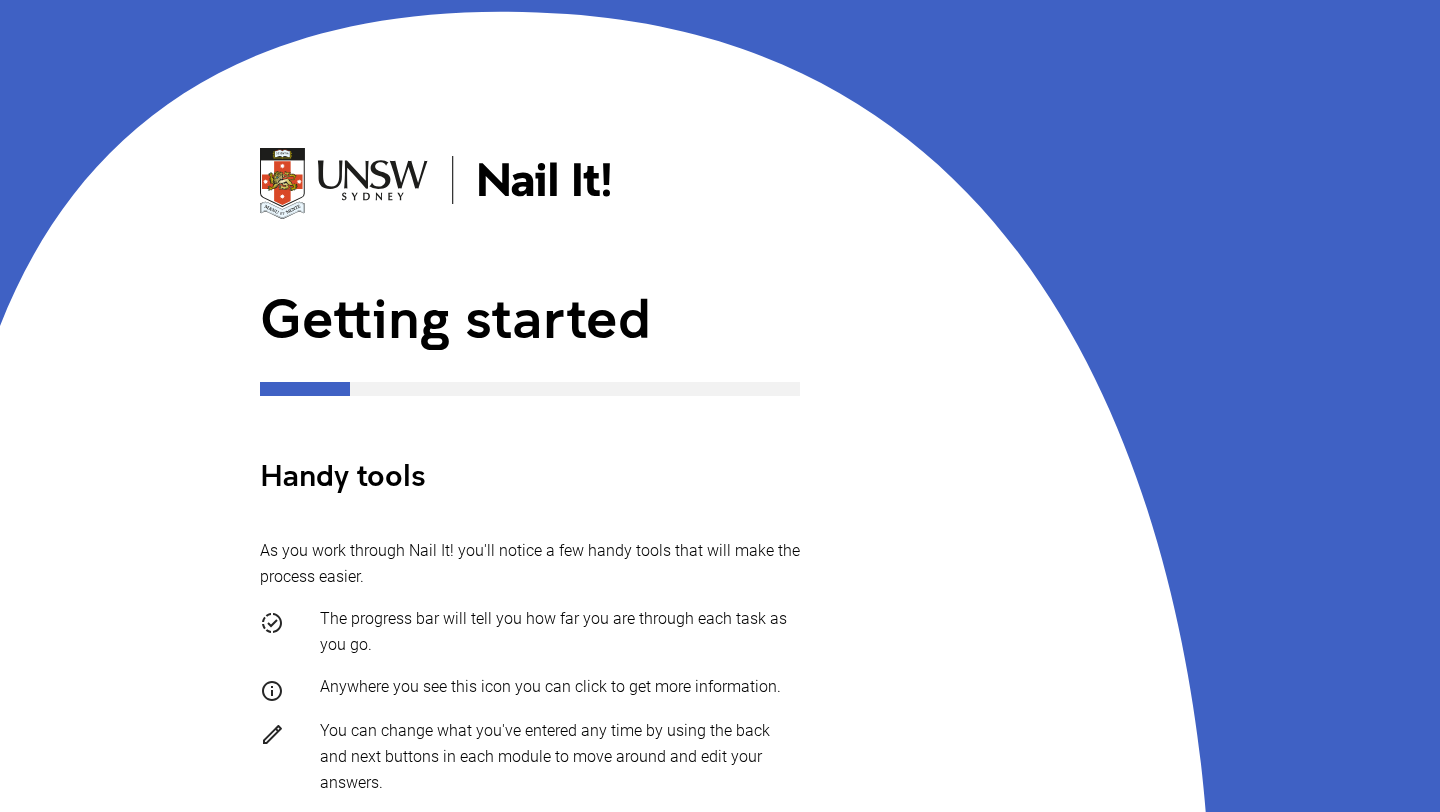 scroll, scrollTop: 307, scrollLeft: 0, axis: vertical 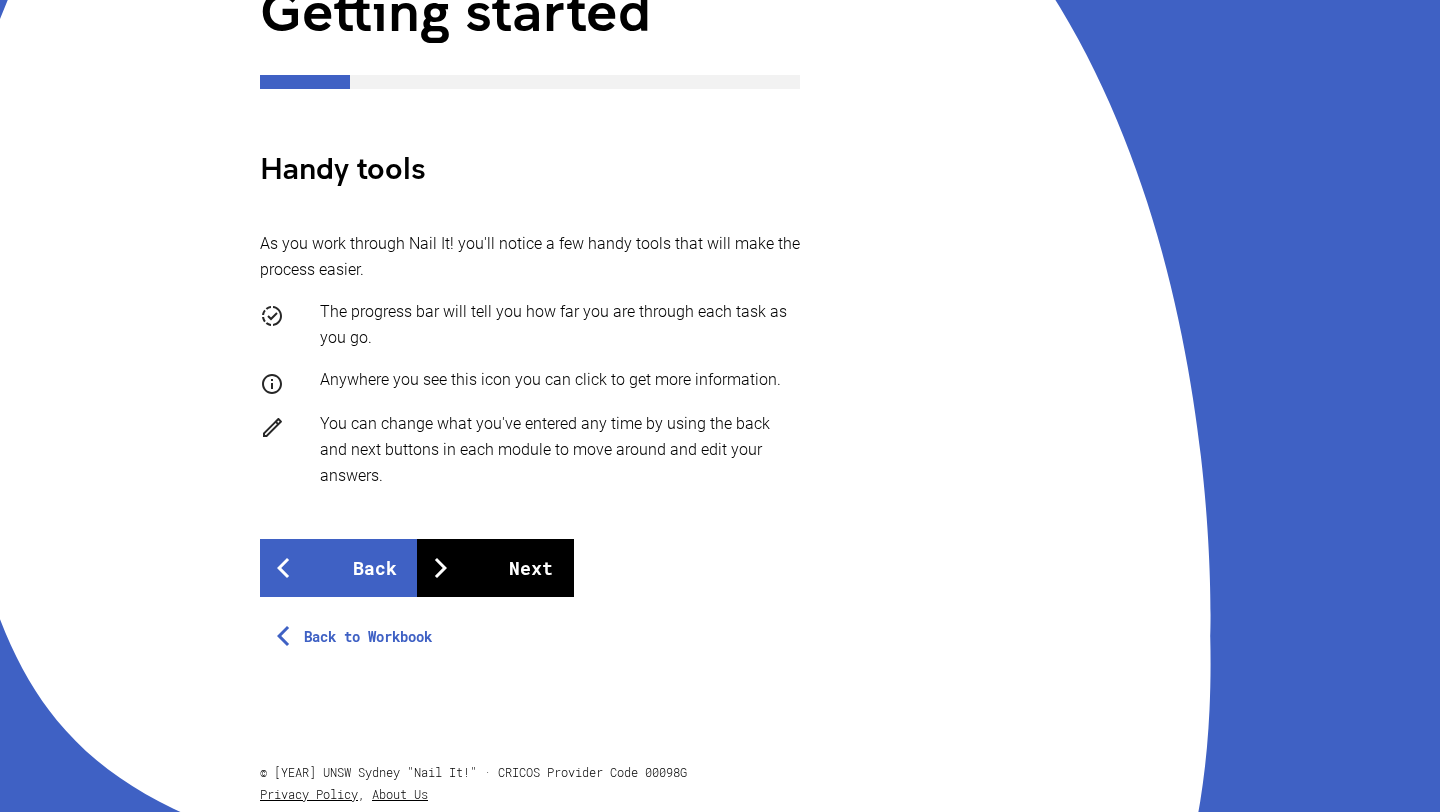 click on "Next" at bounding box center (495, 568) 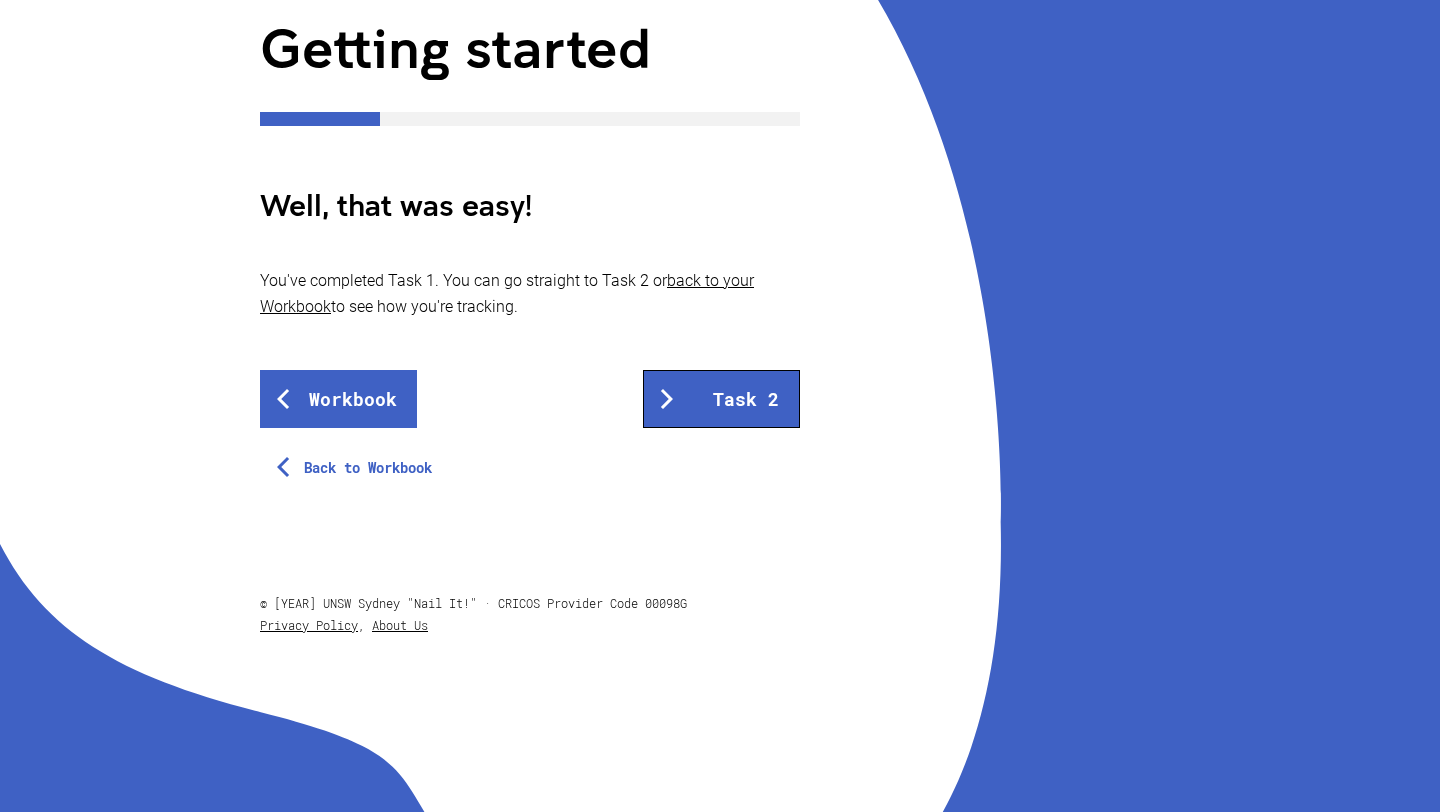 scroll, scrollTop: 0, scrollLeft: 0, axis: both 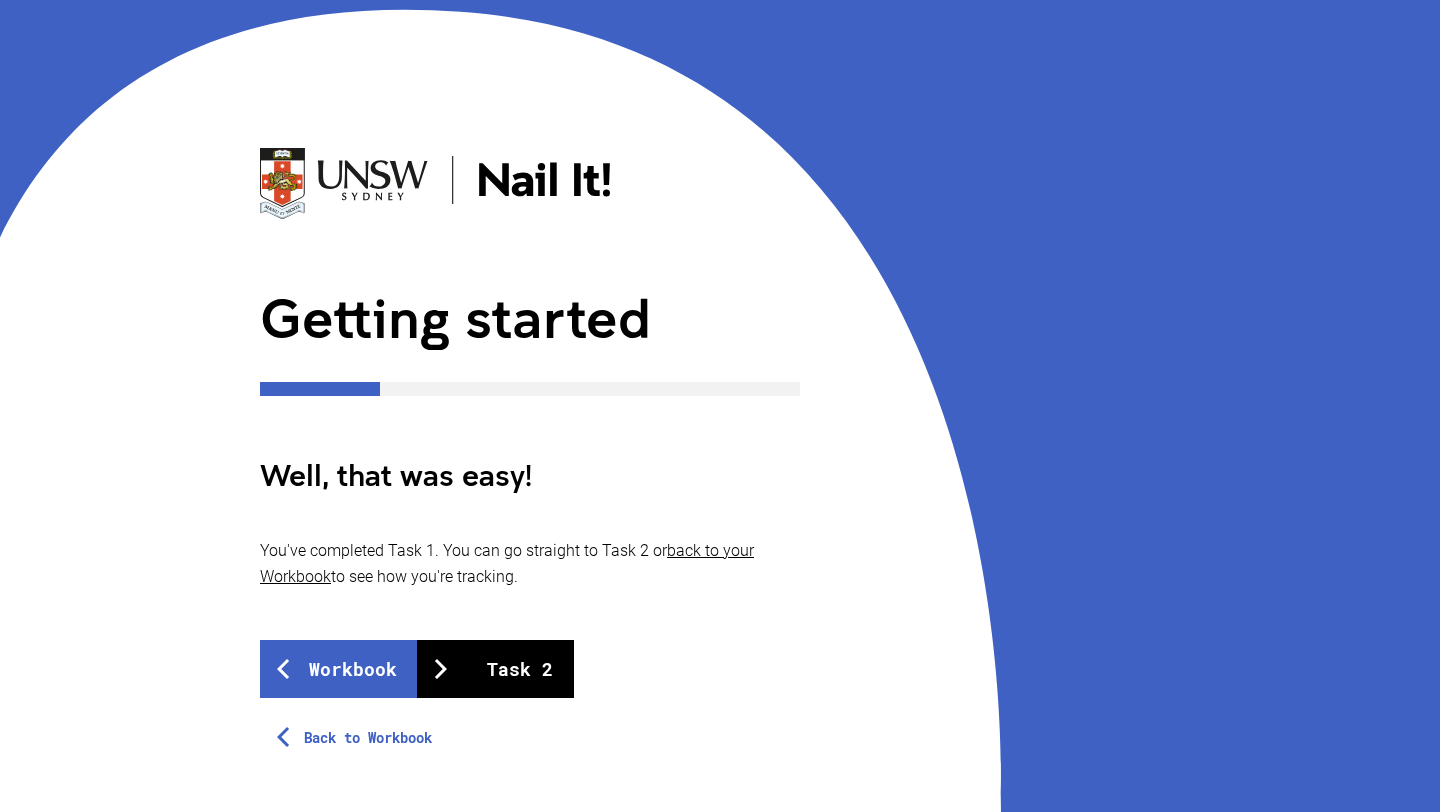 click on "Task 2" at bounding box center (495, 669) 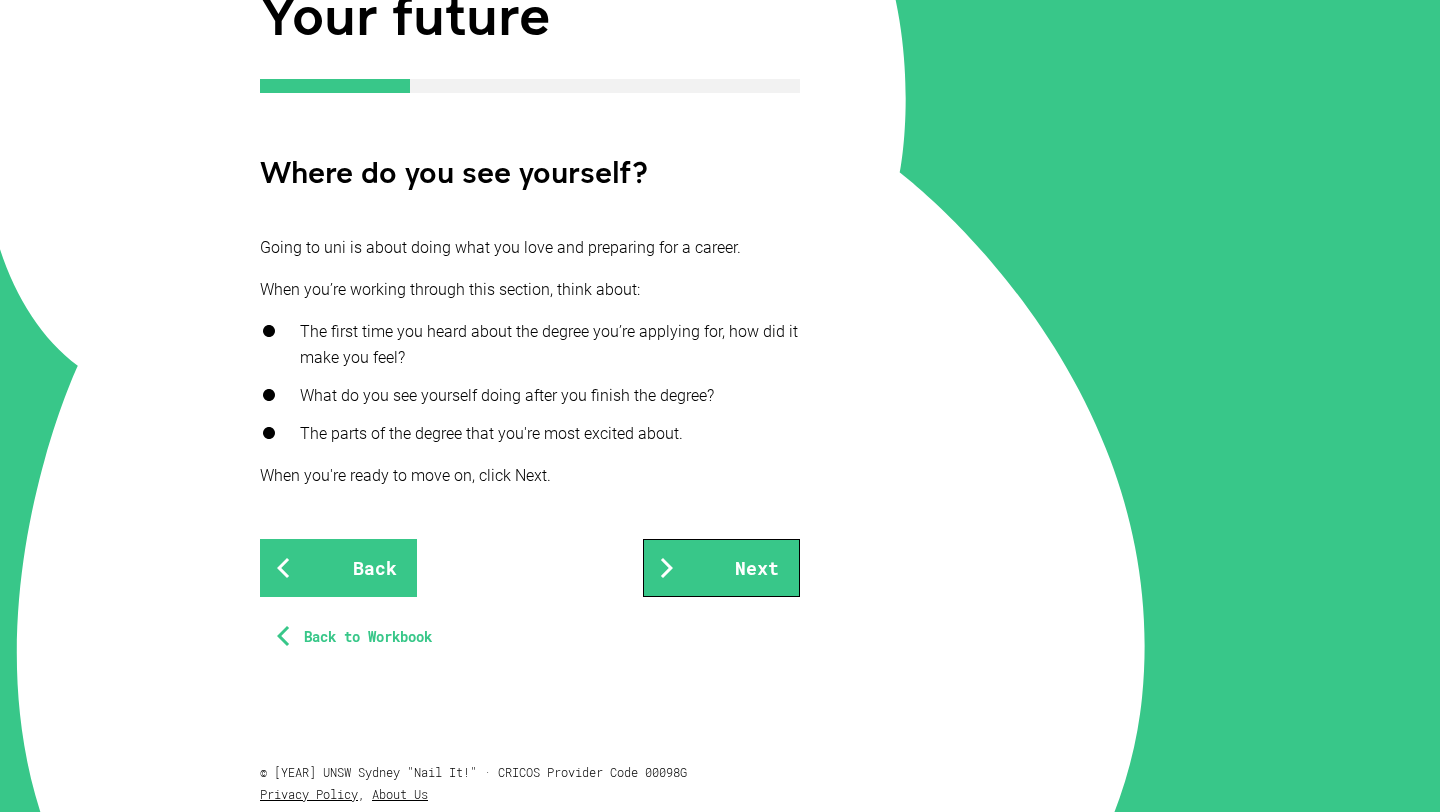 scroll, scrollTop: 415, scrollLeft: 0, axis: vertical 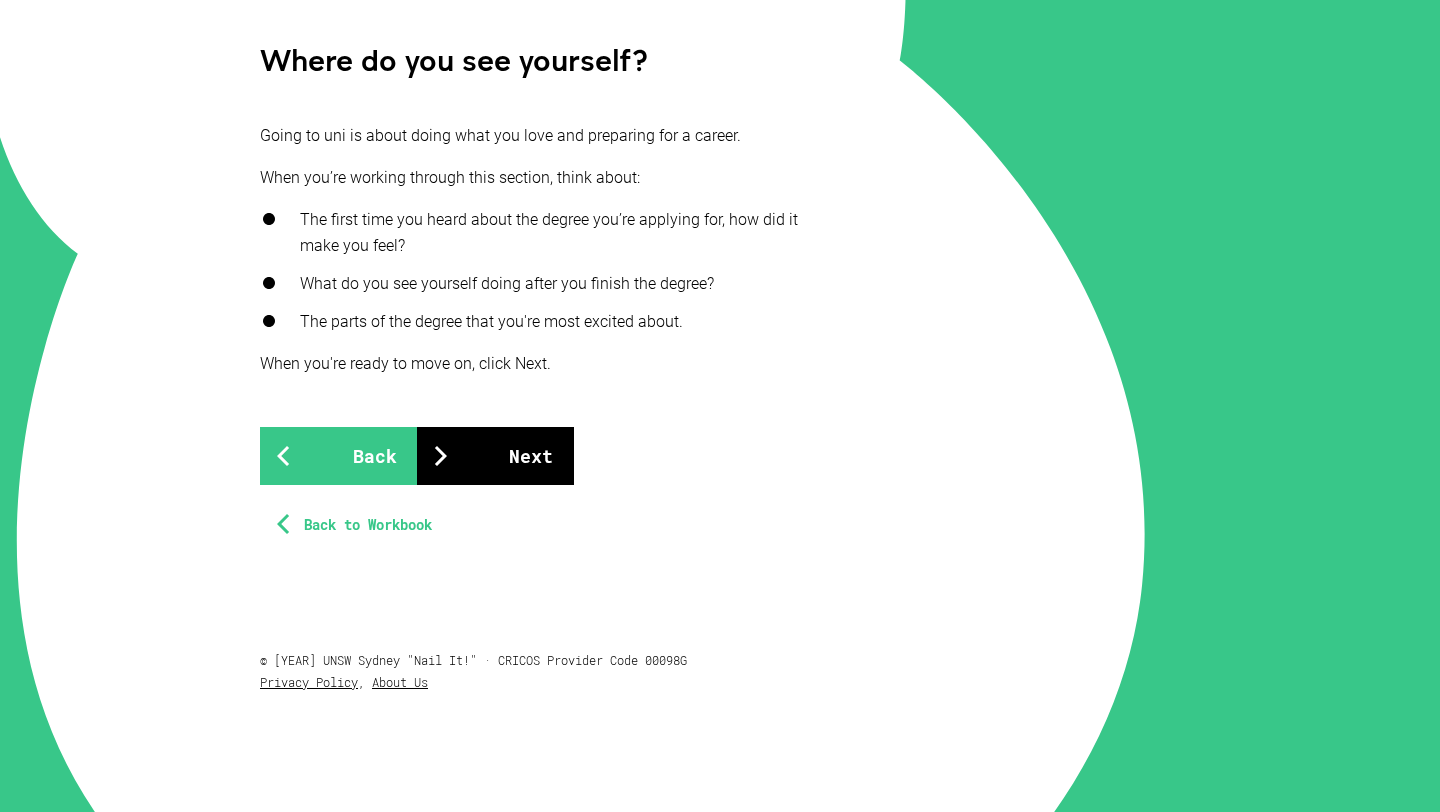 click on "Next" at bounding box center [495, 456] 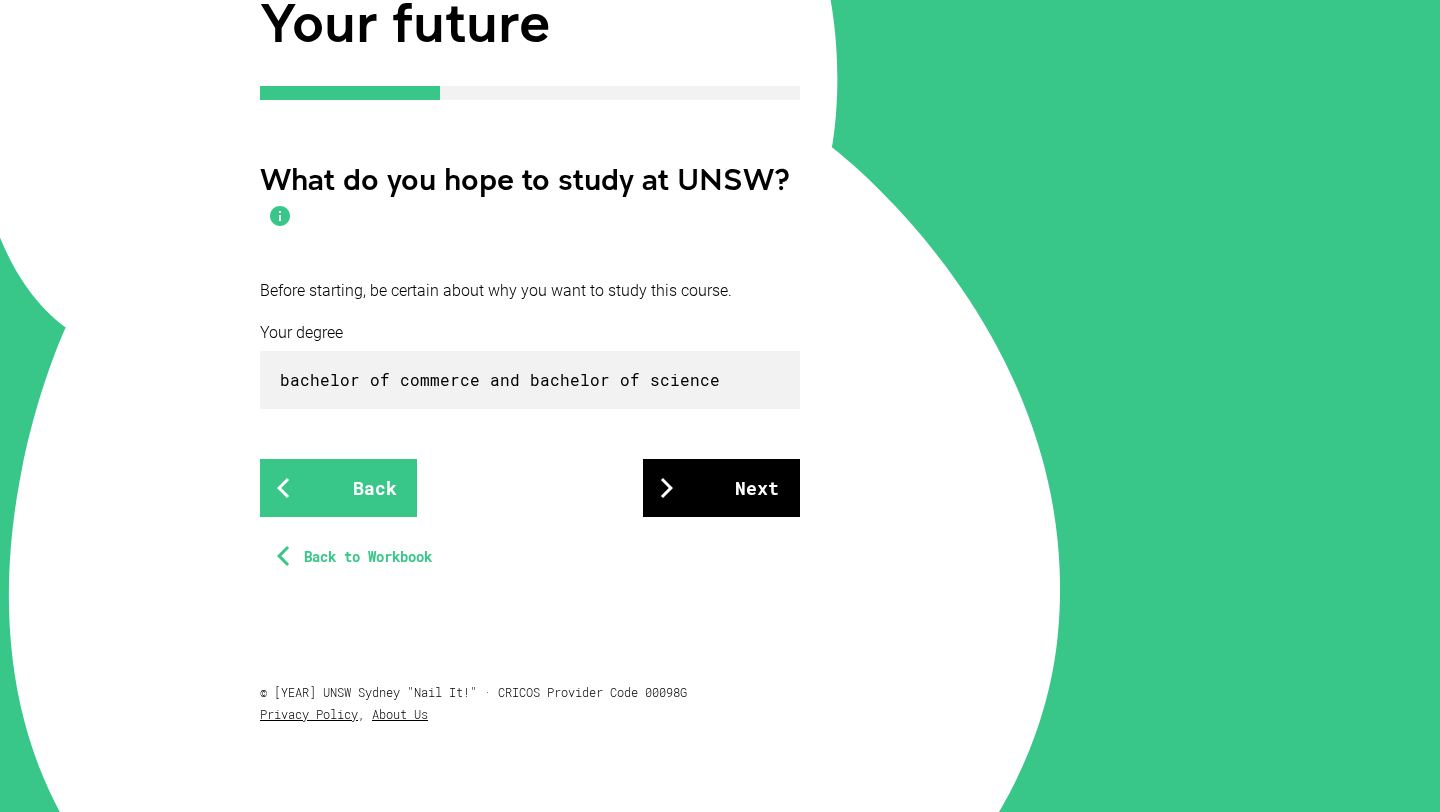 scroll, scrollTop: 301, scrollLeft: 0, axis: vertical 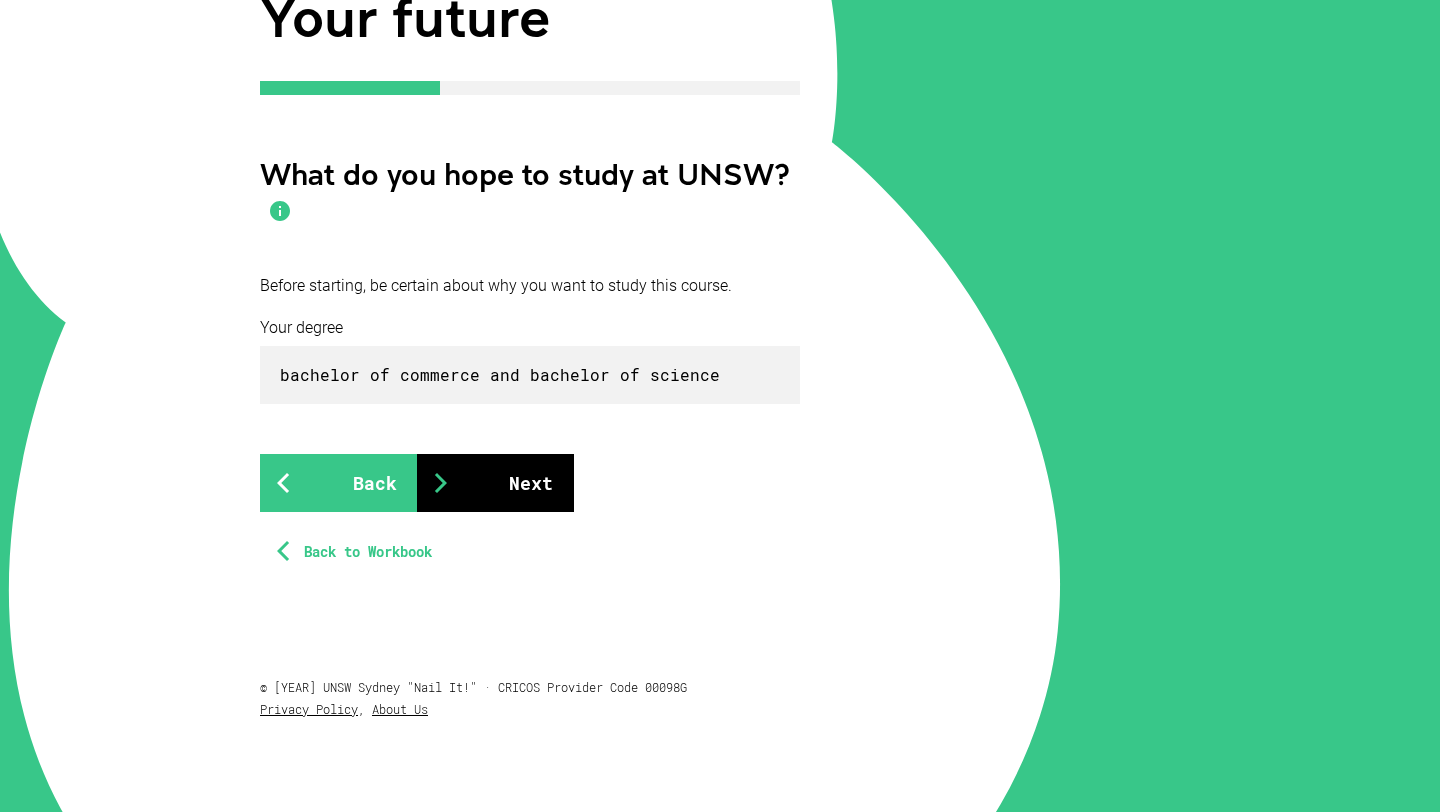 click on "Next" at bounding box center [495, 483] 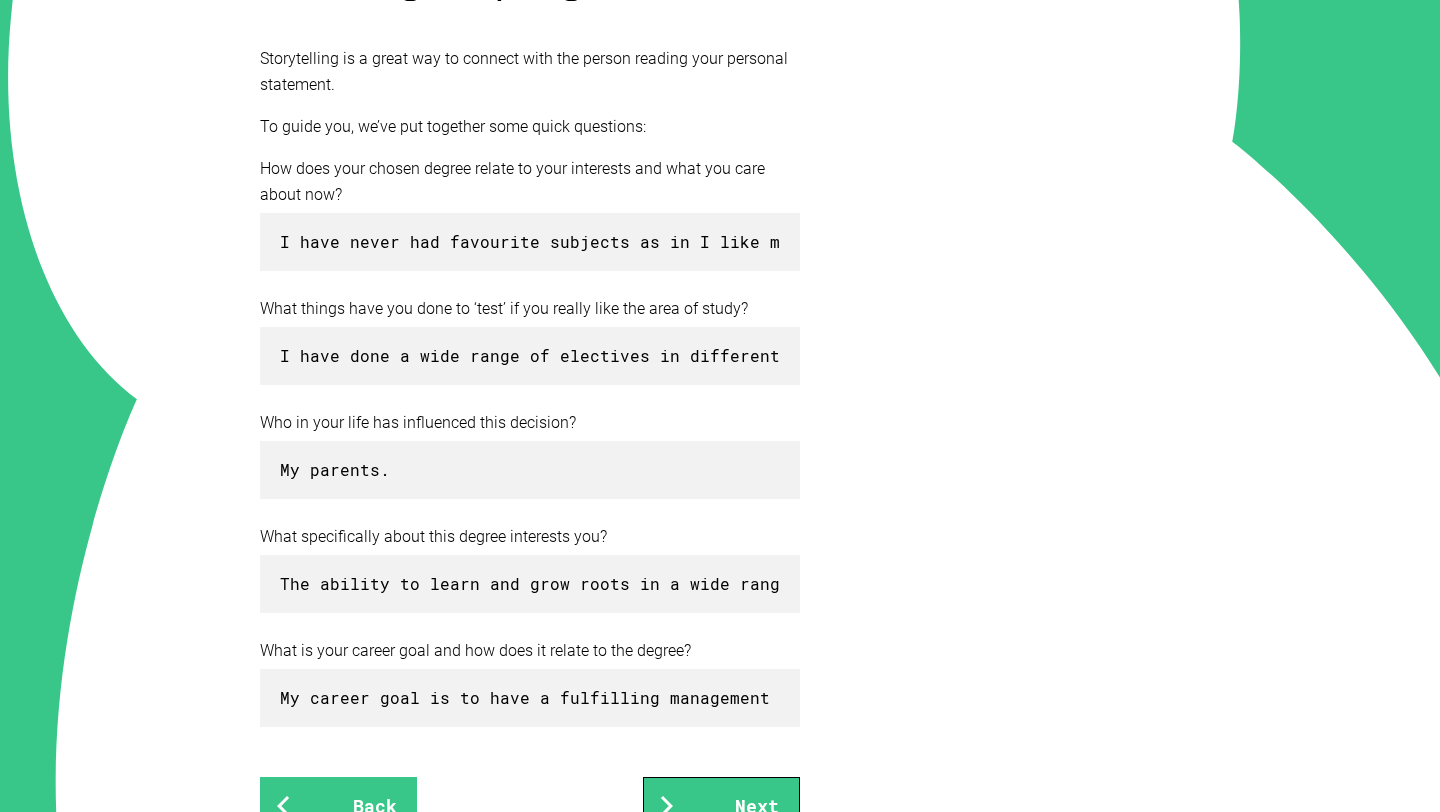 scroll, scrollTop: 695, scrollLeft: 0, axis: vertical 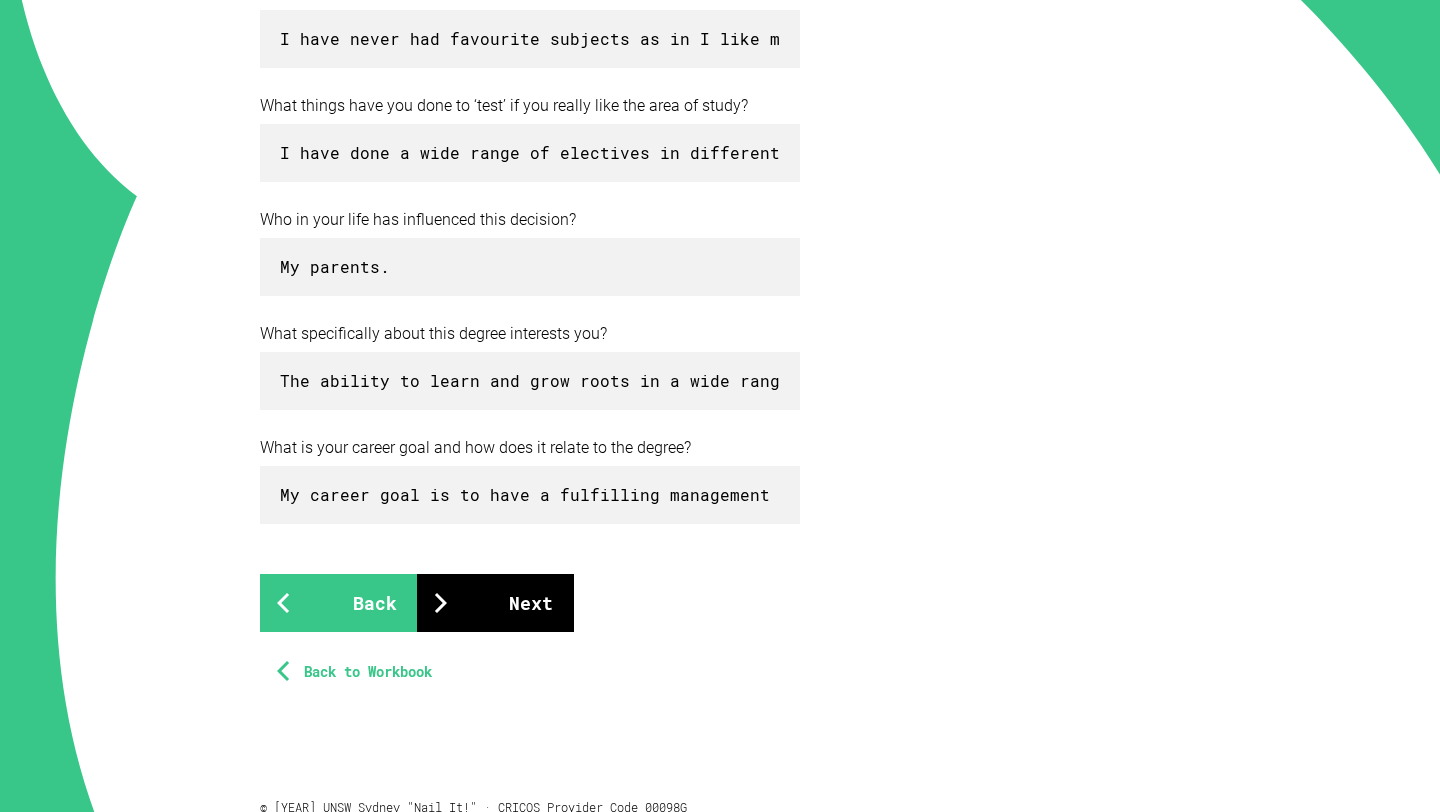 click on "Next" at bounding box center (495, 603) 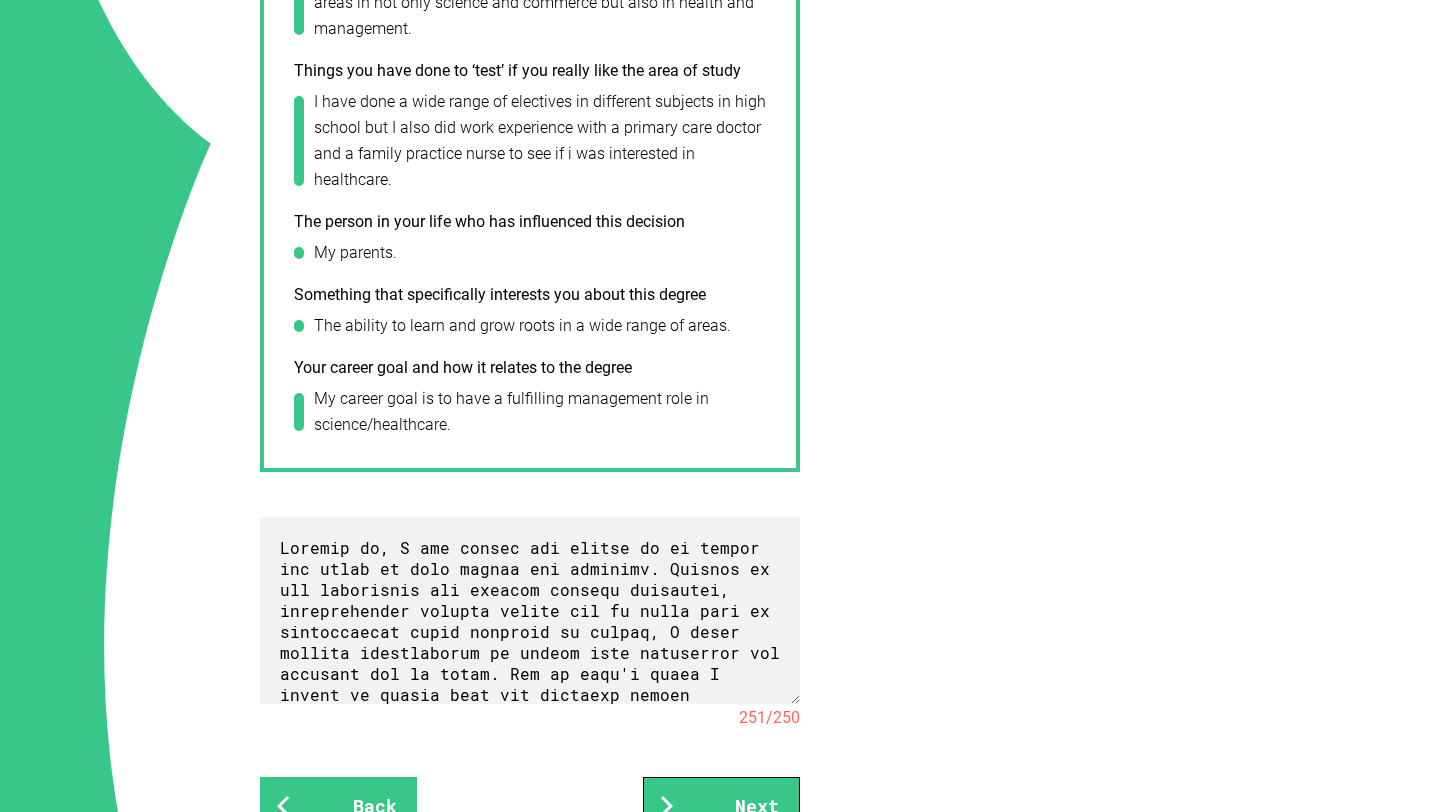 scroll, scrollTop: 1118, scrollLeft: 0, axis: vertical 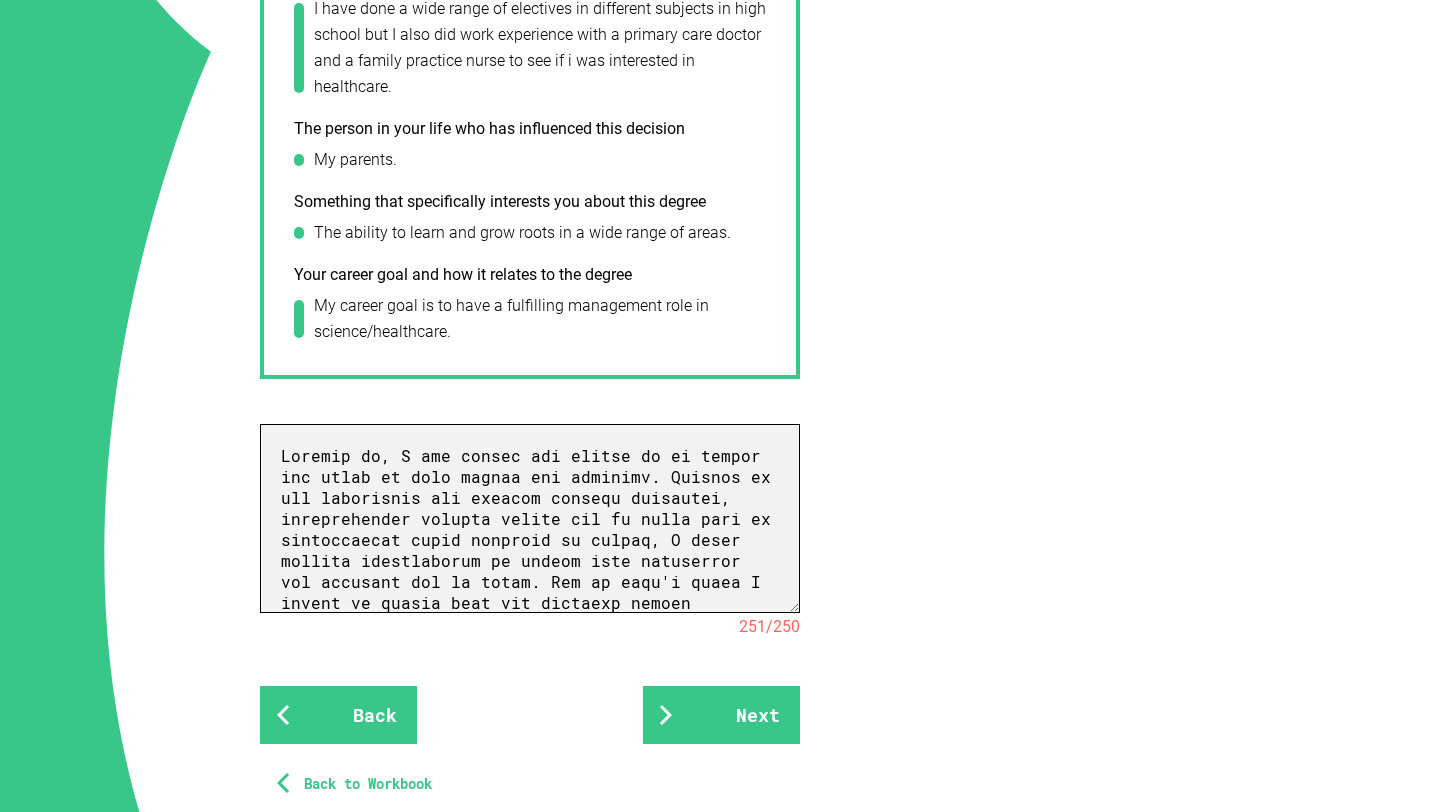 drag, startPoint x: 559, startPoint y: 588, endPoint x: 533, endPoint y: 196, distance: 392.8613 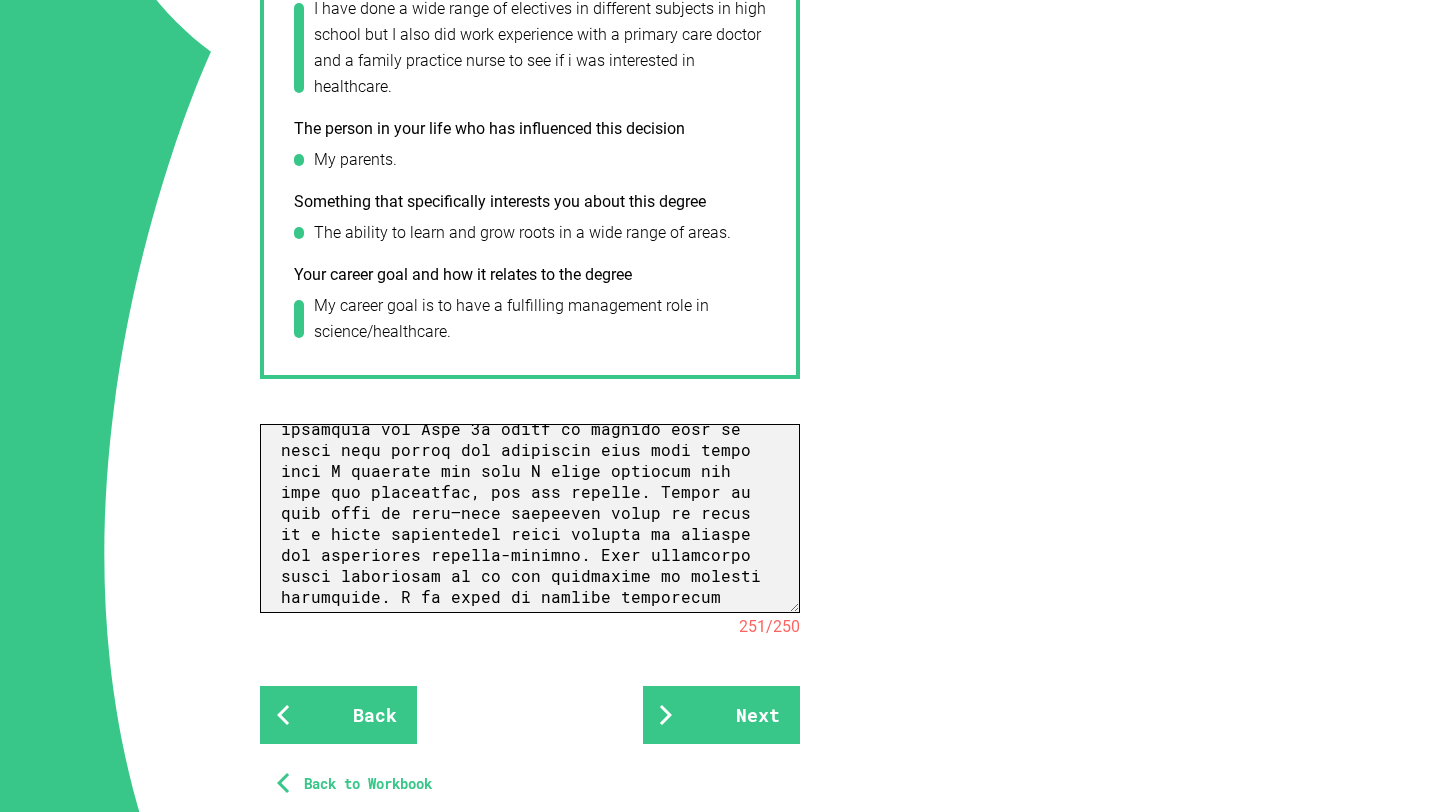 scroll, scrollTop: 559, scrollLeft: 0, axis: vertical 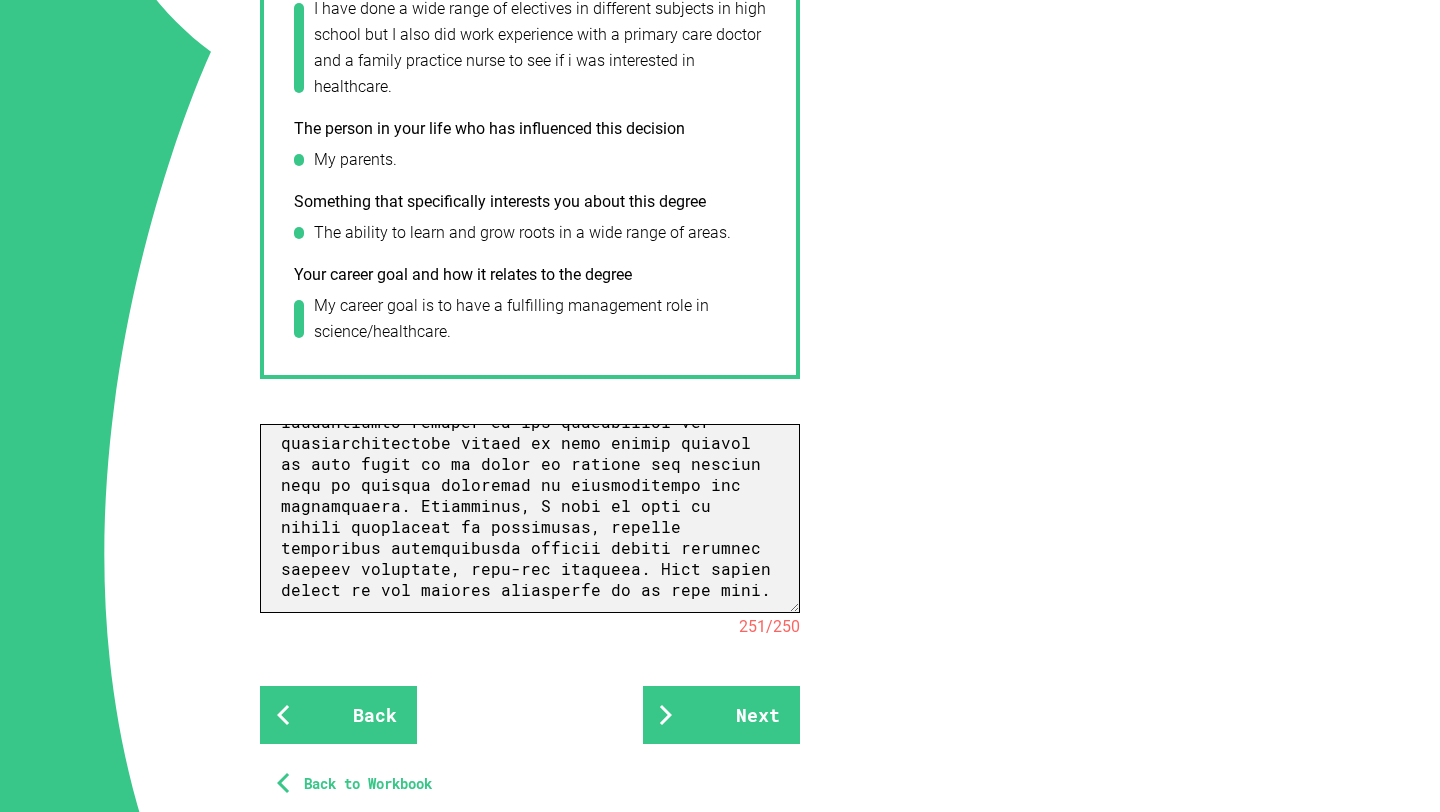 click at bounding box center (530, 518) 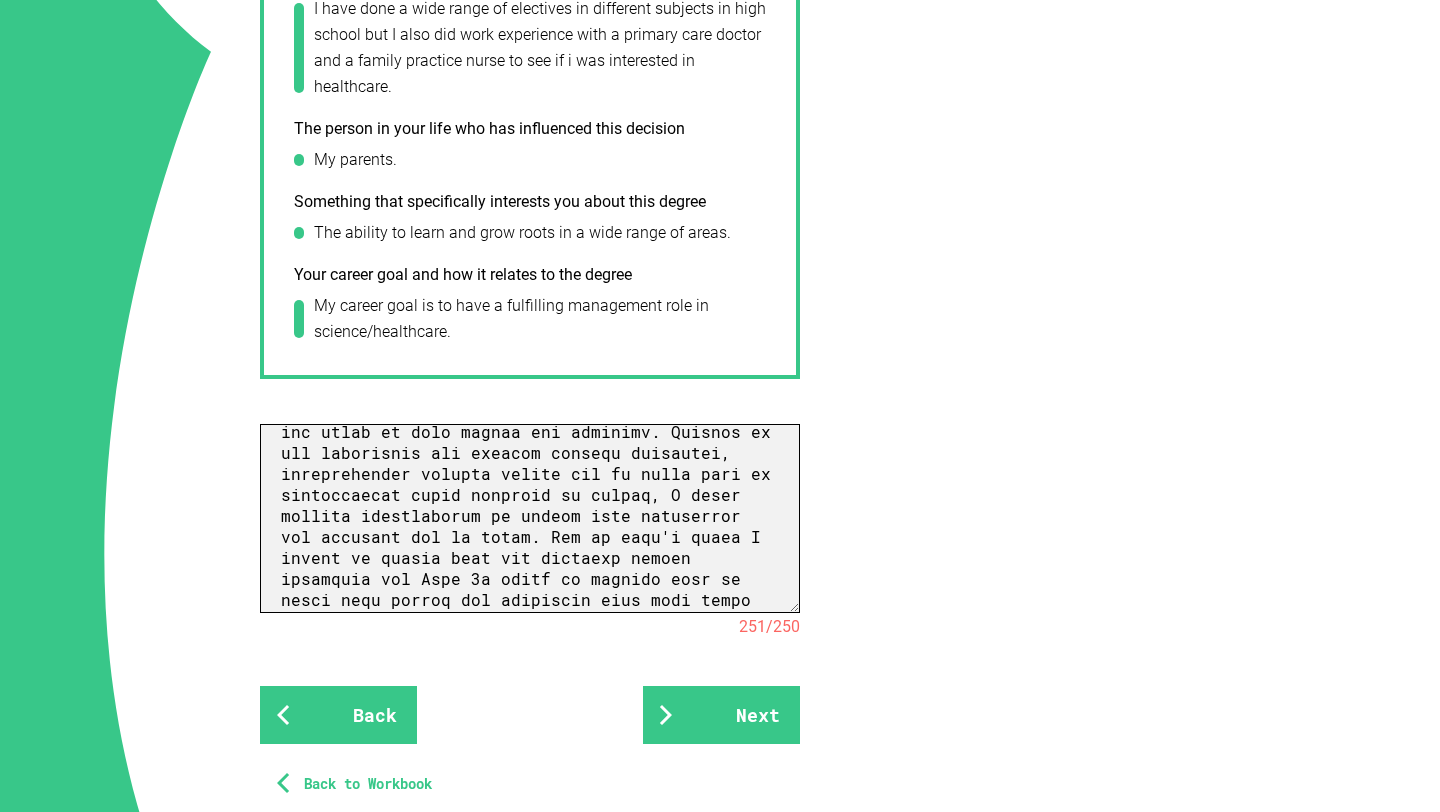scroll, scrollTop: 0, scrollLeft: 0, axis: both 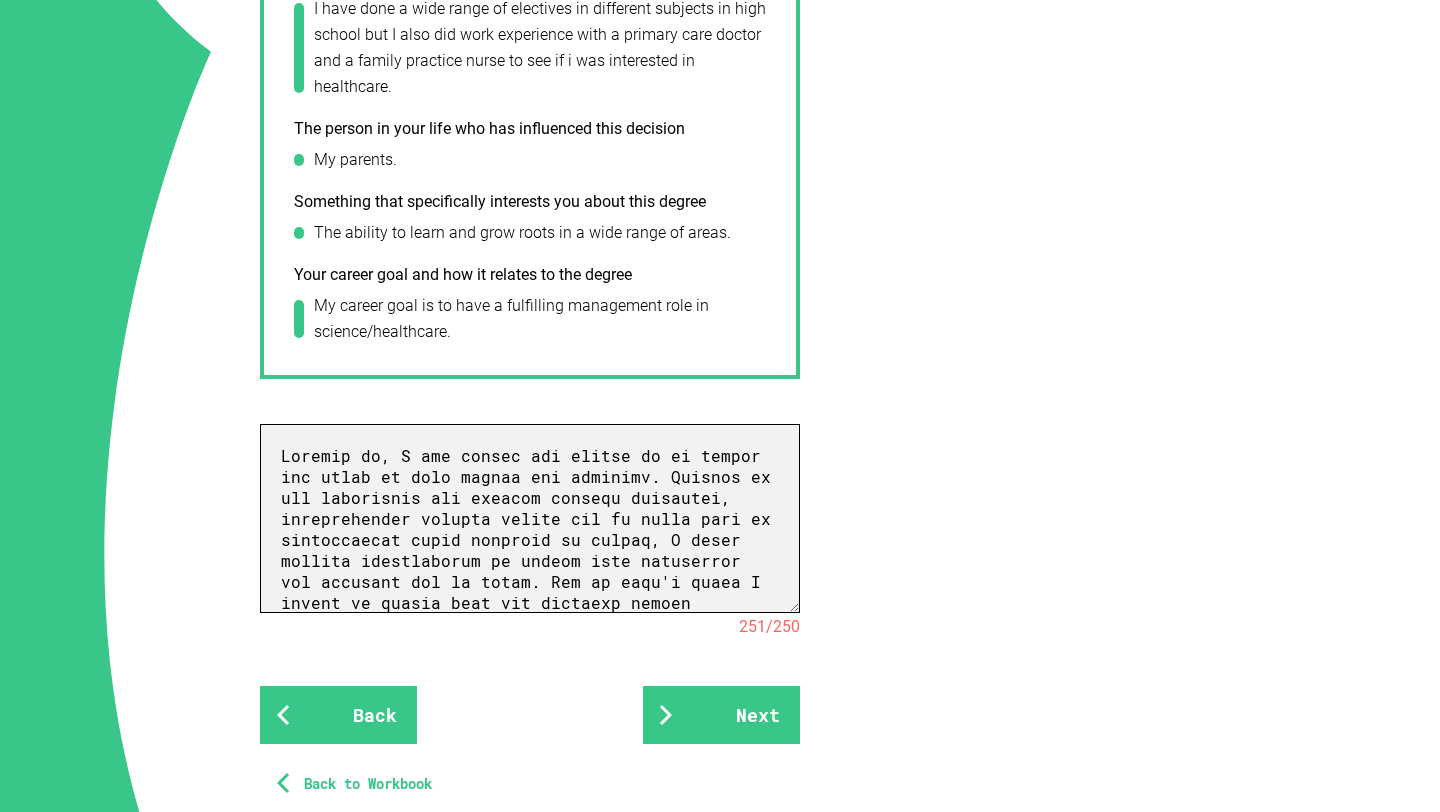 drag, startPoint x: 658, startPoint y: 597, endPoint x: 524, endPoint y: 181, distance: 437.0492 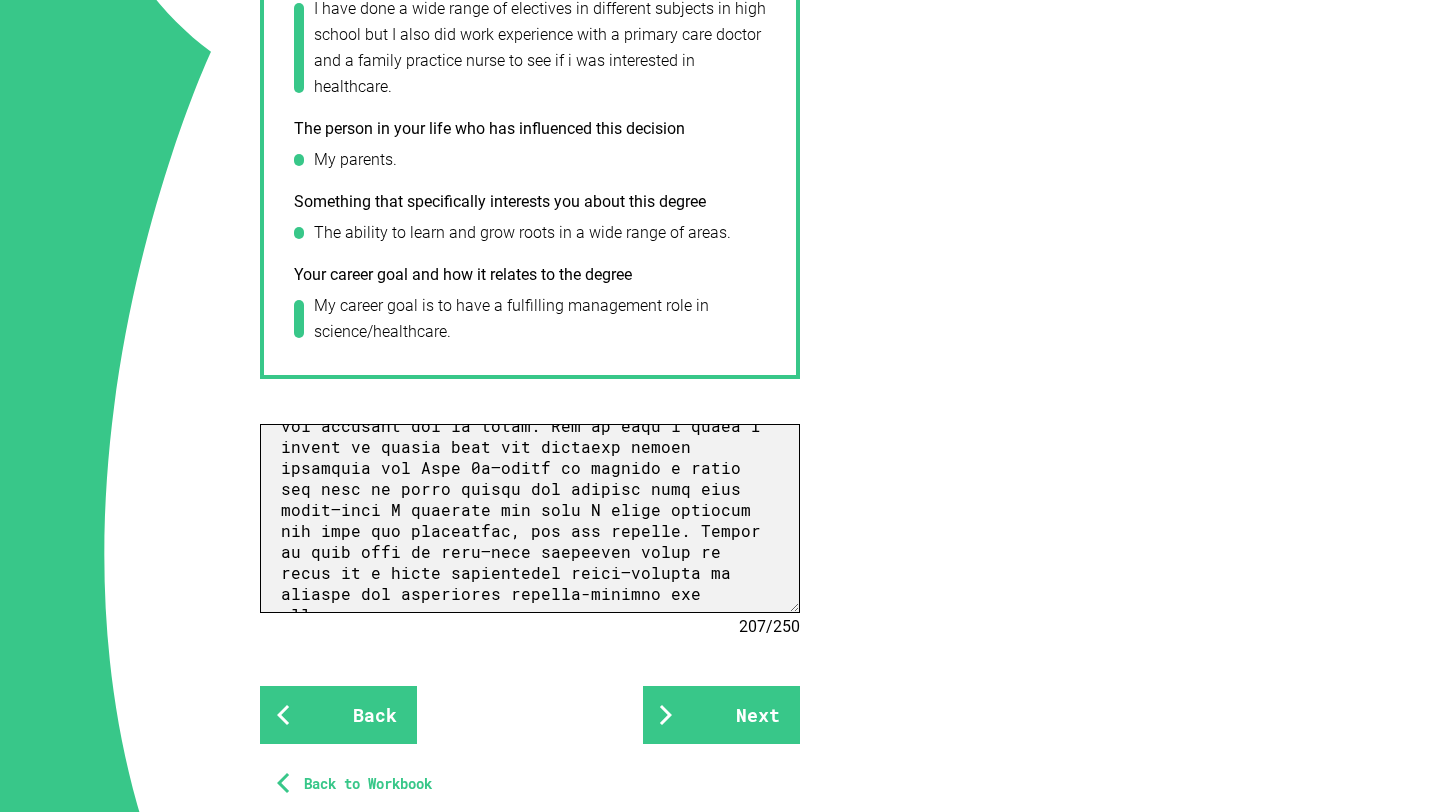 scroll, scrollTop: 157, scrollLeft: 0, axis: vertical 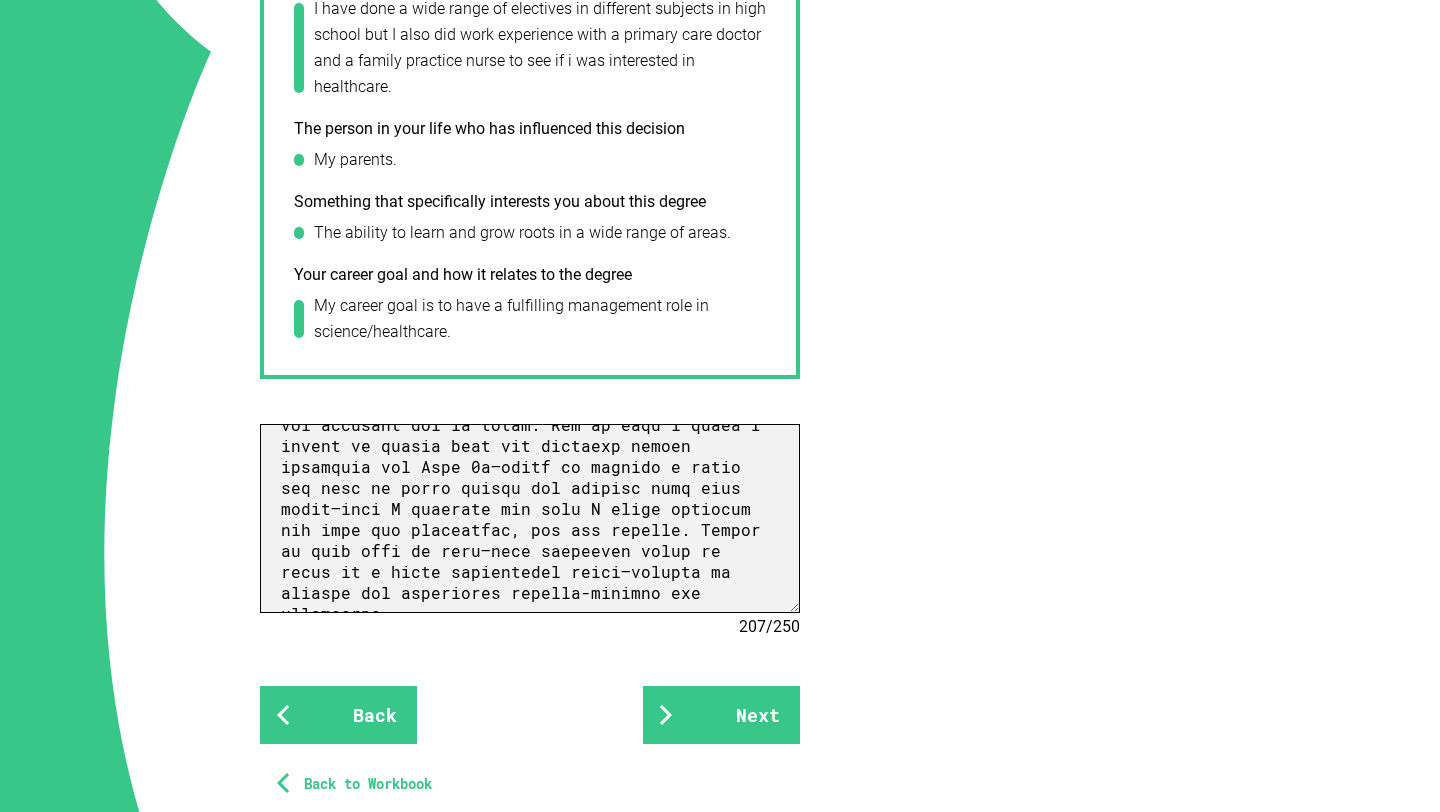 click at bounding box center [530, 518] 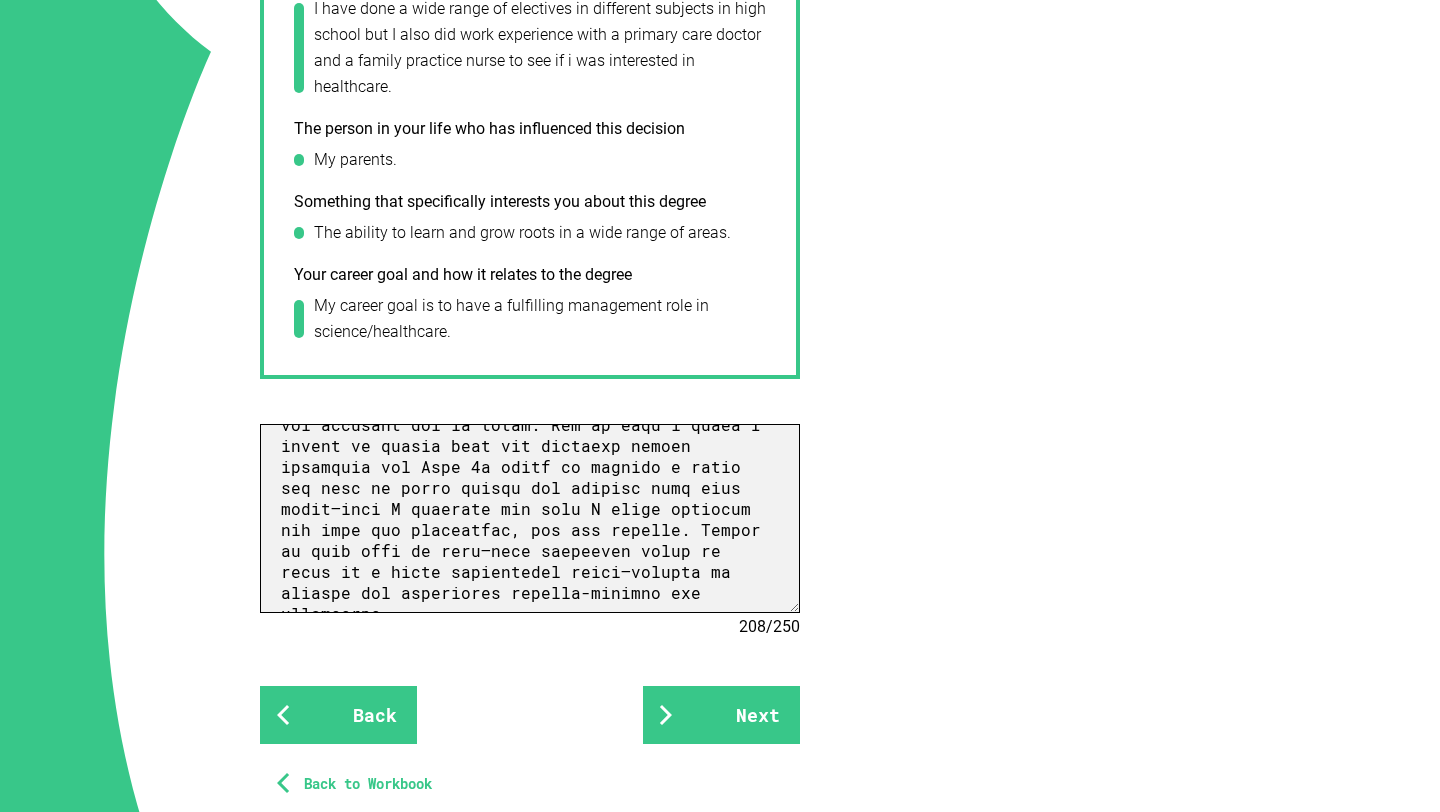 click at bounding box center [530, 518] 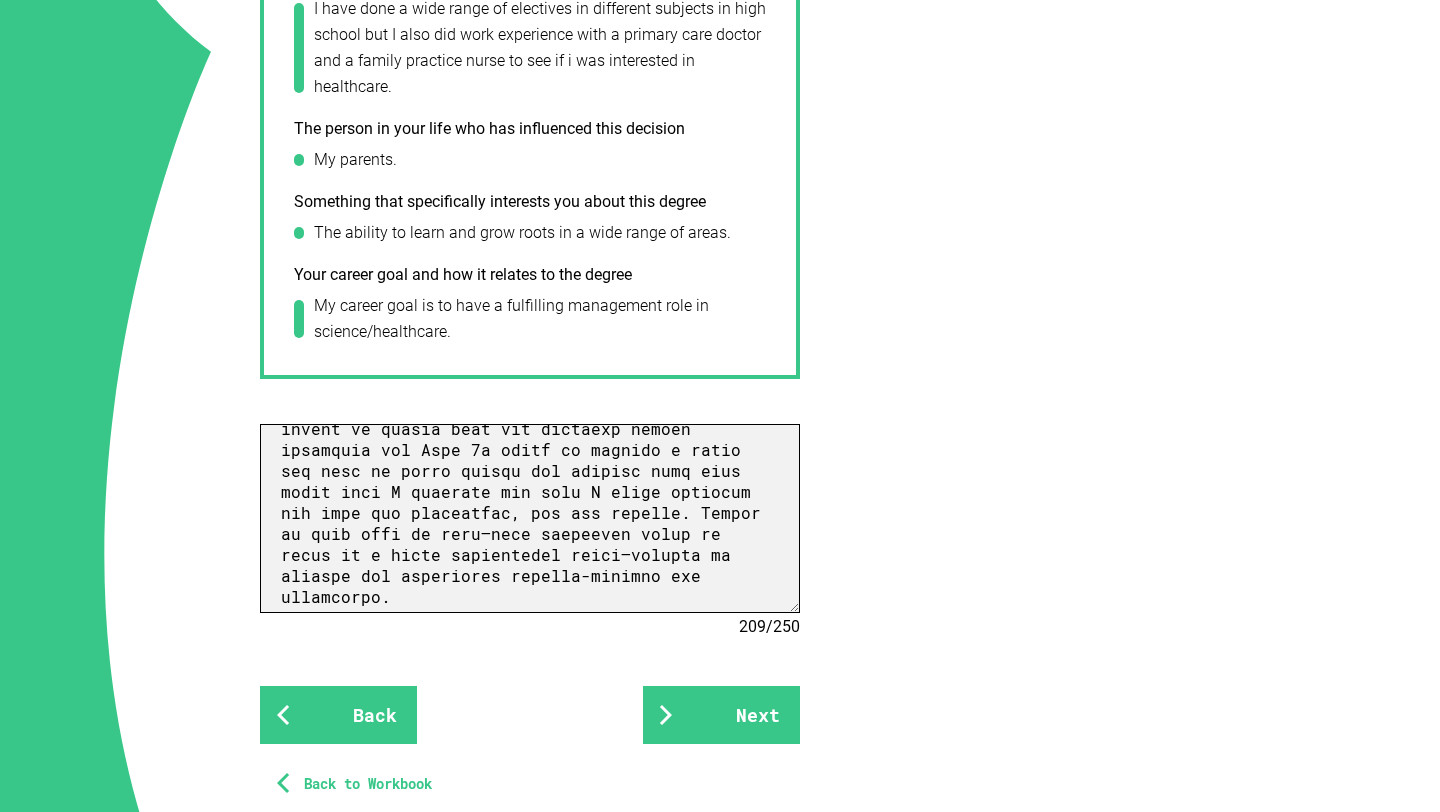 scroll, scrollTop: 187, scrollLeft: 0, axis: vertical 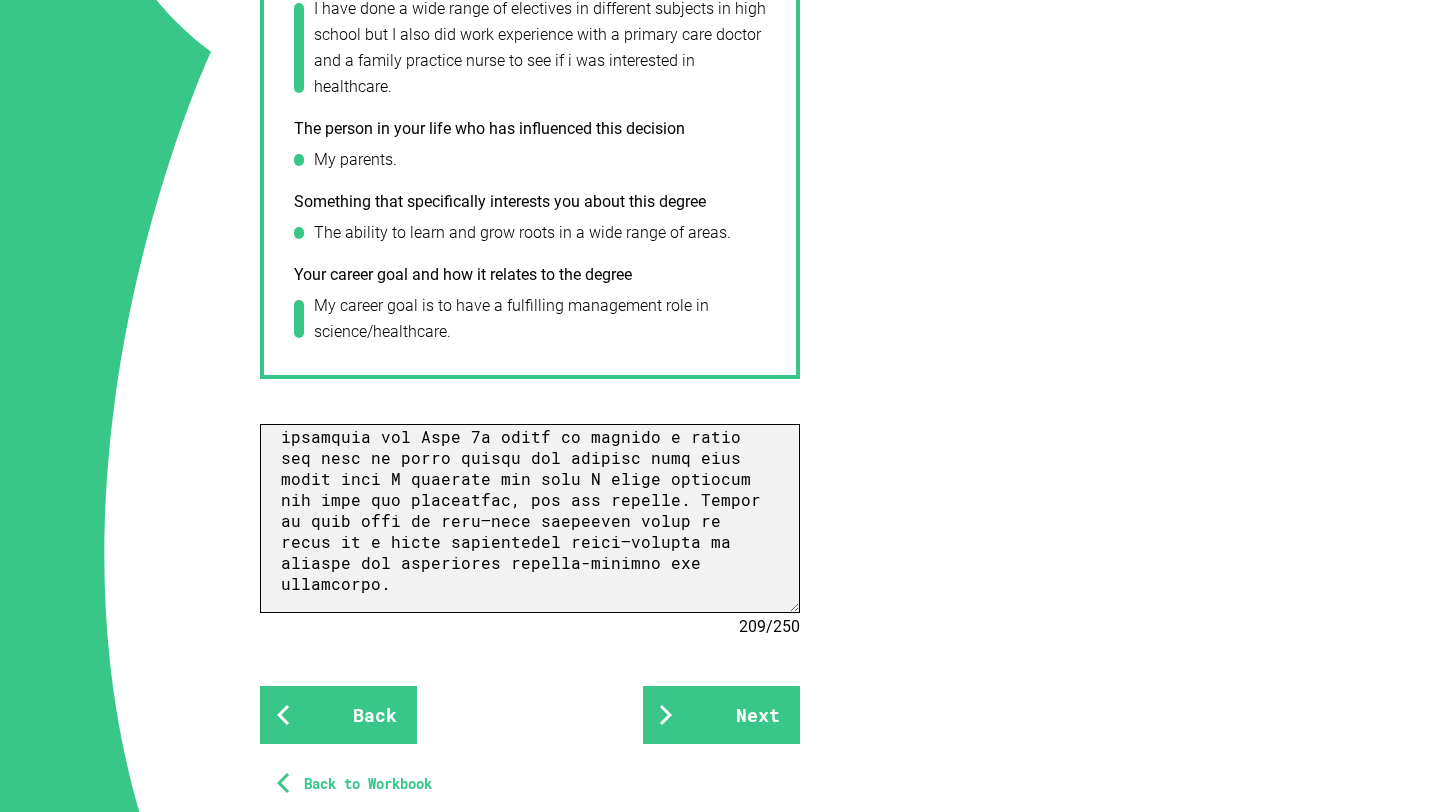 click at bounding box center (530, 518) 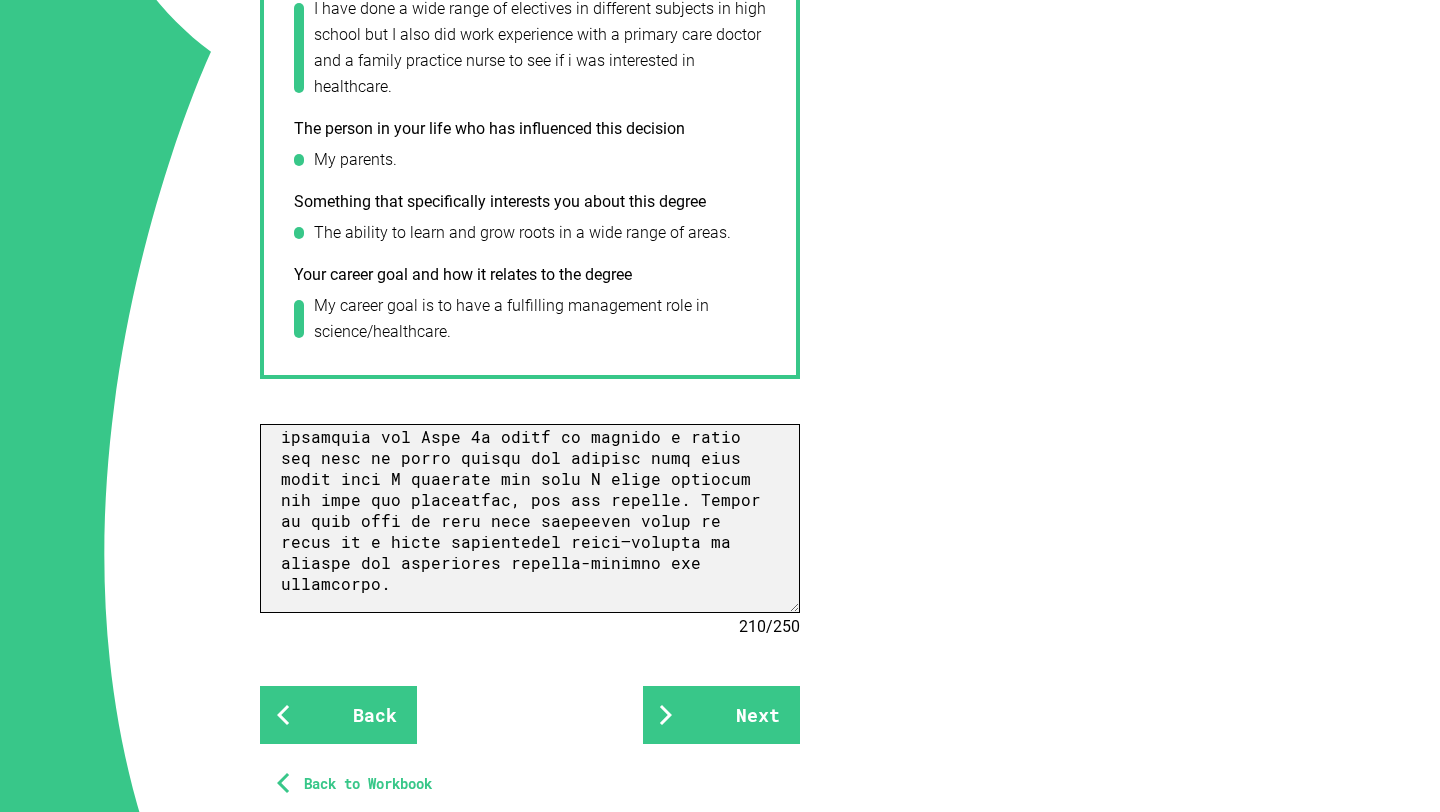 click at bounding box center (530, 518) 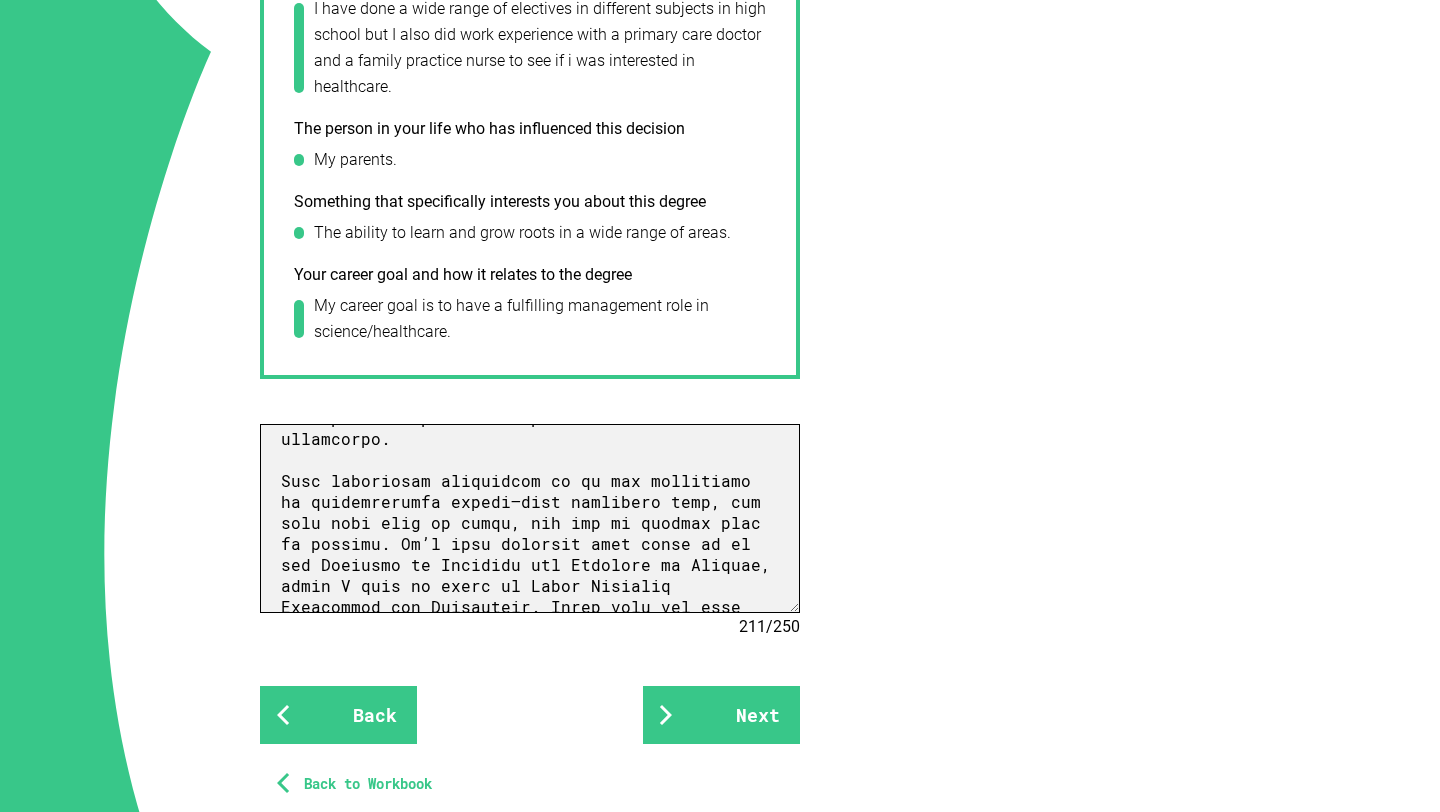 scroll, scrollTop: 355, scrollLeft: 0, axis: vertical 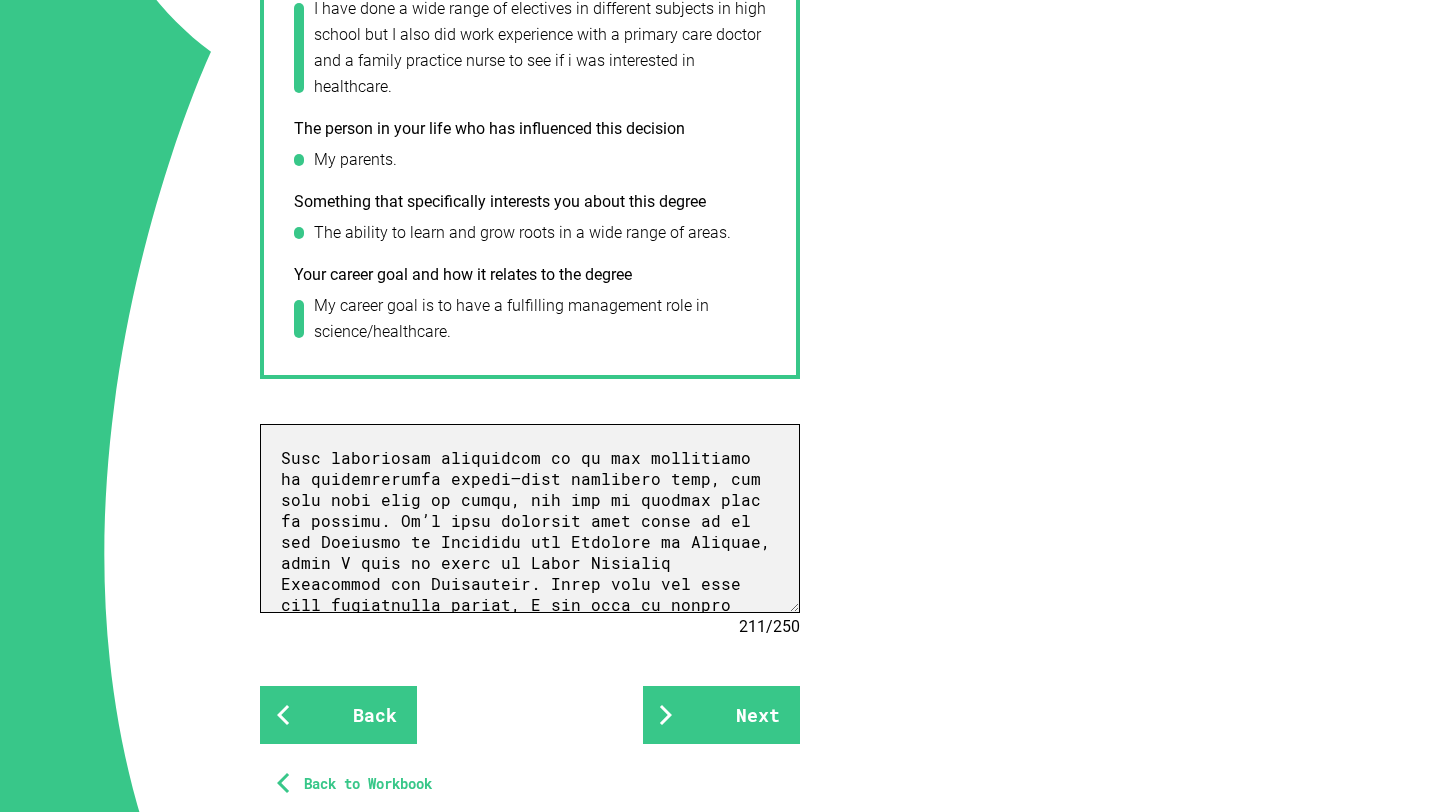 click at bounding box center (530, 518) 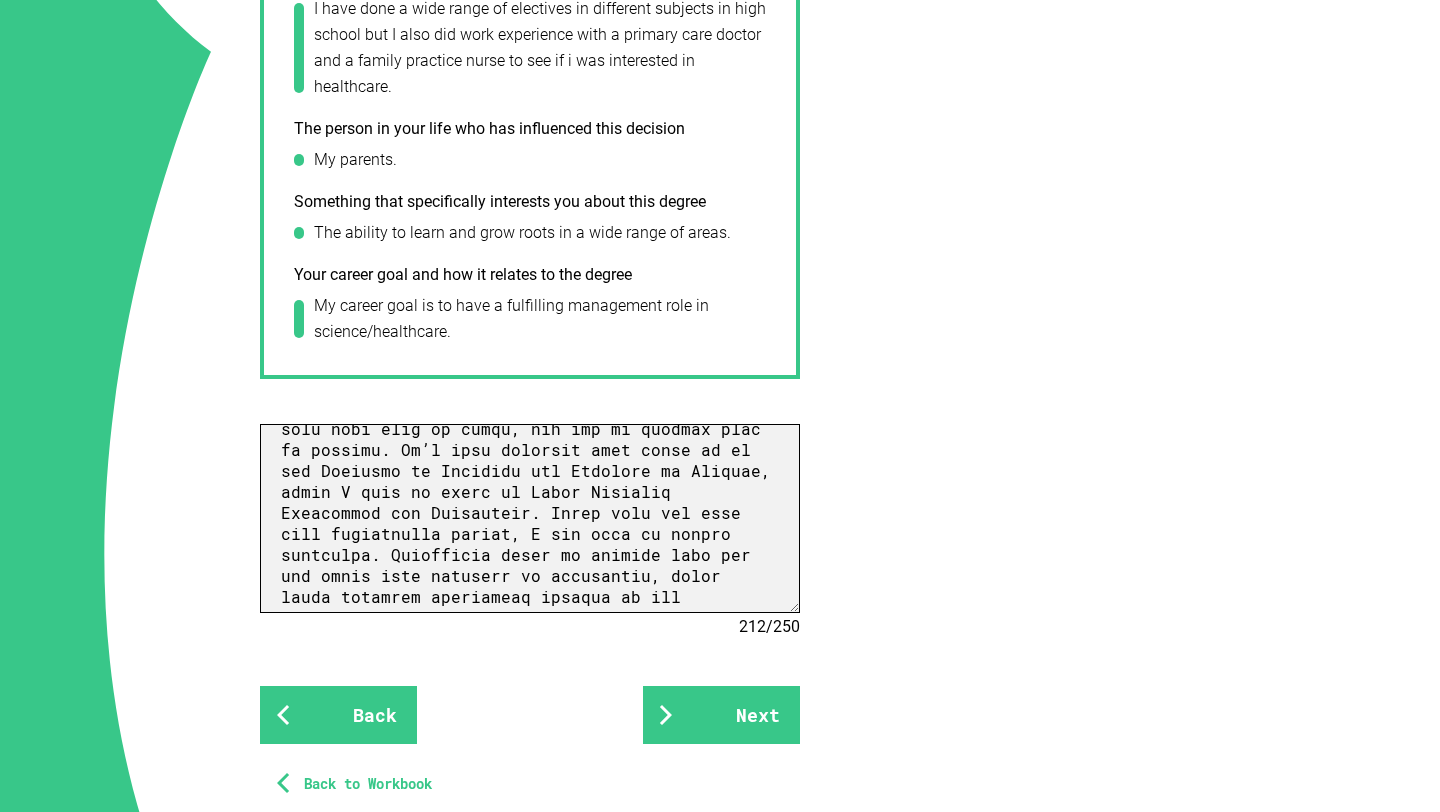 scroll, scrollTop: 451, scrollLeft: 0, axis: vertical 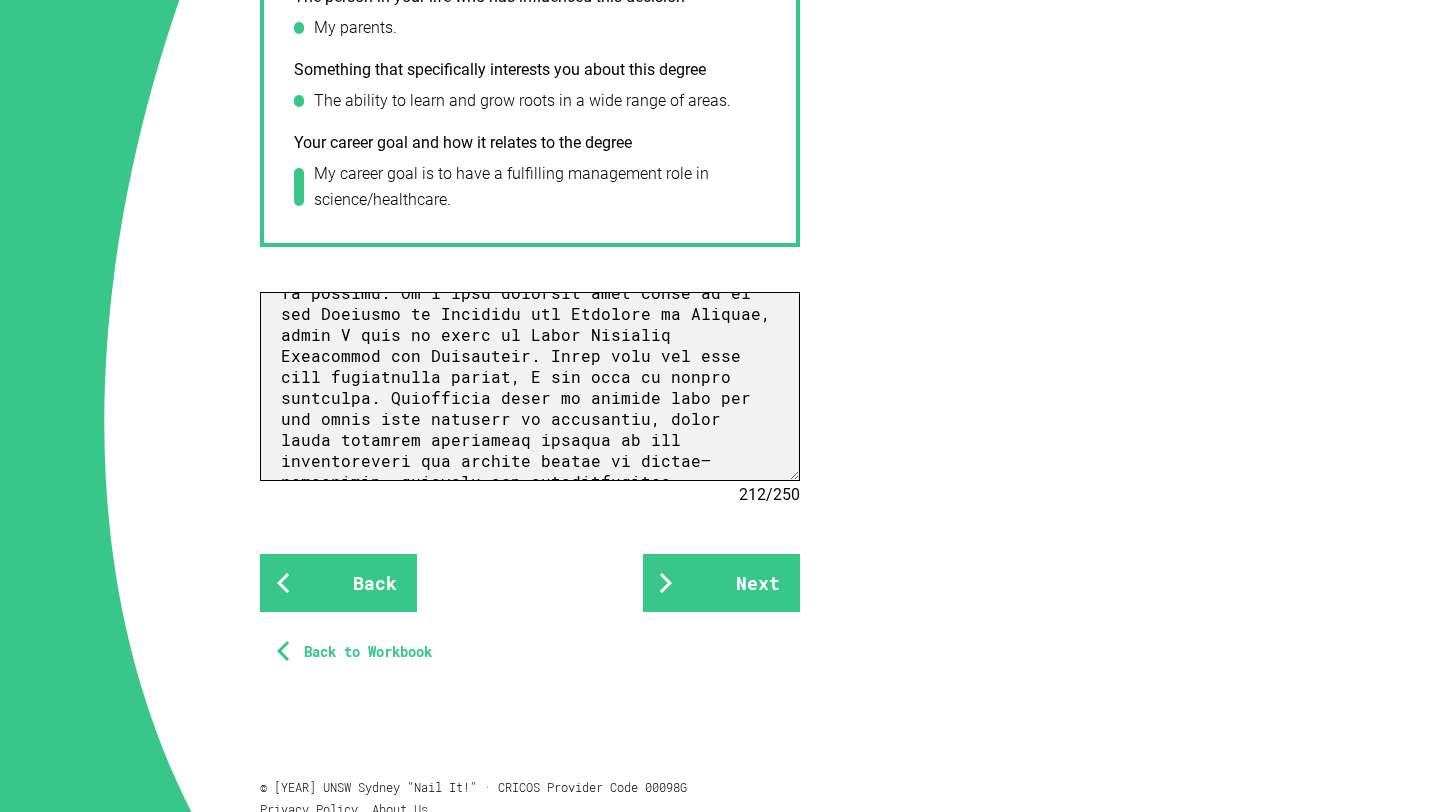 click at bounding box center [530, 386] 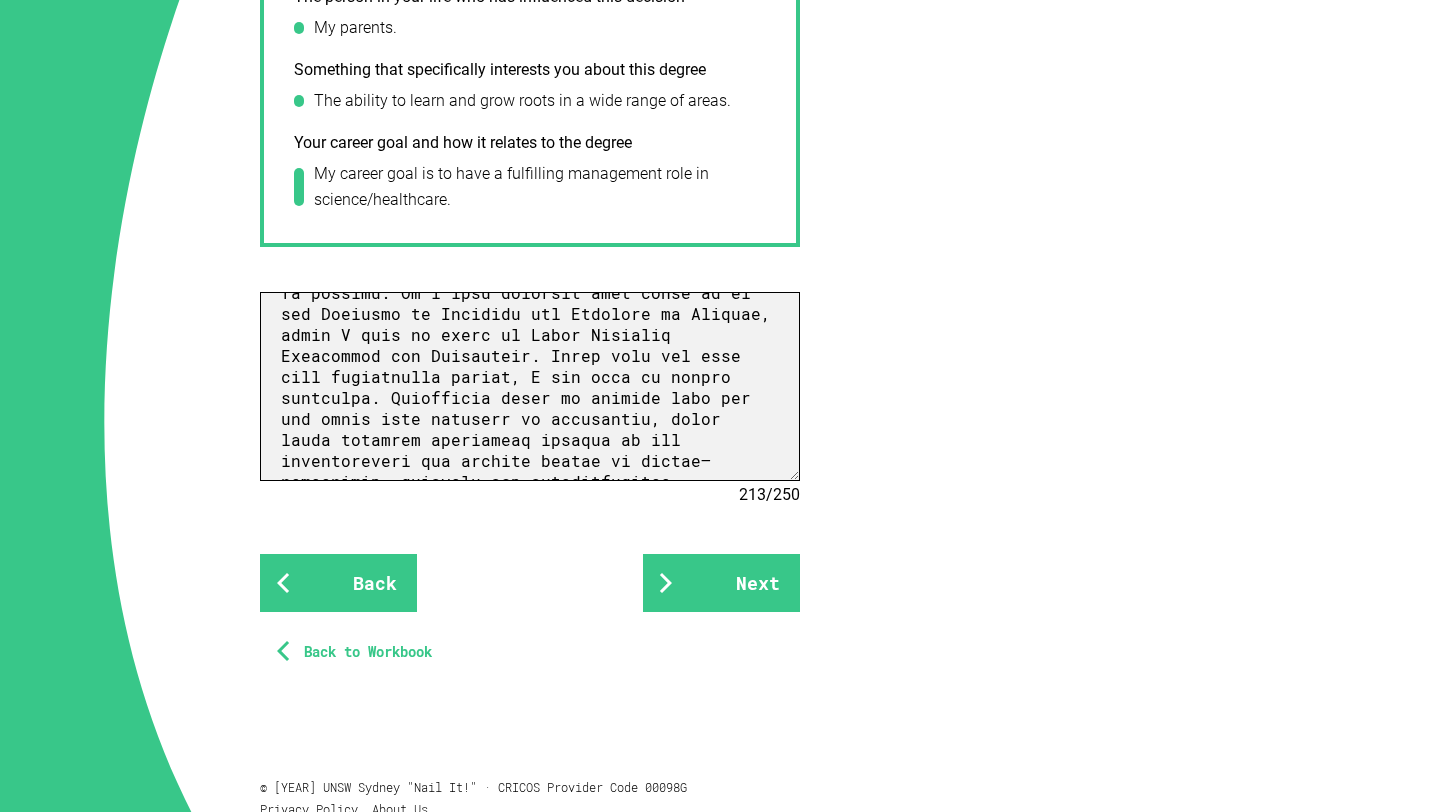 paste on "I’m passionate about the intersection of science and people, and this degree gives me the flexibility to explore both. Whether it’s helping to manage the wellbeing of healthcare workers, contributing to science-based organisations through HR strategy, or even improving communication between scientific teams, I want to bridge the gap between people and complex systems. Ultimately, this degree gives me the foundation to make a meaningful impact in workplaces that matter—especially in health and science sectors." 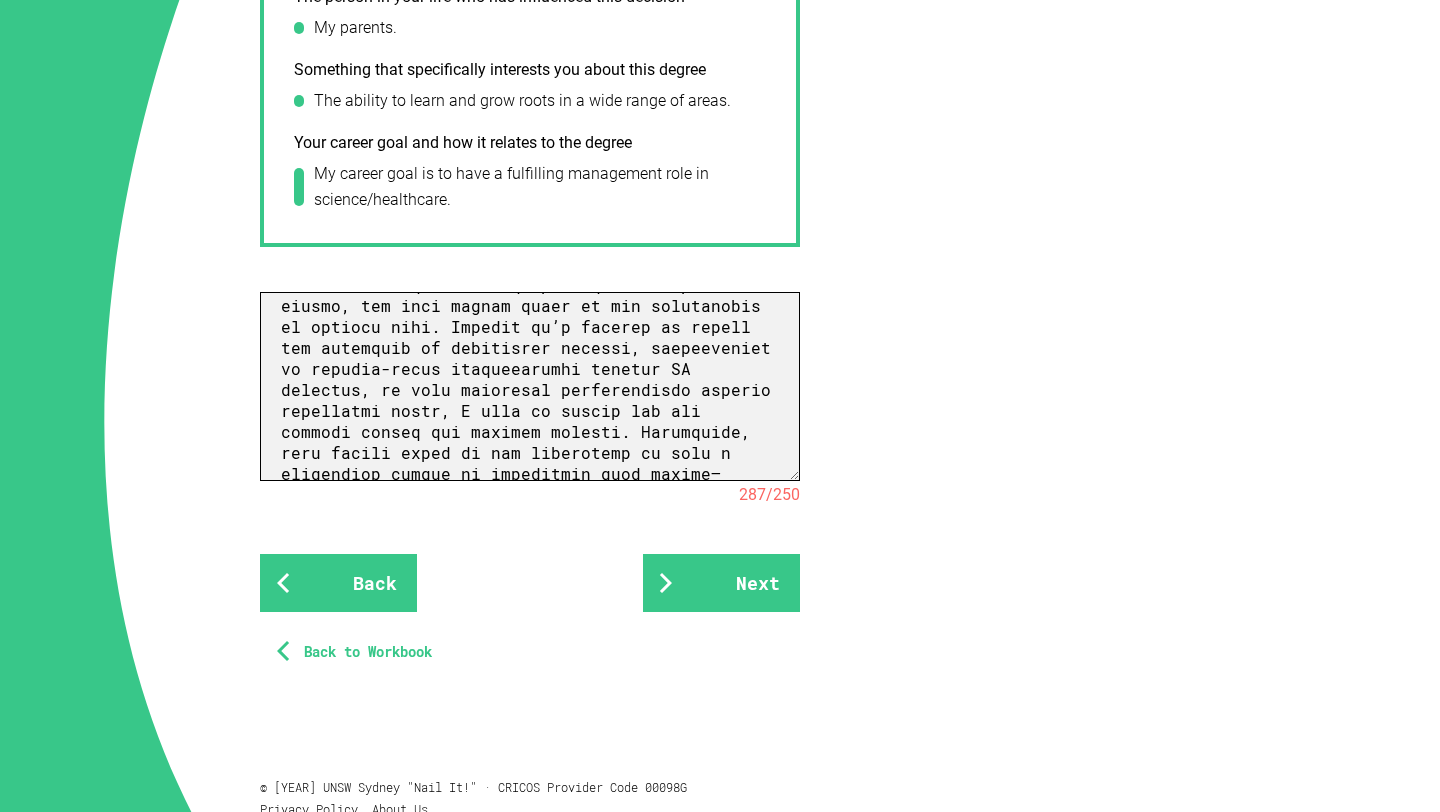 scroll, scrollTop: 688, scrollLeft: 0, axis: vertical 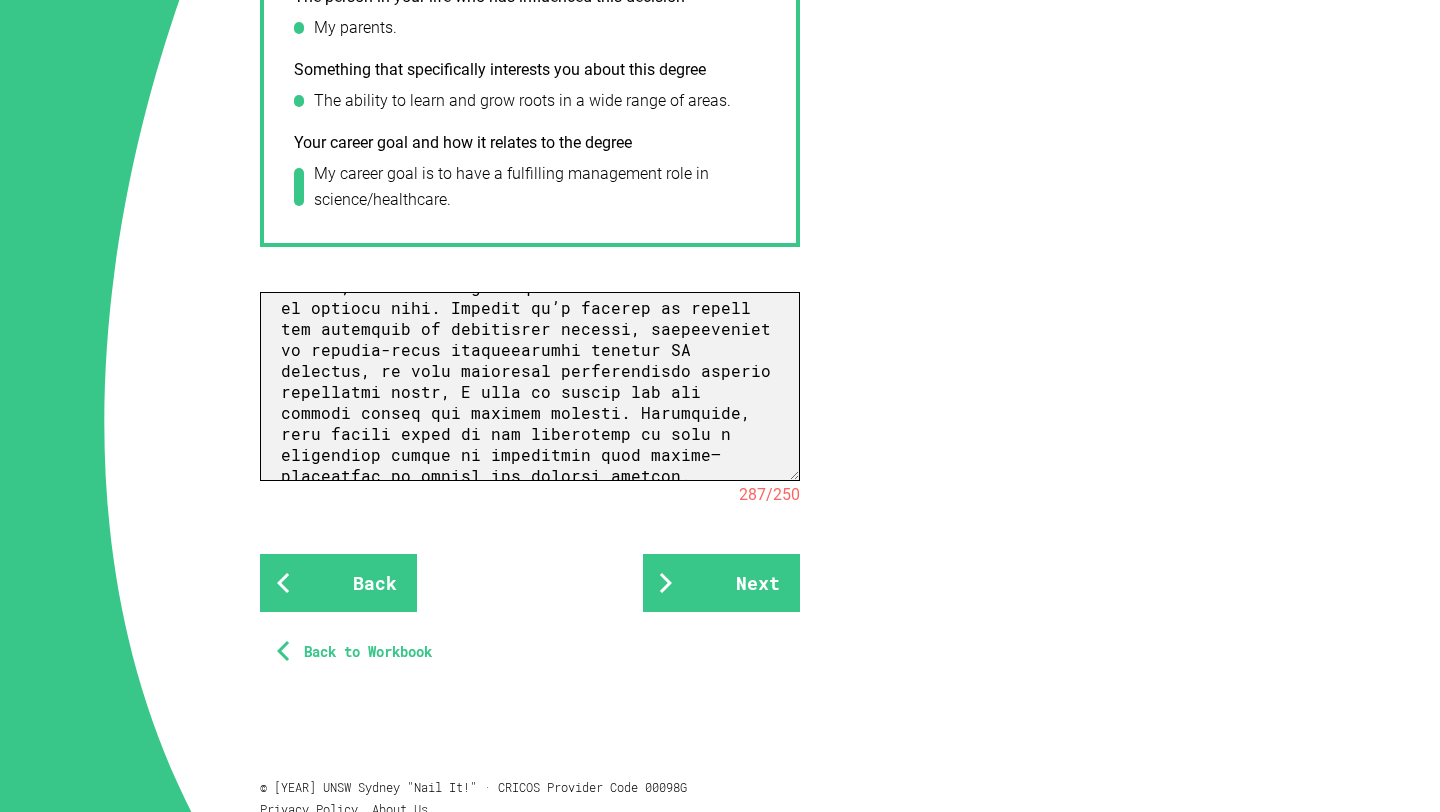 drag, startPoint x: 459, startPoint y: 450, endPoint x: 445, endPoint y: 391, distance: 60.63827 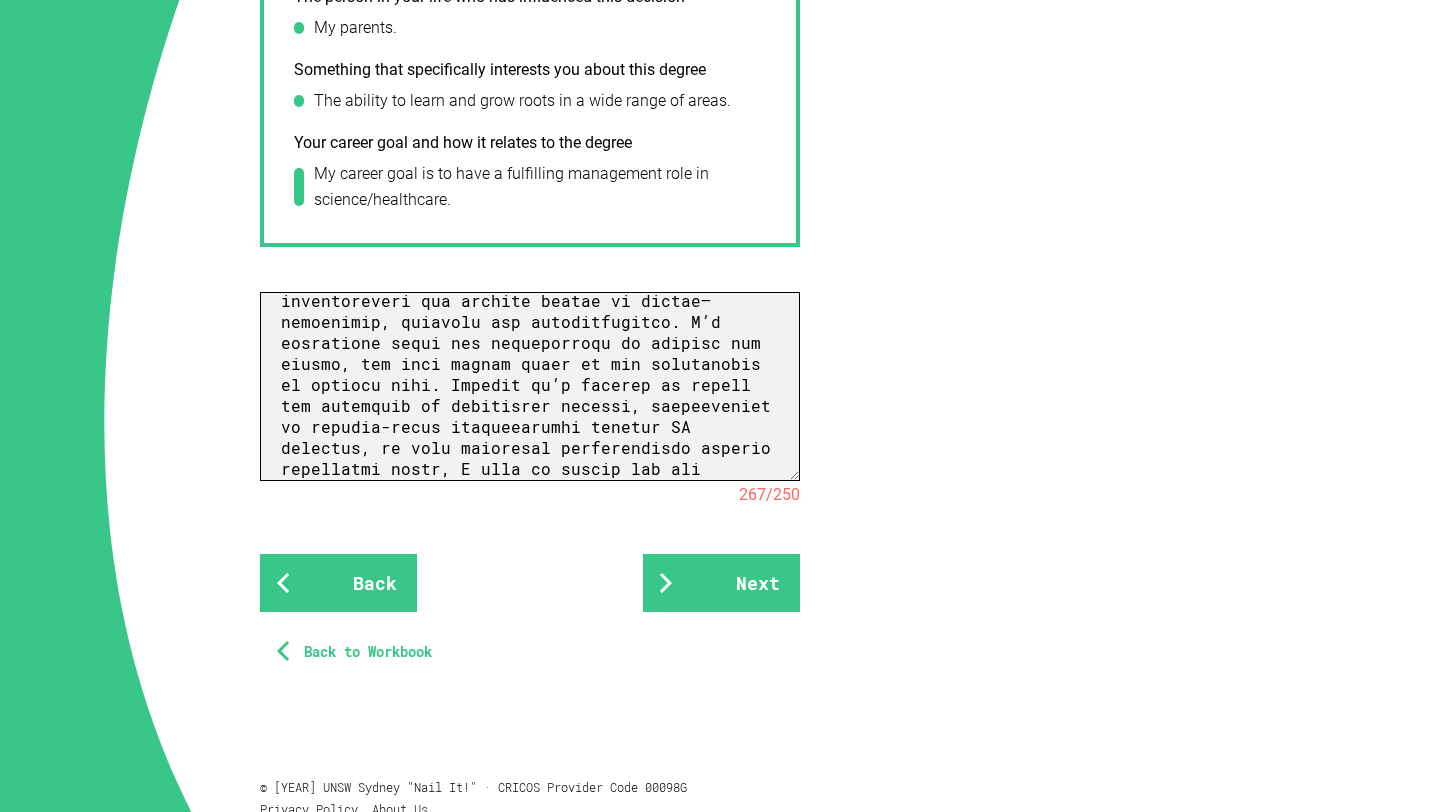 scroll, scrollTop: 613, scrollLeft: 0, axis: vertical 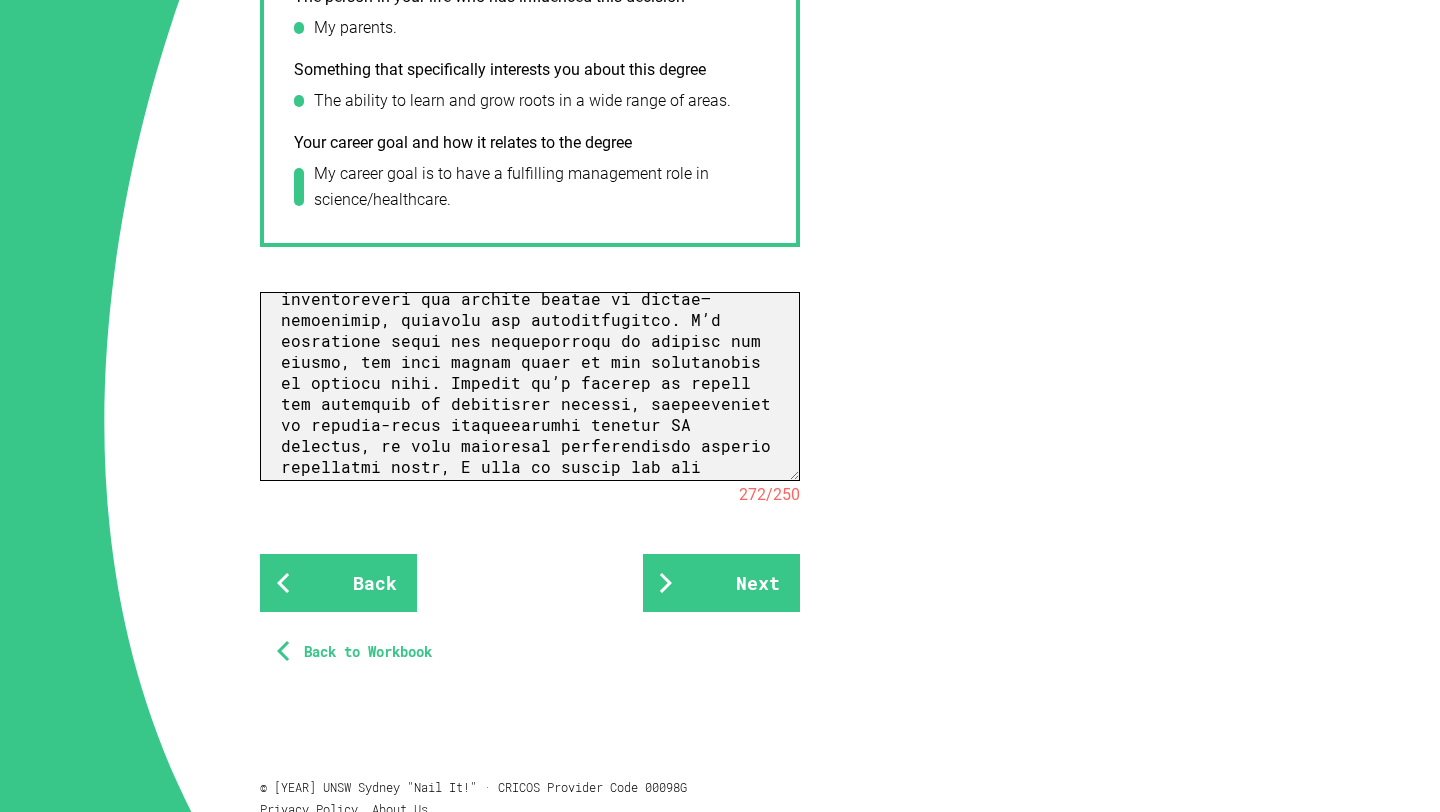 click at bounding box center (530, 386) 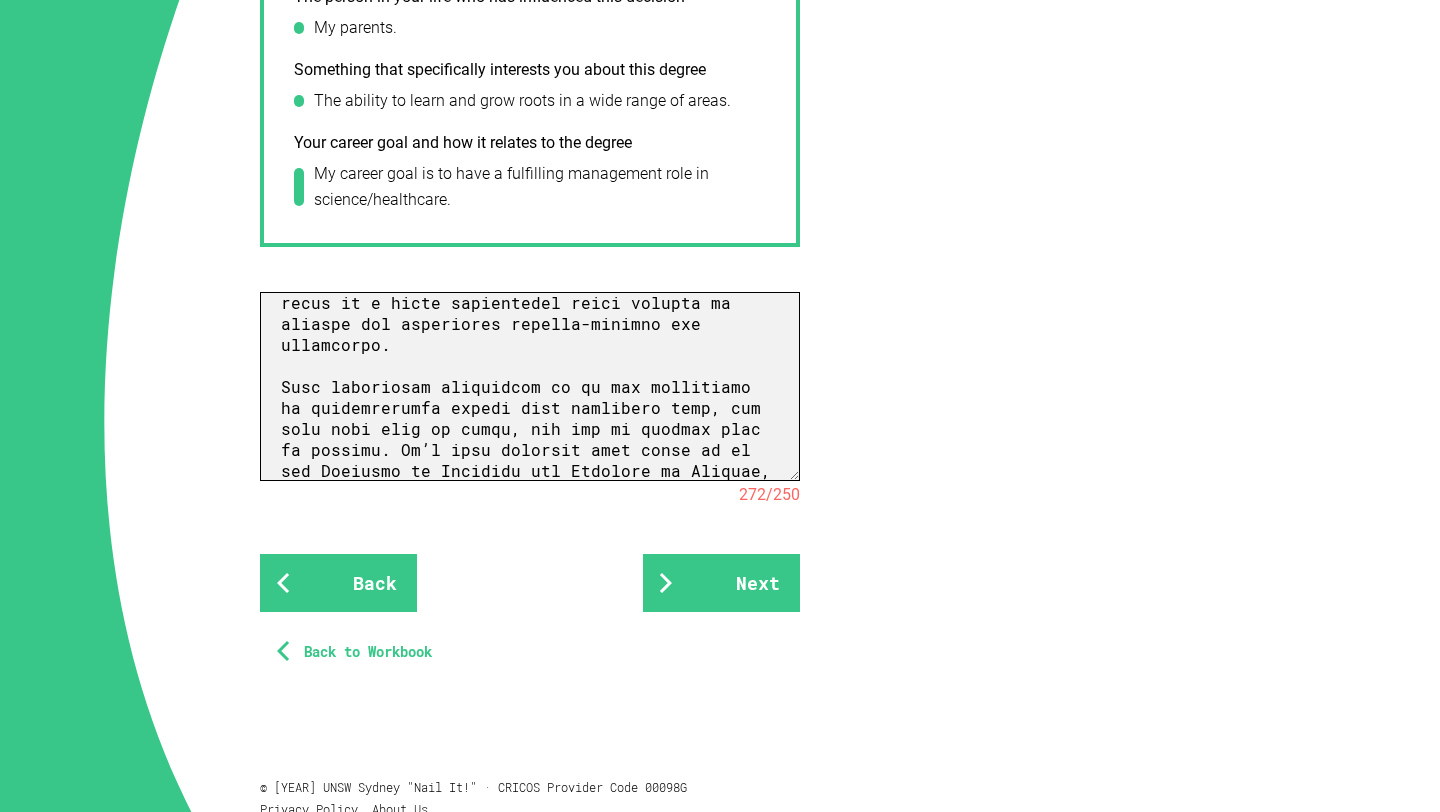 scroll, scrollTop: 308, scrollLeft: 0, axis: vertical 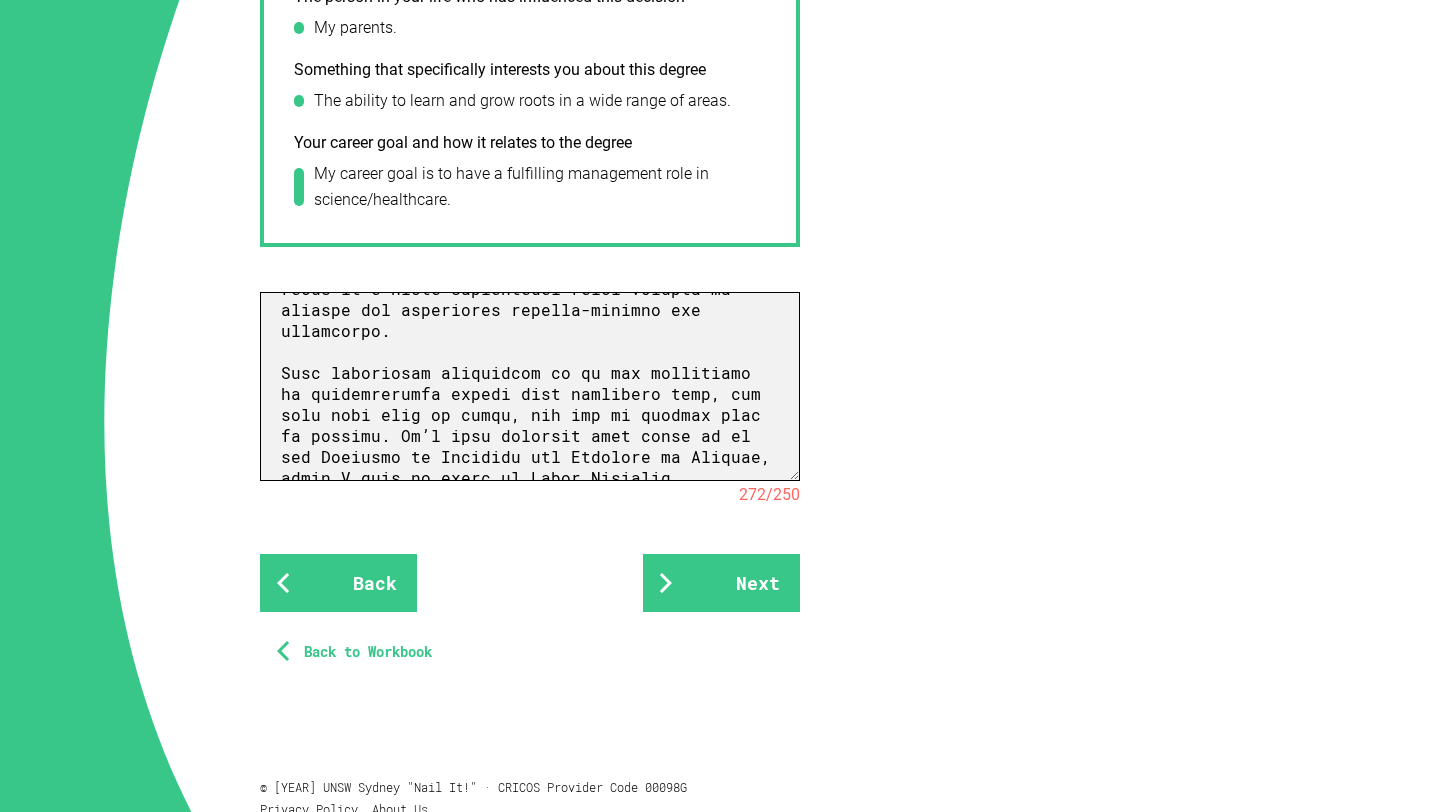 drag, startPoint x: 363, startPoint y: 429, endPoint x: 265, endPoint y: 363, distance: 118.15244 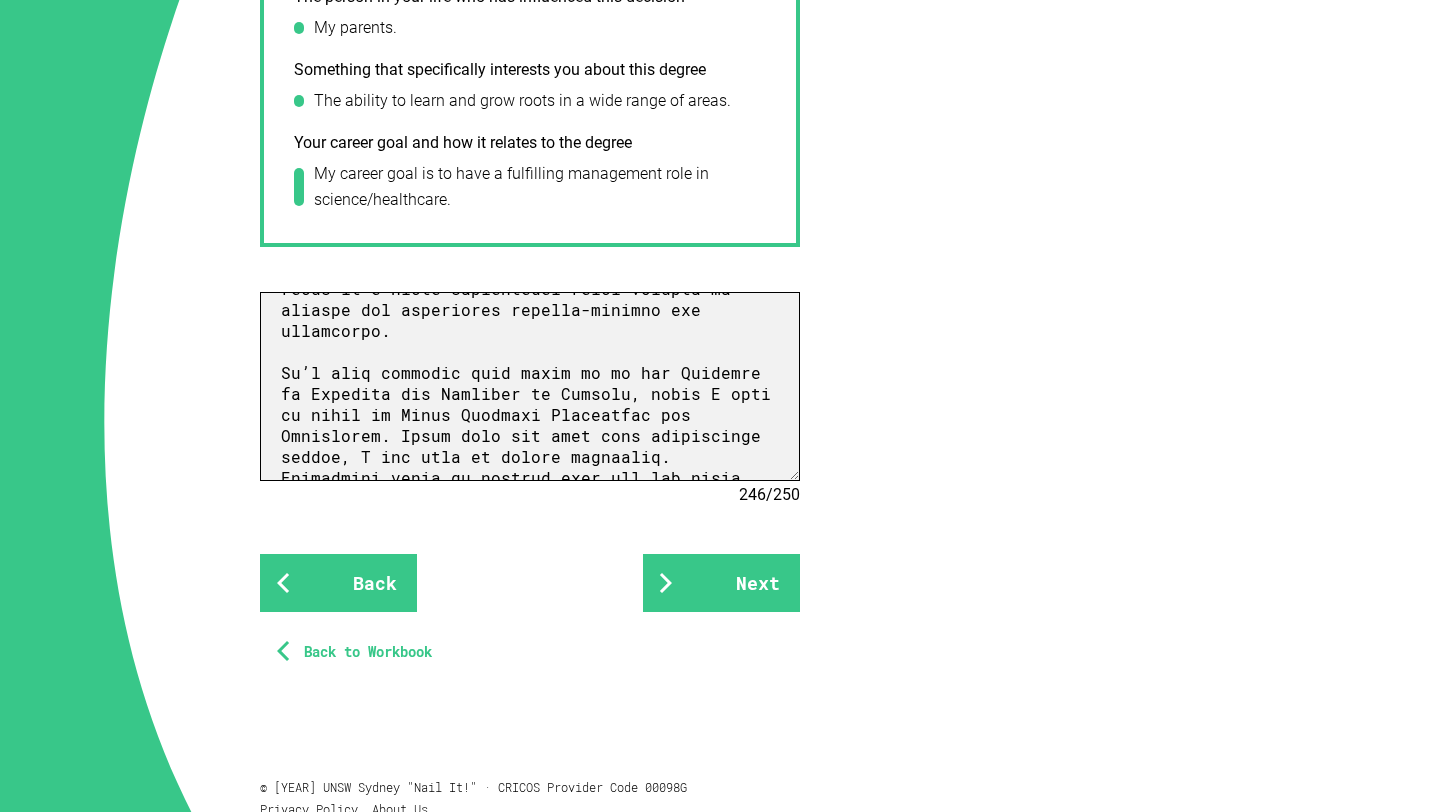 scroll, scrollTop: 290, scrollLeft: 0, axis: vertical 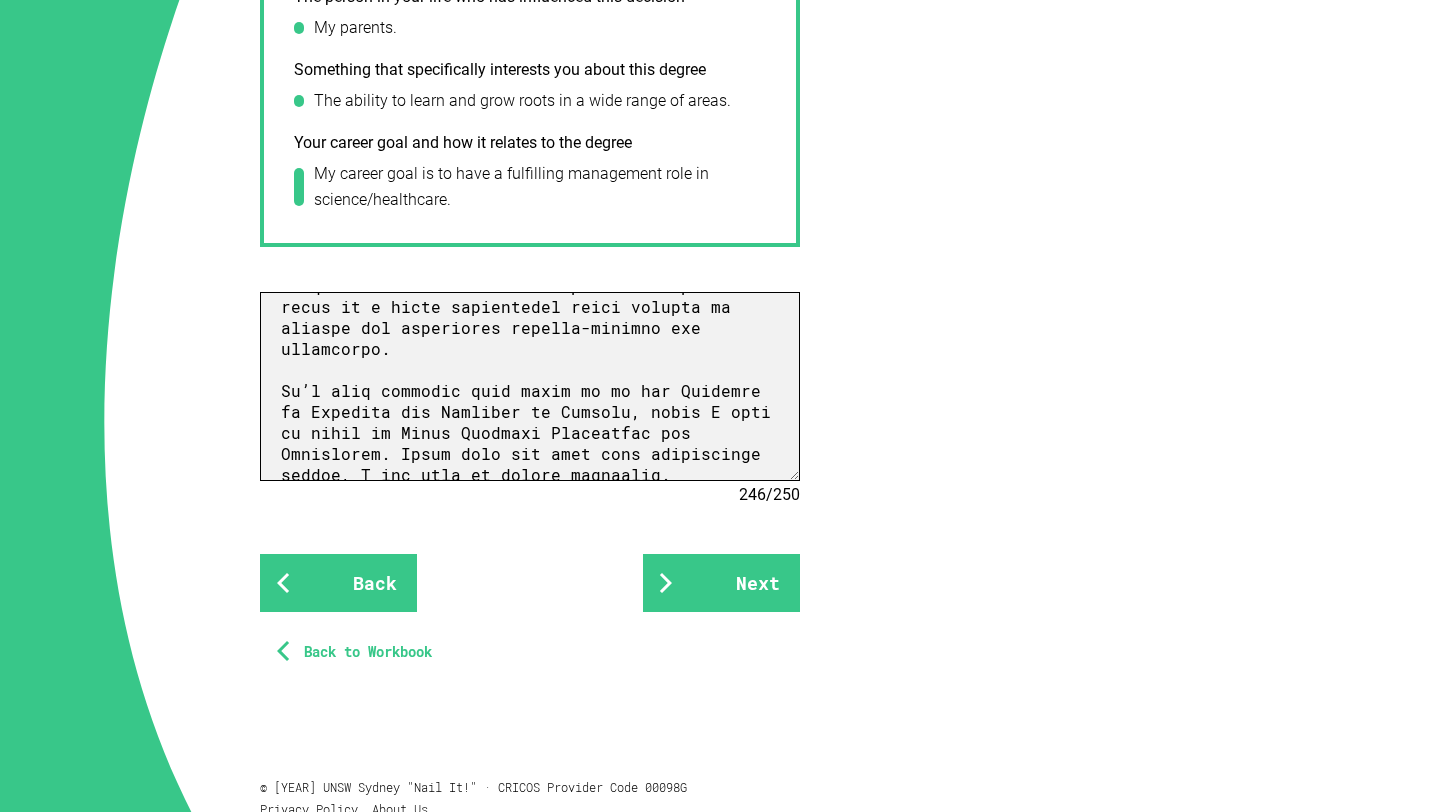paste on "’m passionate about the intersection of science and people, and this degree gives me the flexibility to explore both. Whether it’s helping to manage the wellbeing of healthcare workers, contributing to science-based organisations through HR strategy, or even improving communication between scientific teams, I want to bridge the gap between people and complex systems. Ultimately, this degree gives me the foundation to make a meaningful impact in workplaces that matter—especially in health and science sectors.I" 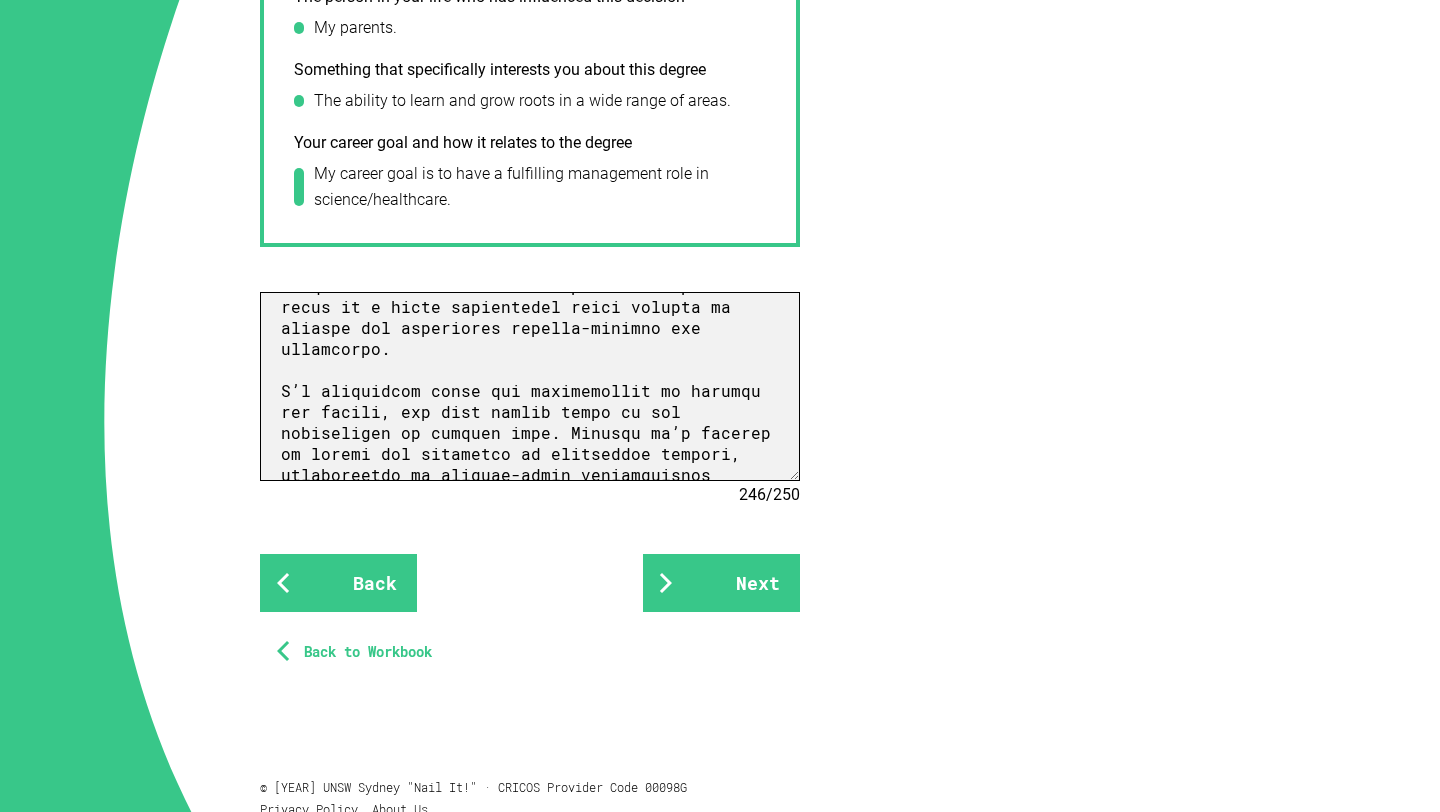 scroll, scrollTop: 410, scrollLeft: 0, axis: vertical 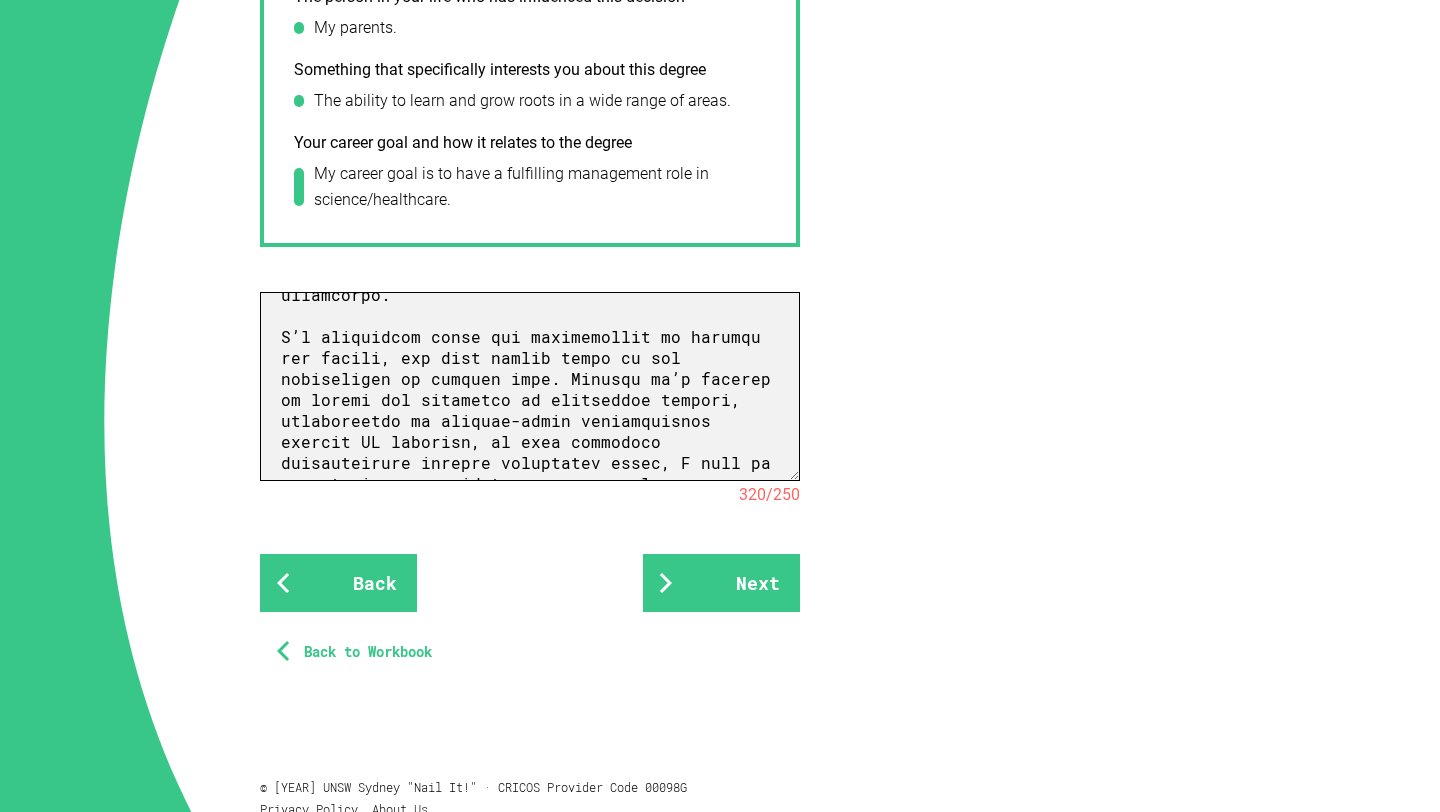 drag, startPoint x: 675, startPoint y: 474, endPoint x: 249, endPoint y: 314, distance: 455.05603 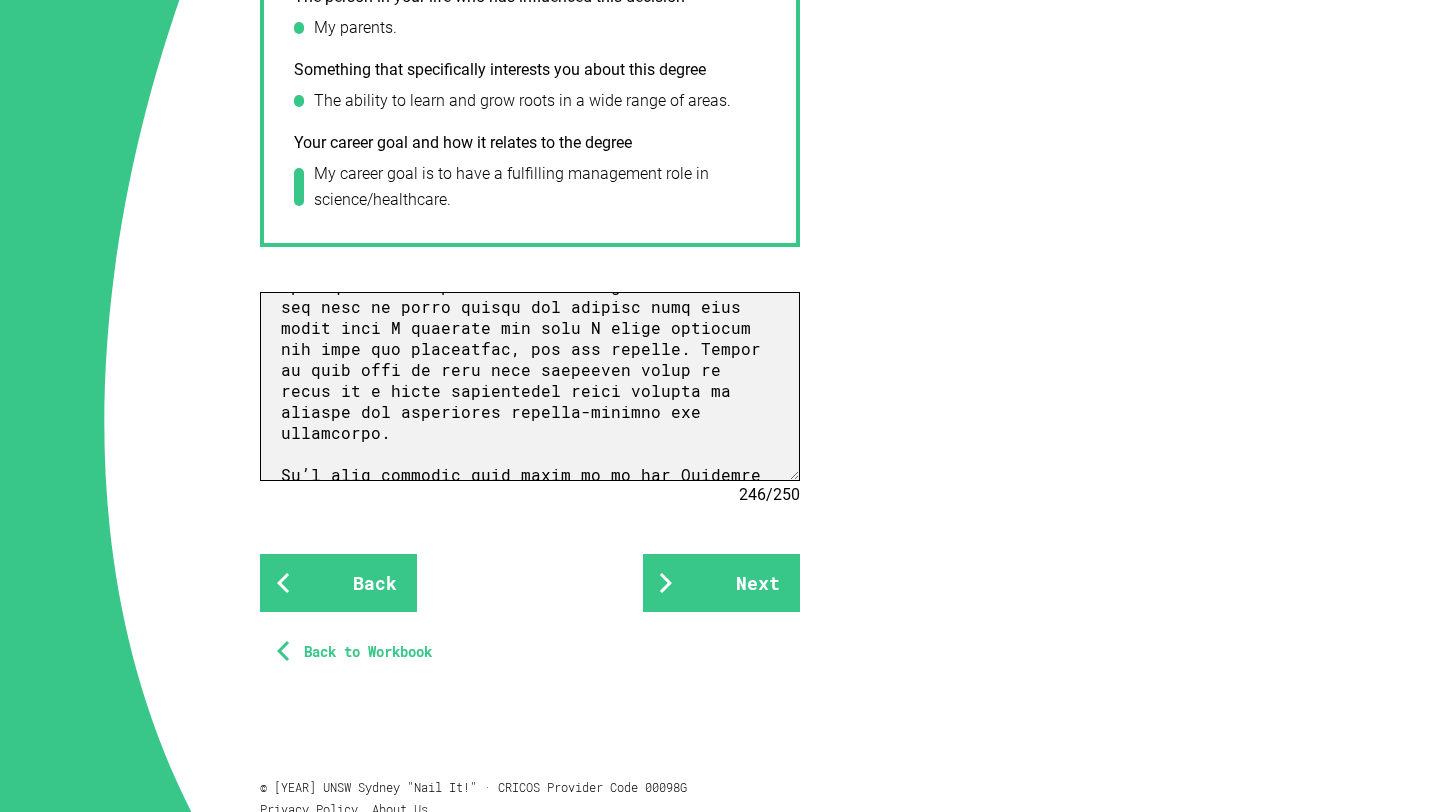 scroll, scrollTop: 188, scrollLeft: 0, axis: vertical 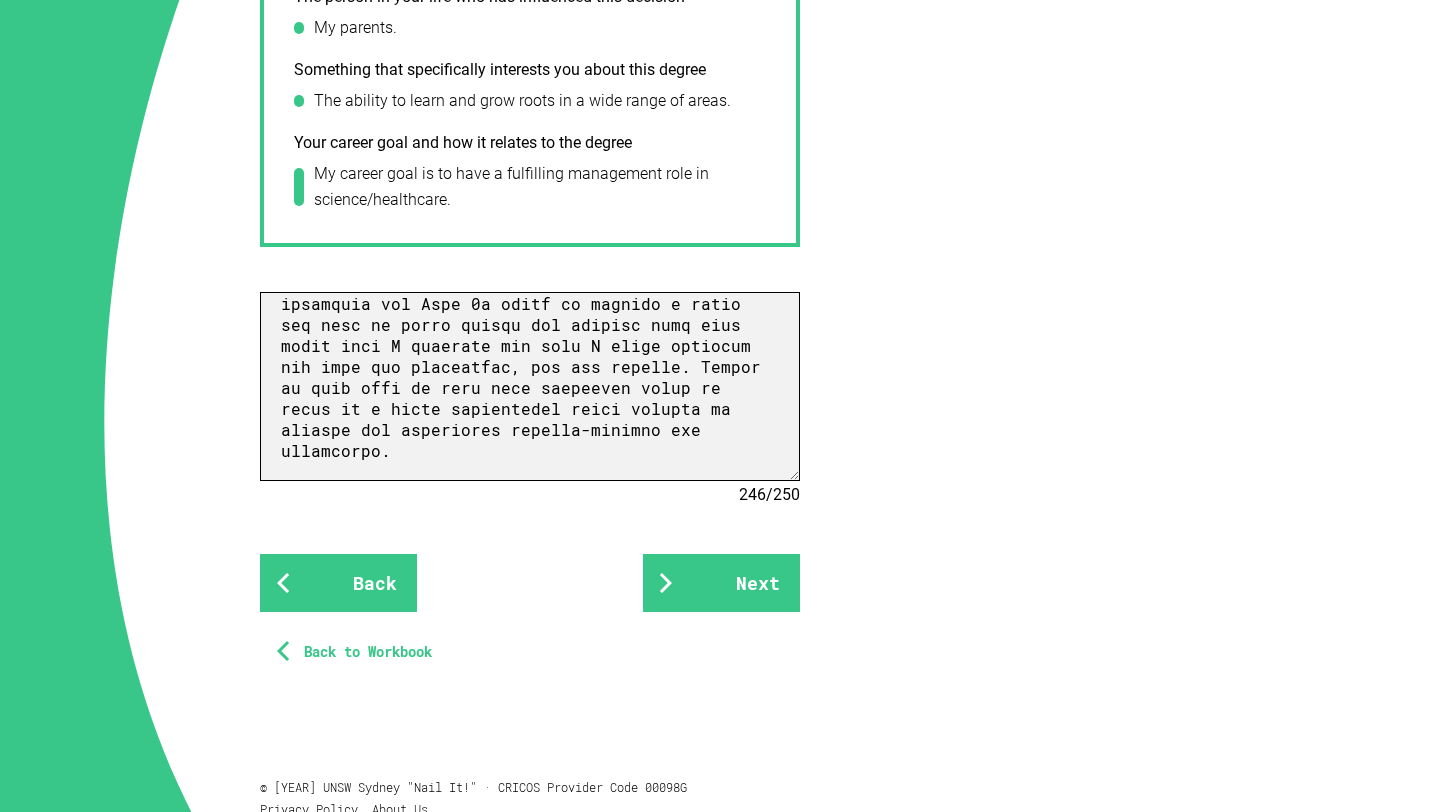 type on "Growing up, I was always the person in my family who tried to make things run smoothly. Whether it was organising our chaotic weekend schedules, brainstorming special events for my loved ones, or coordinating group projects at school, I found genuine satisfaction in making sure everything and everyone was on track. But it wasn't until I helped my school plan and organise weekly luncheons for Year 7s where we created a space for them to enjoy snacks and connect with each other that I realised how much I enjoy planning not just for efficiency, but for purpose. Seeing an idea come to life from scattered notes on paper to a fully functioning event sparked my passion for structured problem-solving and leadership.
It’s this interest that draws me to the Bachelor of Commerce and Bachelor of Science, where I hope to major in Human Resource Management and Immunology. While they may seem like contrasting fields, I see them as deeply connected. Immunology gives me insight into how the human body responds to challeng..." 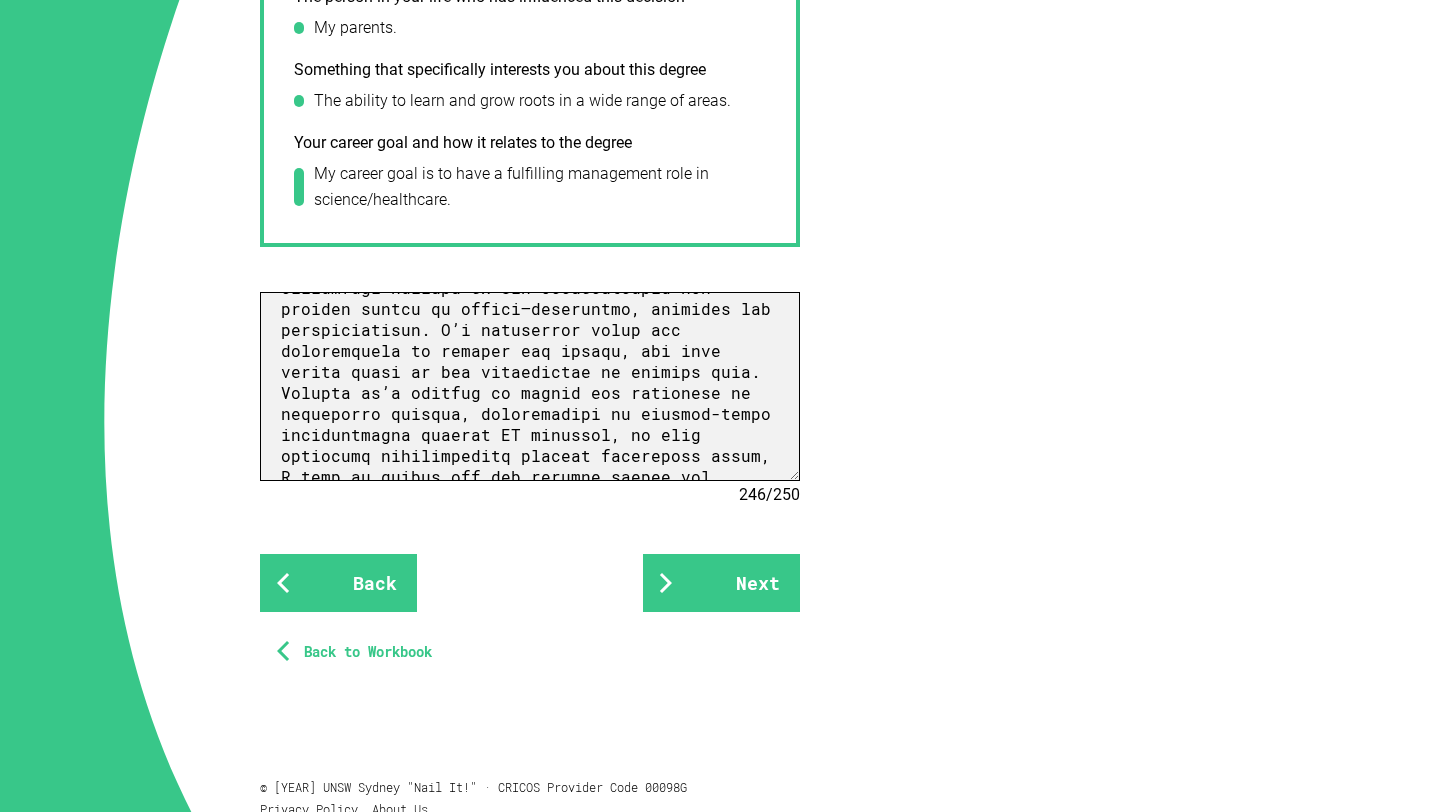 scroll, scrollTop: 559, scrollLeft: 0, axis: vertical 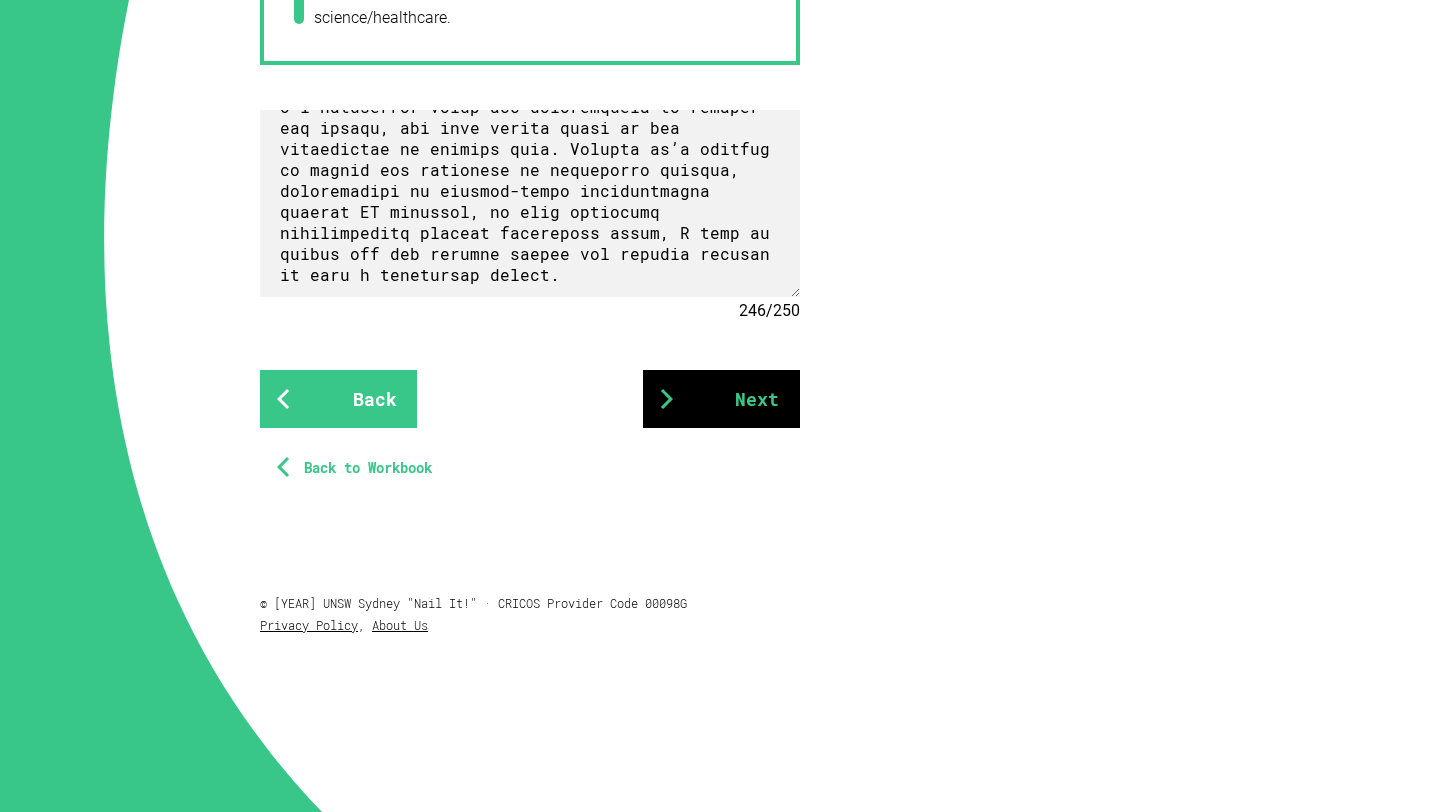 click at bounding box center (667, 399) 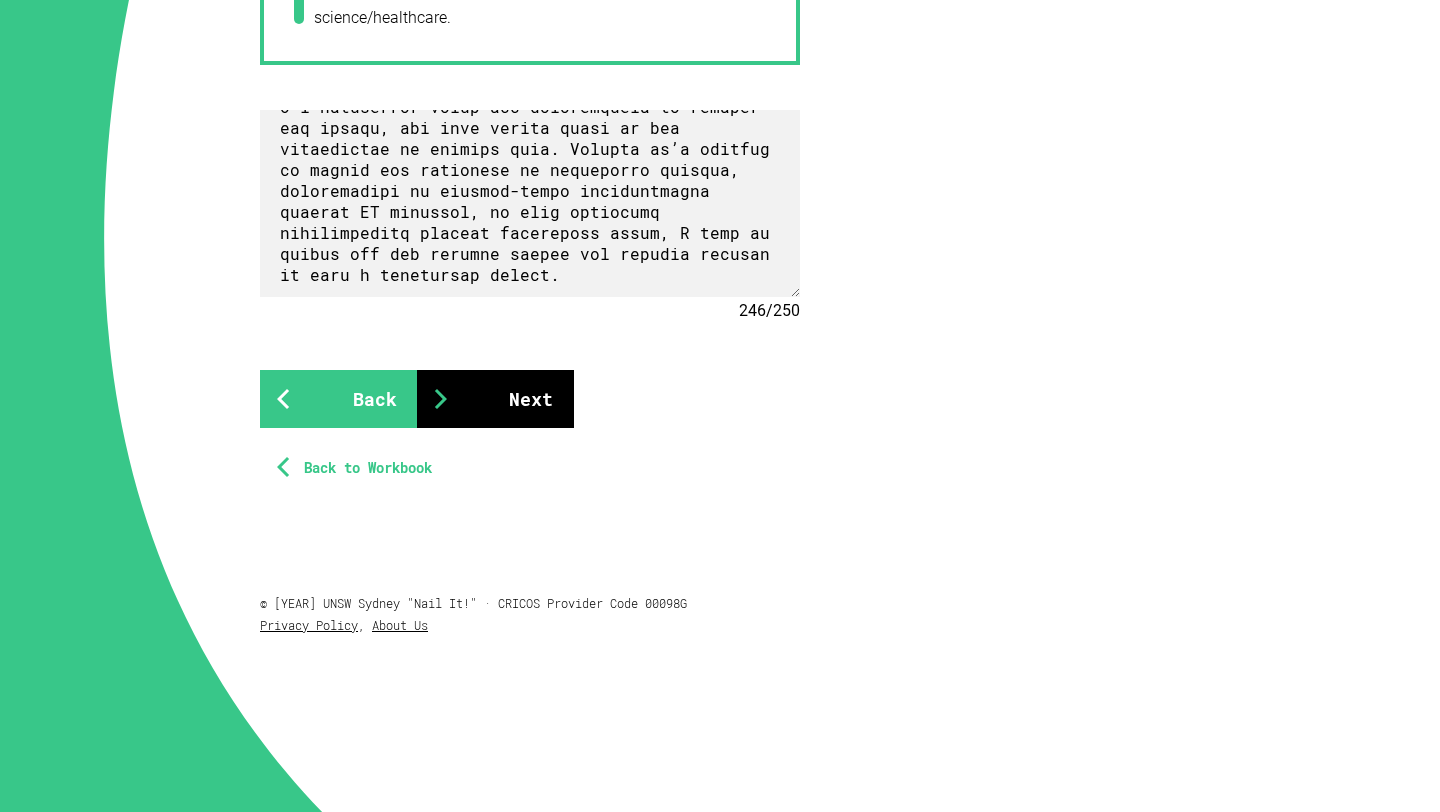 scroll, scrollTop: 1435, scrollLeft: 0, axis: vertical 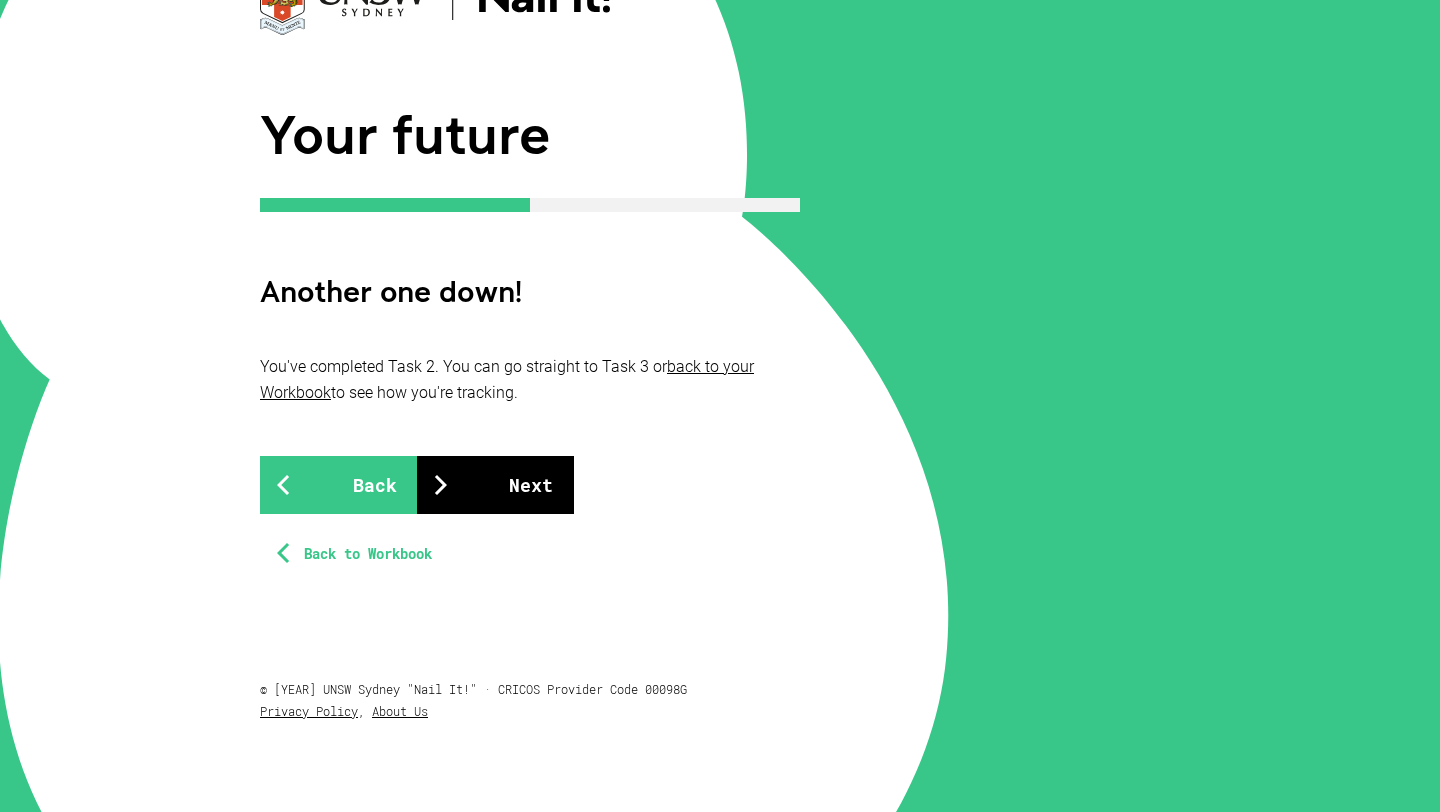 click on "Next" at bounding box center [495, 485] 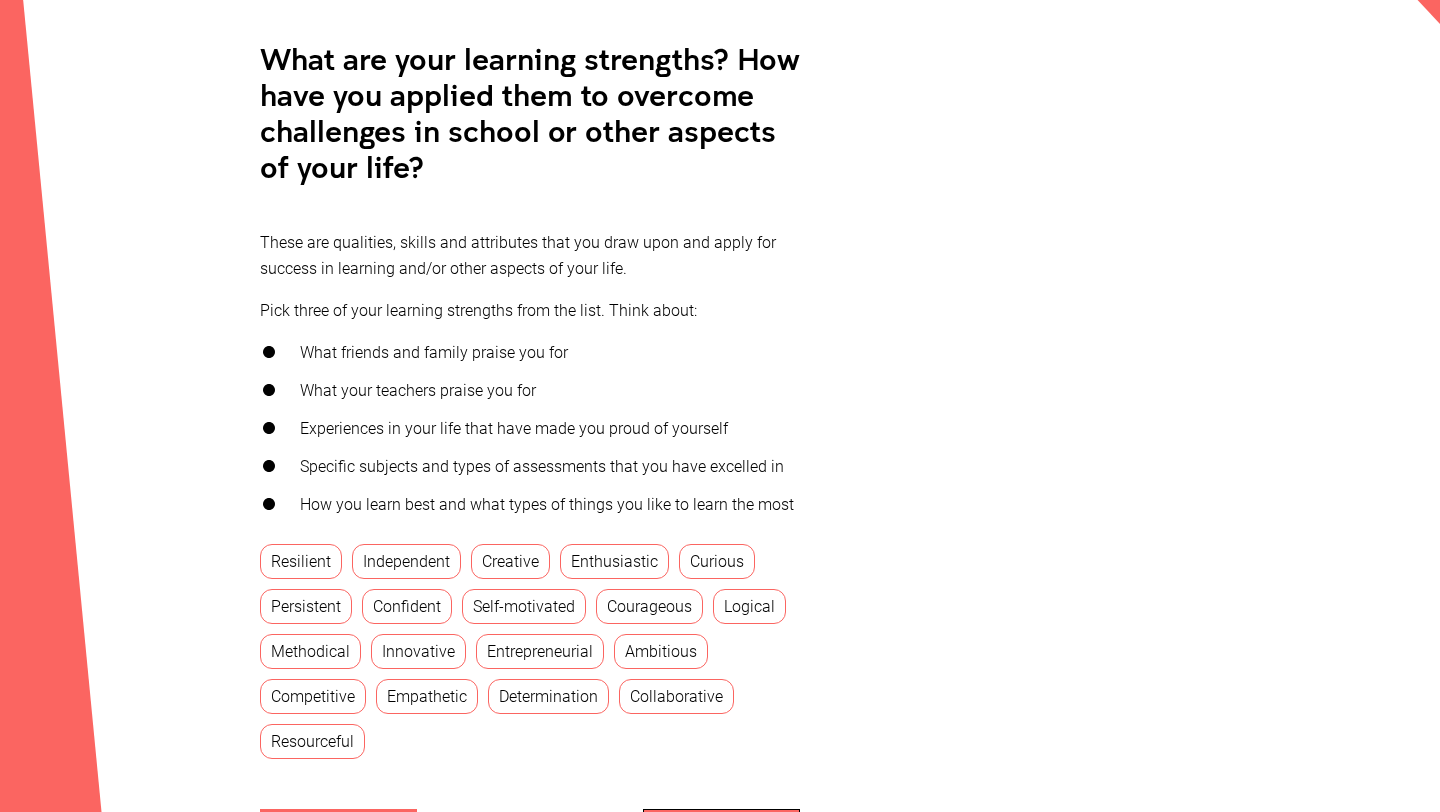 scroll, scrollTop: 485, scrollLeft: 0, axis: vertical 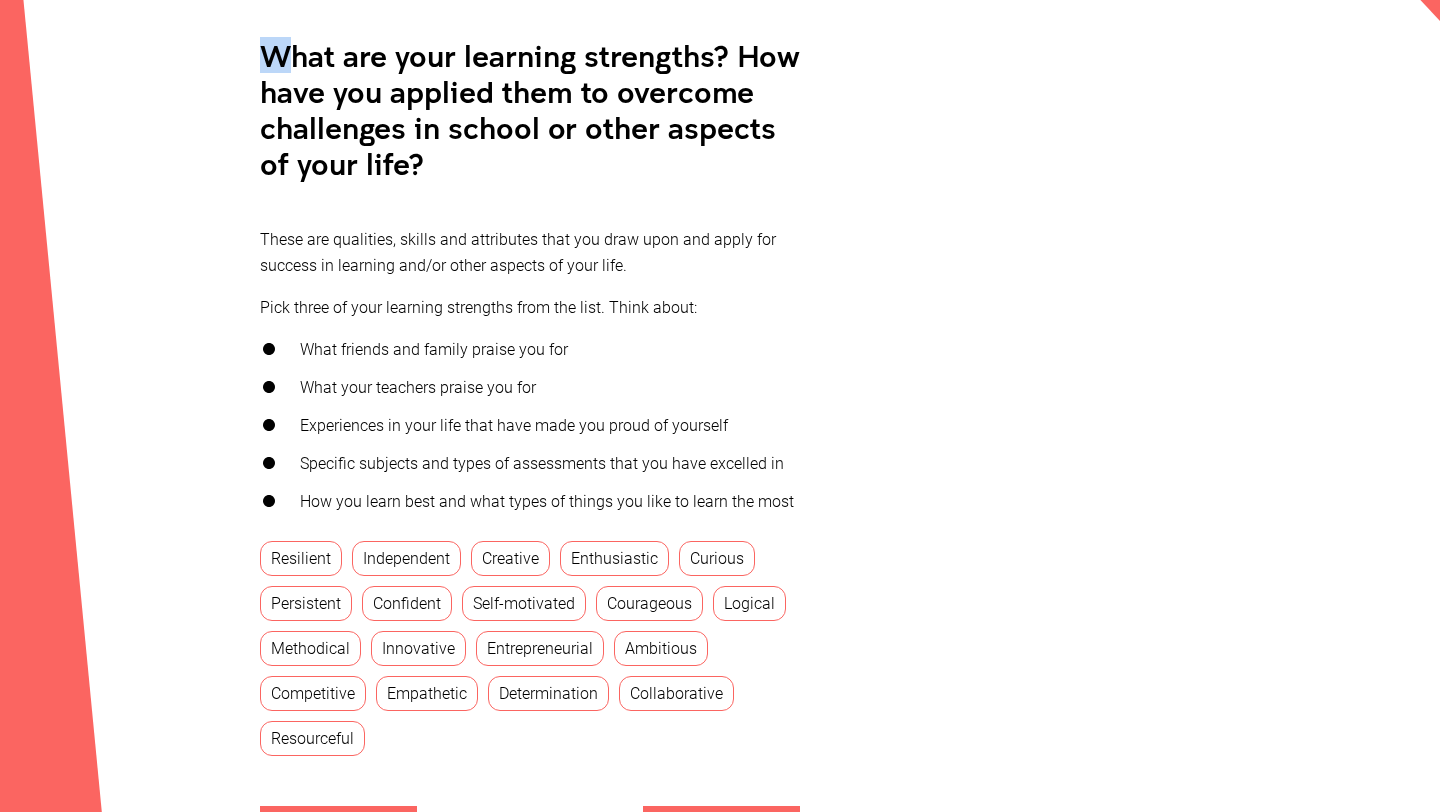 drag, startPoint x: 254, startPoint y: 41, endPoint x: 275, endPoint y: 42, distance: 21.023796 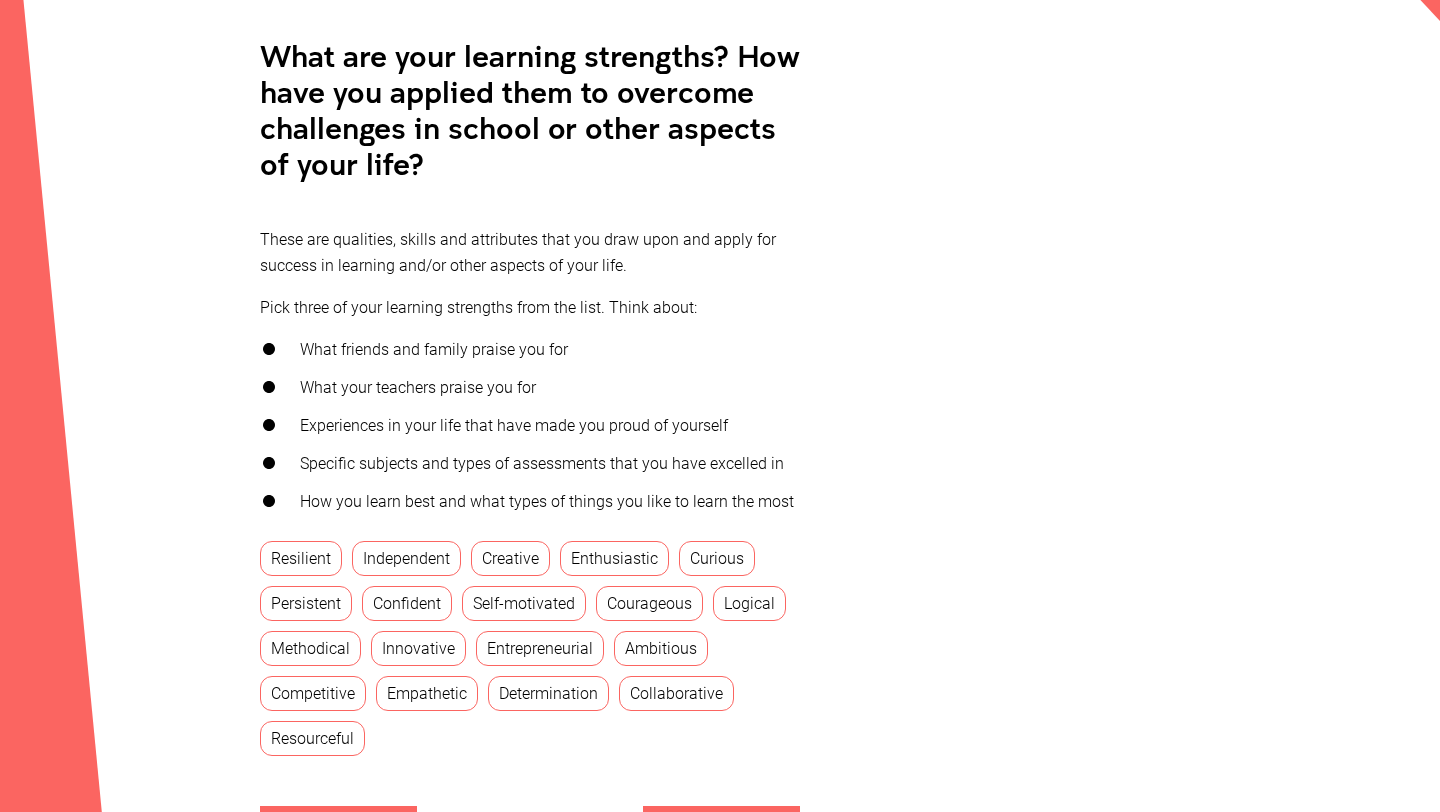 drag, startPoint x: 275, startPoint y: 42, endPoint x: 320, endPoint y: 42, distance: 45 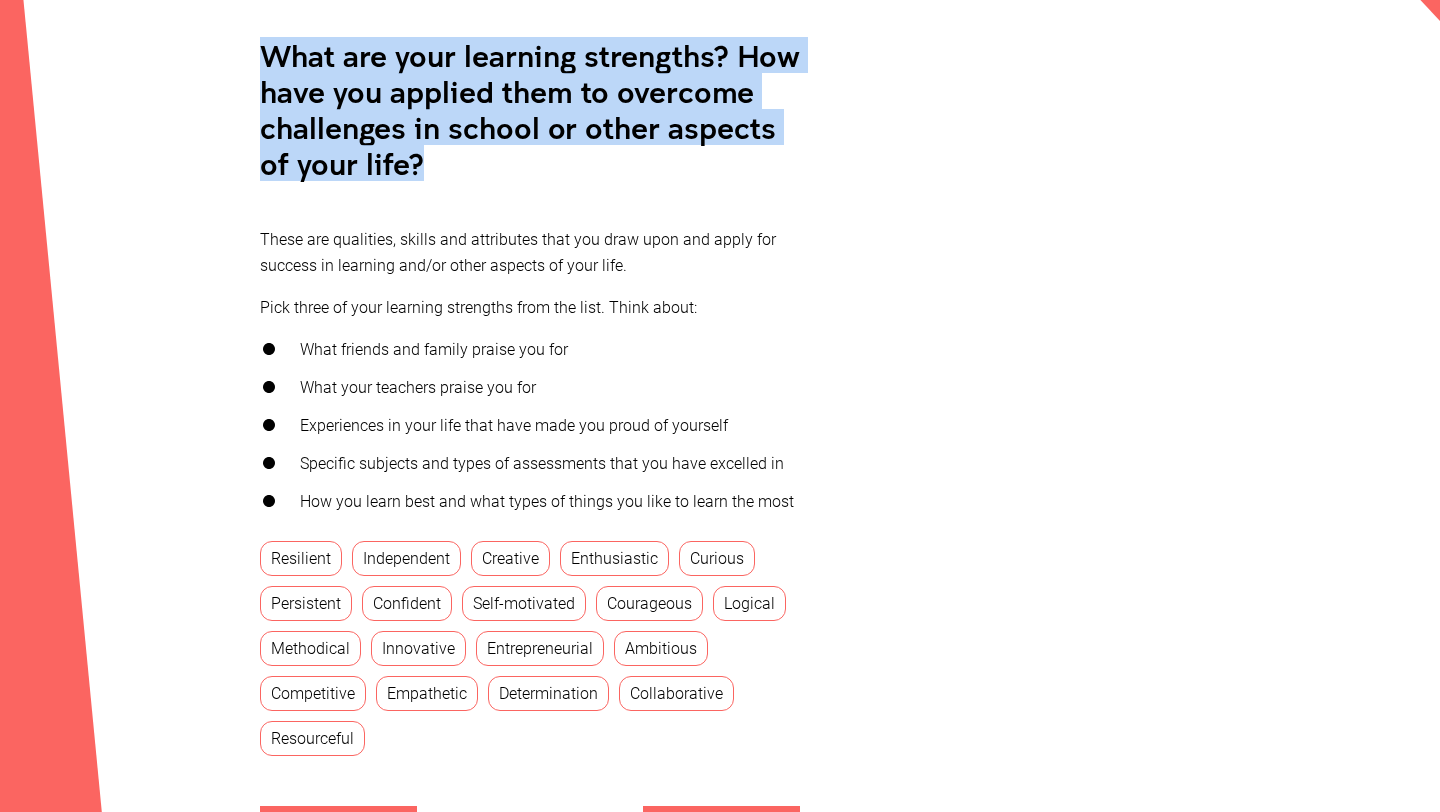 drag, startPoint x: 262, startPoint y: 44, endPoint x: 653, endPoint y: 157, distance: 407.00122 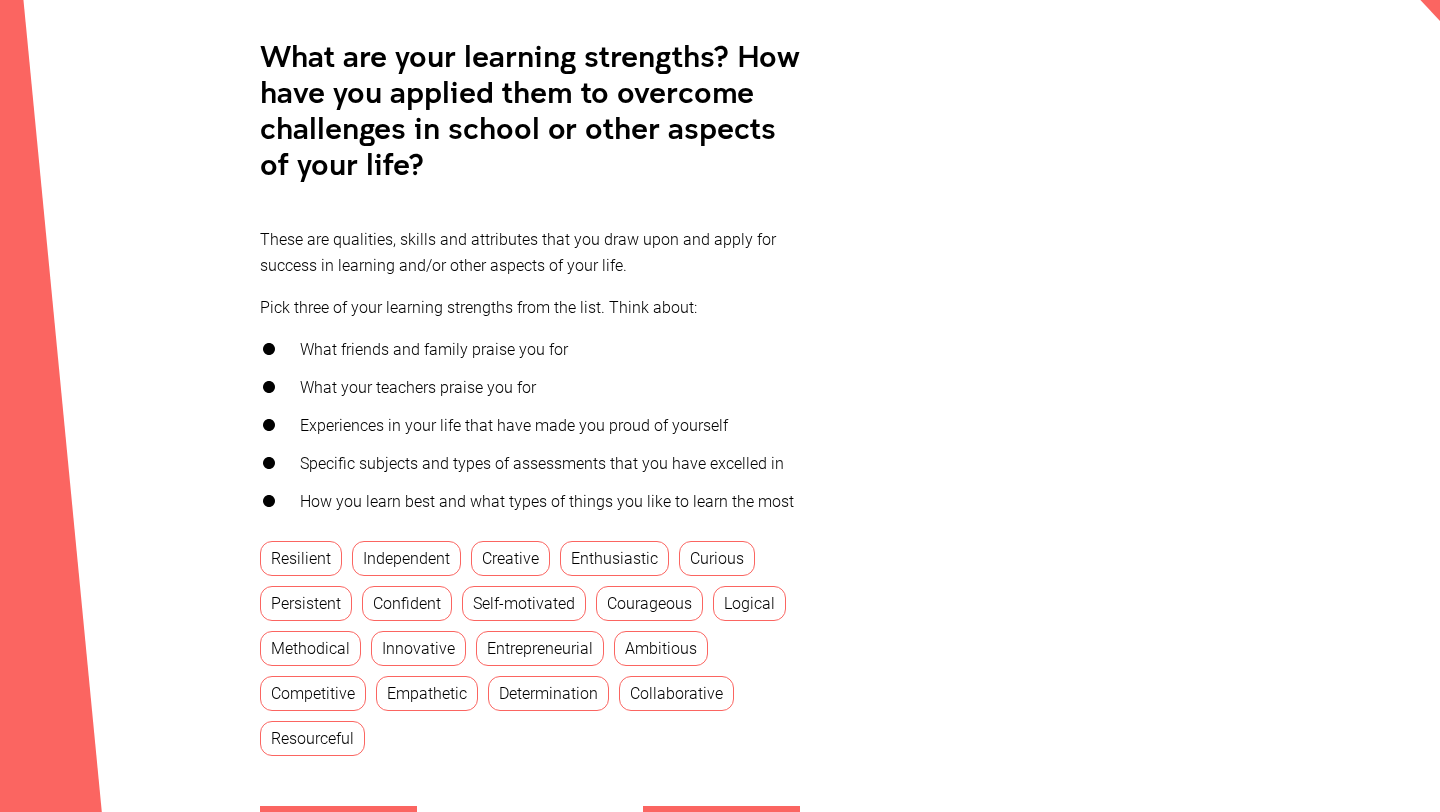 click on "Pick three of your learning strengths from the list. Think about:" at bounding box center [530, 308] 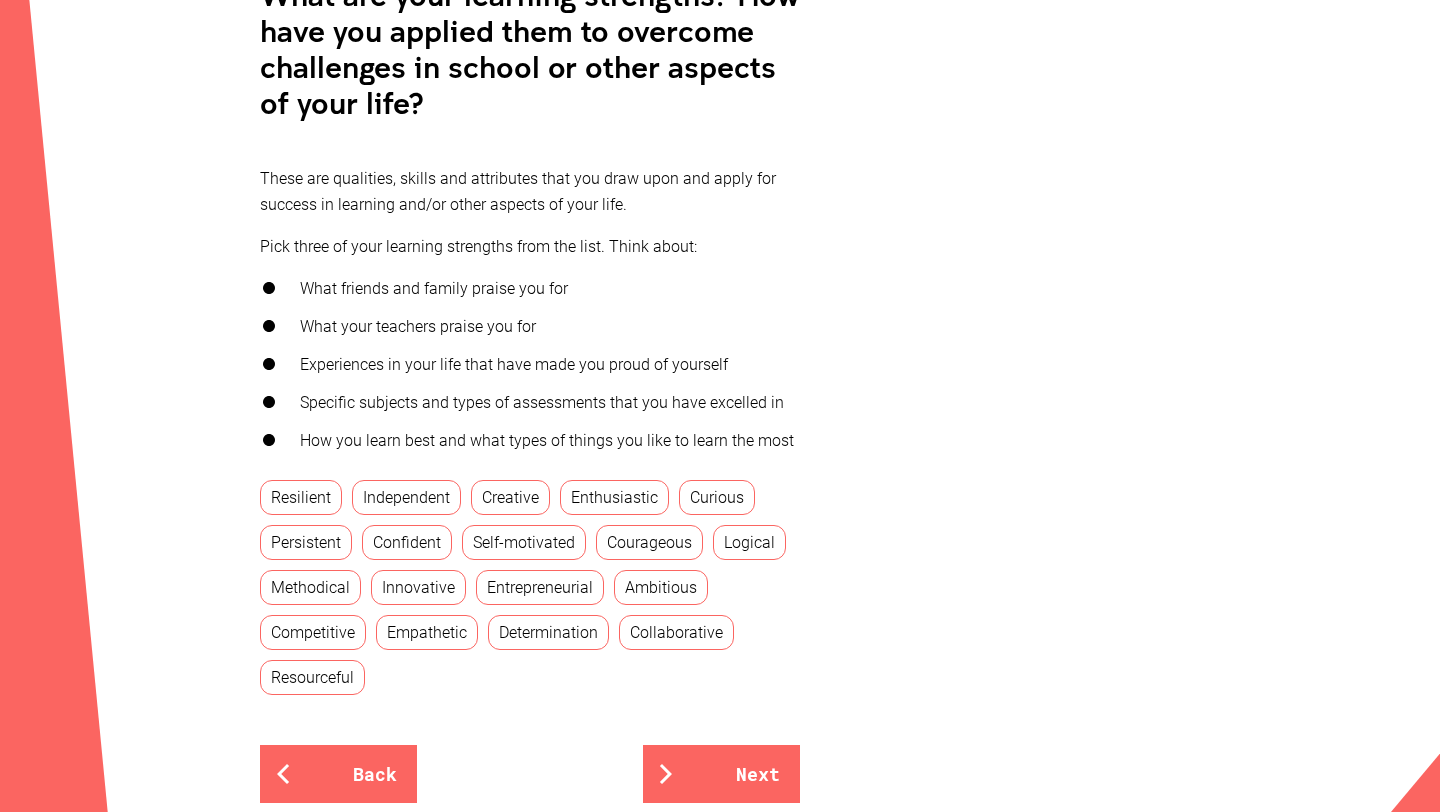 scroll, scrollTop: 552, scrollLeft: 0, axis: vertical 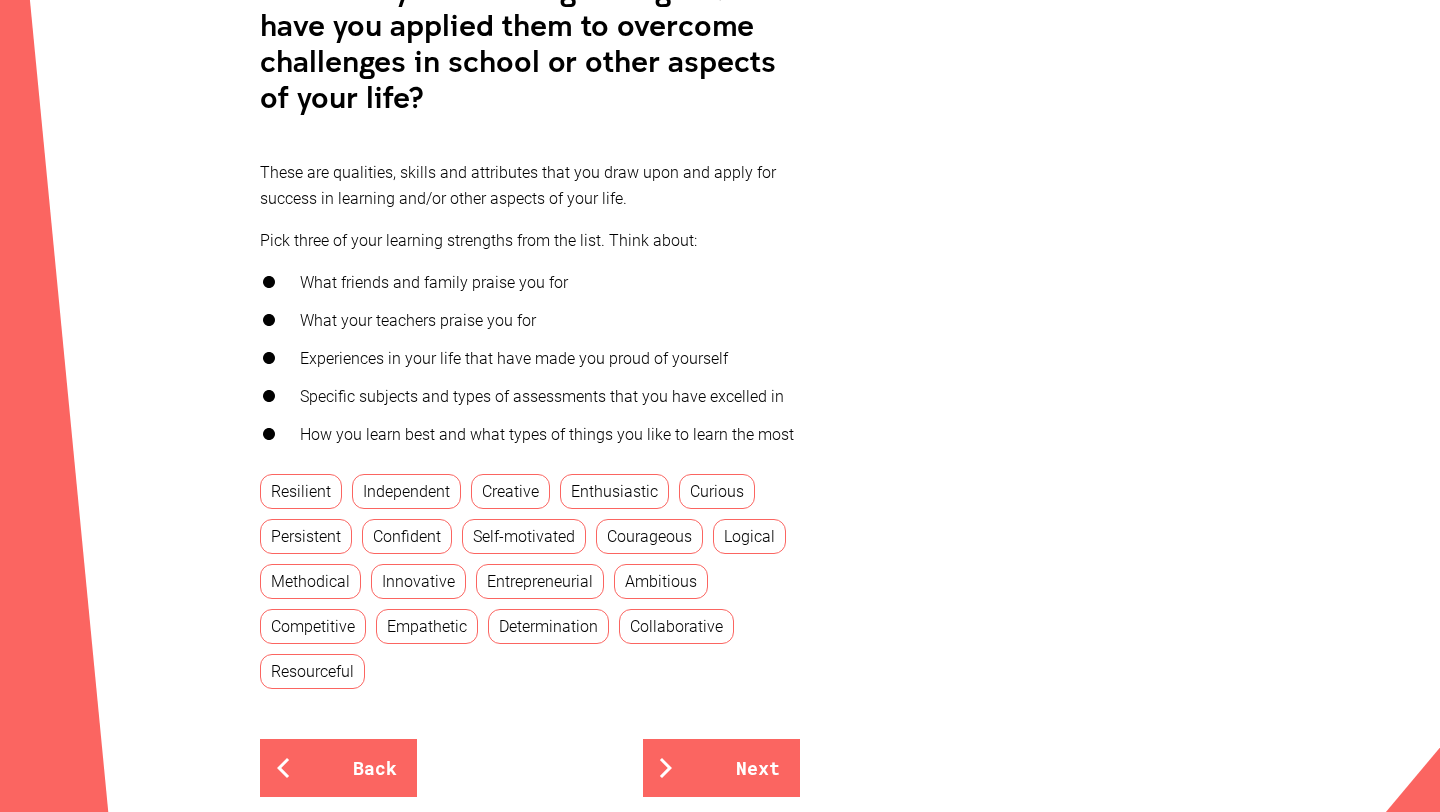click on "Independent" at bounding box center [406, 491] 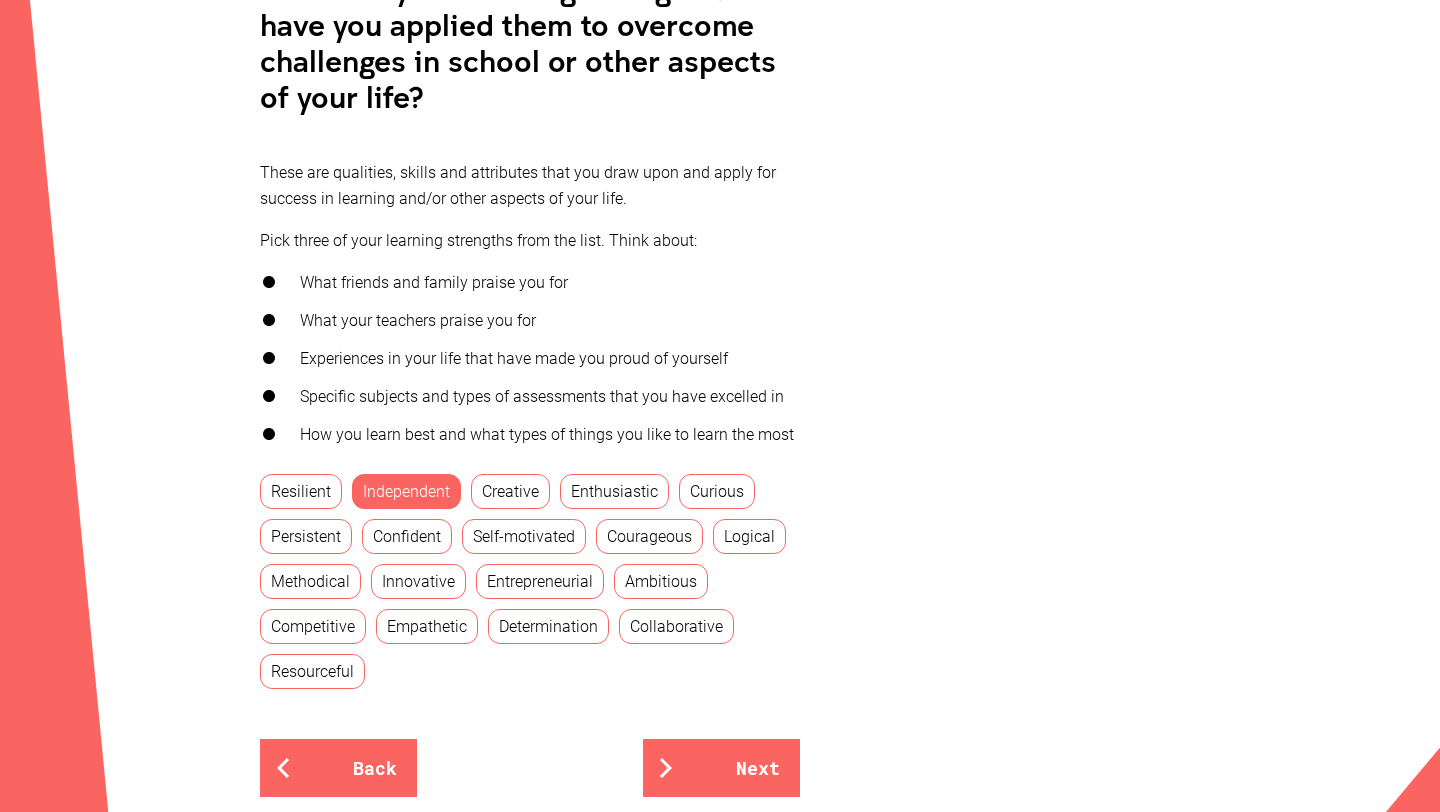 click on "Independent" at bounding box center (406, 491) 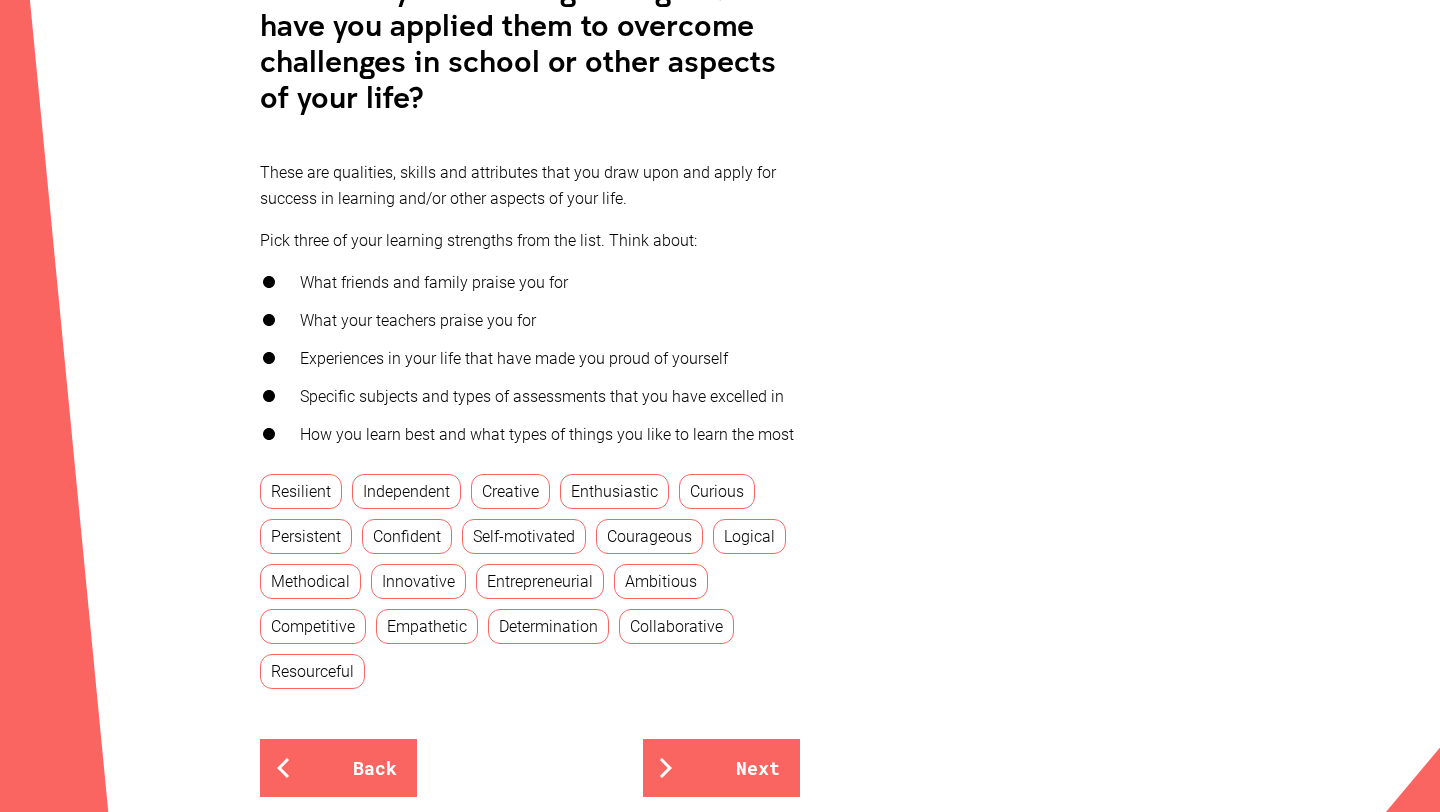 click on "Independent" at bounding box center (406, 491) 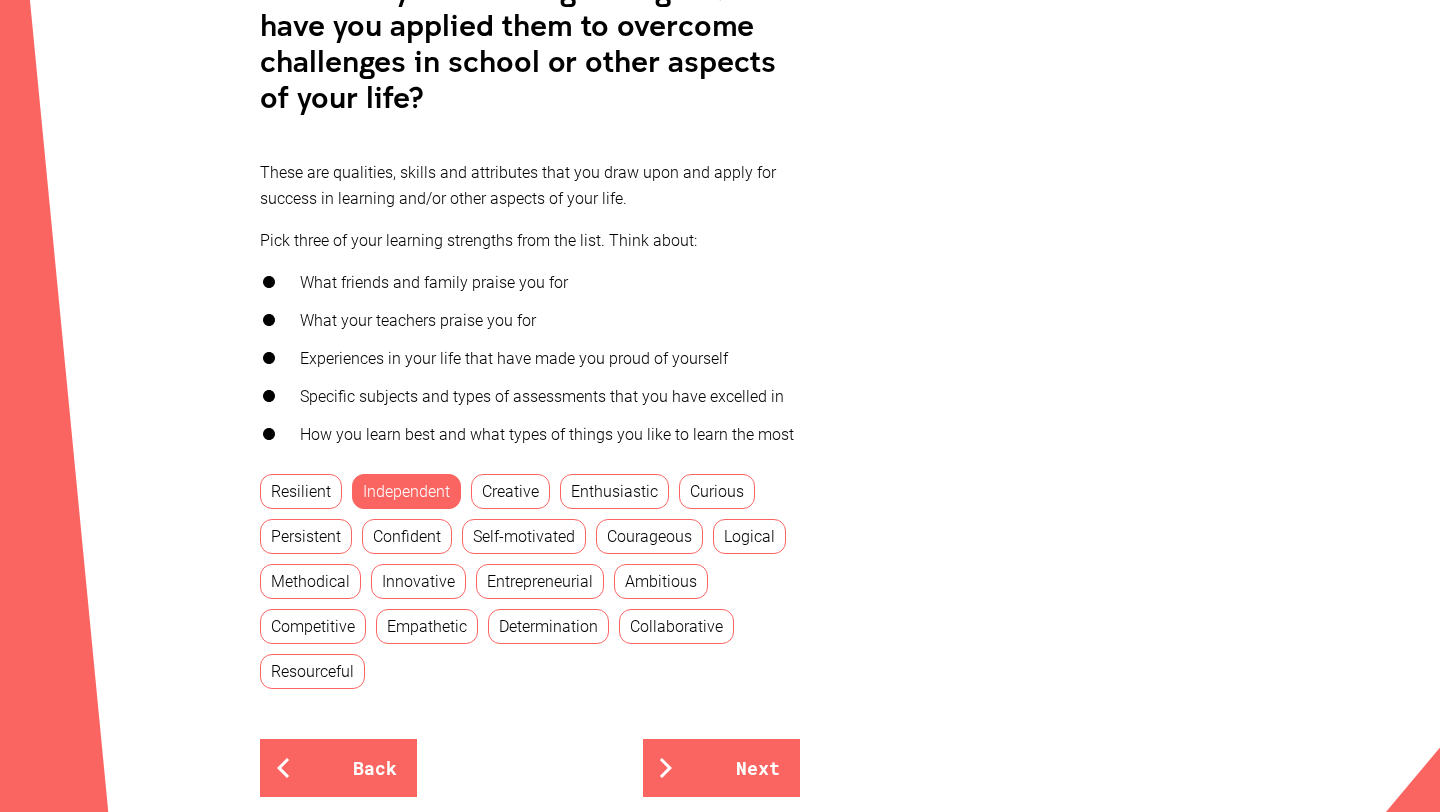 click on "Self-motivated" at bounding box center [524, 536] 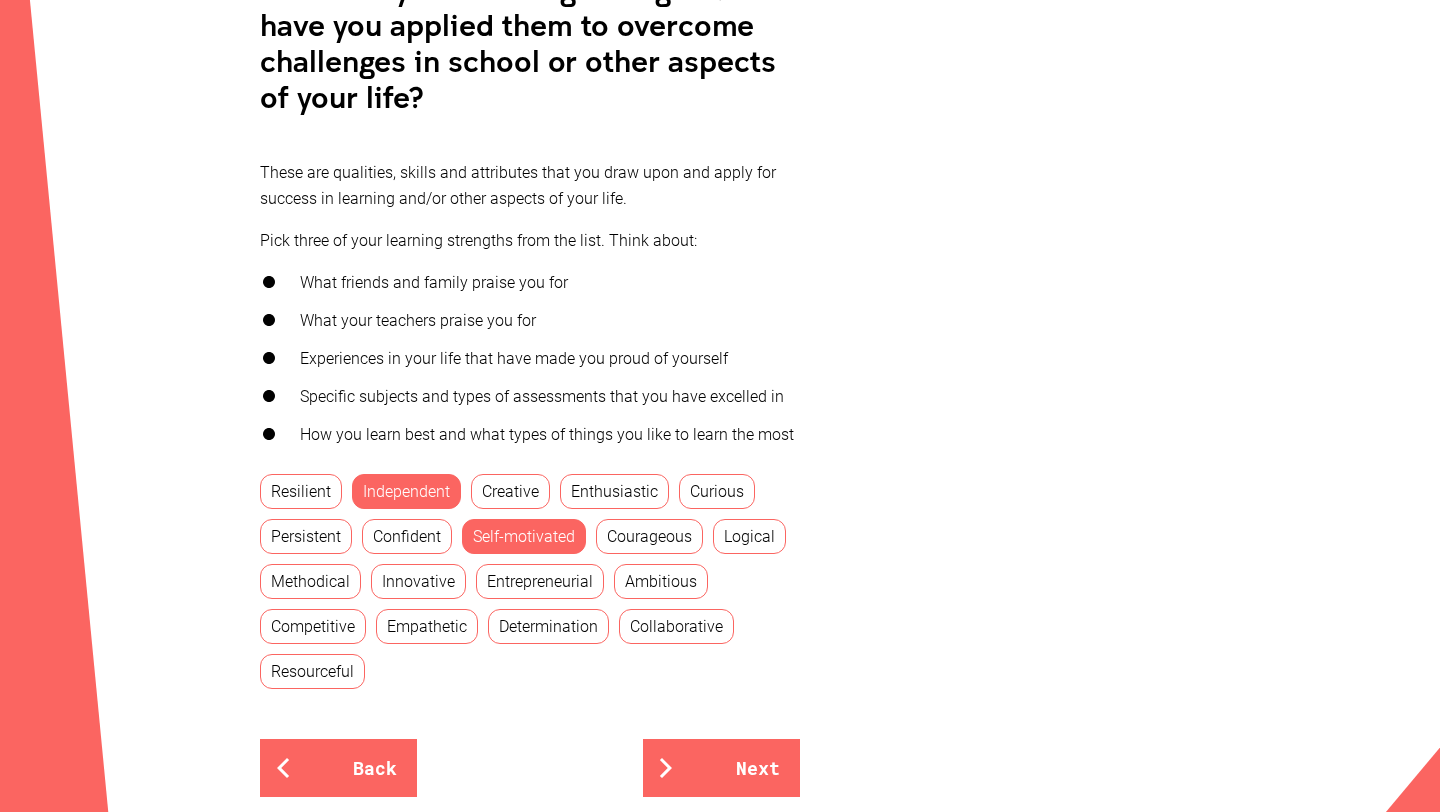 click on "Methodical" at bounding box center [310, 581] 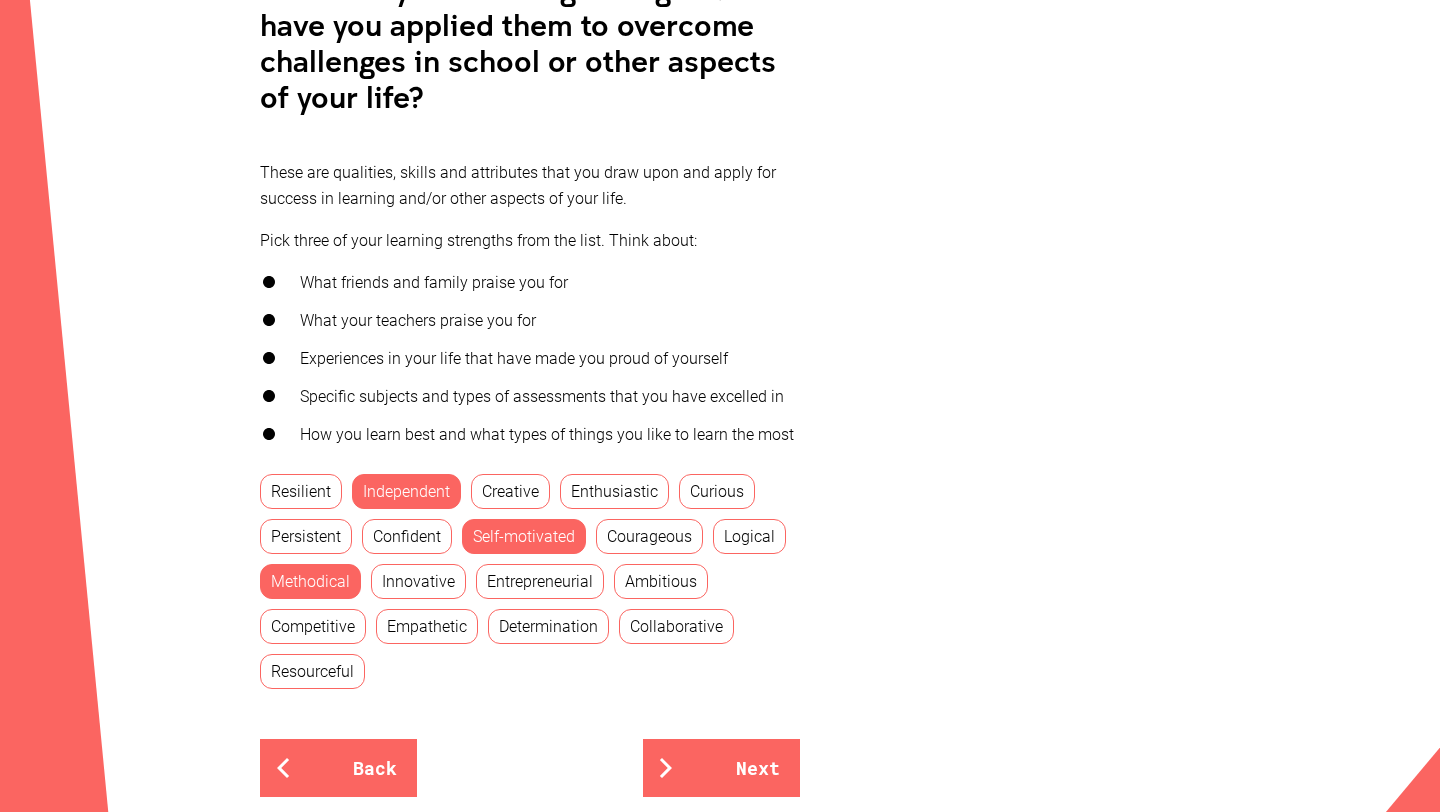 click on "Resilient Independent Creative Enthusiastic Curious Persistent Confident Self-motivated Courageous Logical Methodical Innovative Entrepreneurial Ambitious Competitive Empathetic Determination Collaborative Resourceful" at bounding box center (530, 576) 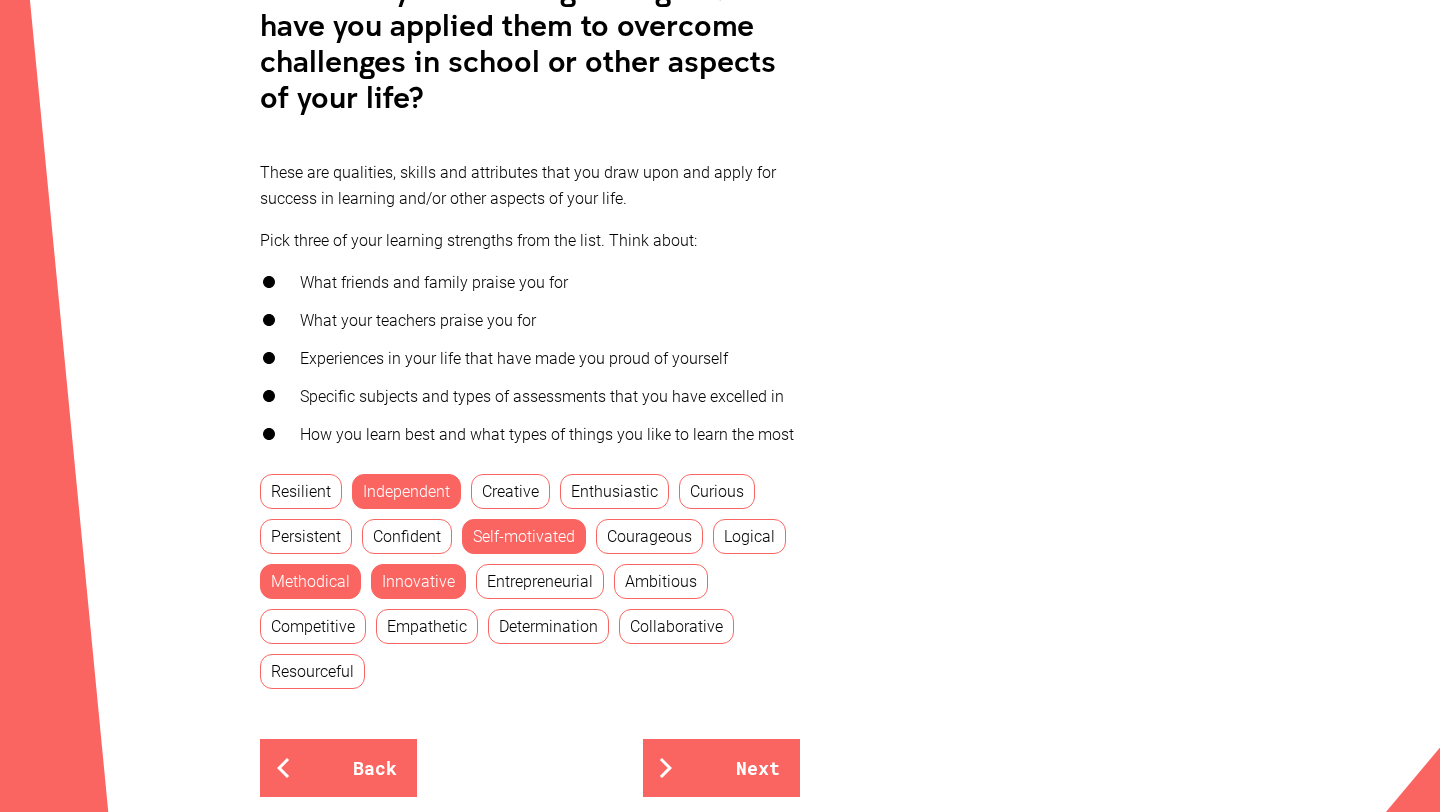 click on "Innovative" at bounding box center (418, 581) 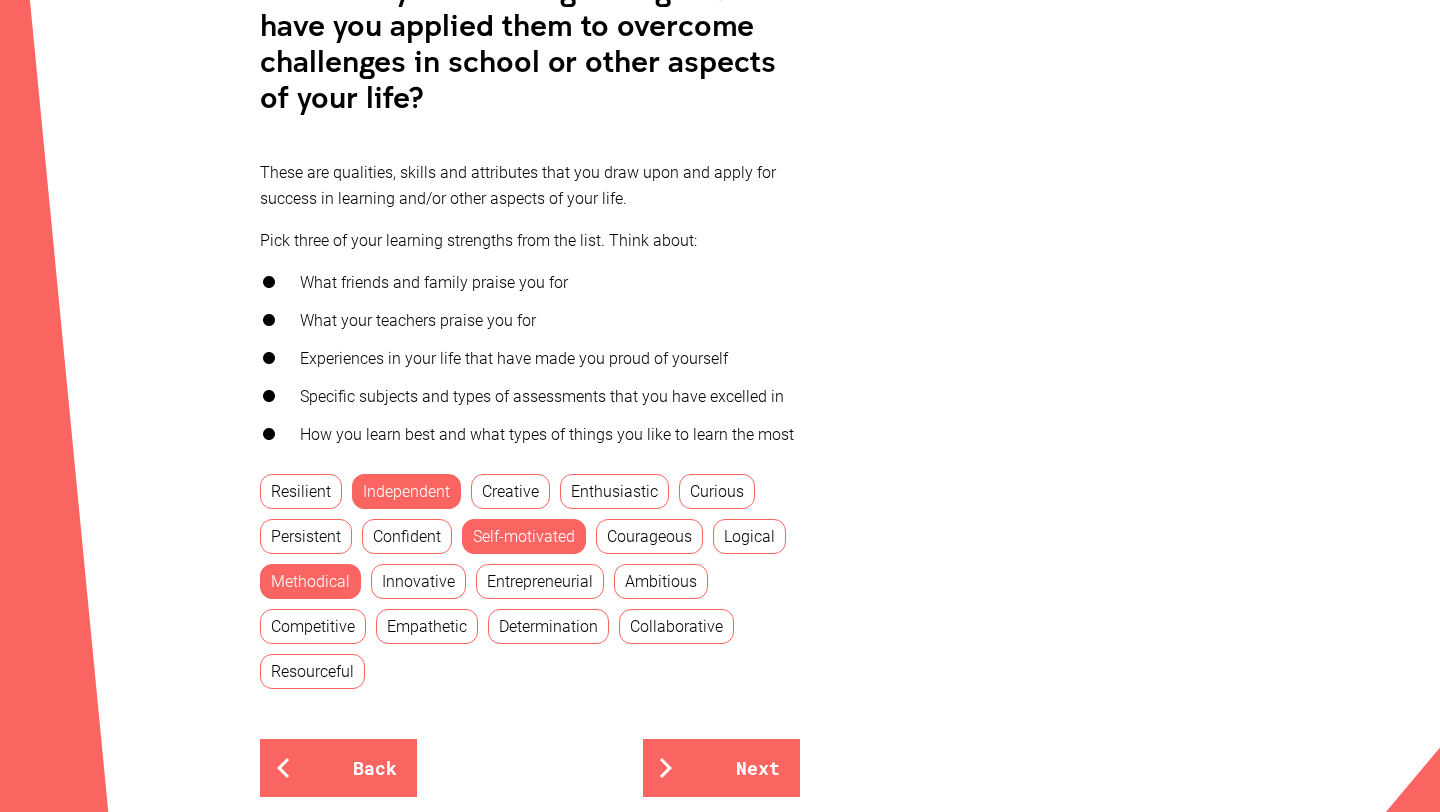 click on "Empathetic" at bounding box center [427, 626] 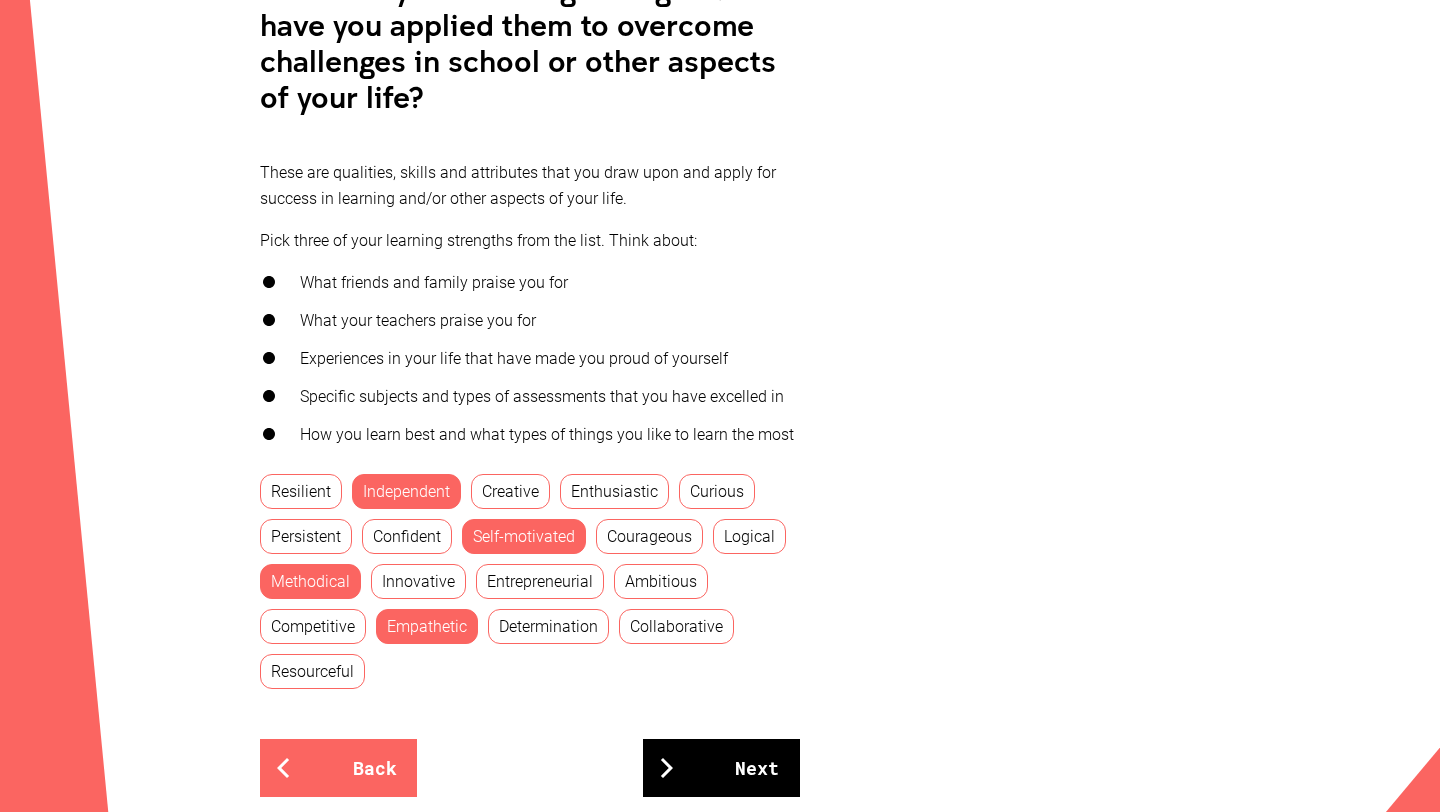 click on "Next" at bounding box center [721, 768] 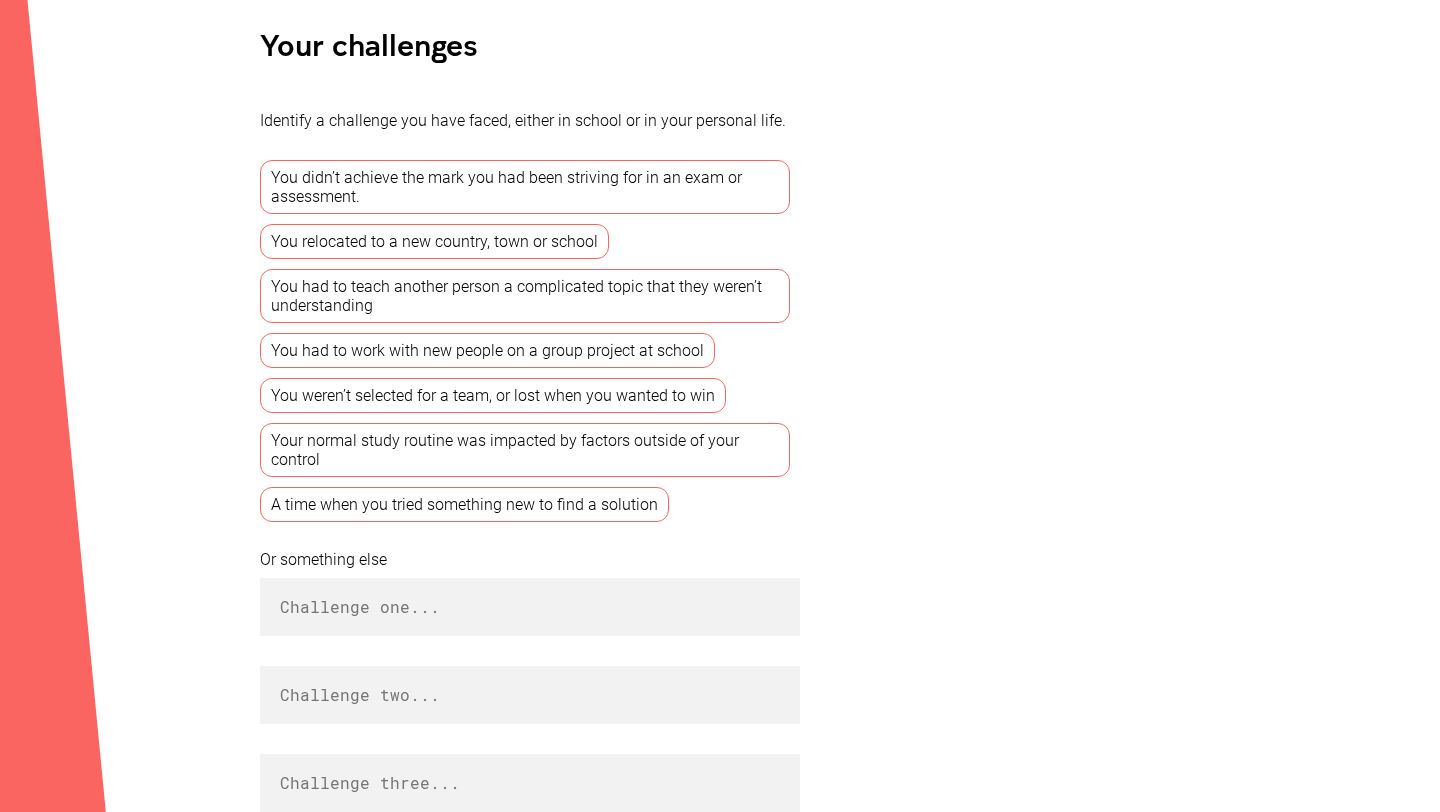 scroll, scrollTop: 497, scrollLeft: 0, axis: vertical 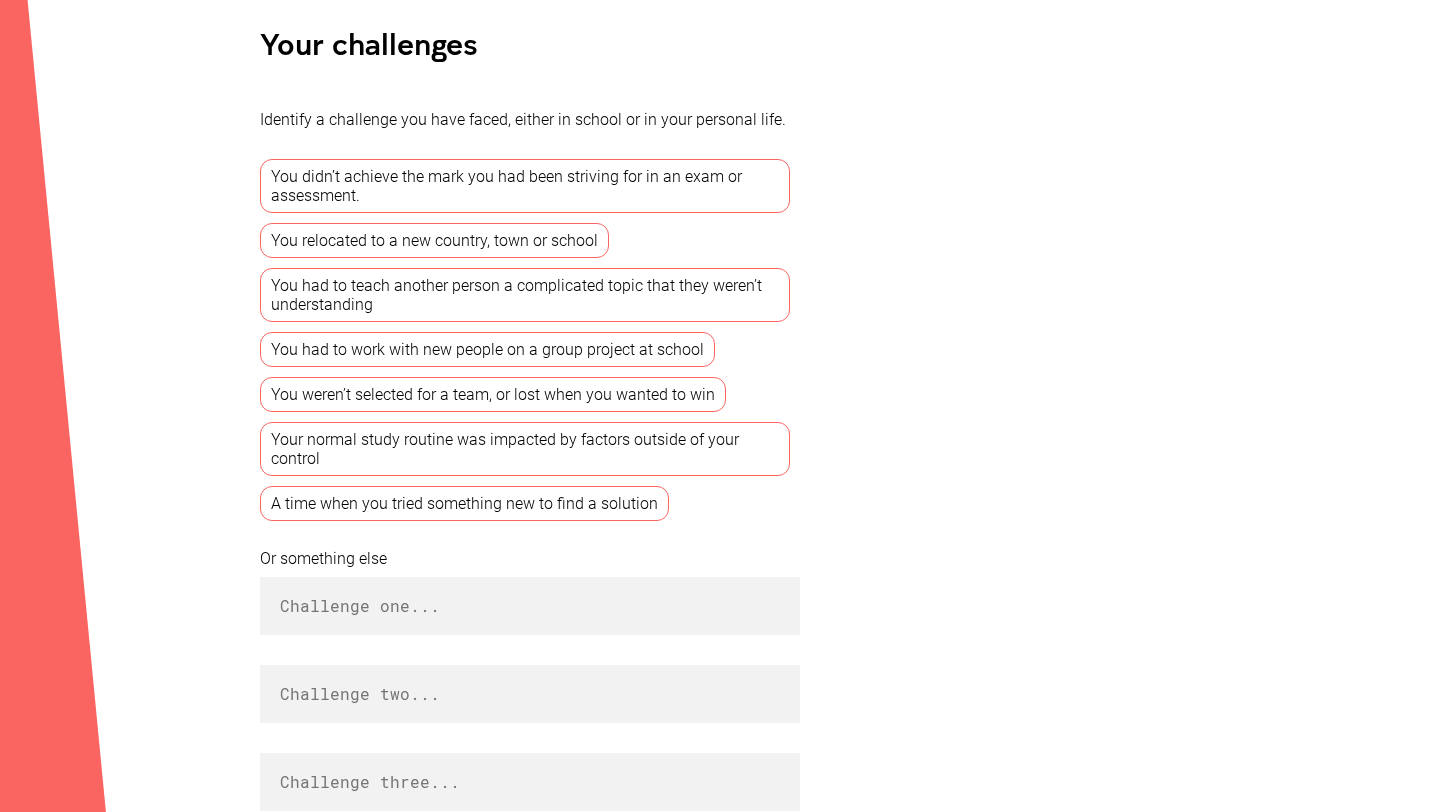 click on "You didn’t achieve the mark you had been striving for in an exam or assessment." at bounding box center [525, 186] 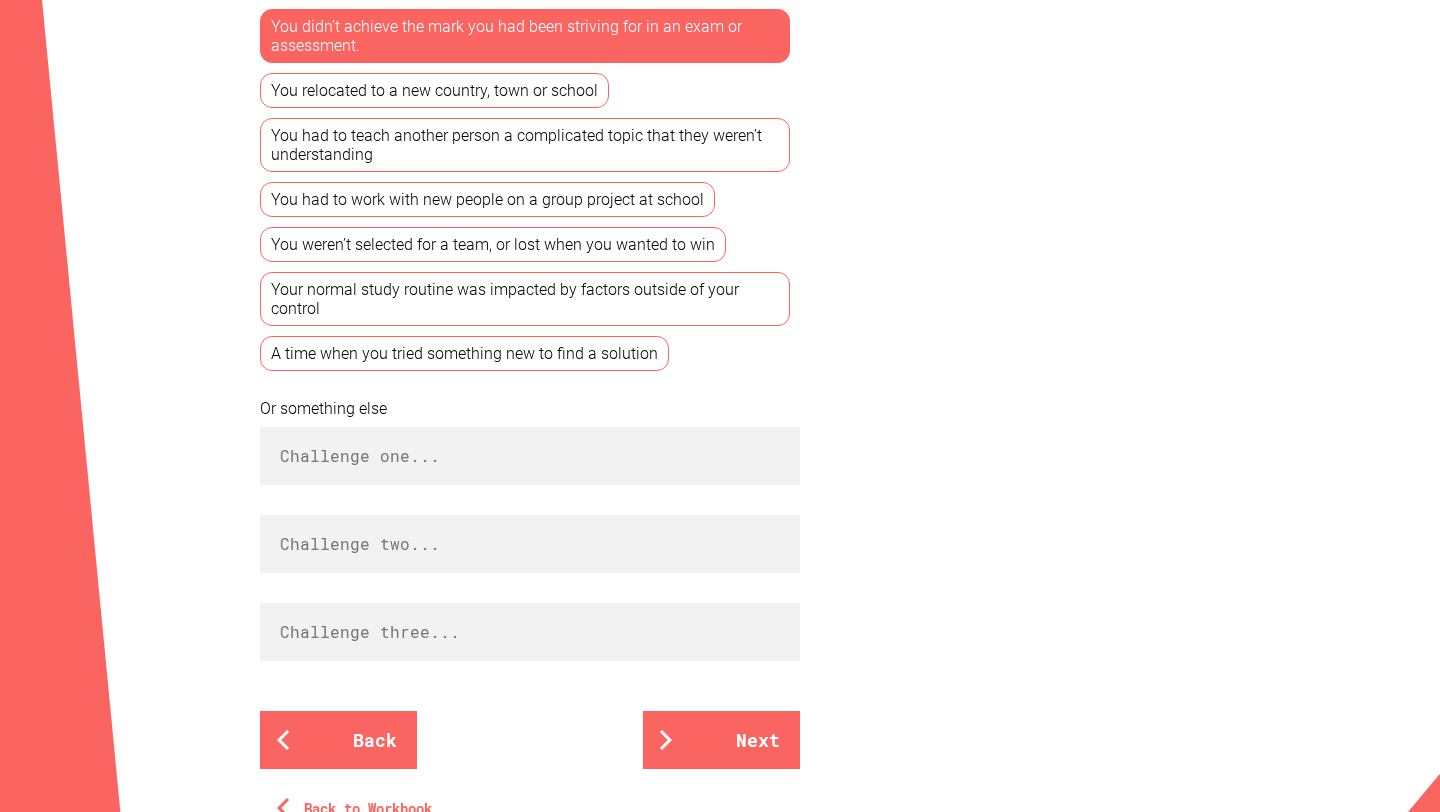 scroll, scrollTop: 763, scrollLeft: 0, axis: vertical 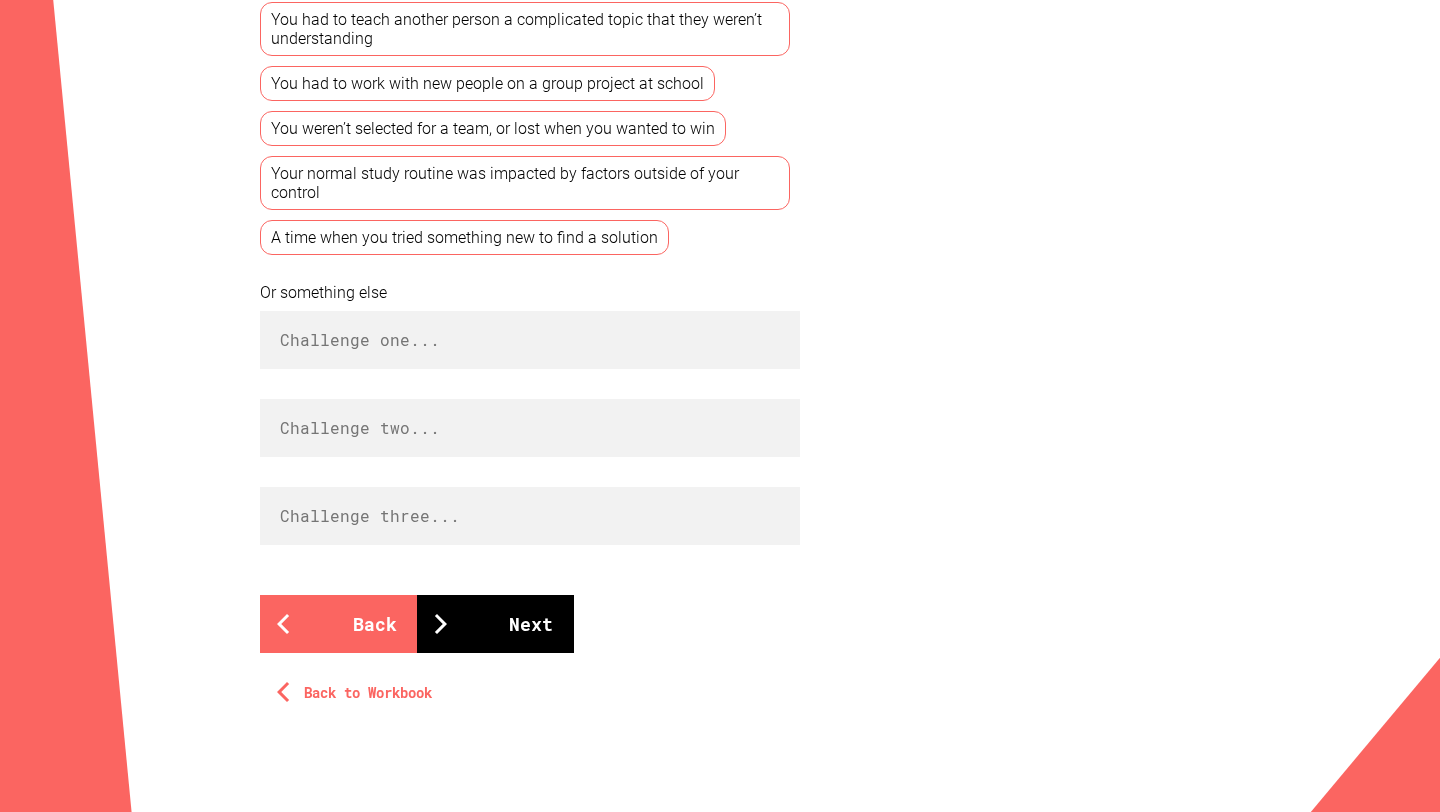 click on "Next" at bounding box center [495, 624] 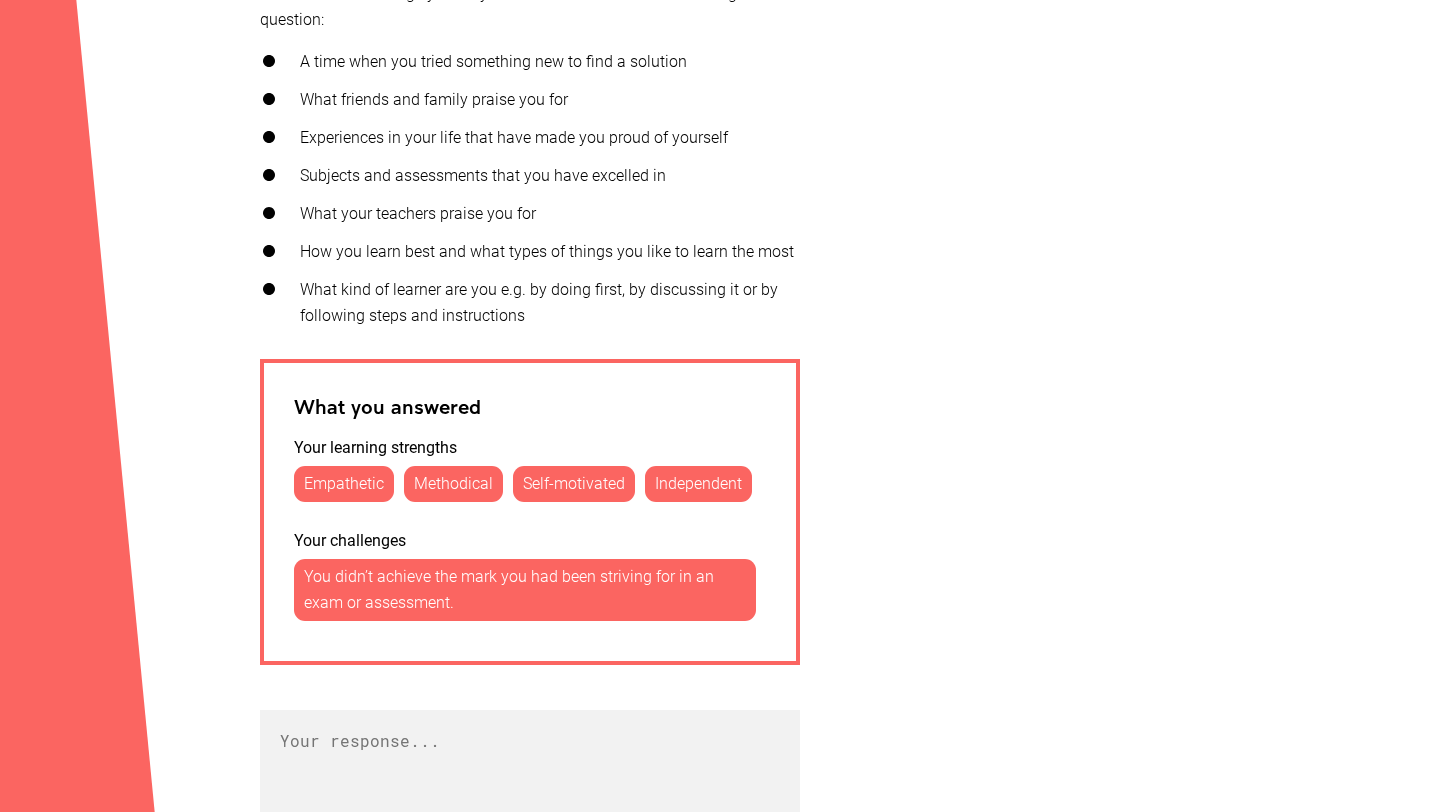 scroll, scrollTop: 850, scrollLeft: 0, axis: vertical 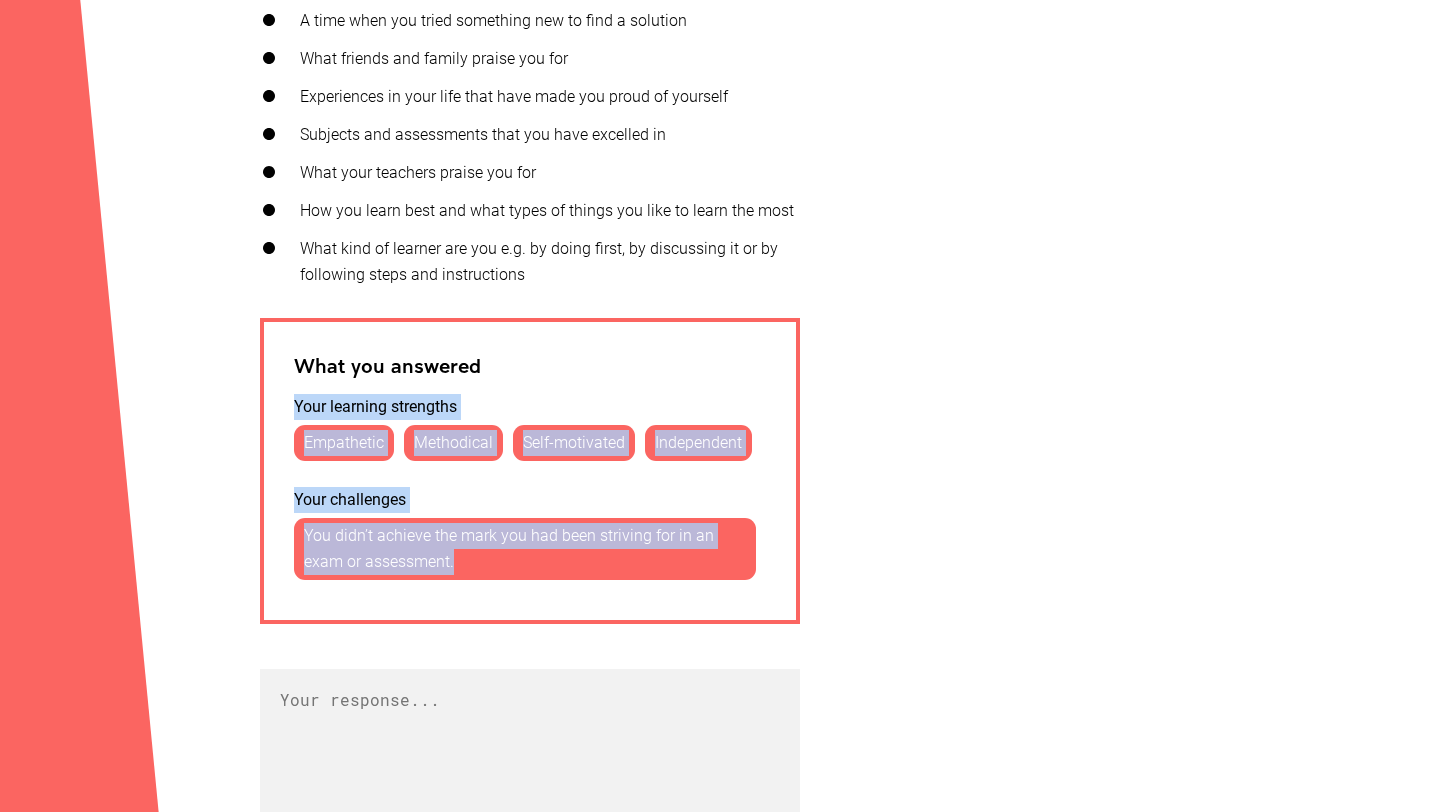 drag, startPoint x: 465, startPoint y: 557, endPoint x: 282, endPoint y: 398, distance: 242.42525 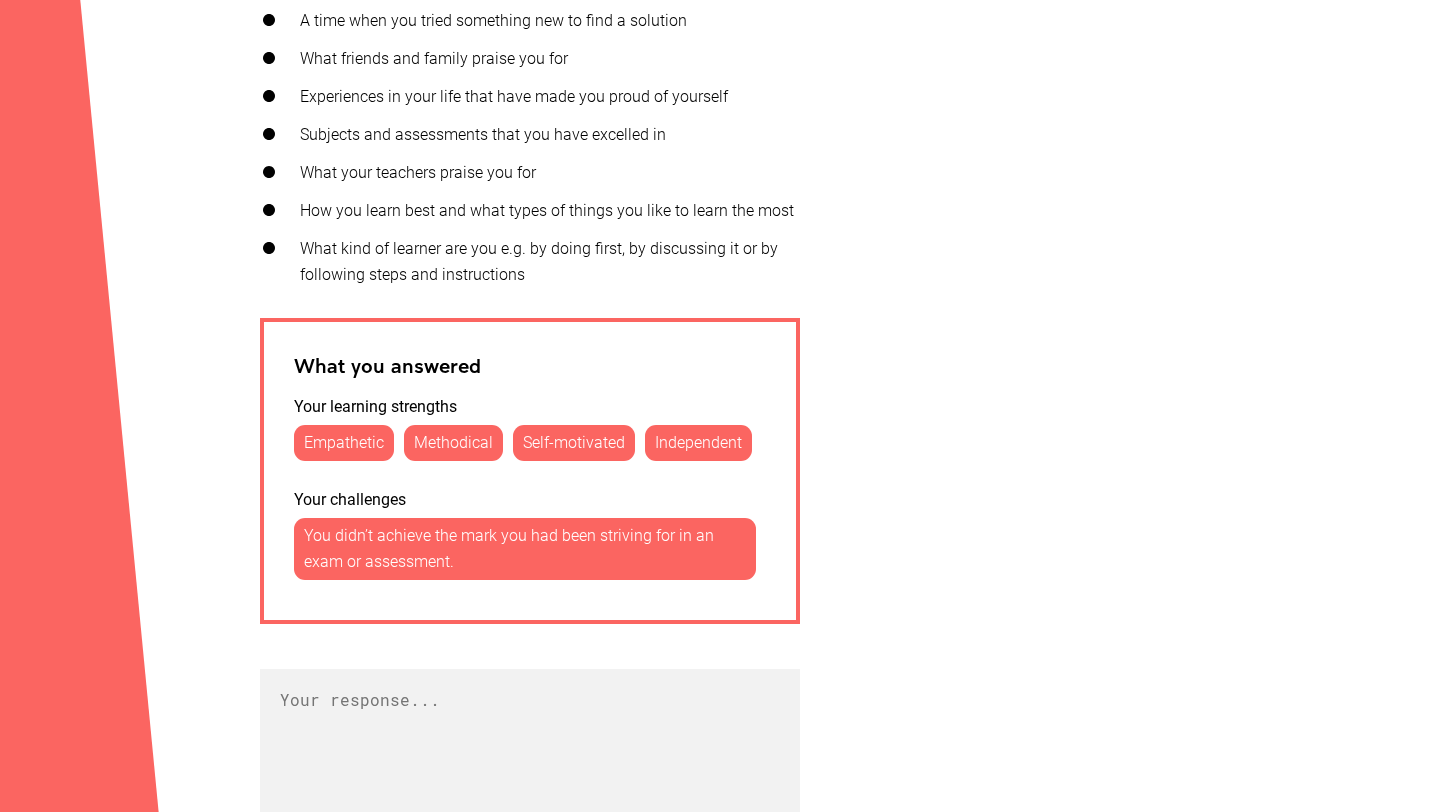 click on "A time when you tried something new to find a solution What friends and family praise you for Experiences in your life that have made you proud of yourself Subjects and assessments that you have excelled in What your teachers praise you for How you learn best and what types of things you like to learn the most What kind of learner are you e.g. by doing first, by discussing it or by following steps and instructions" at bounding box center (530, 148) 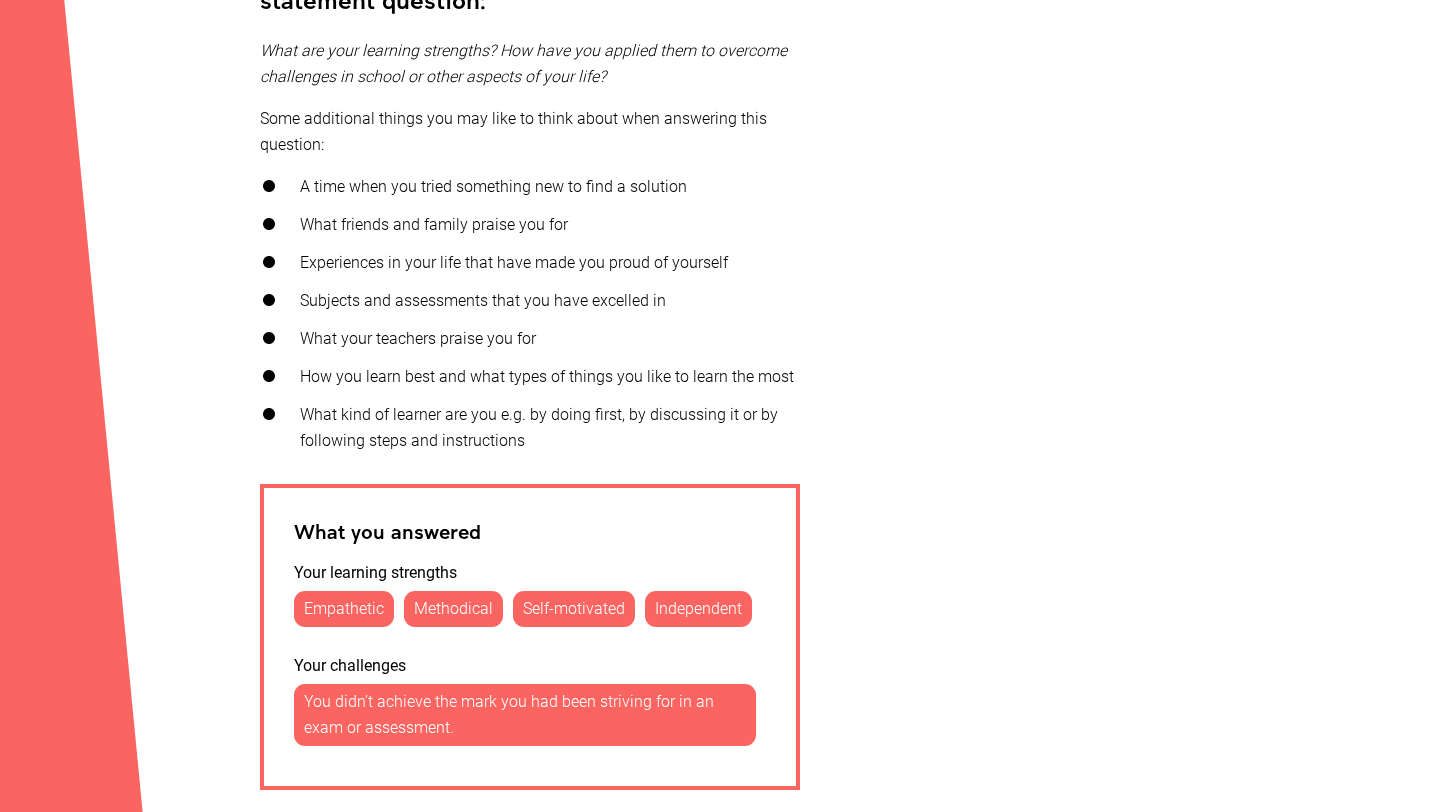 scroll, scrollTop: 1284, scrollLeft: 0, axis: vertical 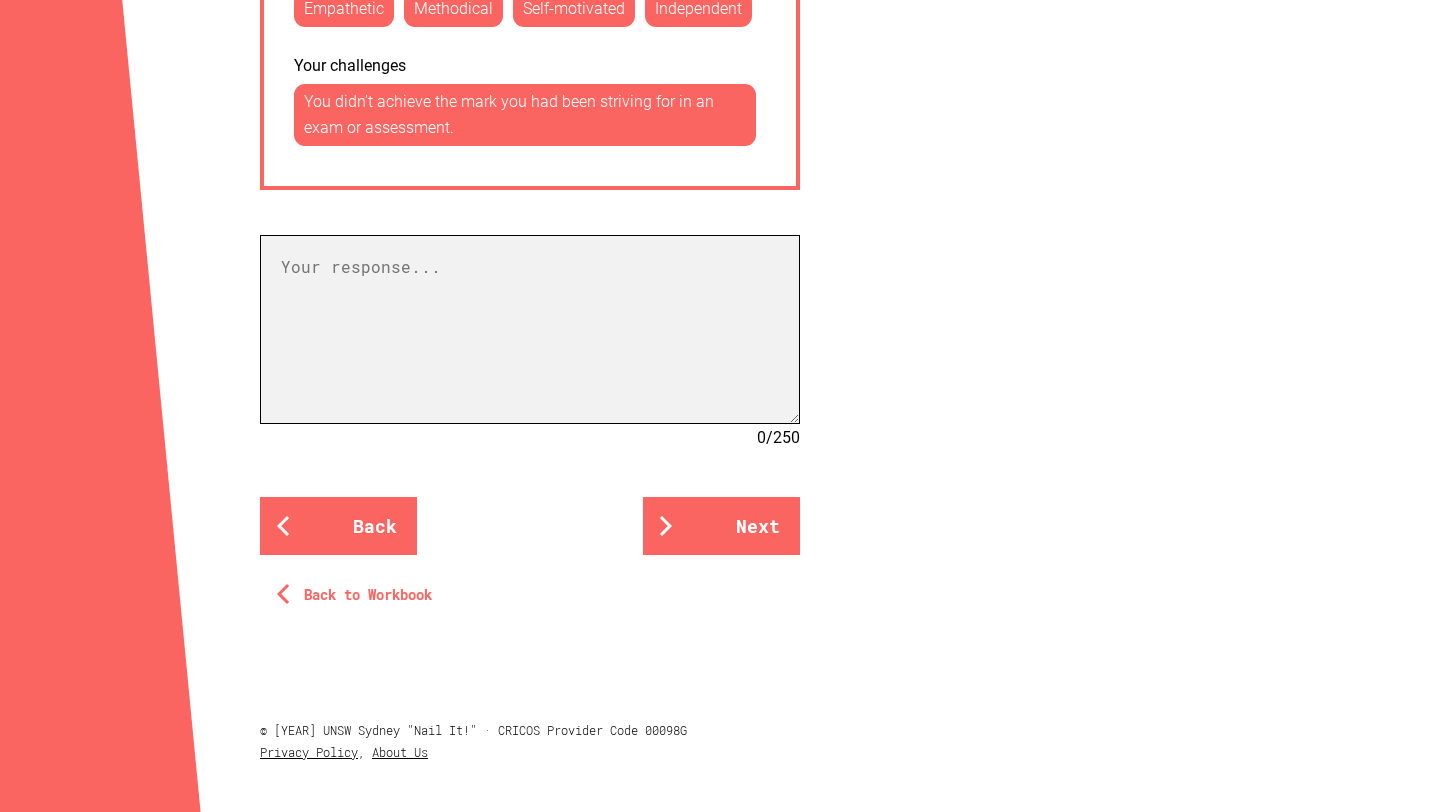 click at bounding box center (530, 329) 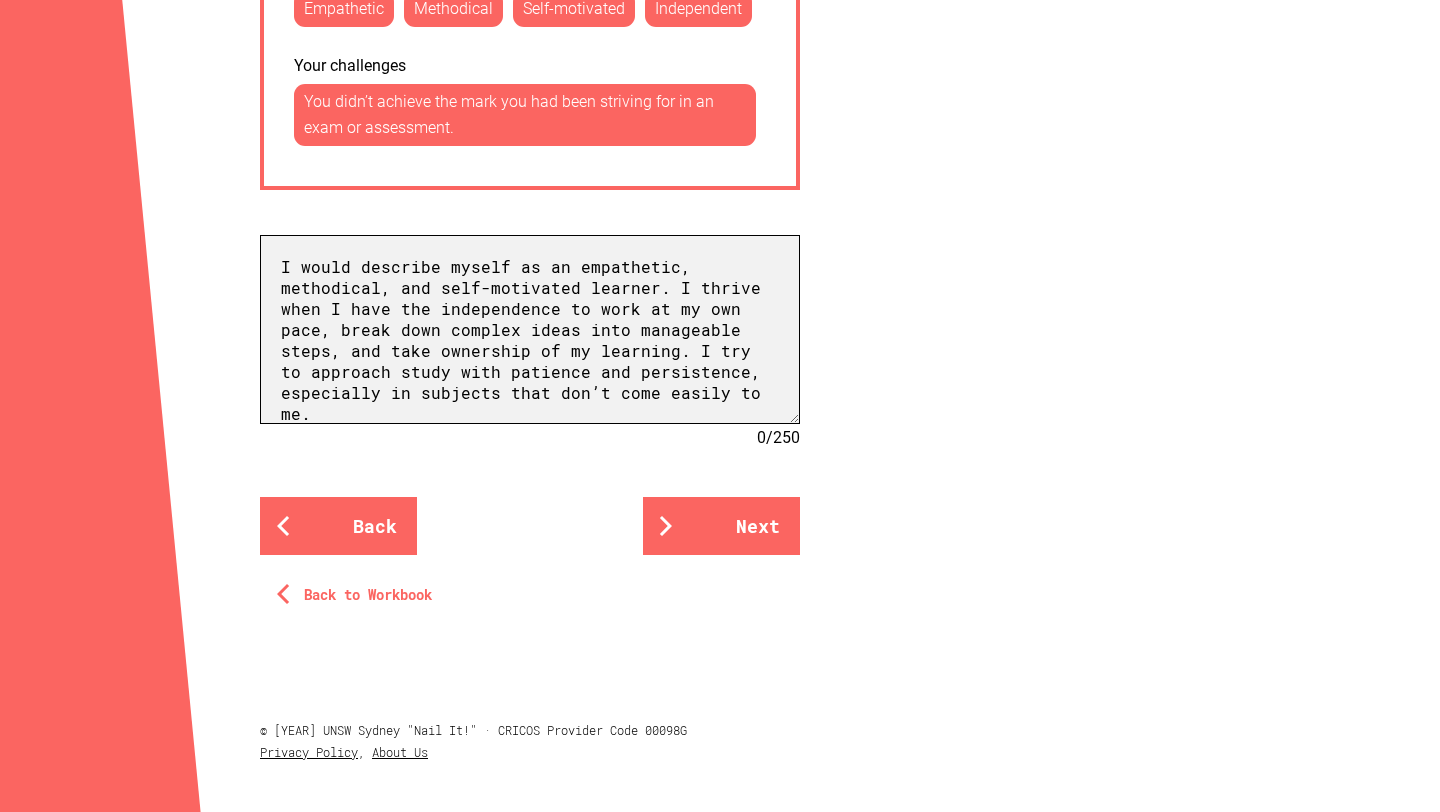 scroll, scrollTop: 2, scrollLeft: 0, axis: vertical 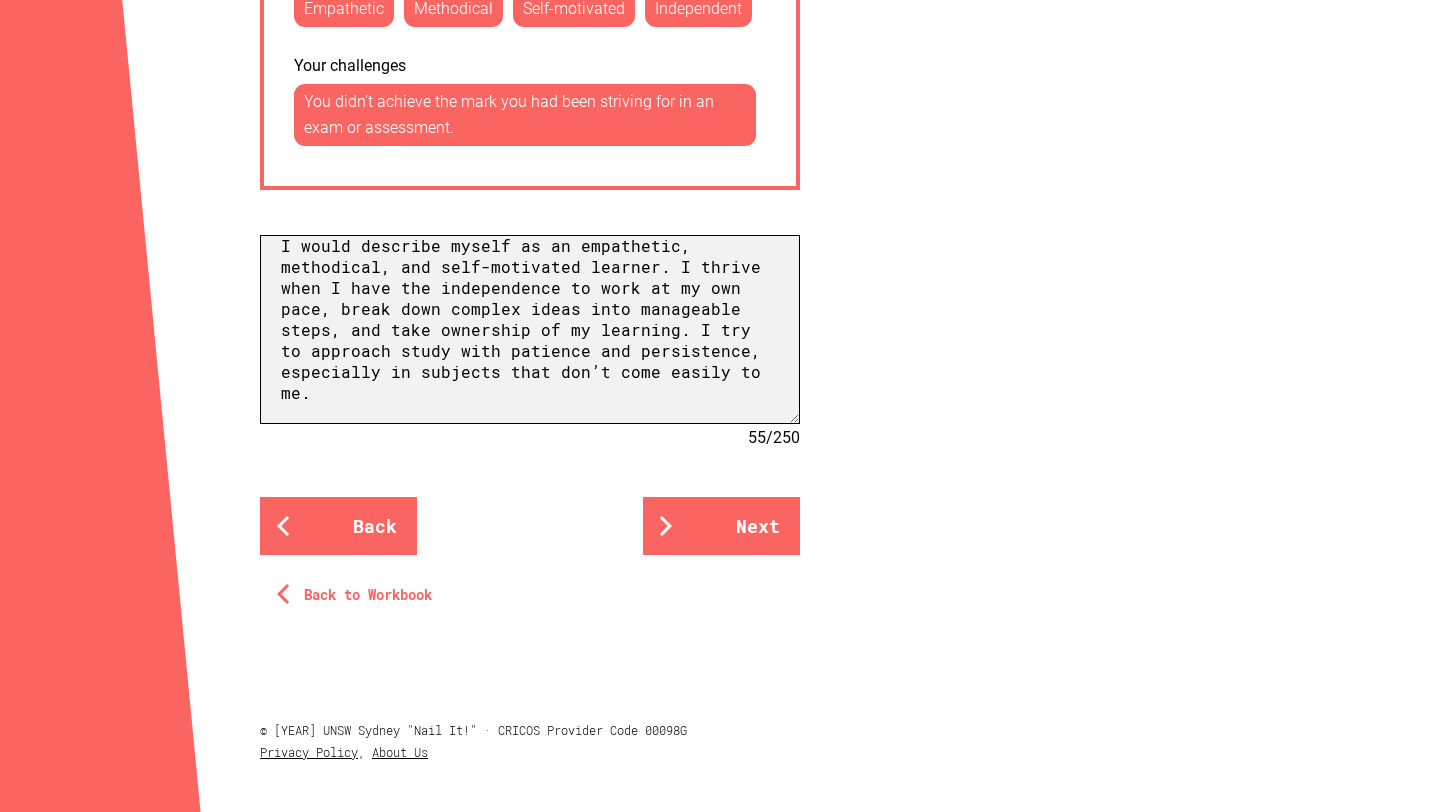 paste on "One subject that’s really pushed me is Chemistry. Honestly, it’s never come naturally to me. The content is dense, and no matter how many times I’d read something, it just wouldn’t stick on the first go. I found it overwhelming at times, especially during exam periods when everything piled up at once." 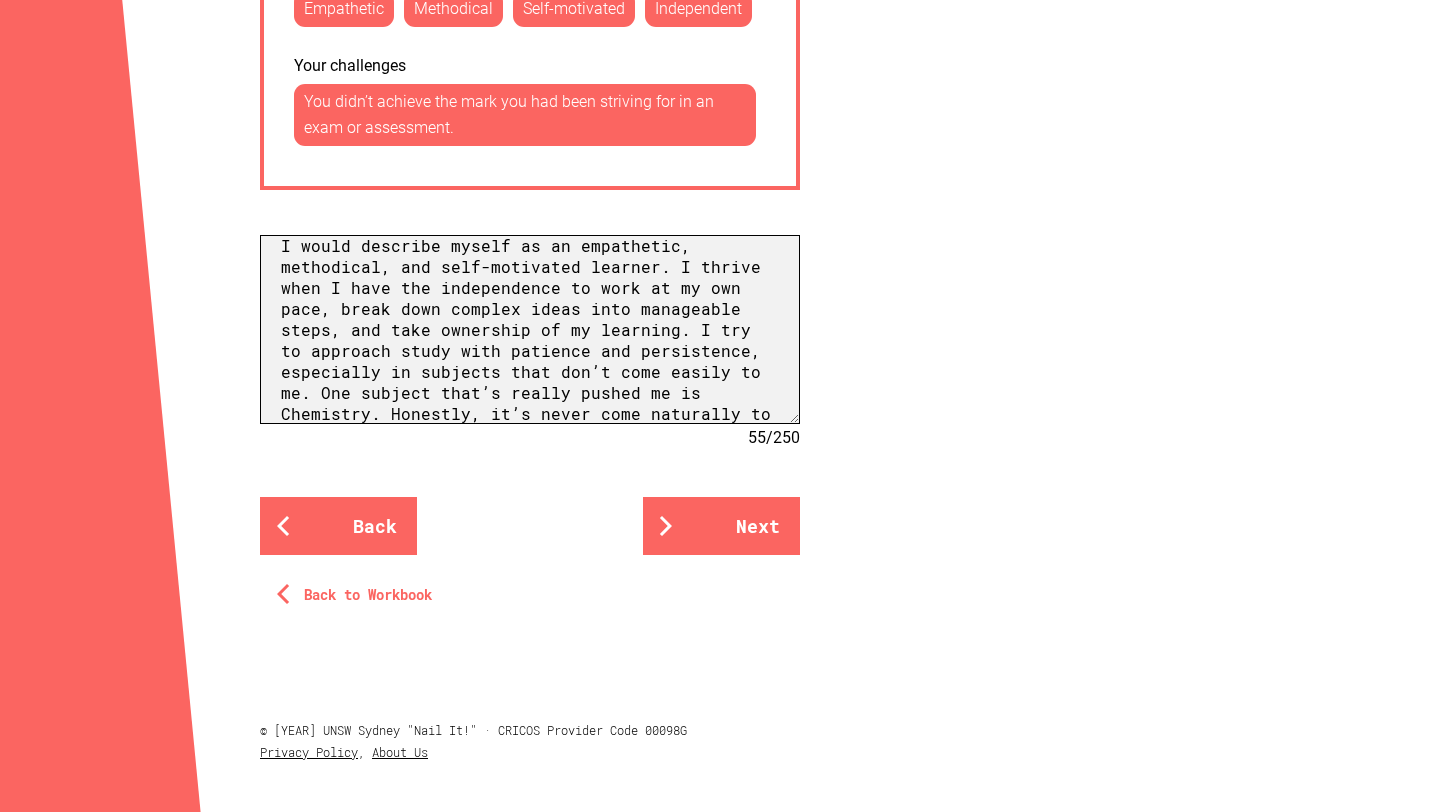 scroll, scrollTop: 131, scrollLeft: 0, axis: vertical 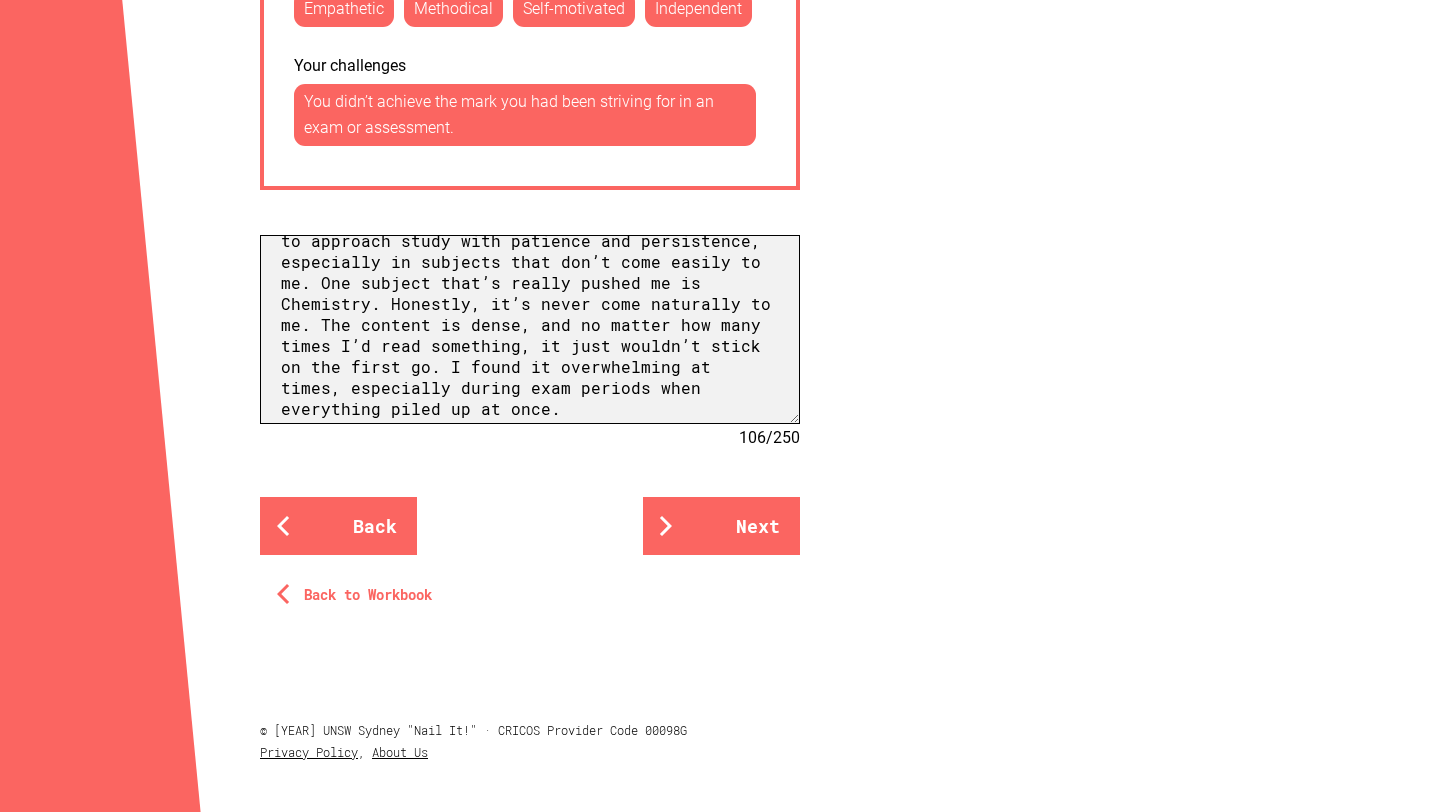 click on "I would describe myself as an empathetic, methodical, and self-motivated learner. I thrive when I have the independence to work at my own pace, break down complex ideas into manageable steps, and take ownership of my learning. I try to approach study with patience and persistence, especially in subjects that don’t come easily to me. One subject that’s really pushed me is Chemistry. Honestly, it’s never come naturally to me. The content is dense, and no matter how many times I’d read something, it just wouldn’t stick on the first go. I found it overwhelming at times, especially during exam periods when everything piled up at once." at bounding box center (530, 329) 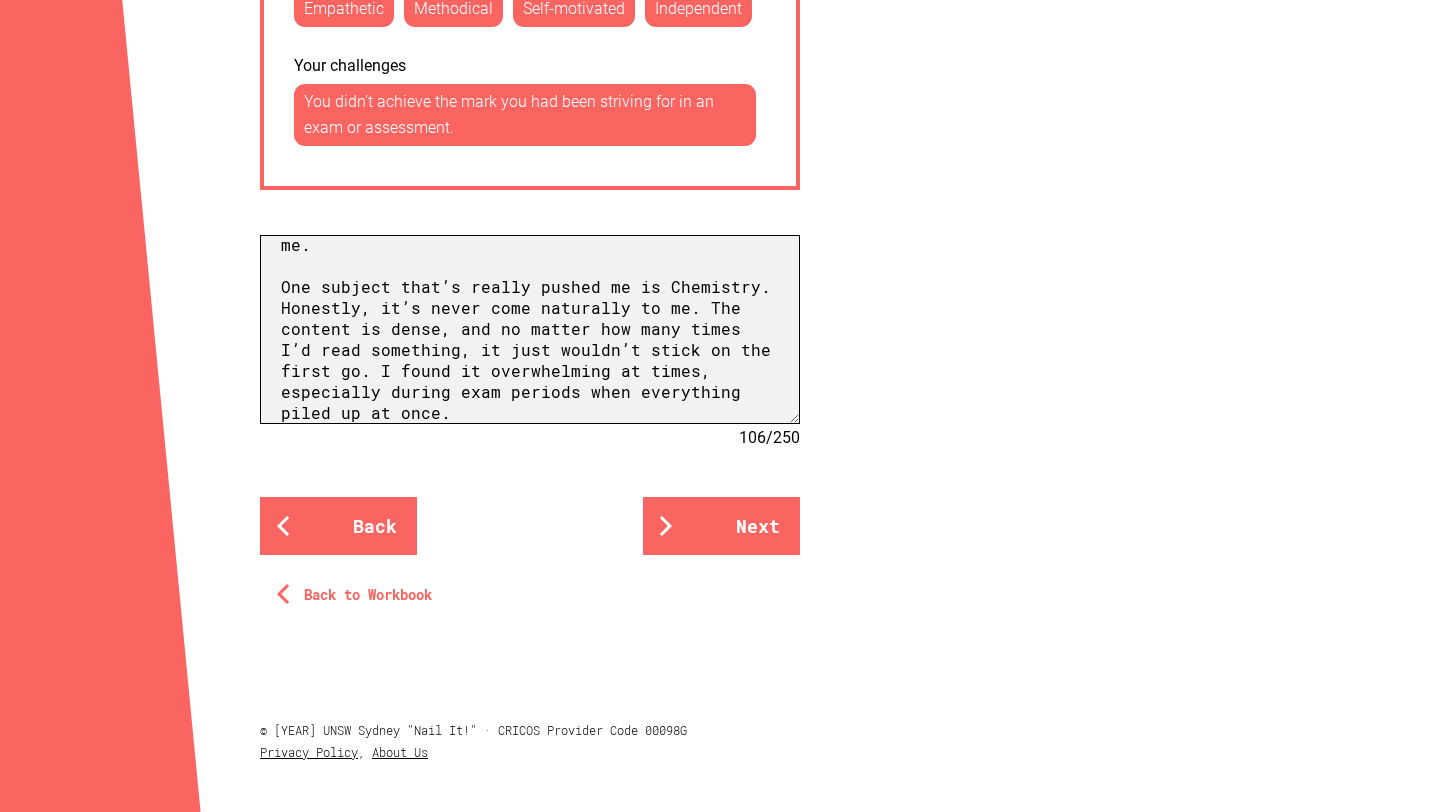 scroll, scrollTop: 193, scrollLeft: 0, axis: vertical 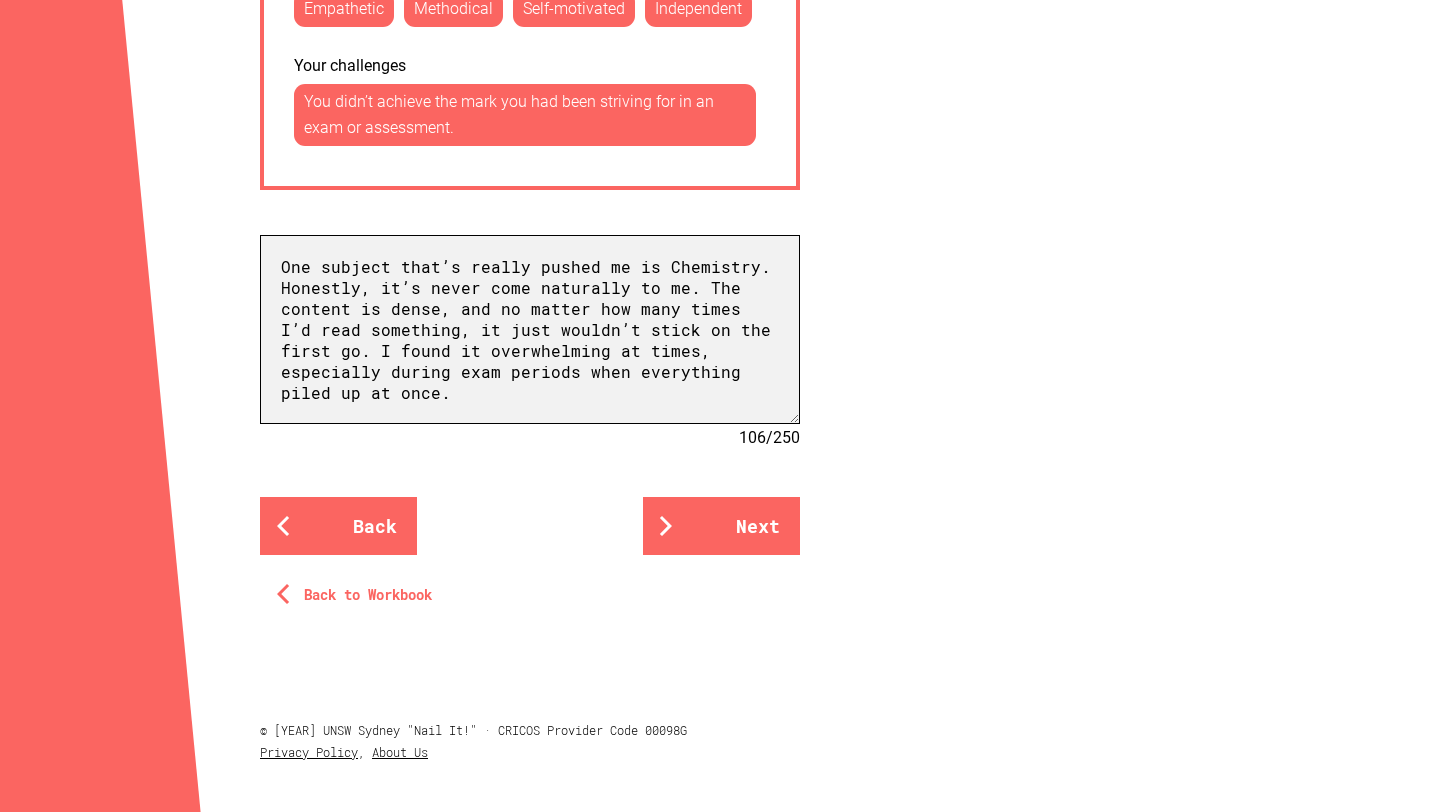 click on "I would describe myself as an empathetic, methodical, and self-motivated learner. I thrive when I have the independence to work at my own pace, break down complex ideas into manageable steps, and take ownership of my learning. I try to approach study with patience and persistence, especially in subjects that don’t come easily to me.
One subject that’s really pushed me is Chemistry. Honestly, it’s never come naturally to me. The content is dense, and no matter how many times I’d read something, it just wouldn’t stick on the first go. I found it overwhelming at times, especially during exam periods when everything piled up at once." at bounding box center (530, 329) 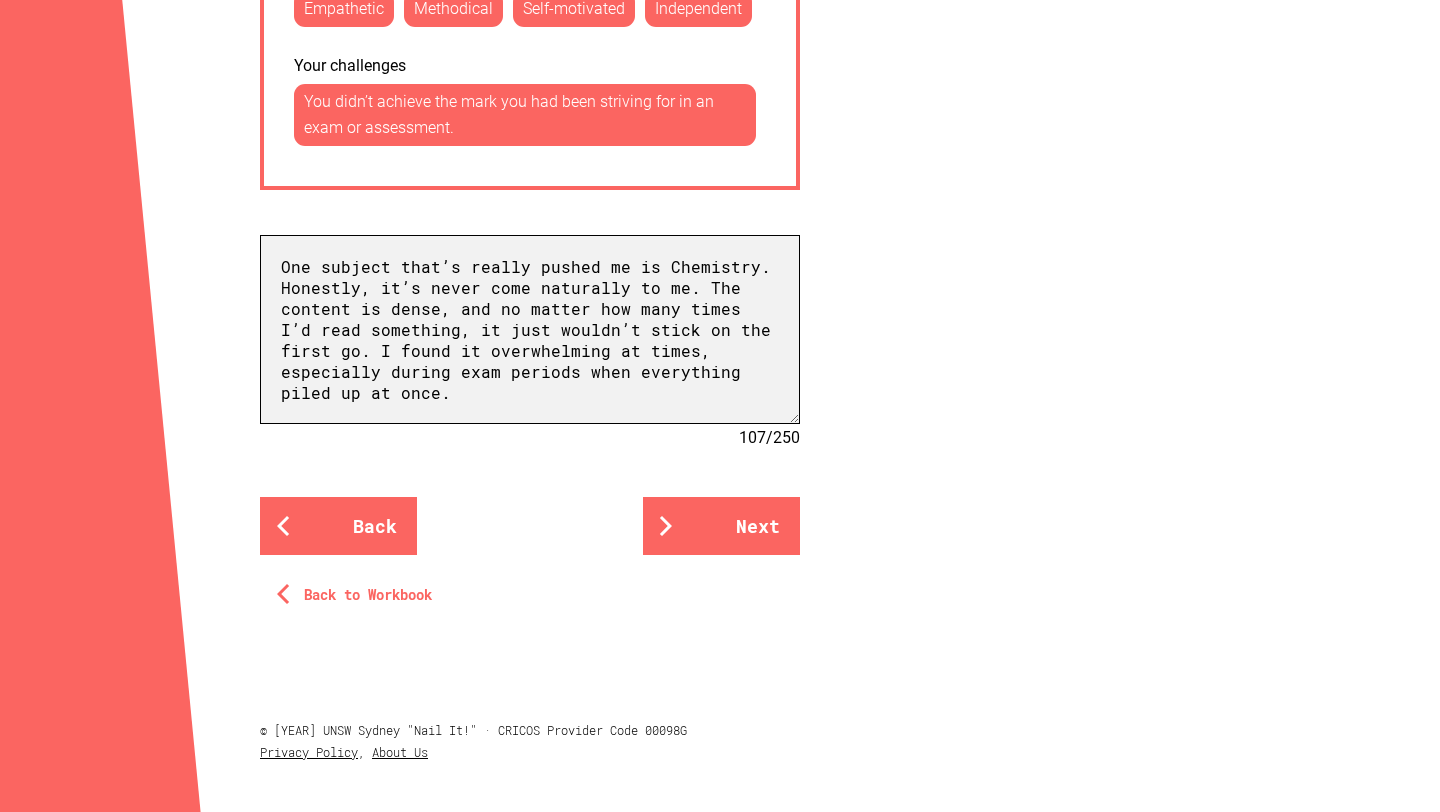paste on "But instead of giving up, I changed my approach. I broke down each topic into small sections, reviewed them regularly, and made sure I truly understood the concepts before moving on." 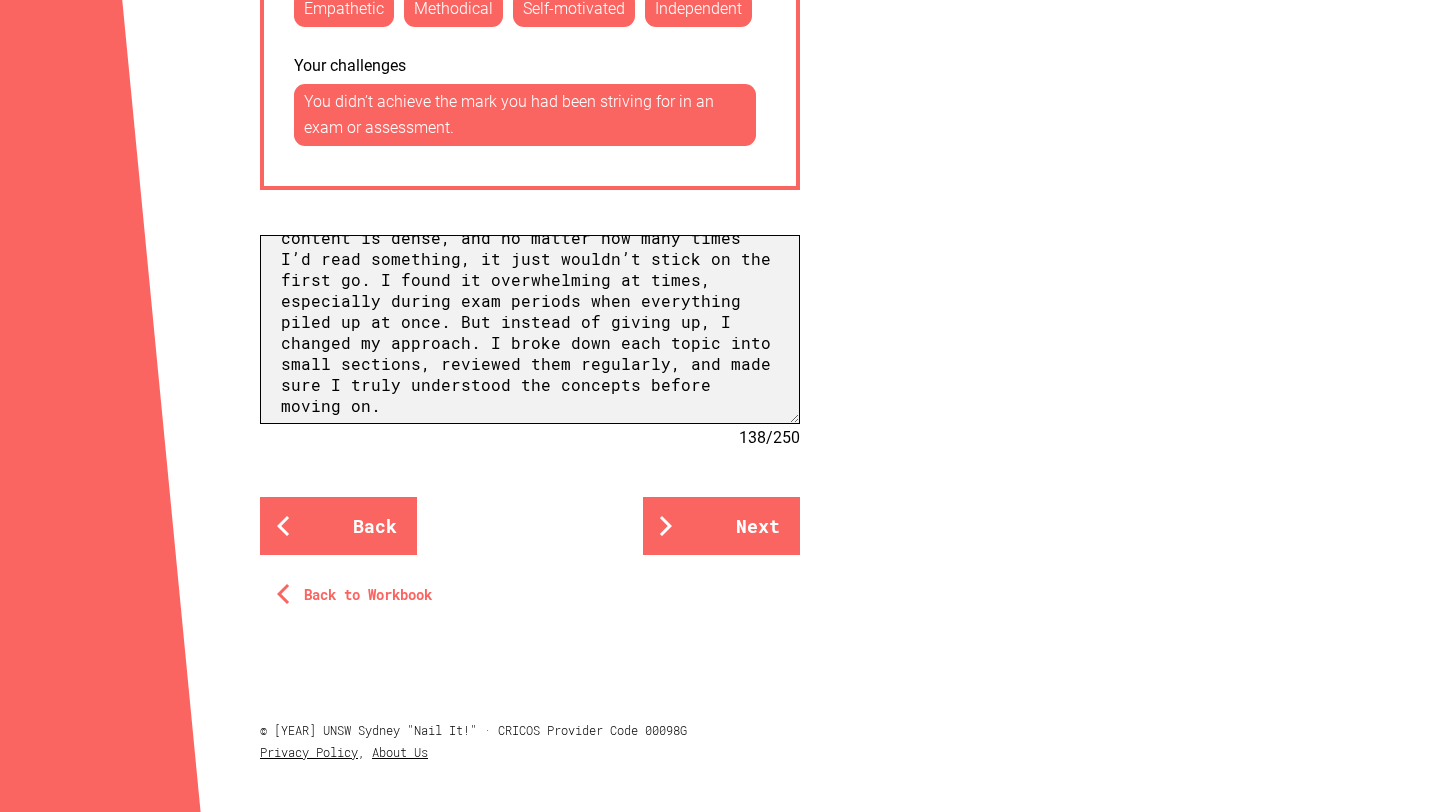 scroll, scrollTop: 281, scrollLeft: 0, axis: vertical 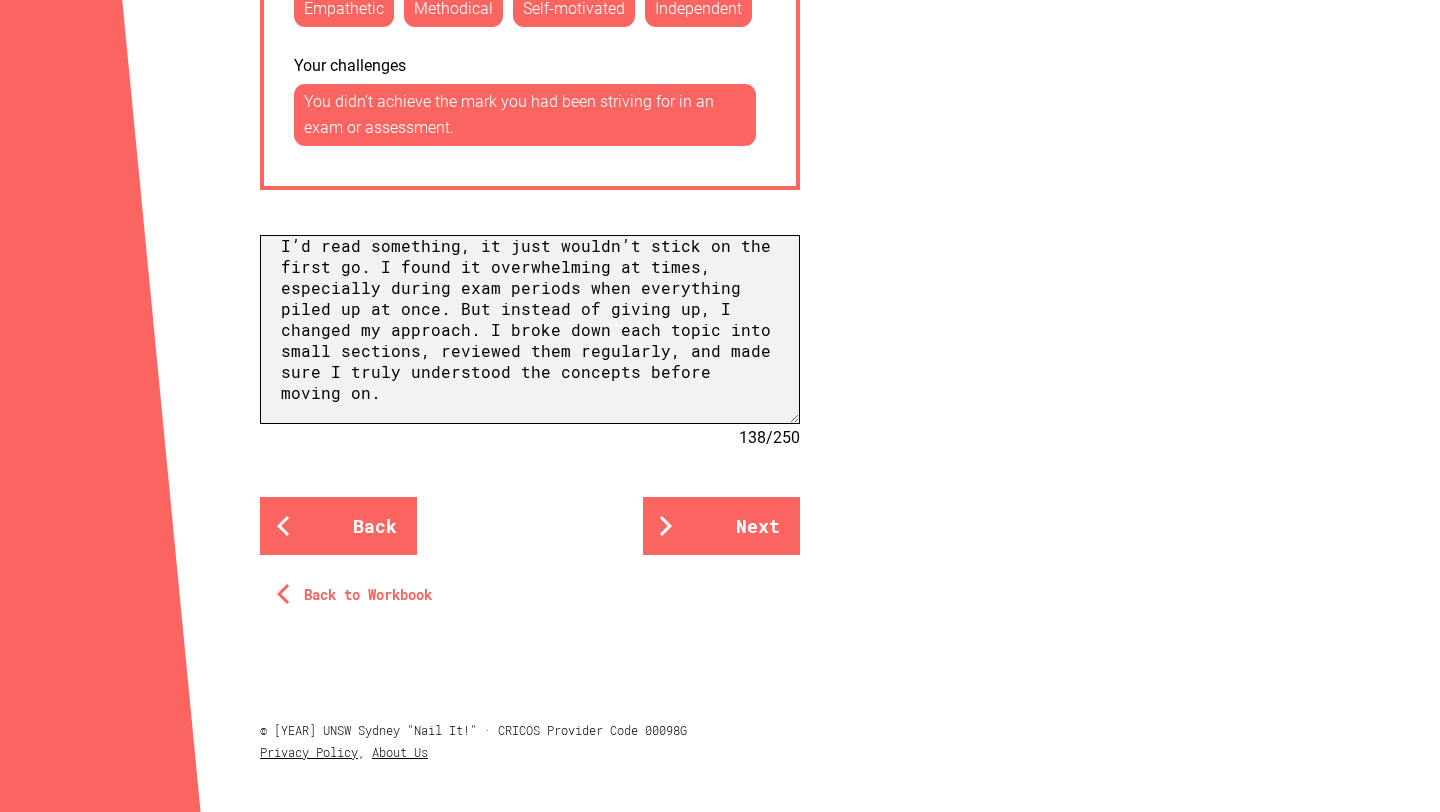 paste on "A turning point was the Year 11 Depth Study" 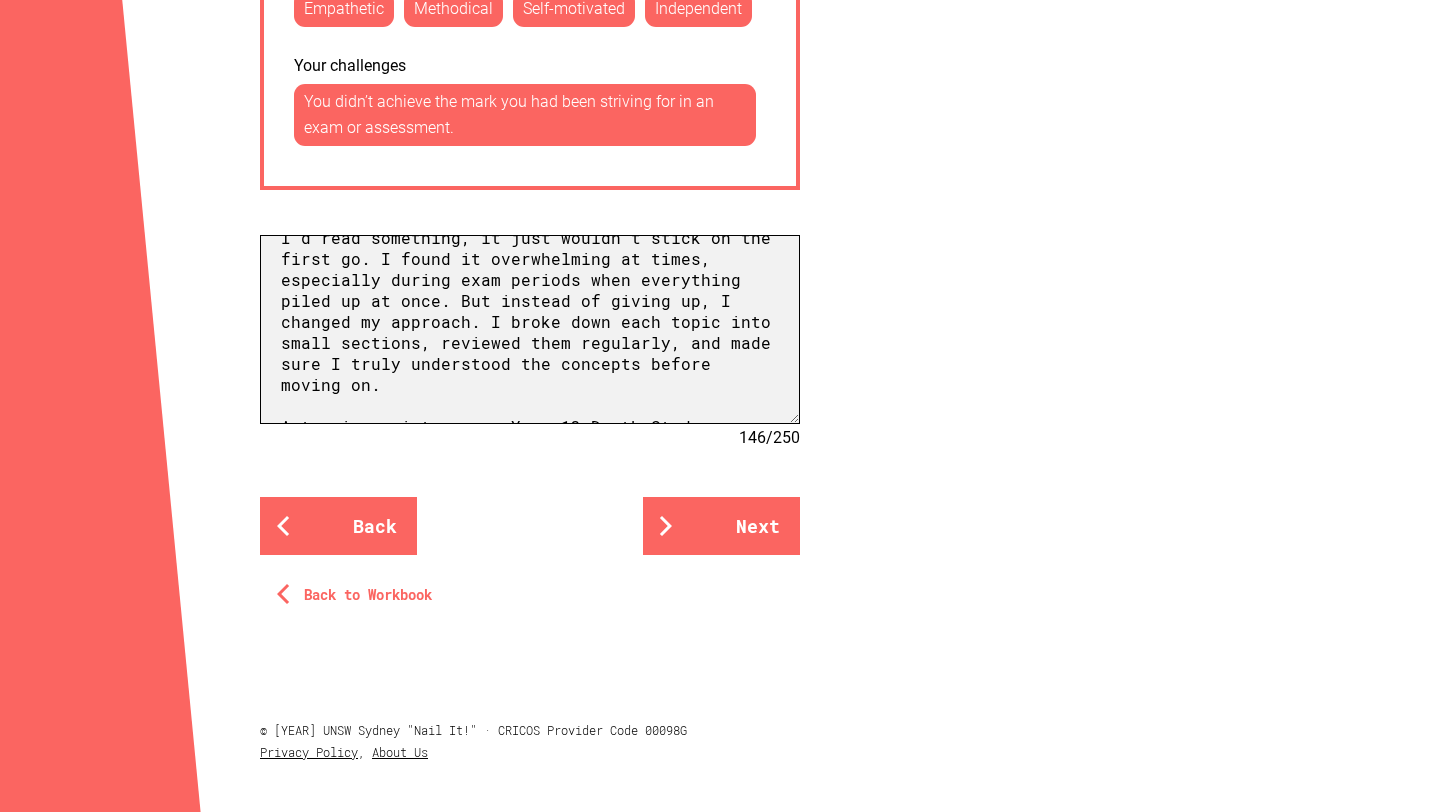 click on "I would describe myself as an empathetic, methodical, and self-motivated learner. I thrive when I have the independence to work at my own pace, break down complex ideas into manageable steps, and take ownership of my learning. I try to approach study with patience and persistence, especially in subjects that don’t come easily to me.
One subject that’s really pushed me is Chemistry. Honestly, it’s never come naturally to me. The content is dense, and no matter how many times I’d read something, it just wouldn’t stick on the first go. I found it overwhelming at times, especially during exam periods when everything piled up at once. But instead of giving up, I changed my approach. I broke down each topic into small sections, reviewed them regularly, and made sure I truly understood the concepts before moving on.
A turning point was the Year 11 Depth Study" at bounding box center (530, 329) 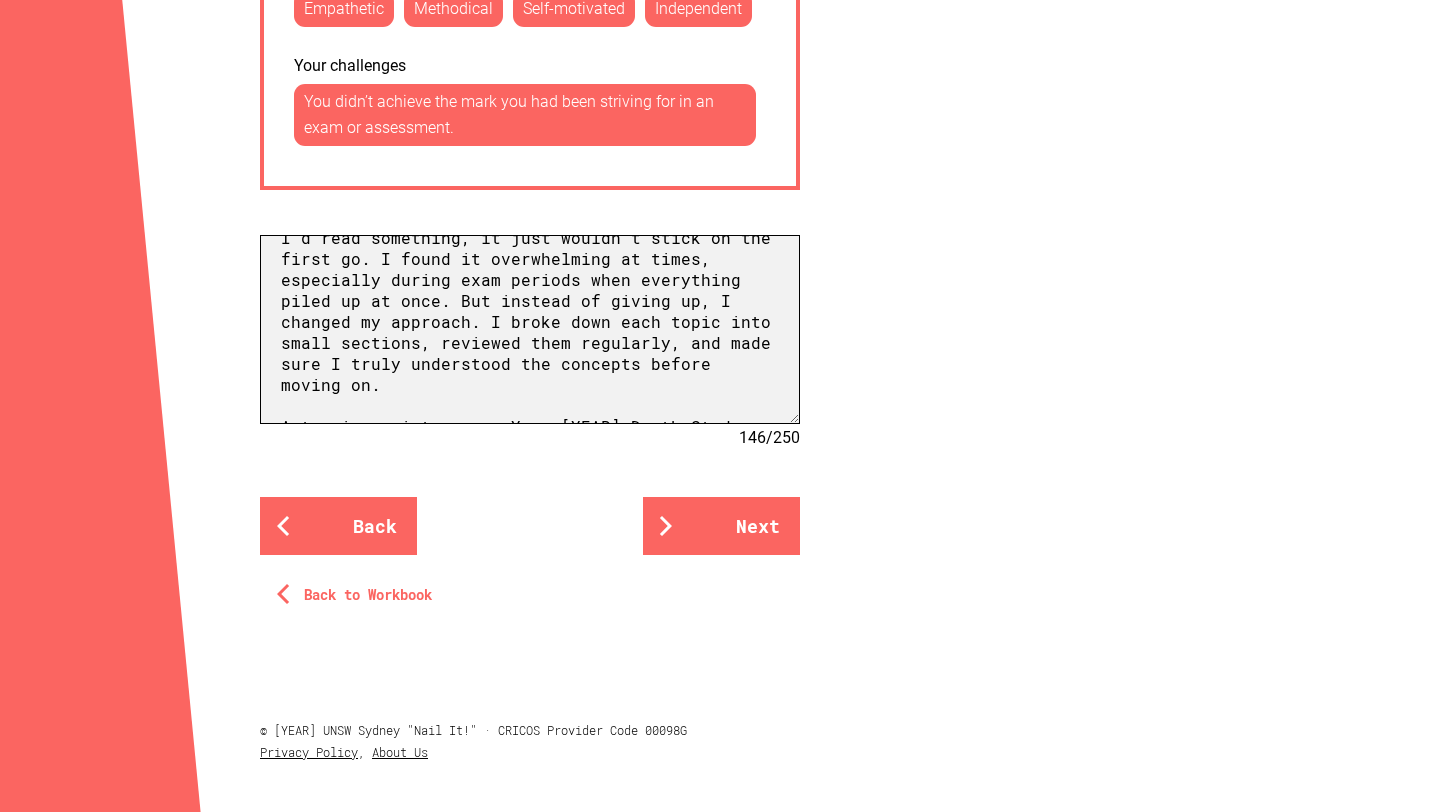 click on "I would describe myself as an empathetic, methodical, and self-motivated learner. I thrive when I have the independence to work at my own pace, break down complex ideas into manageable steps, and take ownership of my learning. I try to approach study with patience and persistence, especially in subjects that don’t come easily to me.
One subject that’s really pushed me is Chemistry. Honestly, it’s never come naturally to me. The content is dense, and no matter how many times I’d read something, it just wouldn’t stick on the first go. I found it overwhelming at times, especially during exam periods when everything piled up at once. But instead of giving up, I changed my approach. I broke down each topic into small sections, reviewed them regularly, and made sure I truly understood the concepts before moving on.
A turning point was my Year 11 Depth Study" at bounding box center [530, 329] 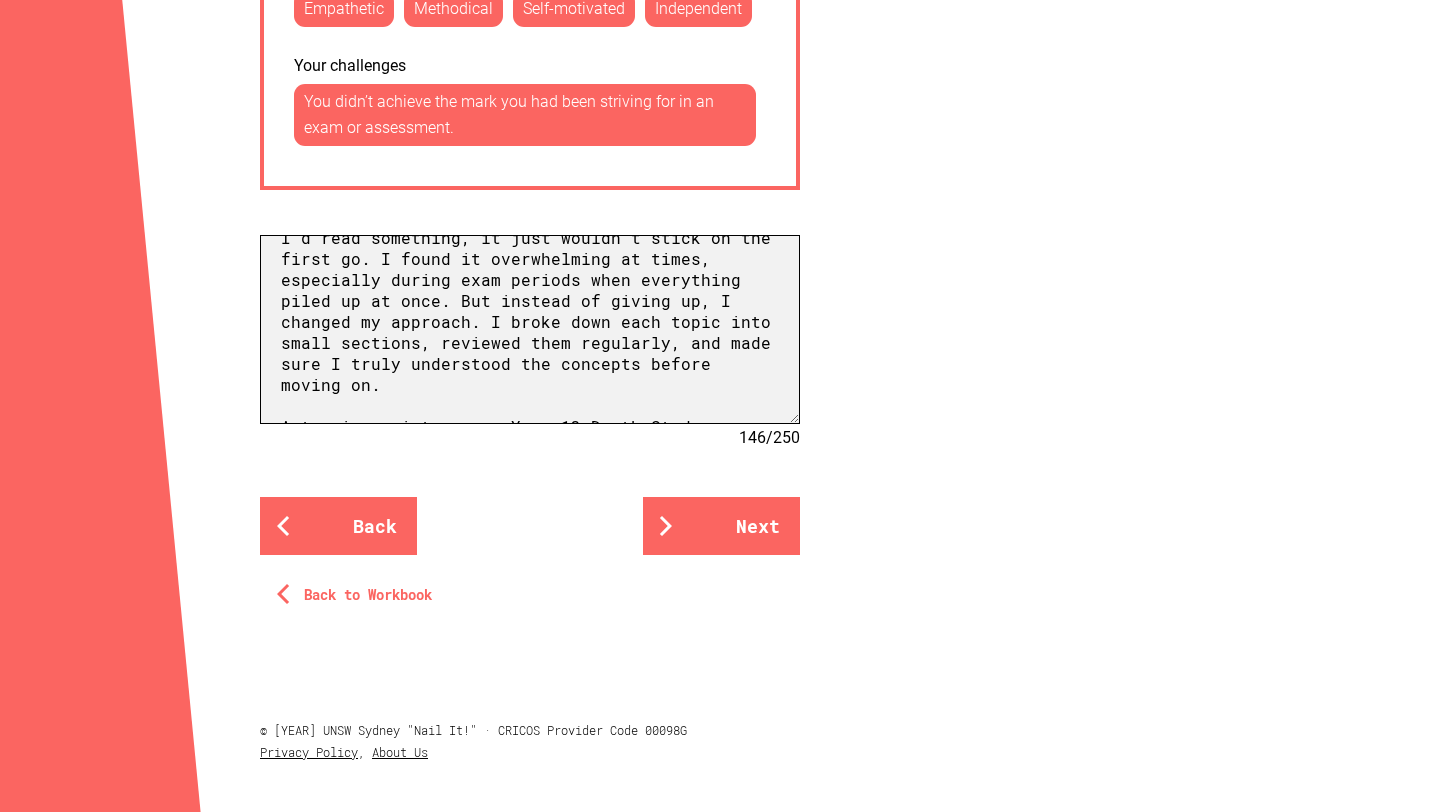 click on "I would describe myself as an empathetic, methodical, and self-motivated learner. I thrive when I have the independence to work at my own pace, break down complex ideas into manageable steps, and take ownership of my learning. I try to approach study with patience and persistence, especially in subjects that don’t come easily to me.
One subject that’s really pushed me is Chemistry. Honestly, it’s never come naturally to me. The content is dense, and no matter how many times I’d read something, it just wouldn’t stick on the first go. I found it overwhelming at times, especially during exam periods when everything piled up at once. But instead of giving up, I changed my approach. I broke down each topic into small sections, reviewed them regularly, and made sure I truly understood the concepts before moving on.
A turning point was my Year 12 Depth Study" at bounding box center (530, 329) 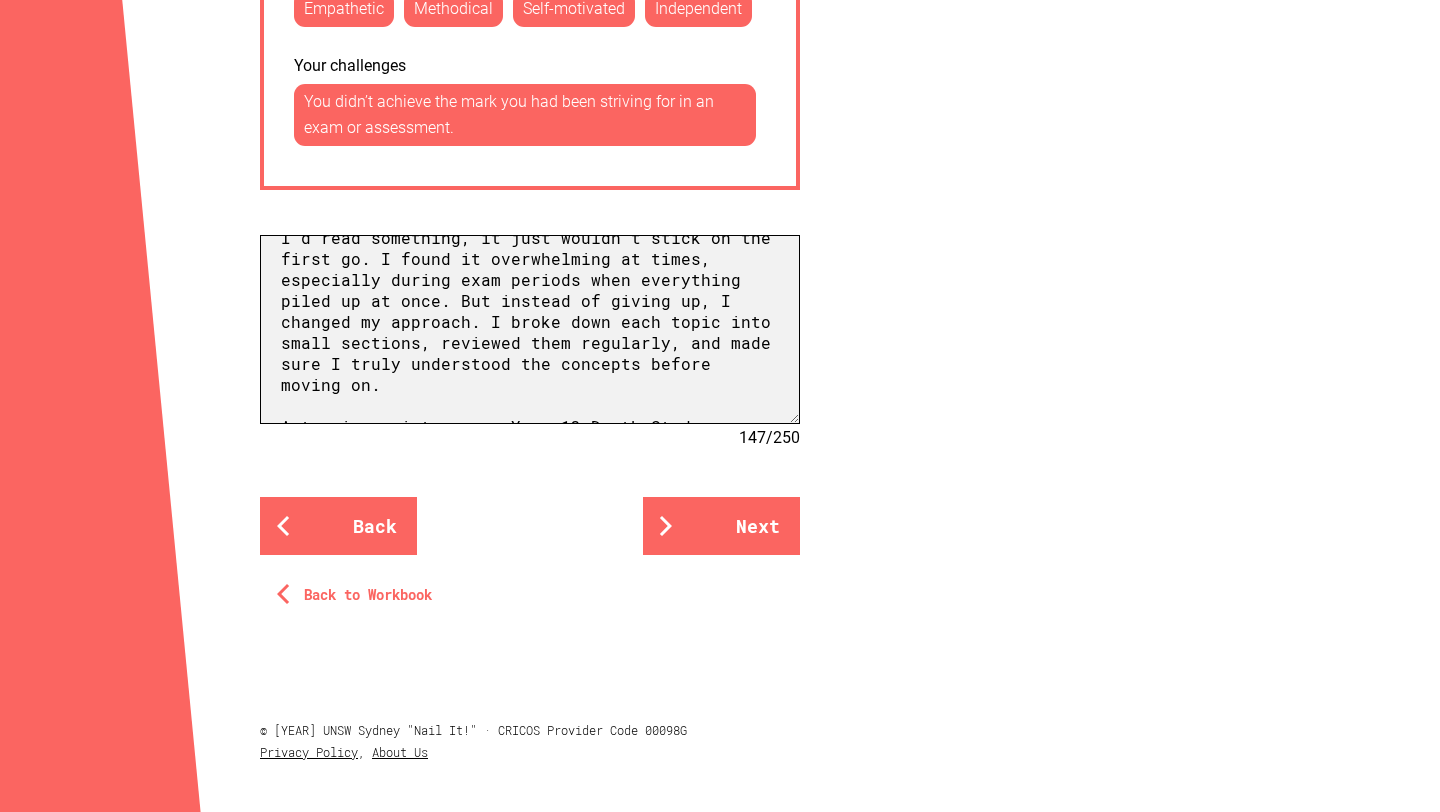 paste on "I used the opportunity to take initiative" 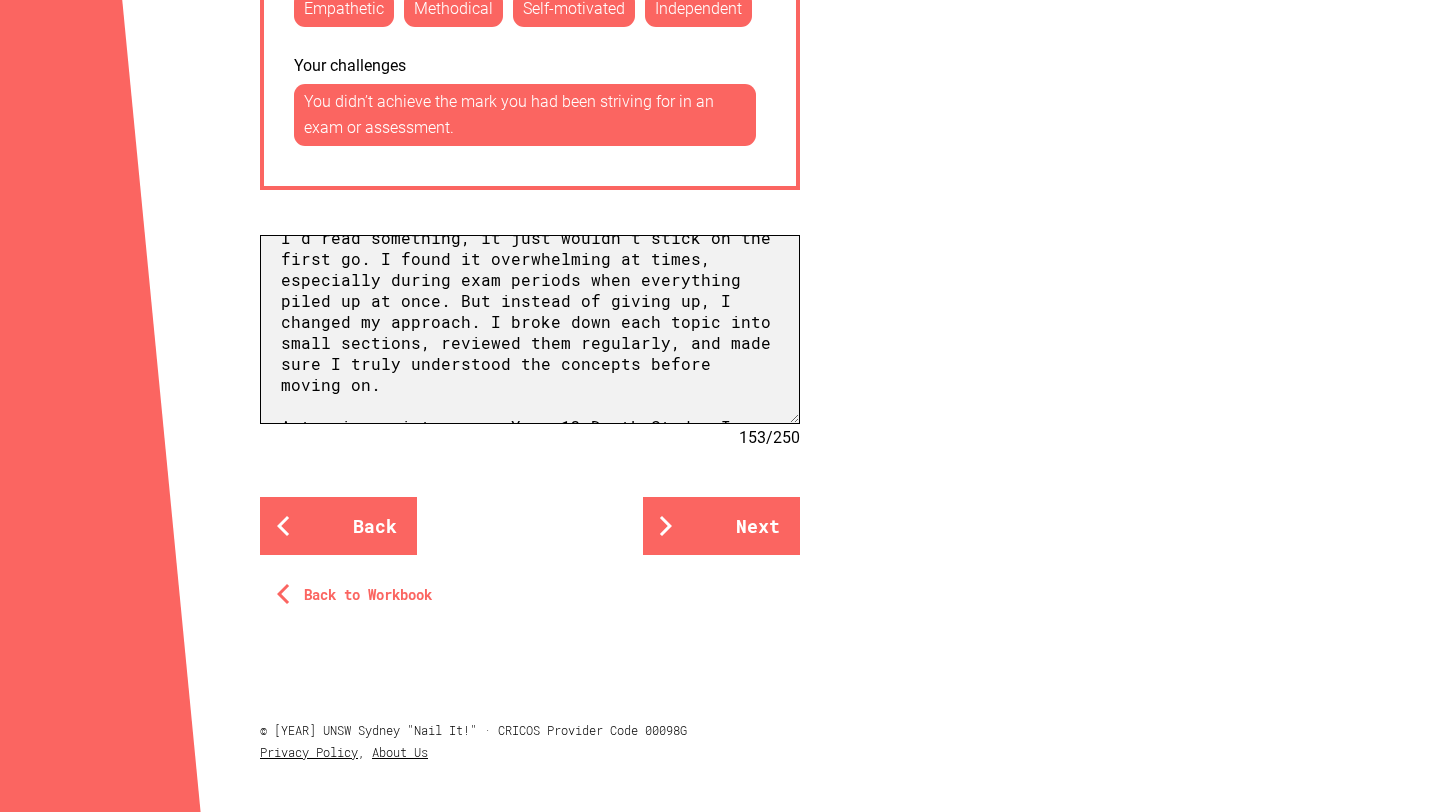 scroll, scrollTop: 303, scrollLeft: 0, axis: vertical 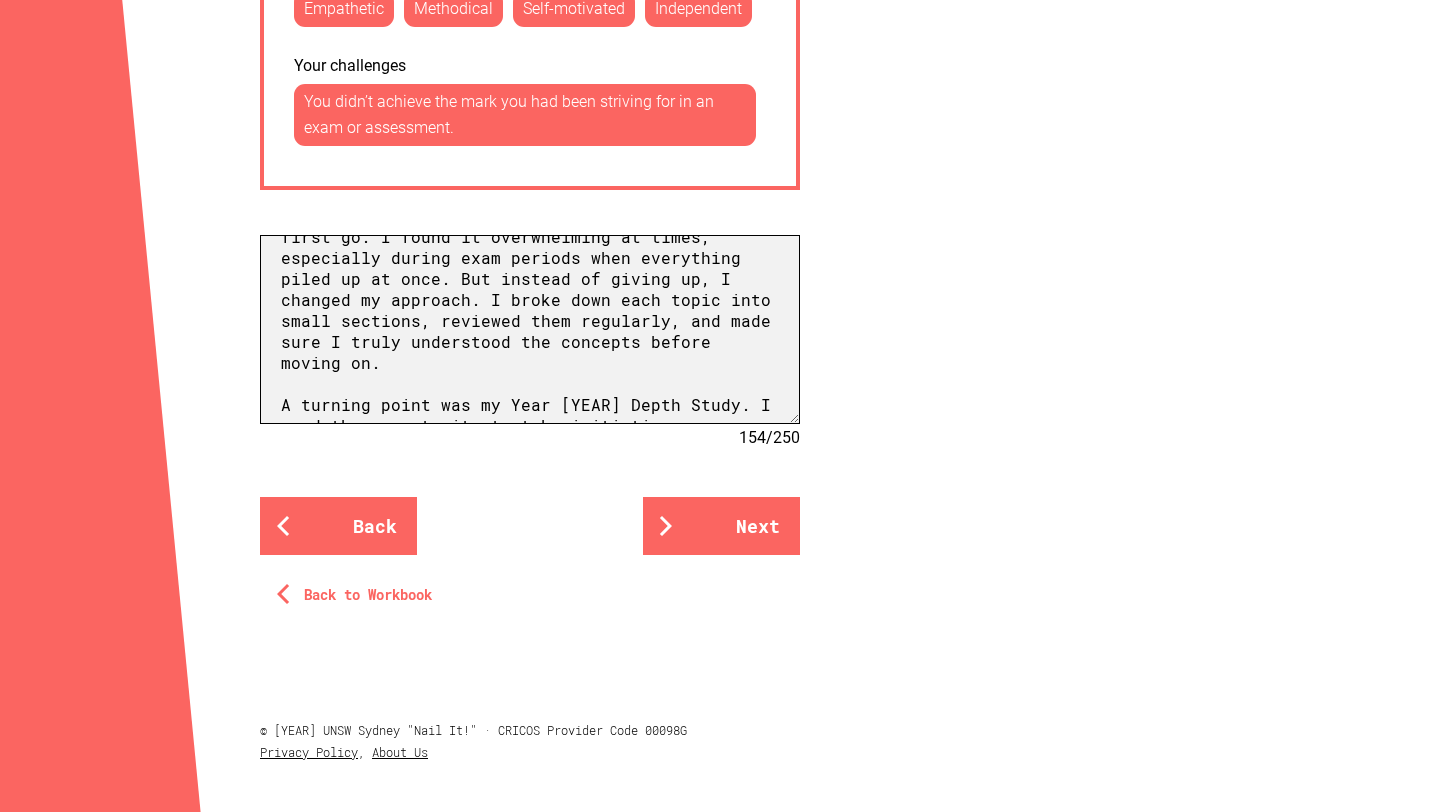 paste on "I spent a lot of time planning, researching, and redrafting—even when it felt tedious." 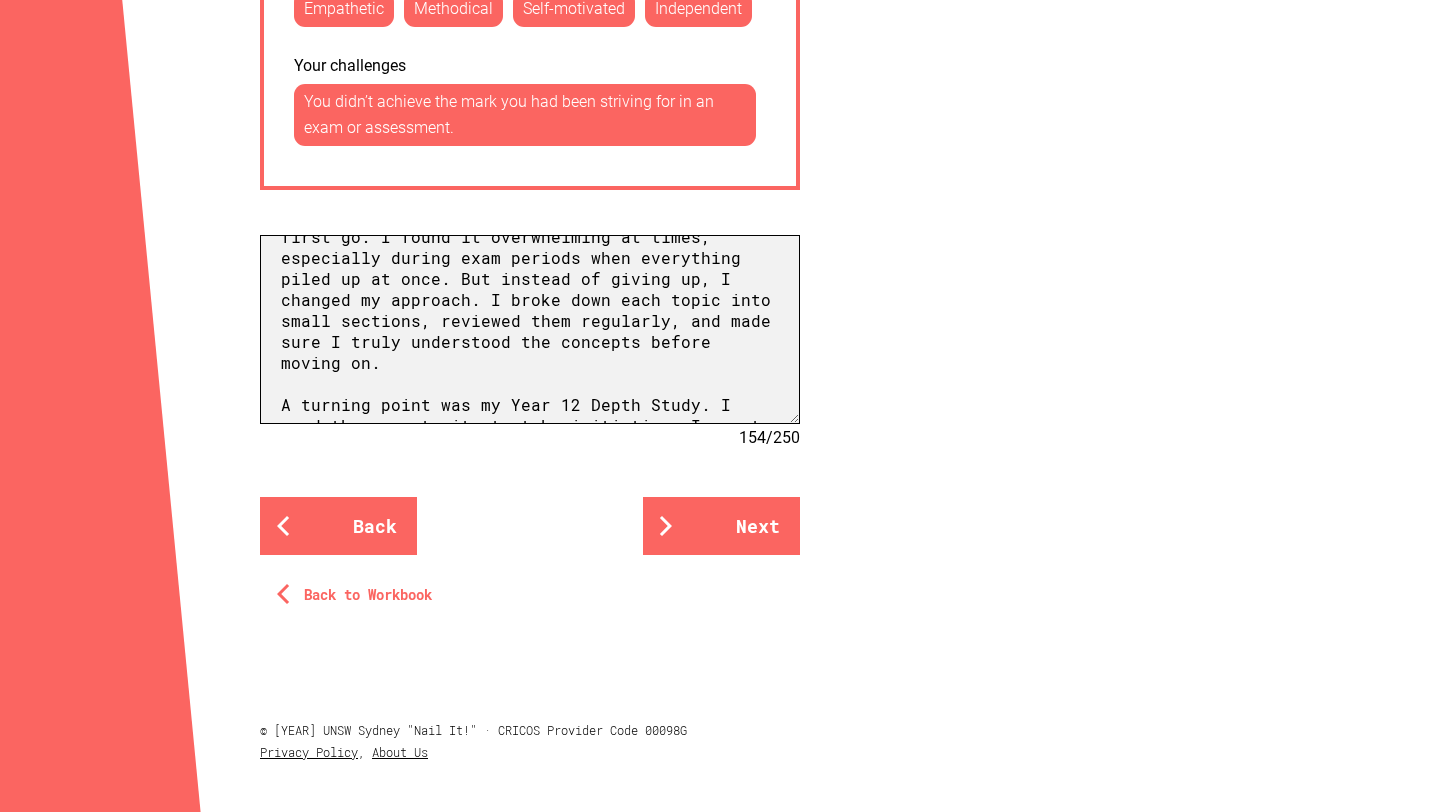 scroll, scrollTop: 346, scrollLeft: 0, axis: vertical 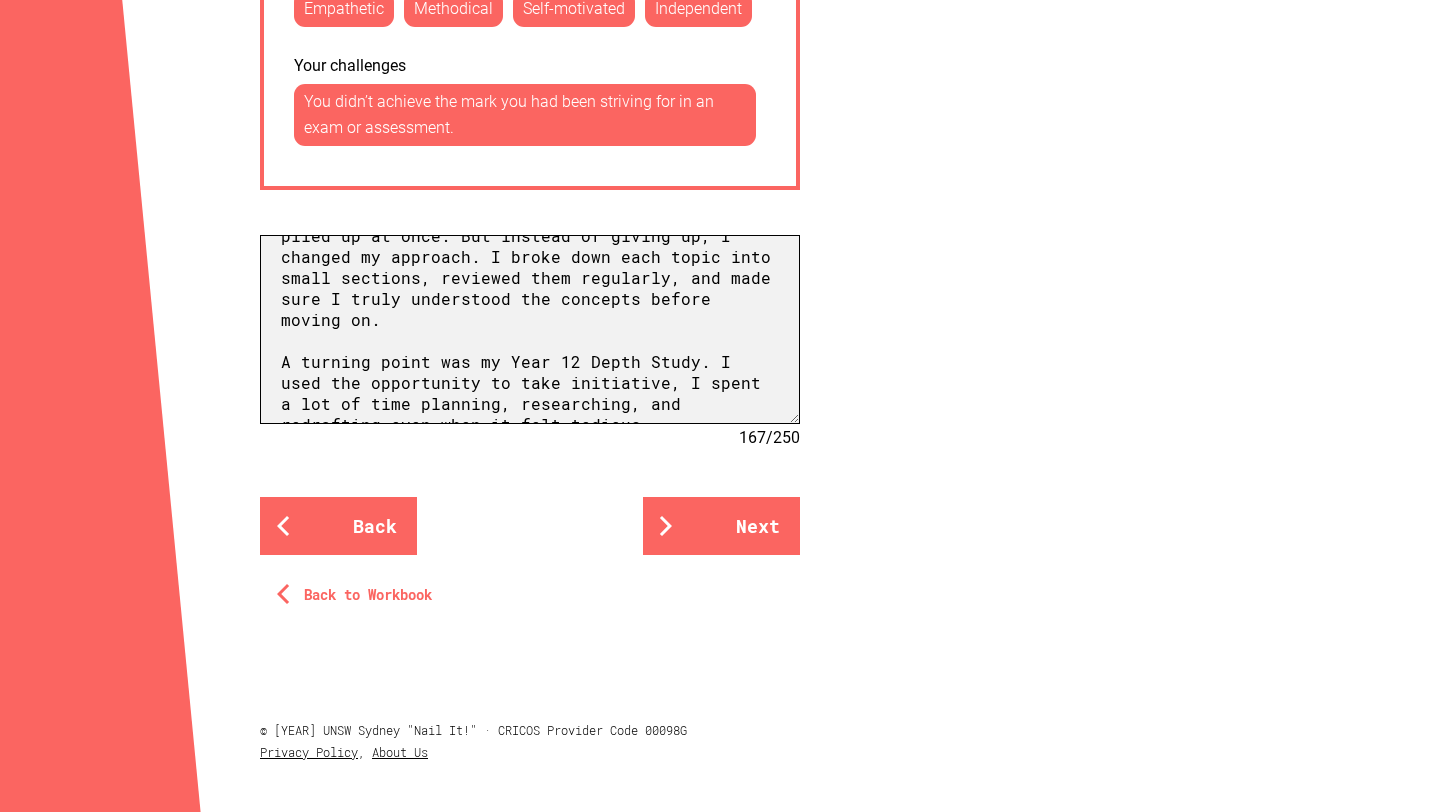 click on "I would describe myself as an empathetic, methodical, and self-motivated learner. I thrive when I have the independence to work at my own pace, break down complex ideas into manageable steps, and take ownership of my learning. I try to approach study with patience and persistence, especially in subjects that don’t come easily to me.
One subject that’s really pushed me is Chemistry. Honestly, it’s never come naturally to me. The content is dense, and no matter how many times I’d read something, it just wouldn’t stick on the first go. I found it overwhelming at times, especially during exam periods when everything piled up at once. But instead of giving up, I changed my approach. I broke down each topic into small sections, reviewed them regularly, and made sure I truly understood the concepts before moving on.
A turning point was my Year 12 Depth Study. I used the opportunity to take initiative, I spent a lot of time planning, researching, and redrafting—even when it felt tedious." at bounding box center (530, 329) 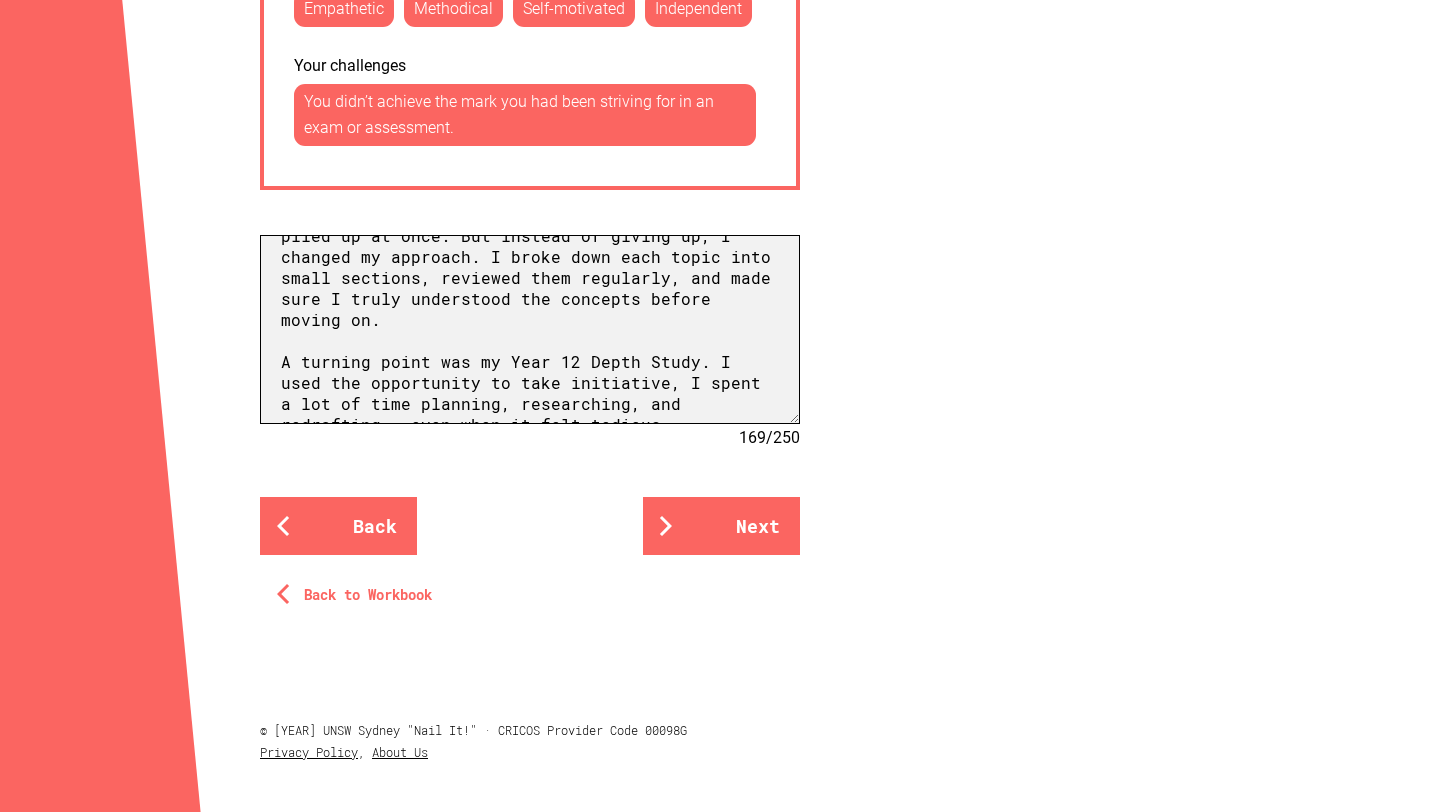 click on "I would describe myself as an empathetic, methodical, and self-motivated learner. I thrive when I have the independence to work at my own pace, break down complex ideas into manageable steps, and take ownership of my learning. I try to approach study with patience and persistence, especially in subjects that don’t come easily to me.
One subject that’s really pushed me is Chemistry. Honestly, it’s never come naturally to me. The content is dense, and no matter how many times I’d read something, it just wouldn’t stick on the first go. I found it overwhelming at times, especially during exam periods when everything piled up at once. But instead of giving up, I changed my approach. I broke down each topic into small sections, reviewed them regularly, and made sure I truly understood the concepts before moving on.
A turning point was my Year 12 Depth Study. I used the opportunity to take initiative, I spent a lot of time planning, researching, and redrafting - even when it felt tedious." at bounding box center [530, 329] 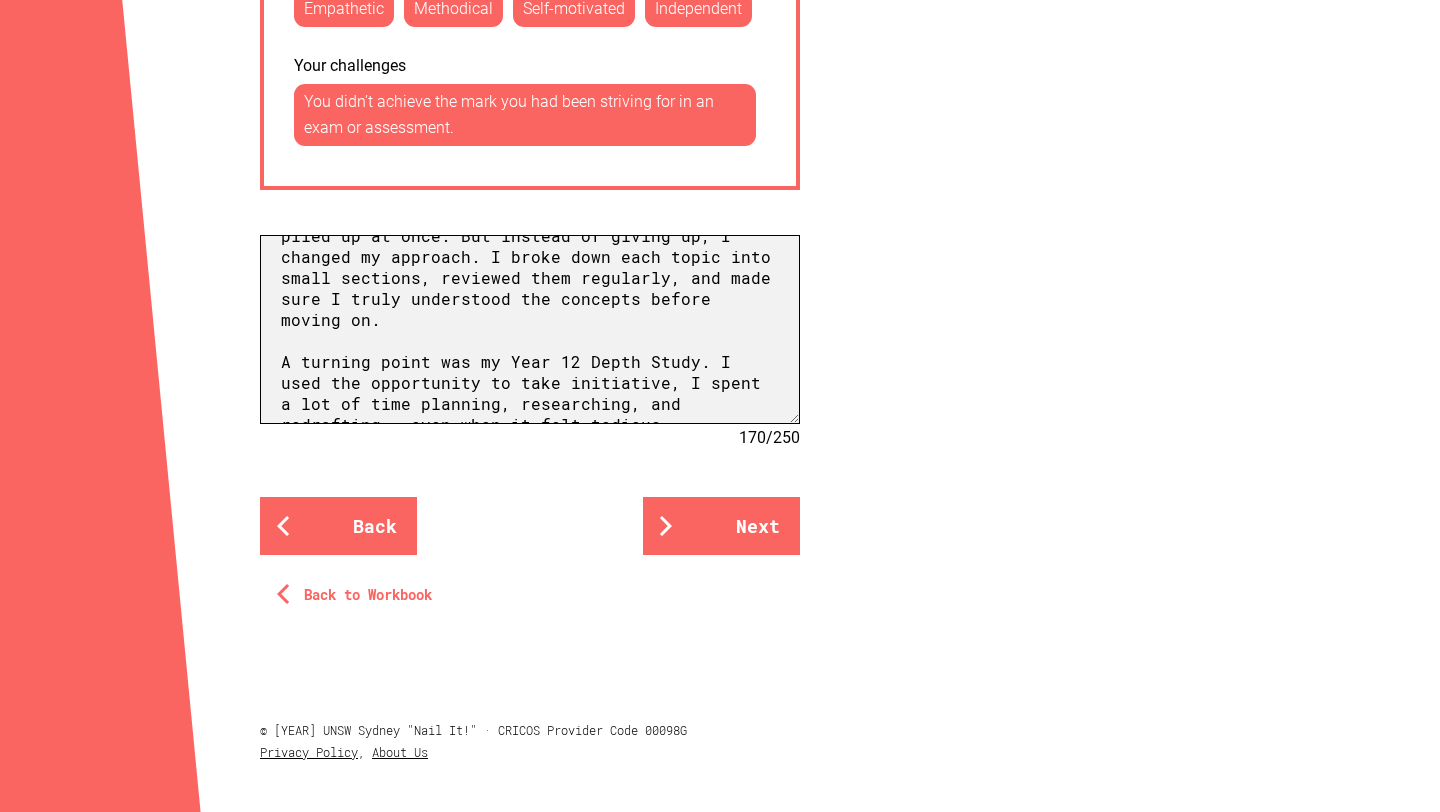 paste on "In the end, all that work paid off: I got 97% and came first in my class. That moment reminded me that even if something feels impossible at first, with the right mindset and consistent effort, I can push through it." 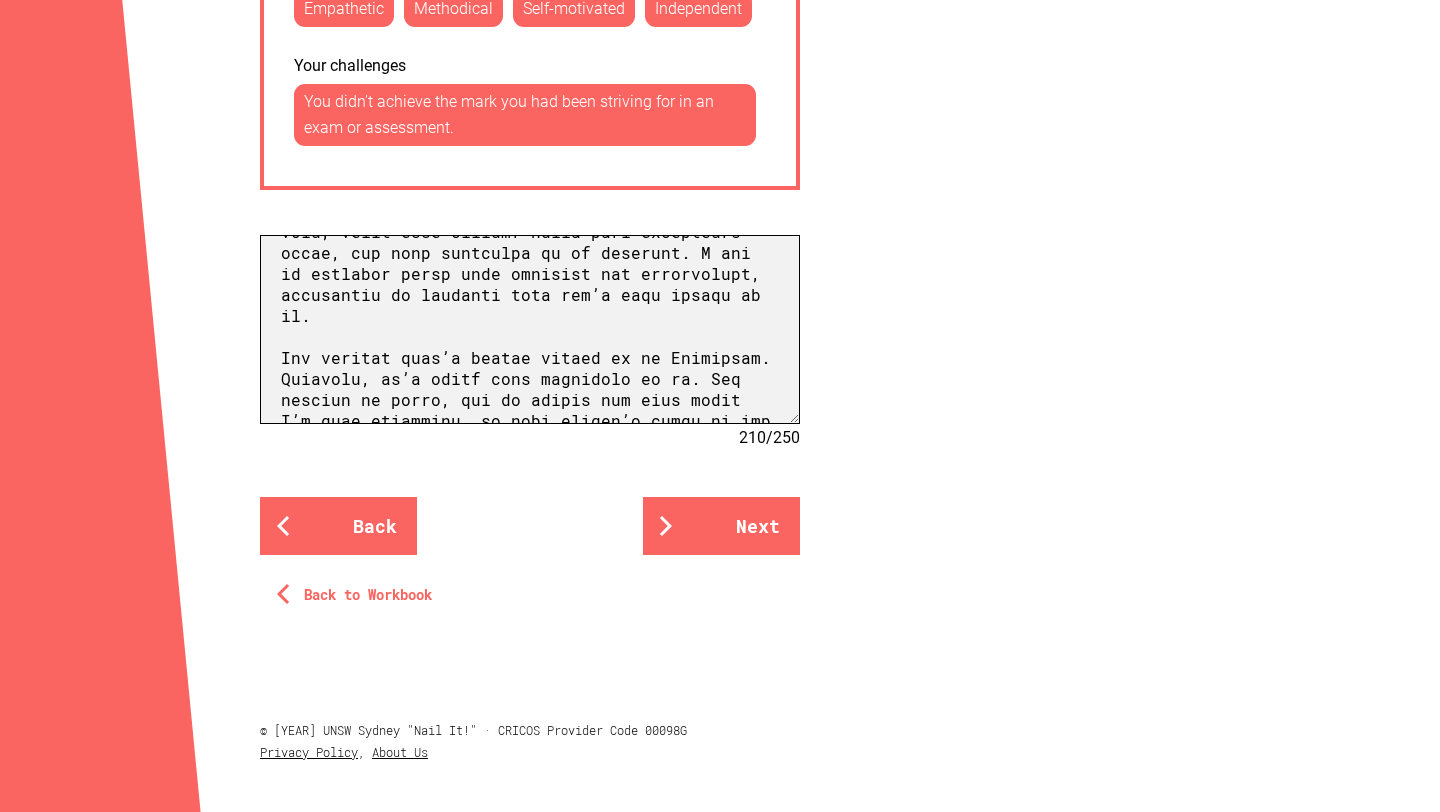scroll, scrollTop: 0, scrollLeft: 0, axis: both 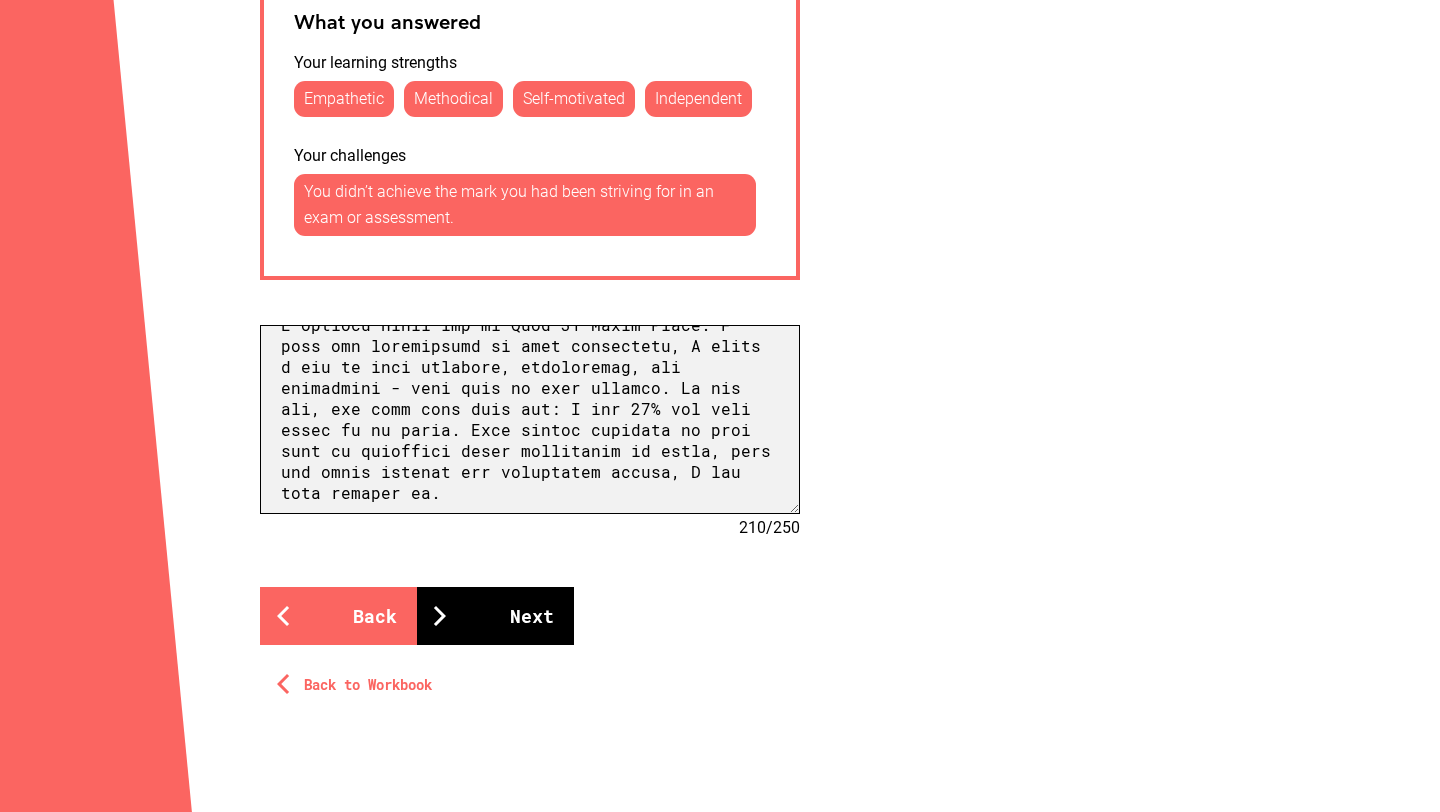 type on "I would describe myself as an empathetic, methodical, and self-motivated learner. I thrive when I have the independence to work at my own pace, break down complex ideas into manageable steps, and take ownership of my learning. I try to approach study with patience and persistence, especially in subjects that don’t come easily to me.
One subject that’s really pushed me is Chemistry. Honestly, it’s never come naturally to me. The content is dense, and no matter how many times I’d read something, it just wouldn’t stick on the first go. I found it overwhelming at times, especially during exam periods when everything piled up at once. But instead of giving up, I changed my approach. I broke down each topic into small sections, reviewed them regularly, and made sure I truly understood the concepts before moving on.
A turning point was my Year 12 Depth Study. I used the opportunity to take initiative, I spent a lot of time planning, researching, and redrafting - even when it felt tedious. In the end, all that..." 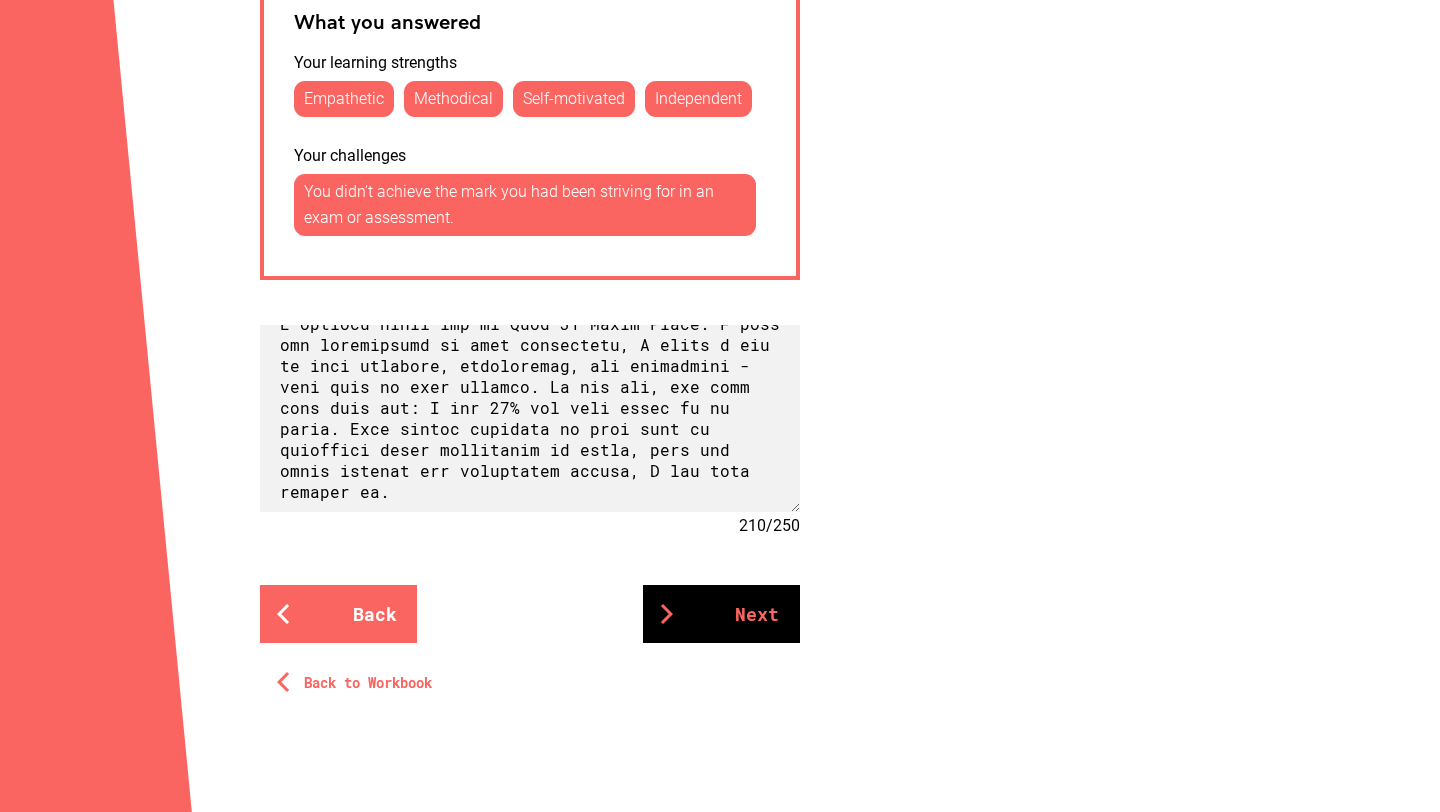 scroll, scrollTop: 430, scrollLeft: 0, axis: vertical 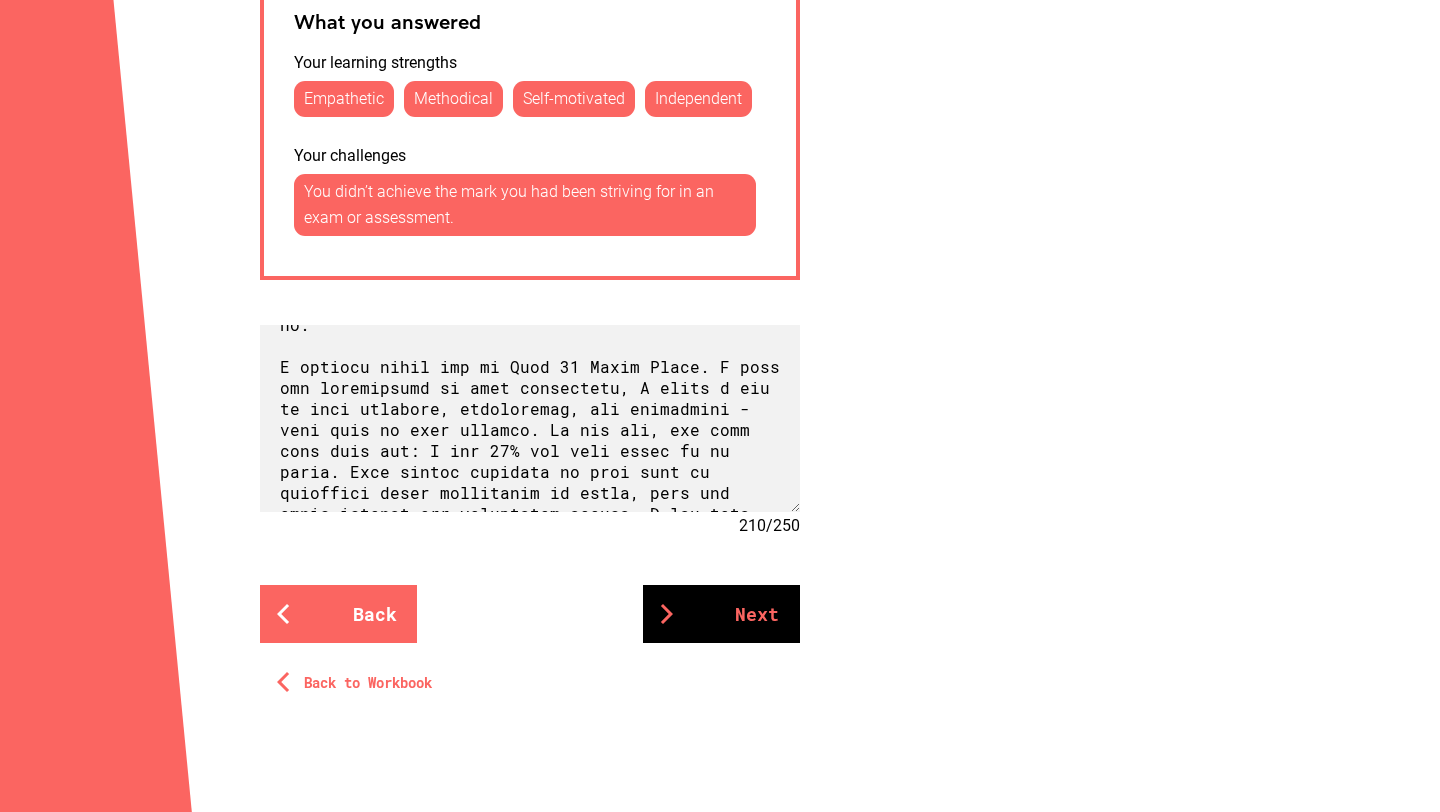 click on "Next" at bounding box center (721, 614) 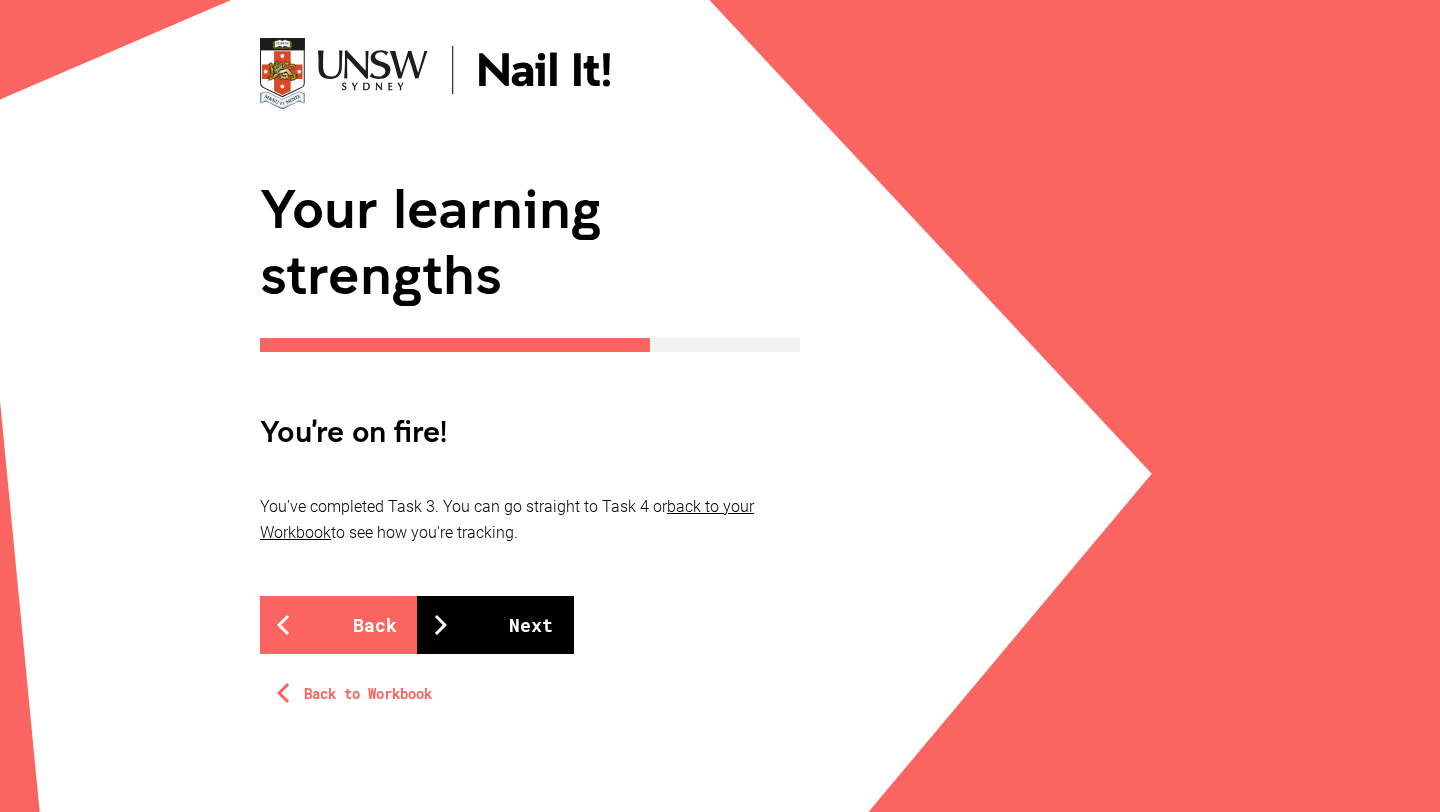 scroll, scrollTop: 114, scrollLeft: 0, axis: vertical 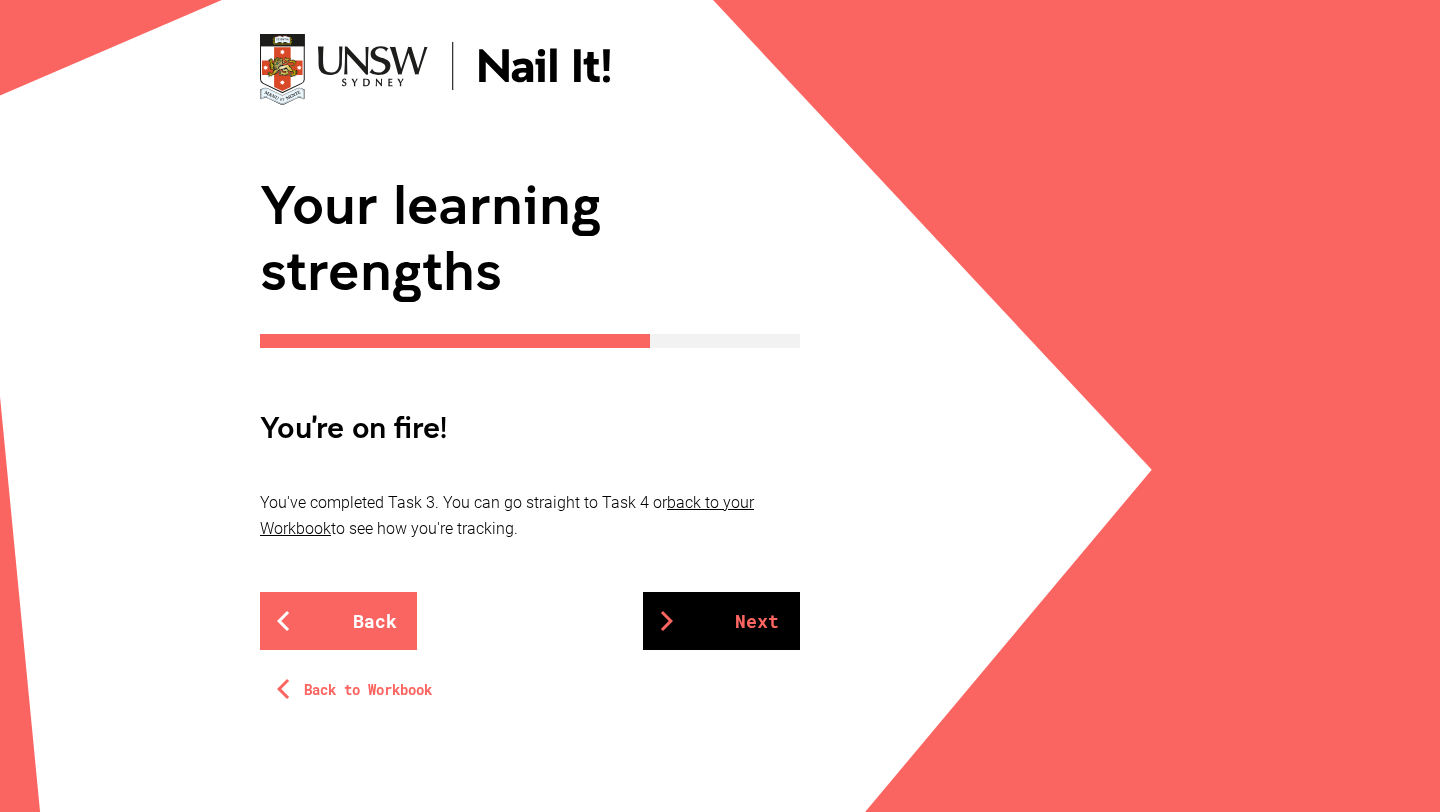 click on "Next" at bounding box center [721, 621] 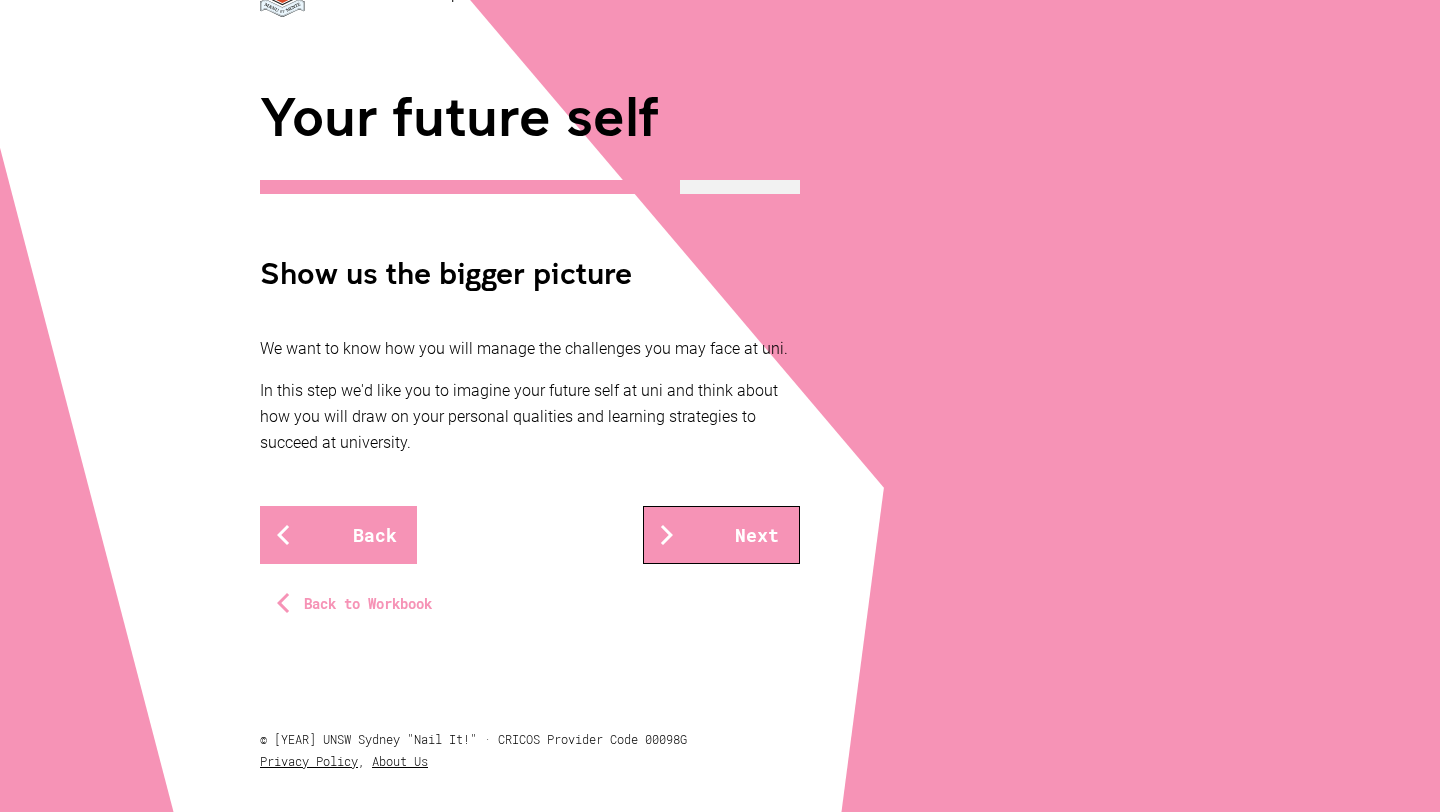 scroll, scrollTop: 205, scrollLeft: 0, axis: vertical 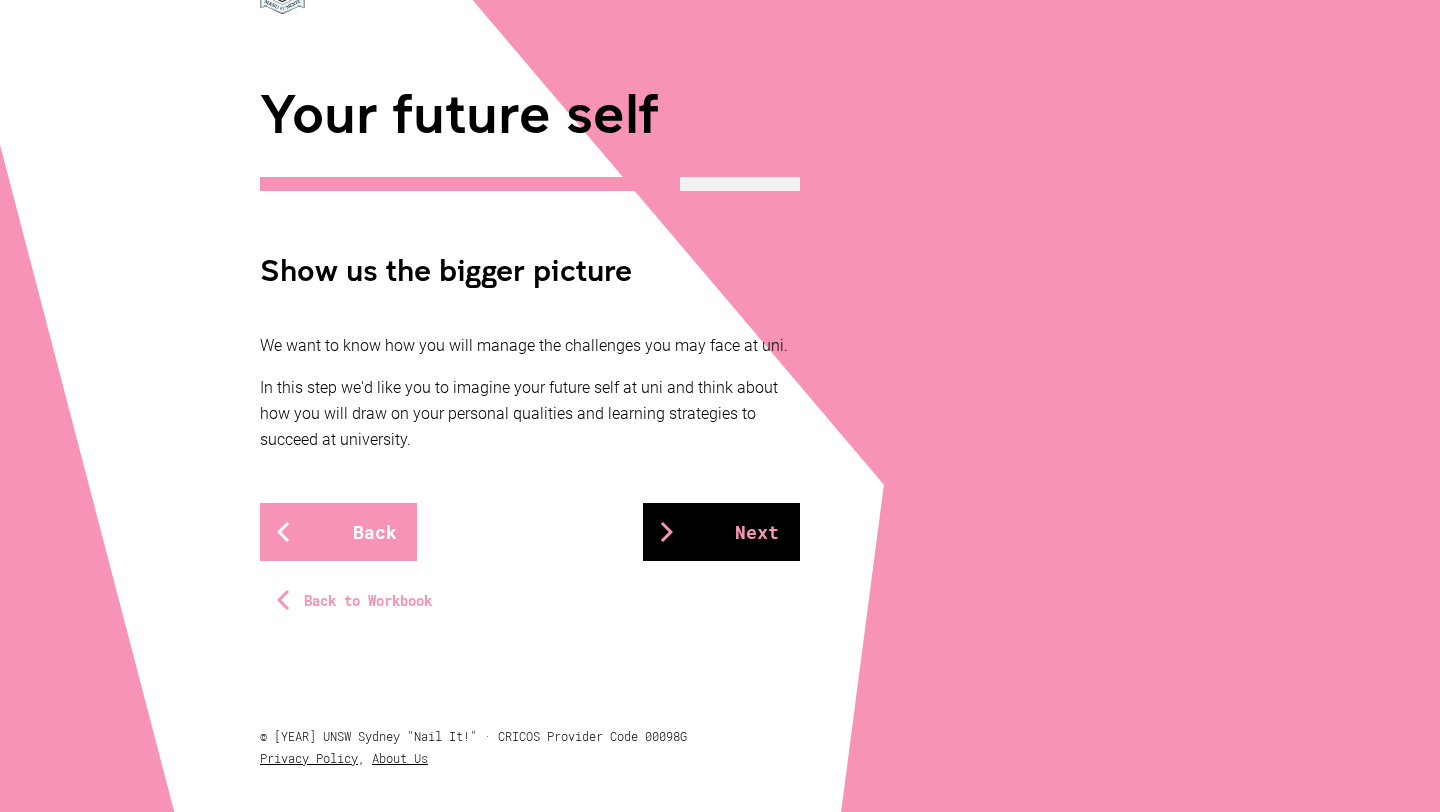 click on "Next" at bounding box center (721, 532) 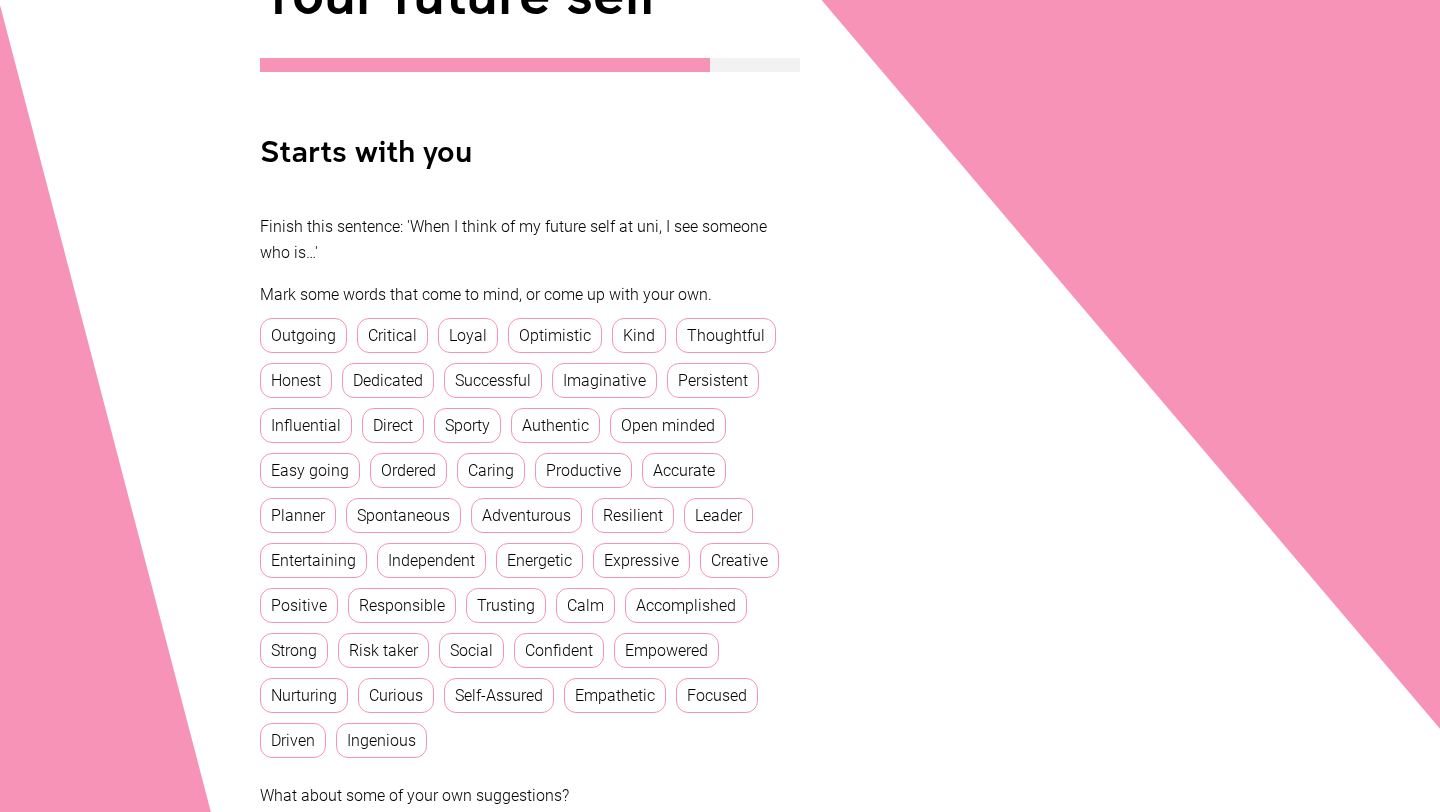 scroll, scrollTop: 359, scrollLeft: 0, axis: vertical 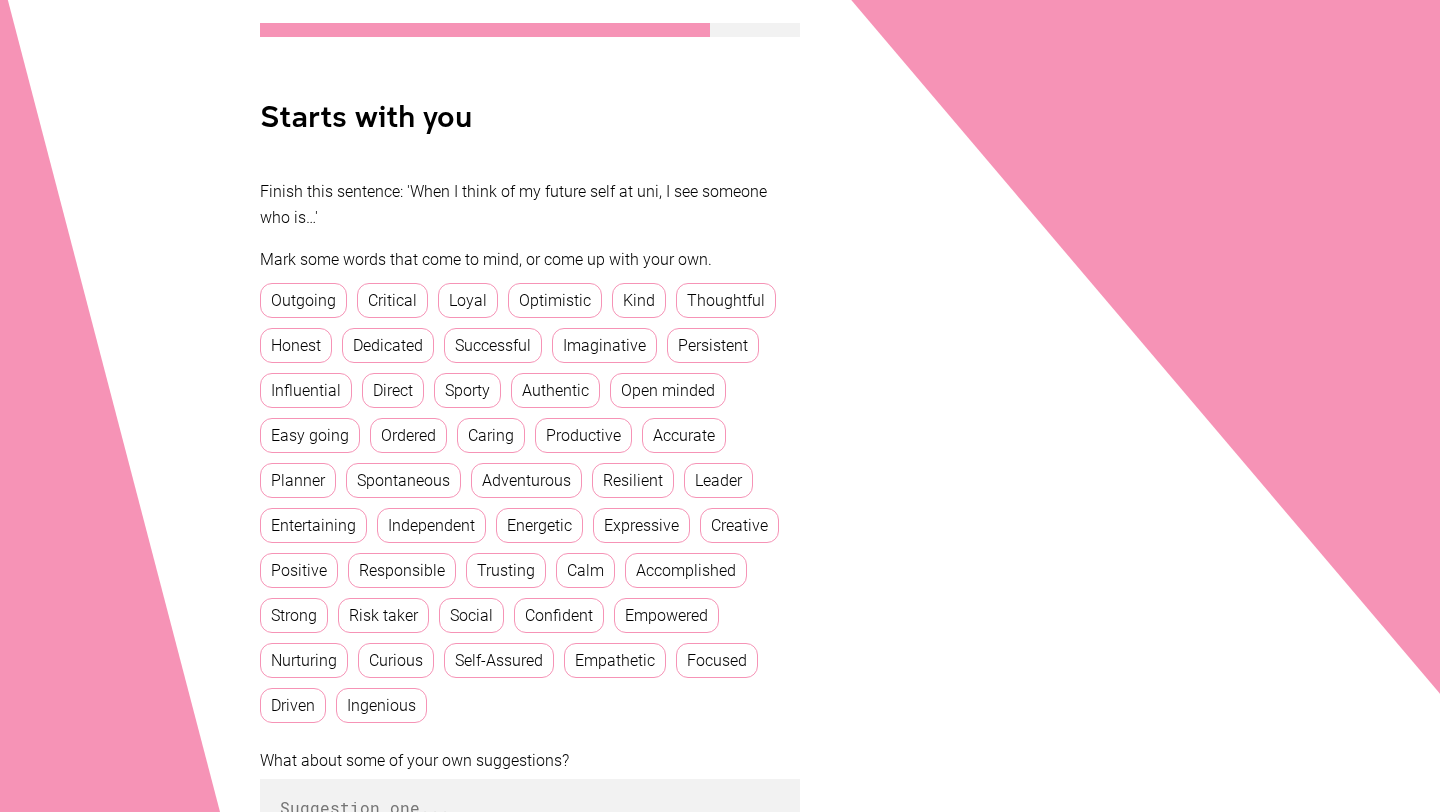 click on "Outgoing" at bounding box center (303, 300) 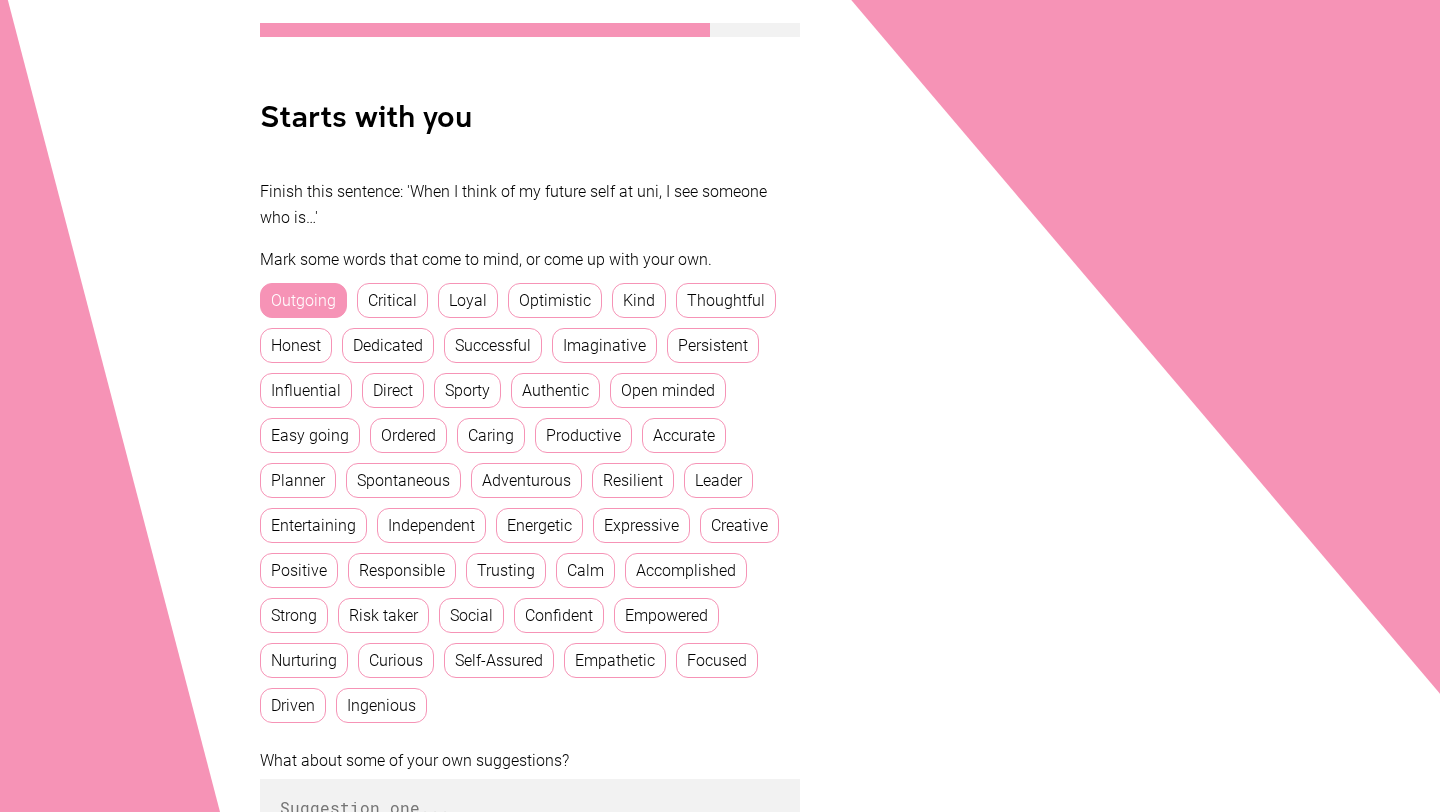 click on "Dedicated" at bounding box center [388, 345] 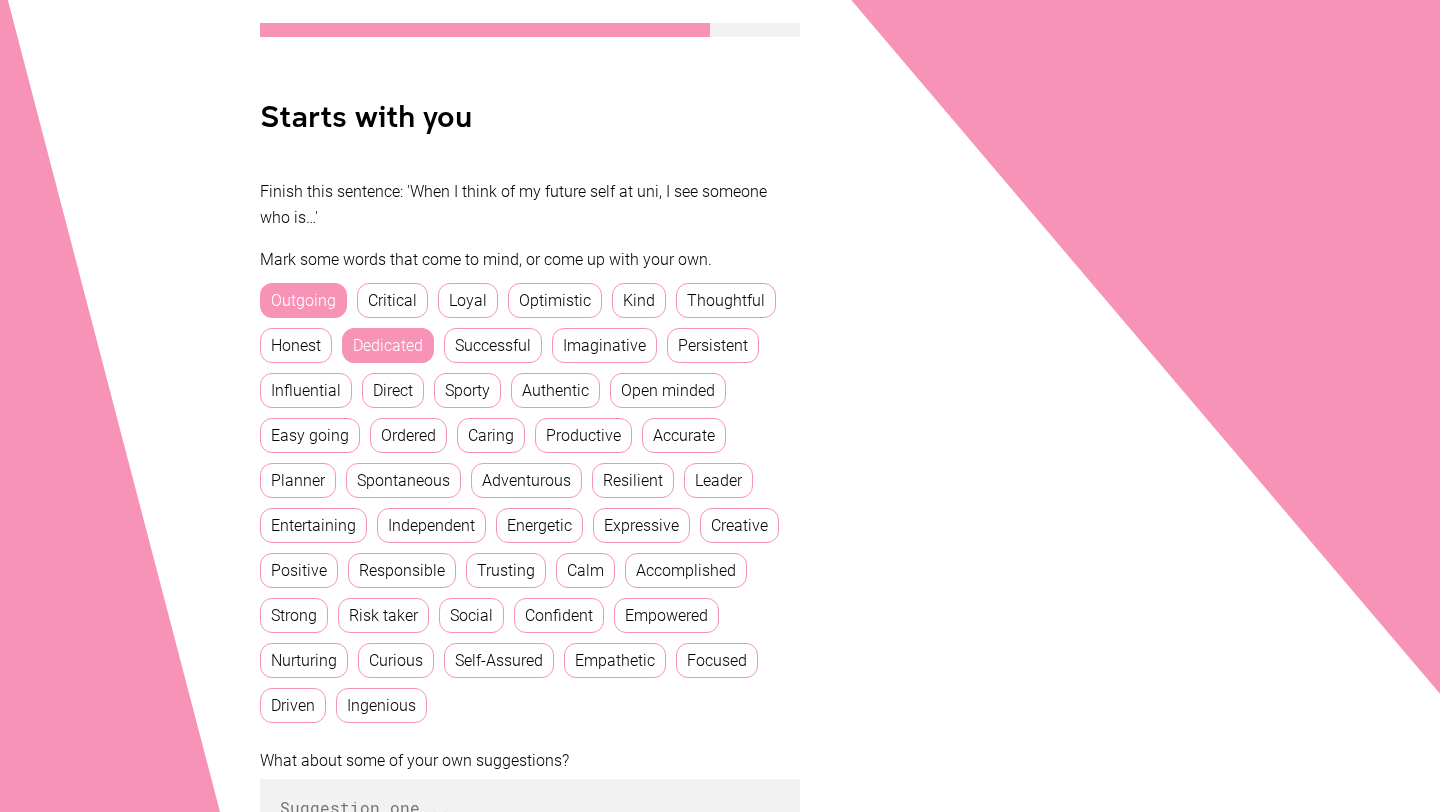 click on "Successful" at bounding box center [493, 345] 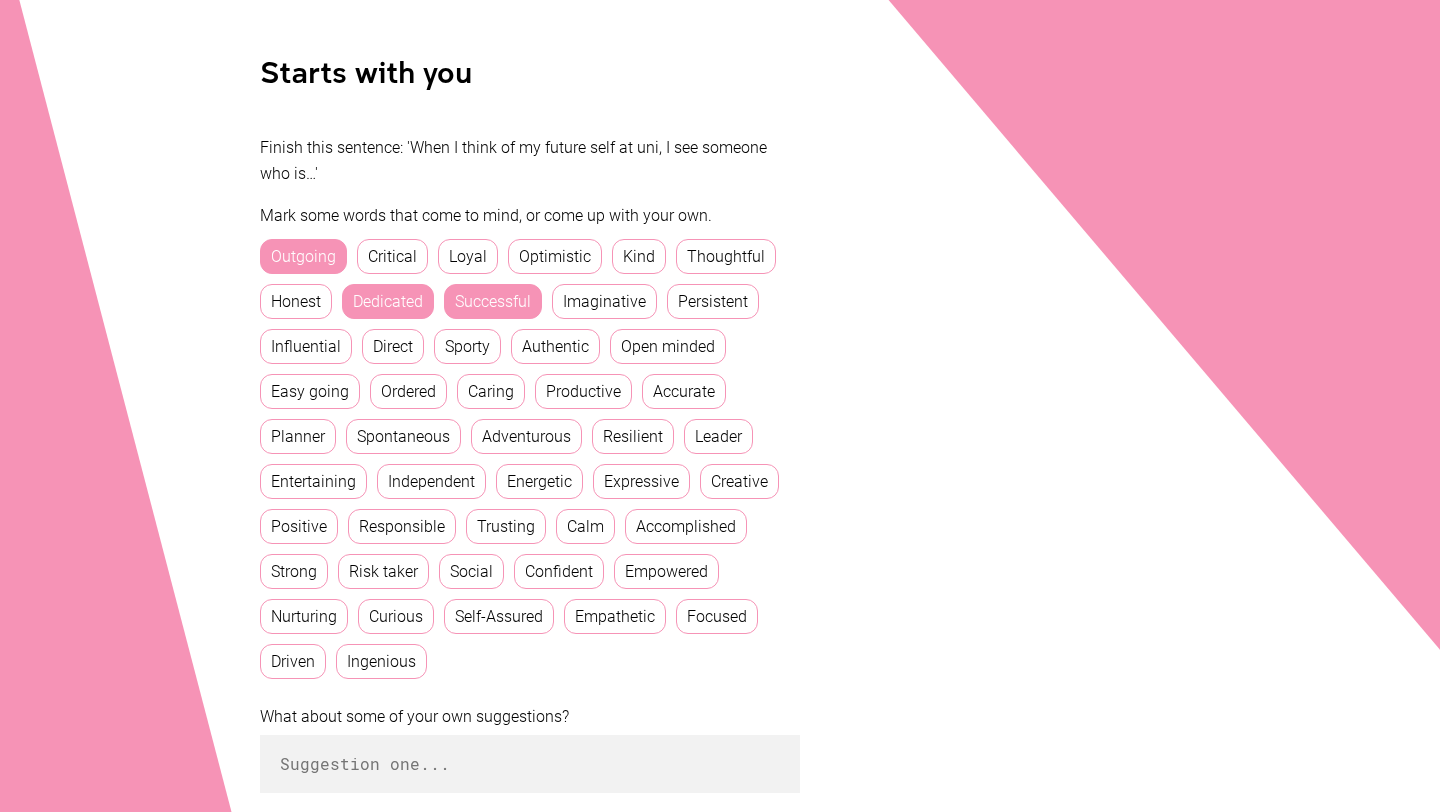 scroll, scrollTop: 407, scrollLeft: 0, axis: vertical 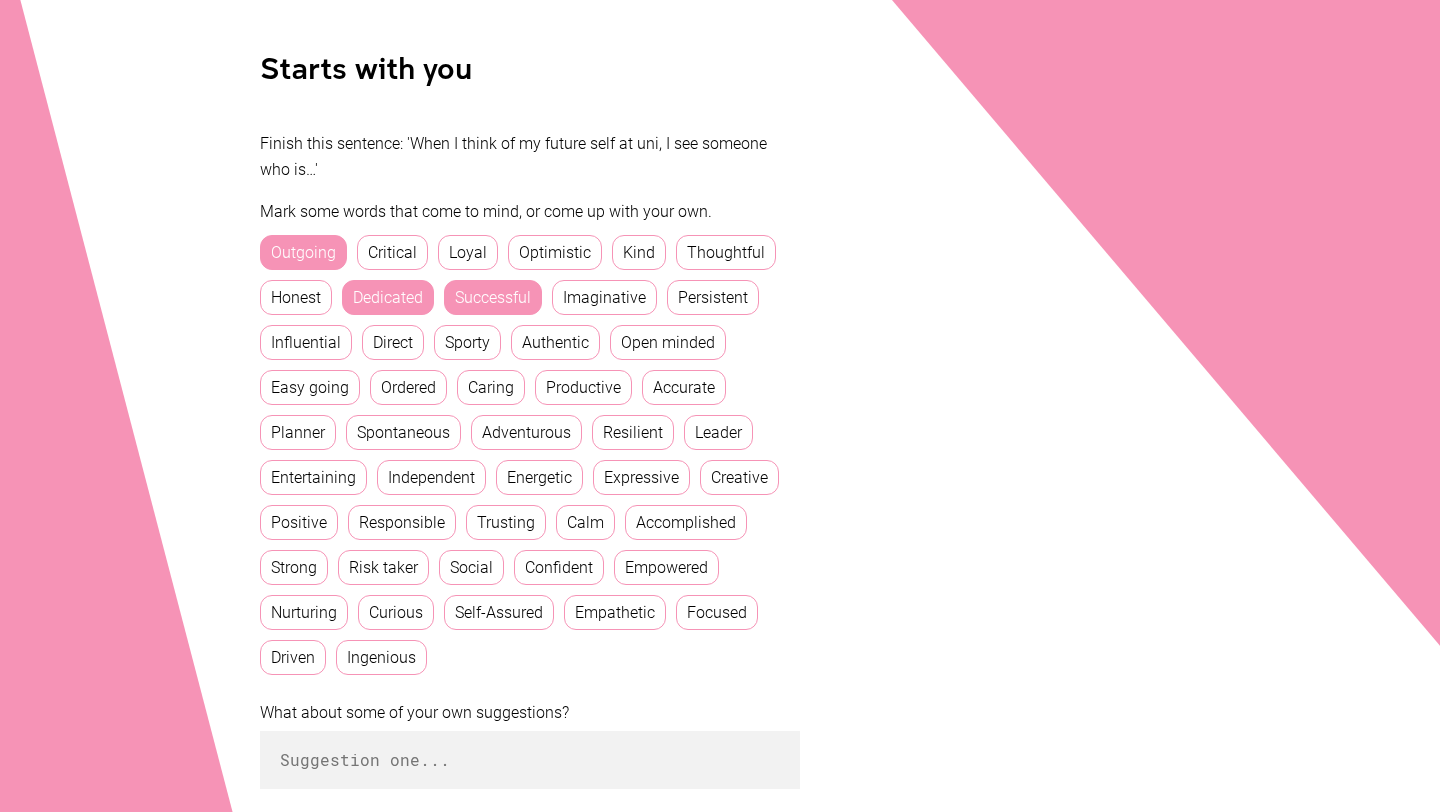 click on "Easy going" at bounding box center [310, 387] 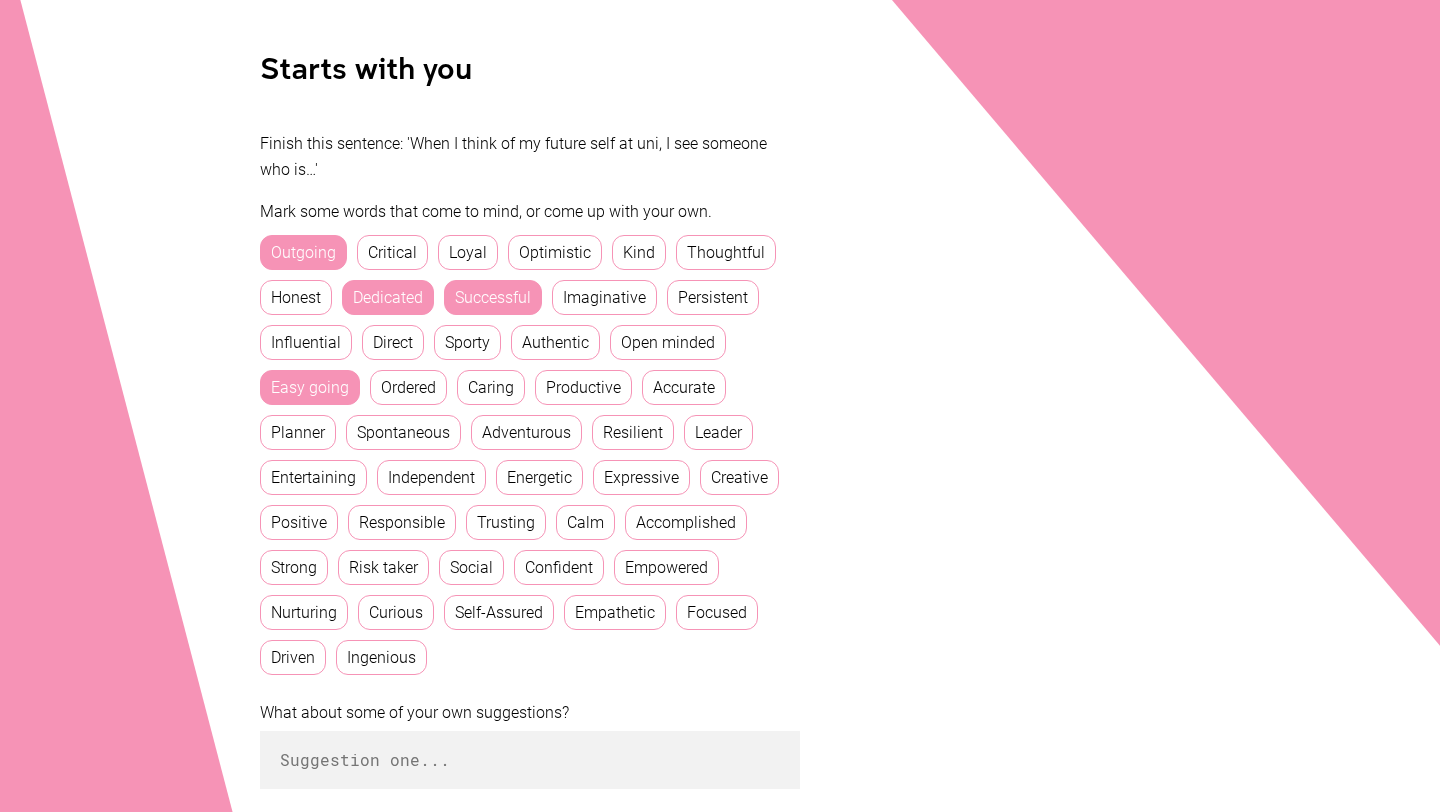 click on "Adventurous" at bounding box center [526, 432] 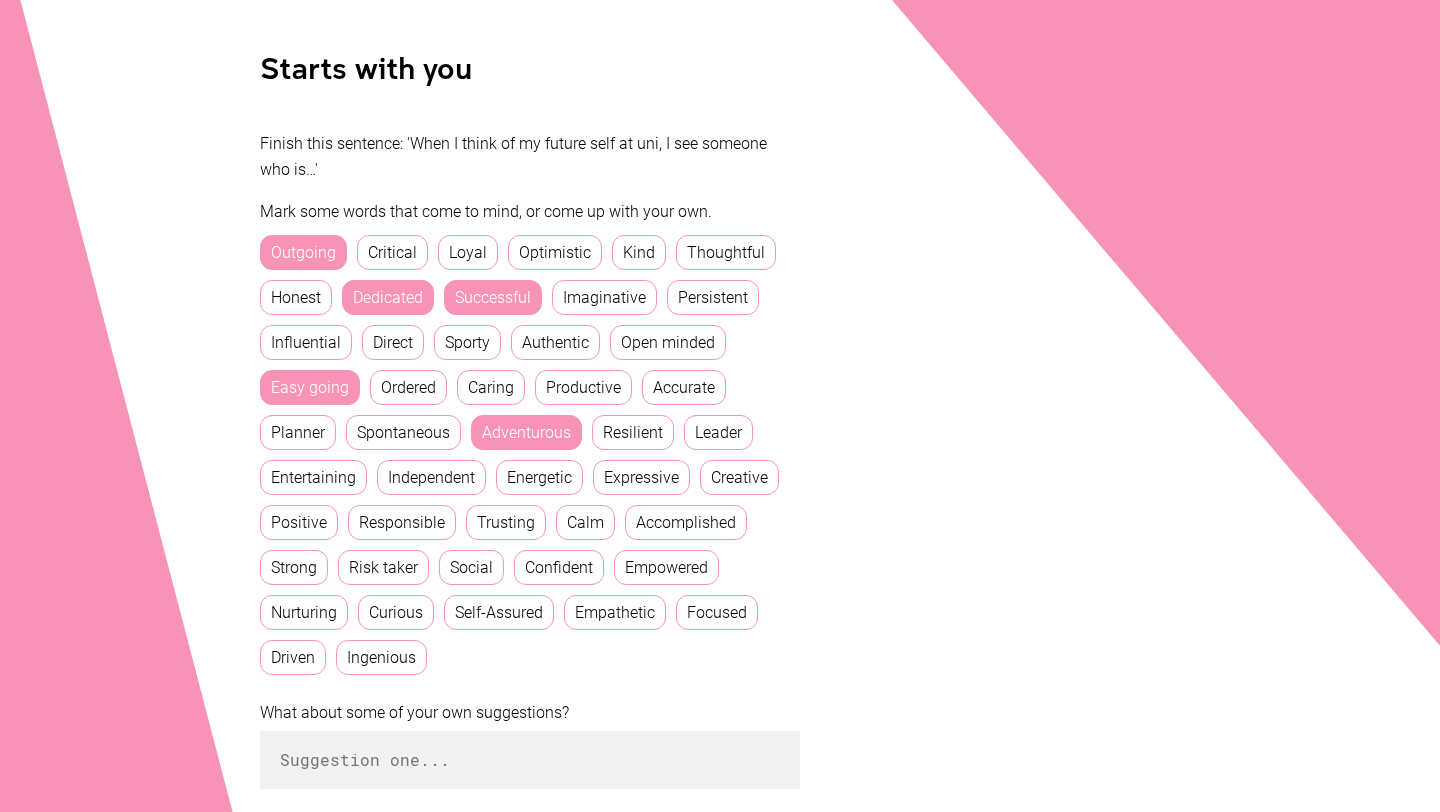 click on "Planner" at bounding box center [298, 432] 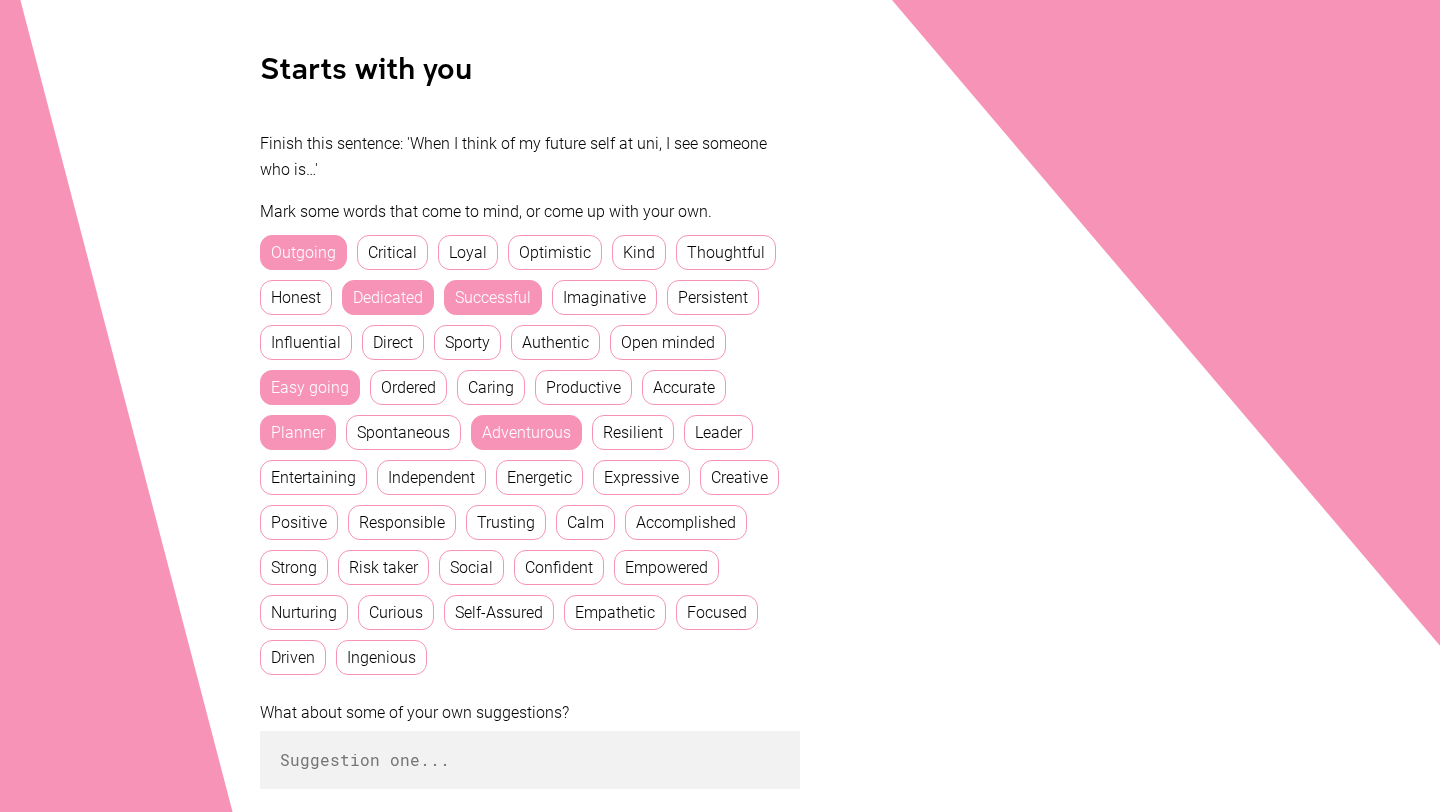 click on "Independent" at bounding box center [431, 477] 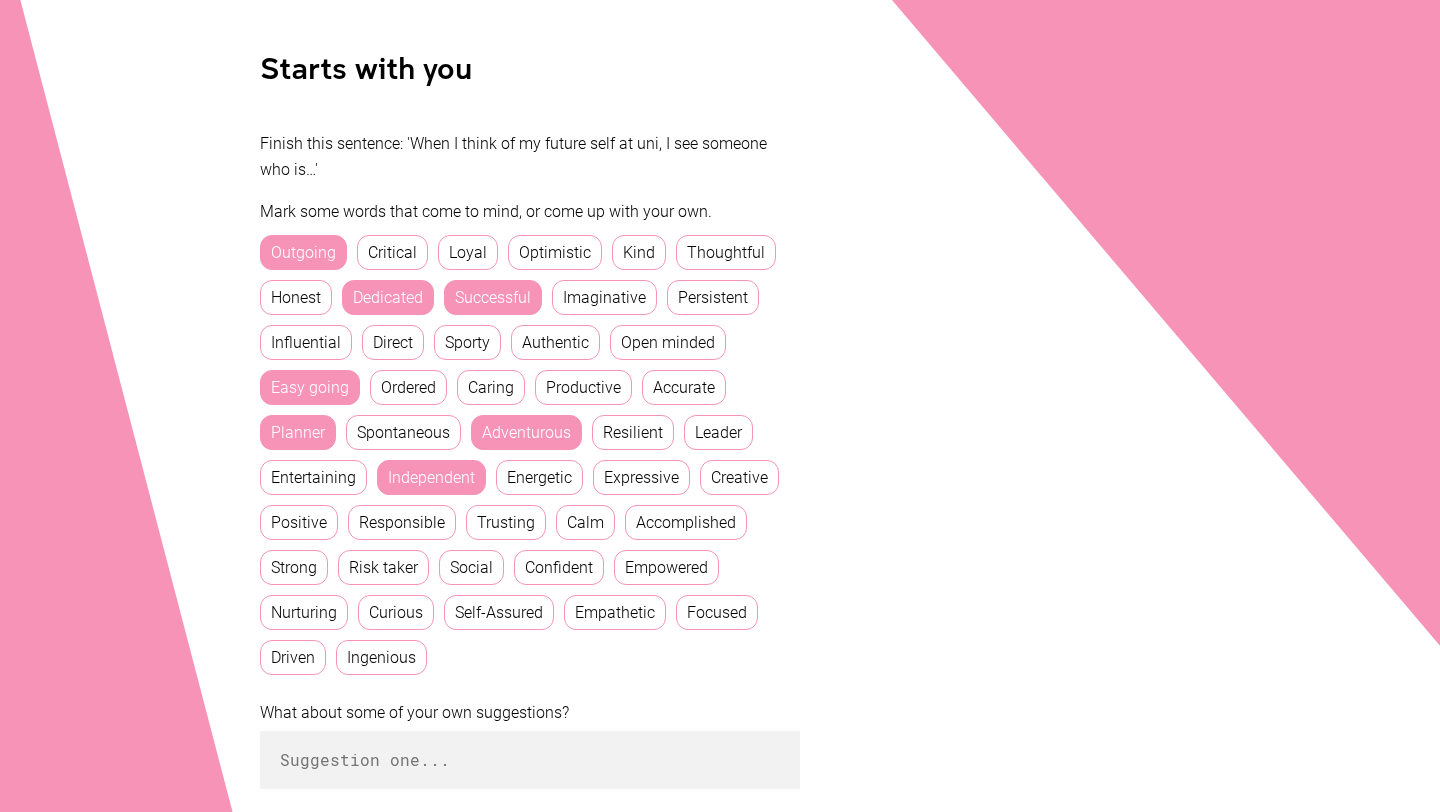click on "Self-Assured" at bounding box center (499, 612) 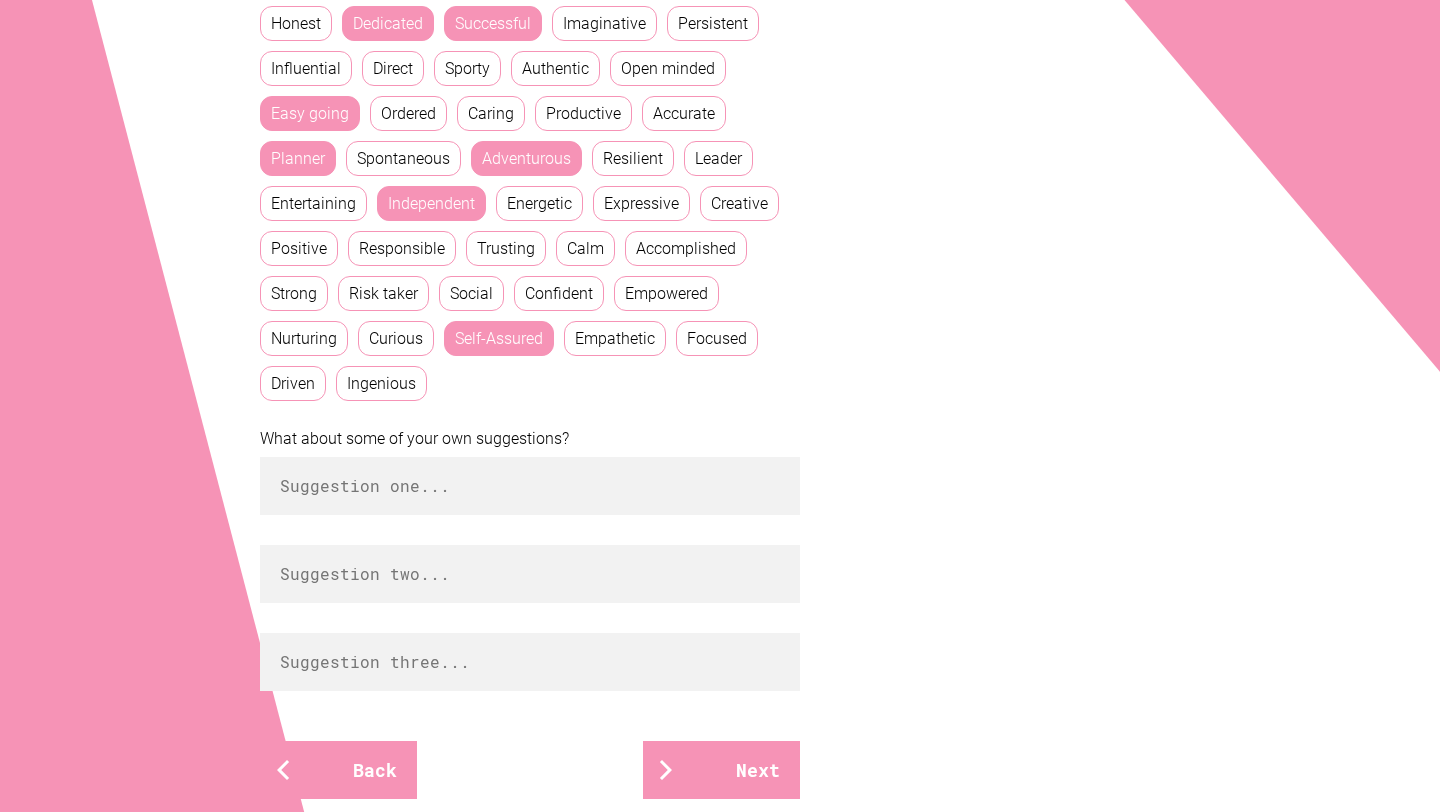 scroll, scrollTop: 700, scrollLeft: 0, axis: vertical 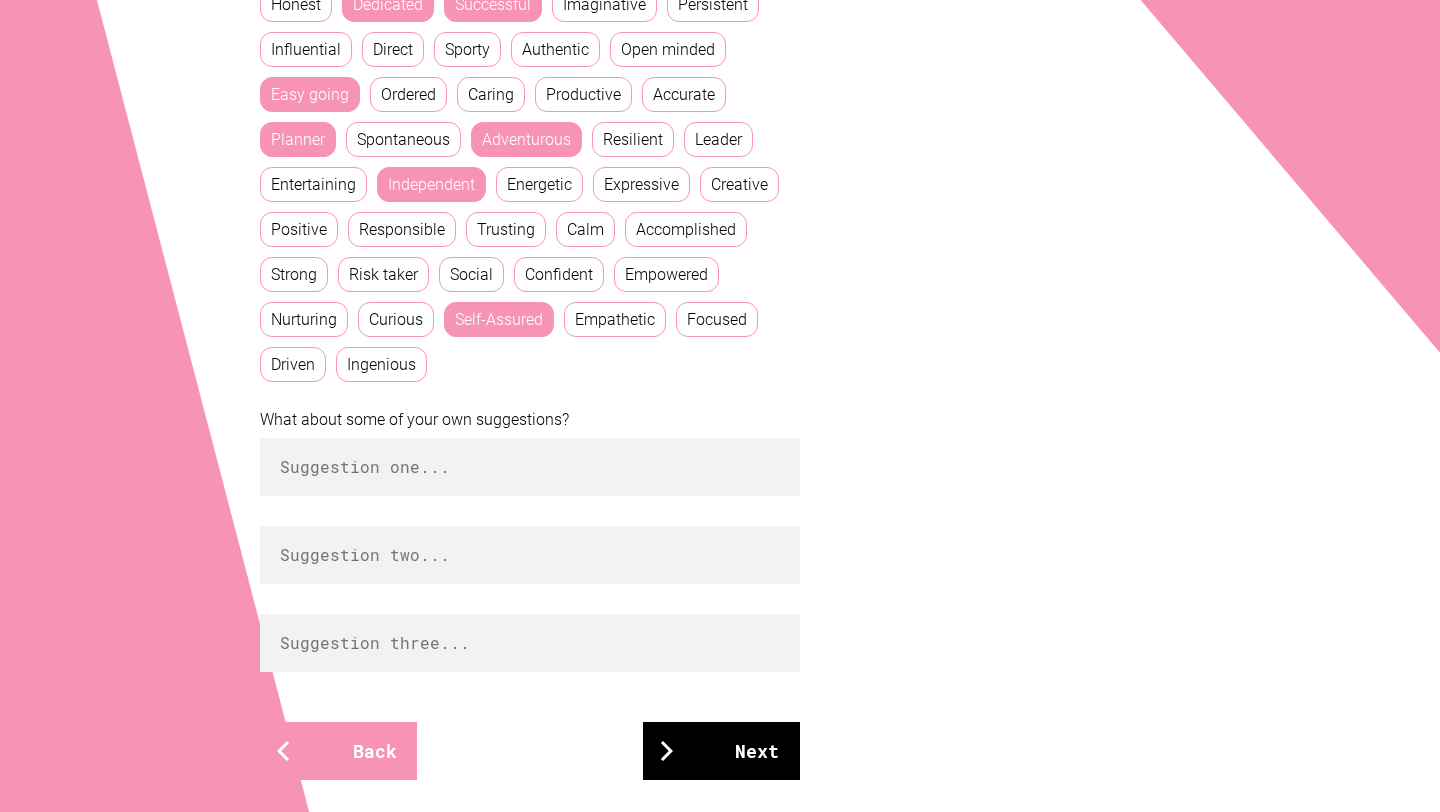click on "Next" at bounding box center [721, 751] 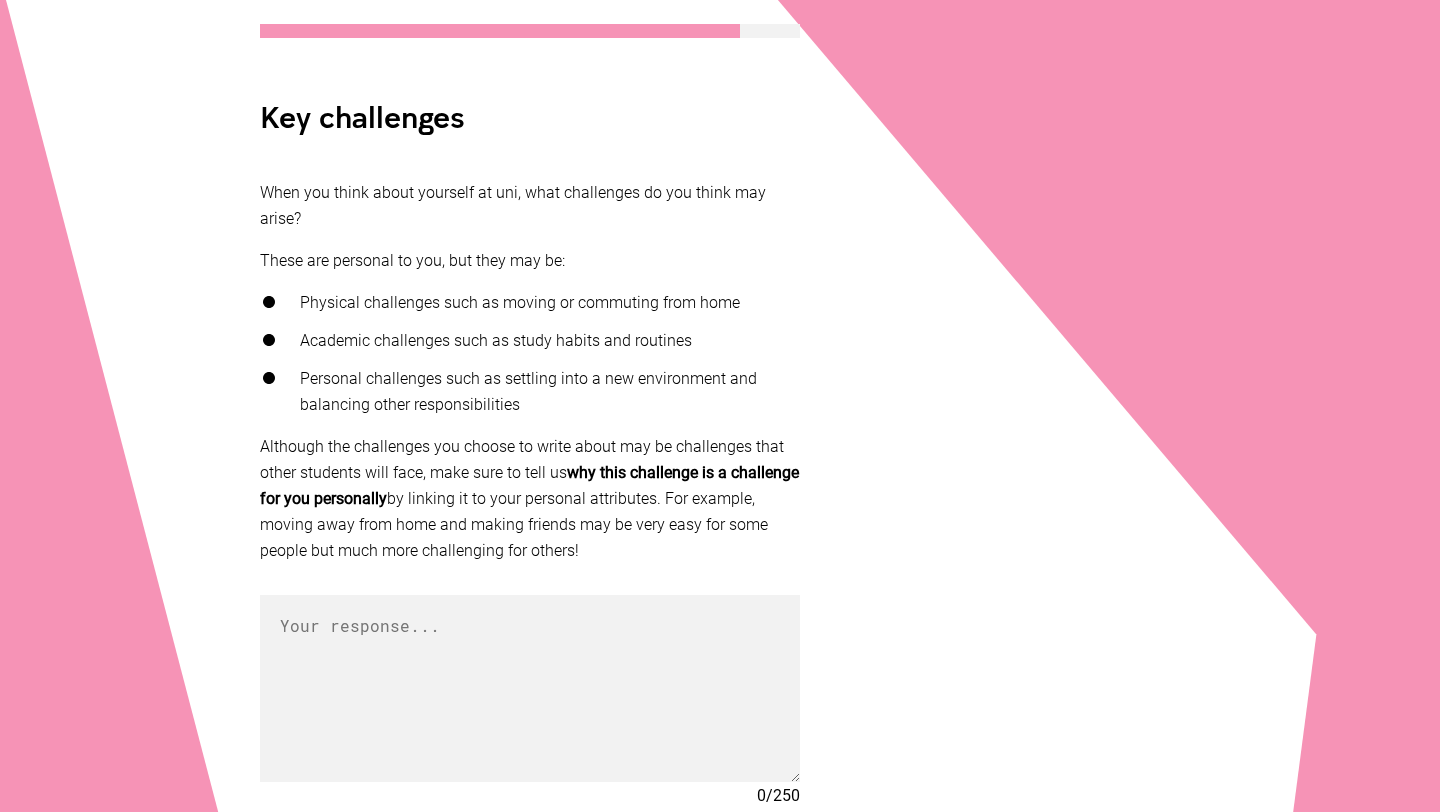 scroll, scrollTop: 359, scrollLeft: 0, axis: vertical 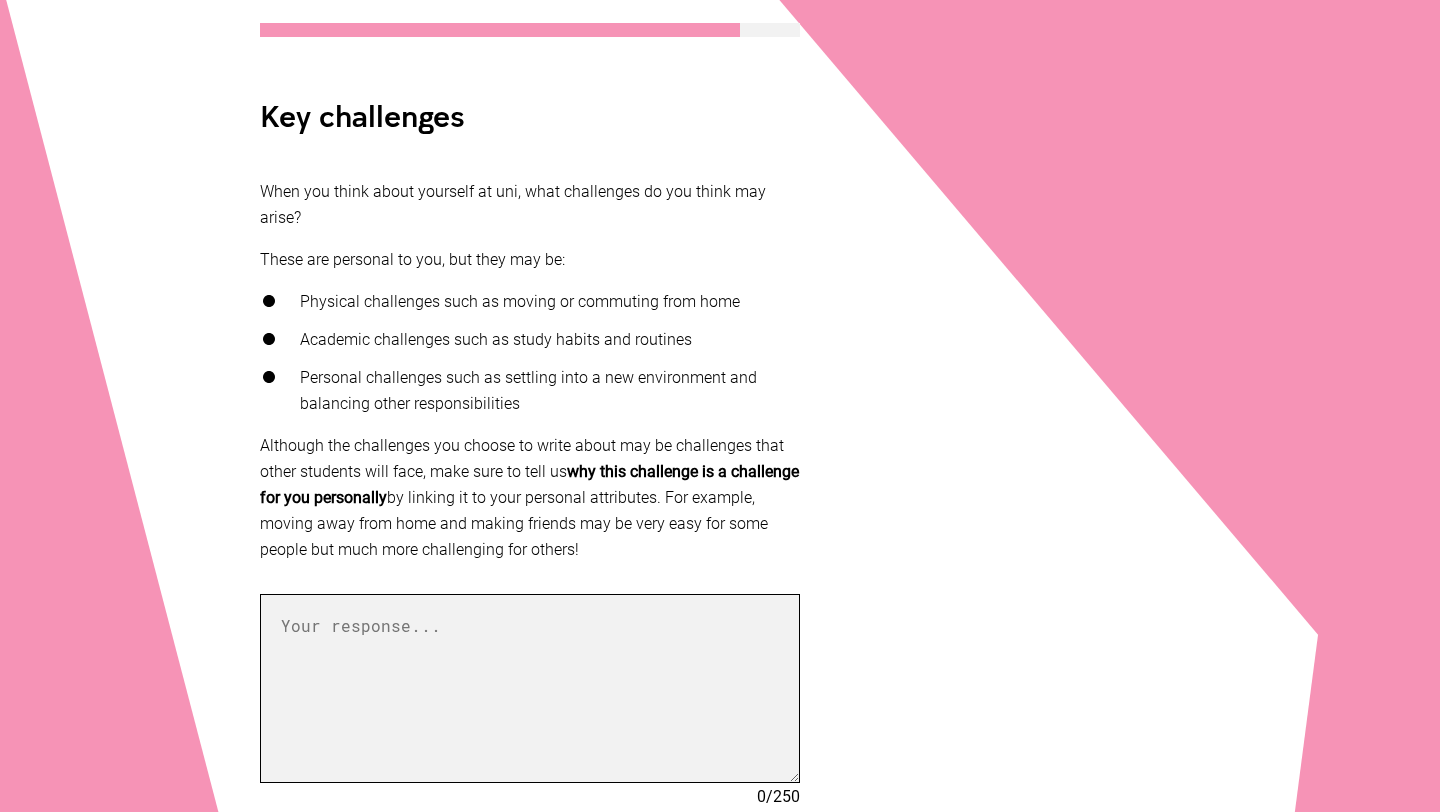click at bounding box center (530, 688) 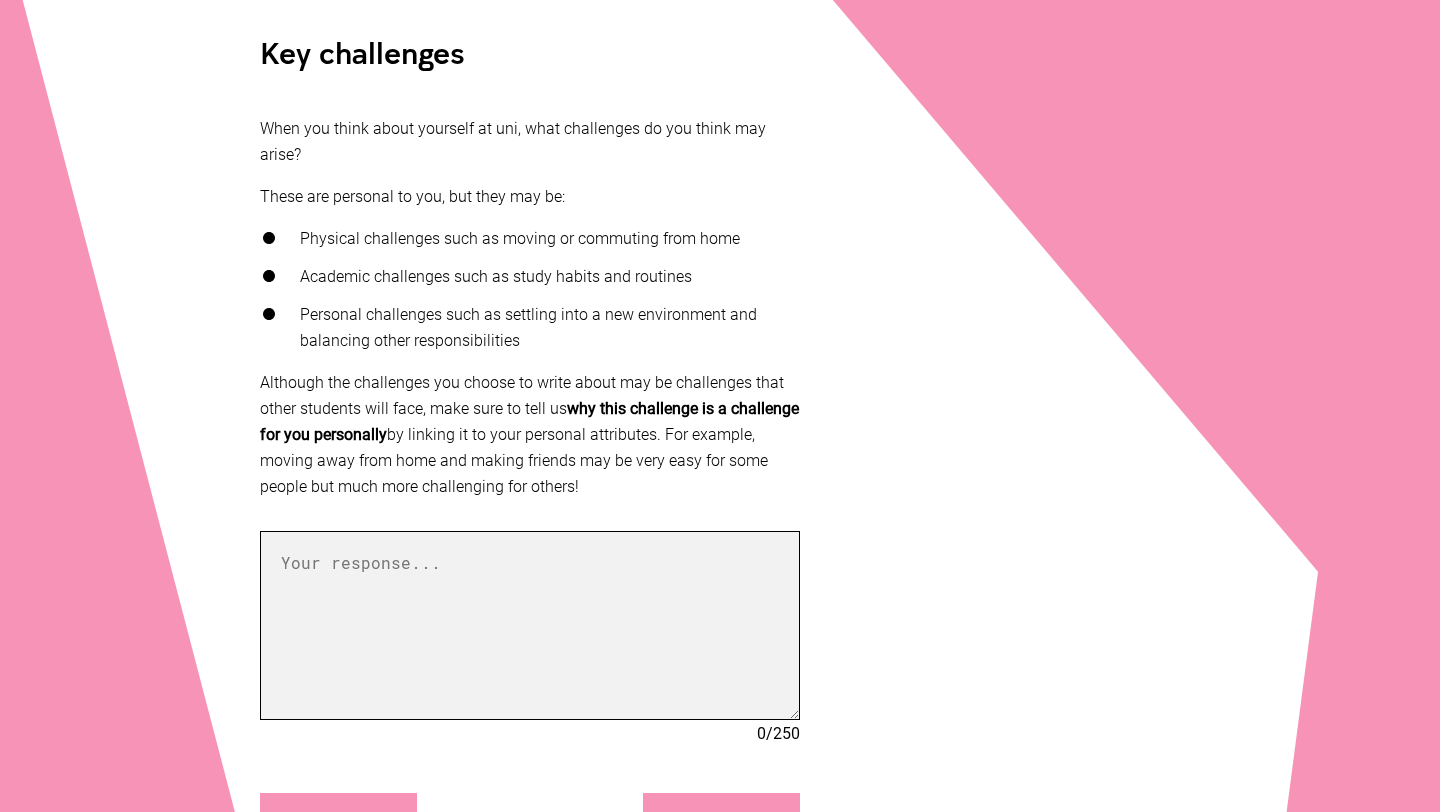 scroll, scrollTop: 420, scrollLeft: 0, axis: vertical 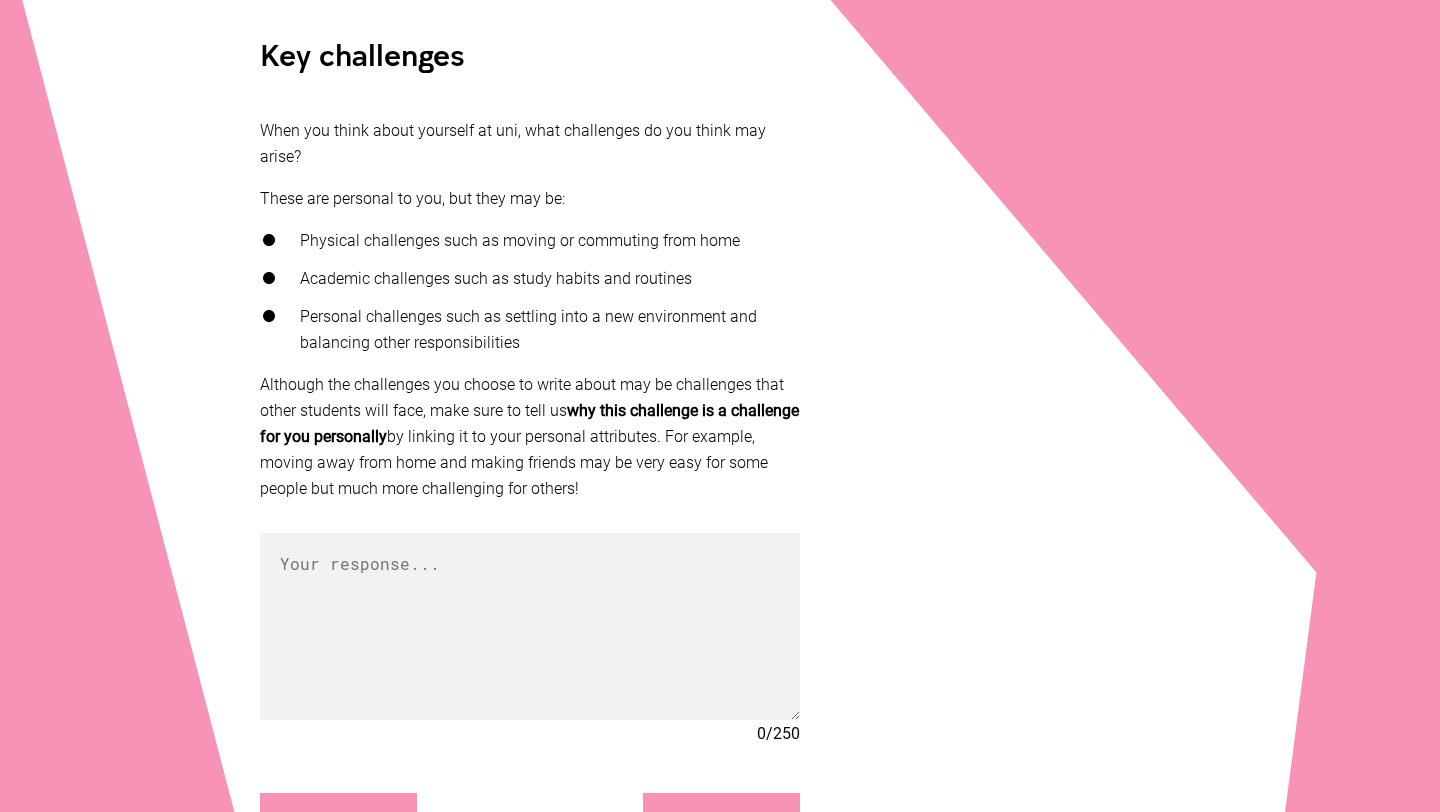 drag, startPoint x: 258, startPoint y: 124, endPoint x: 687, endPoint y: 495, distance: 567.17017 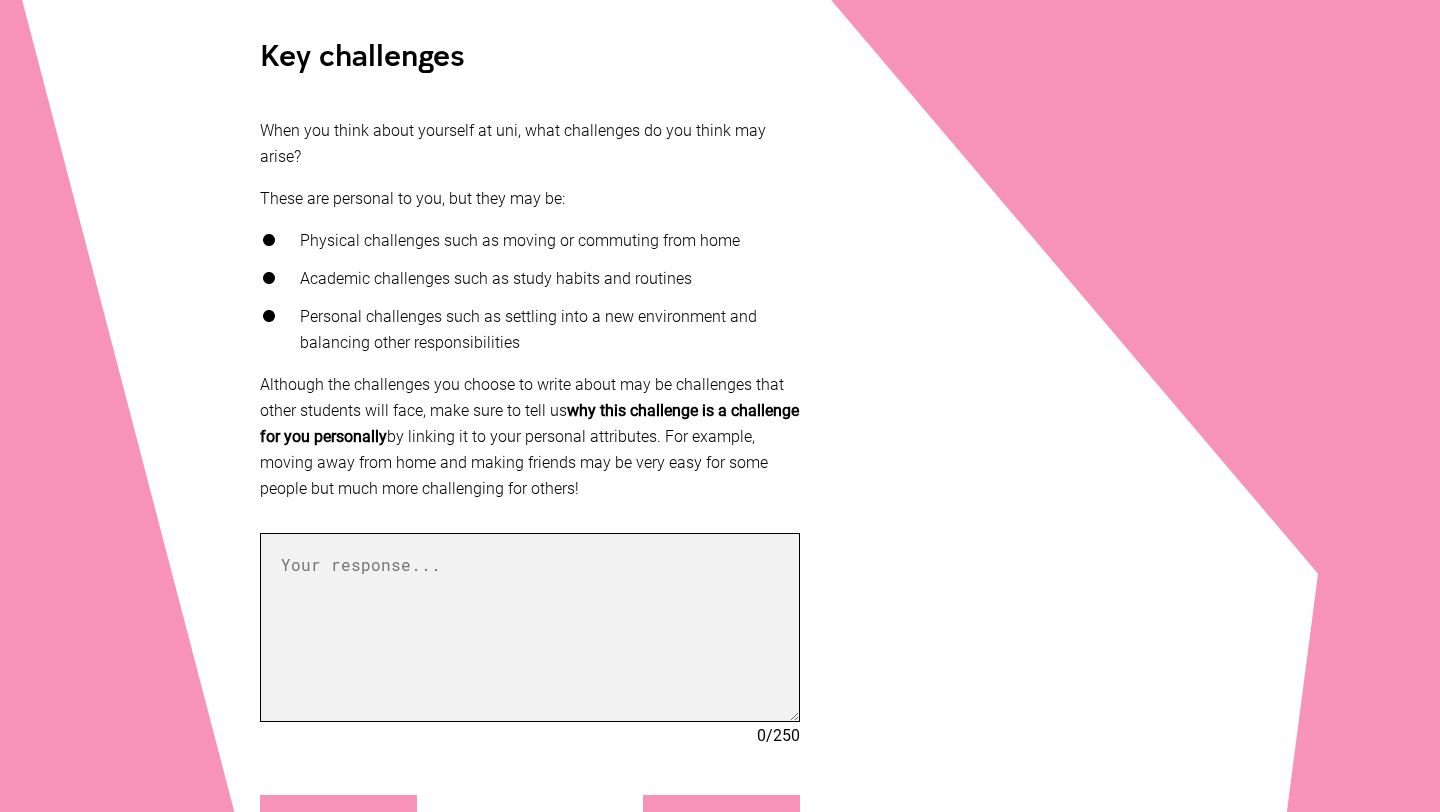 click at bounding box center [530, 627] 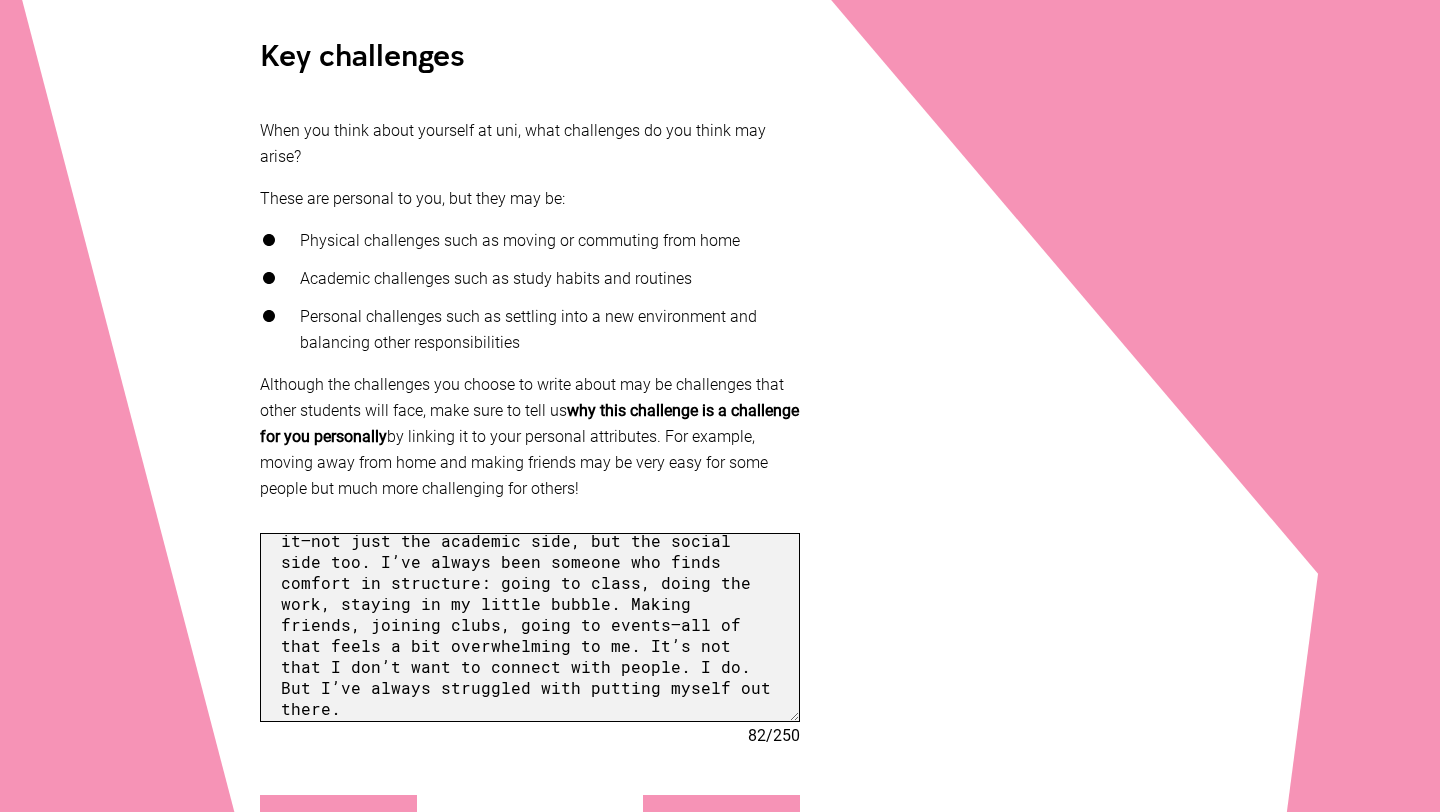 scroll, scrollTop: 88, scrollLeft: 0, axis: vertical 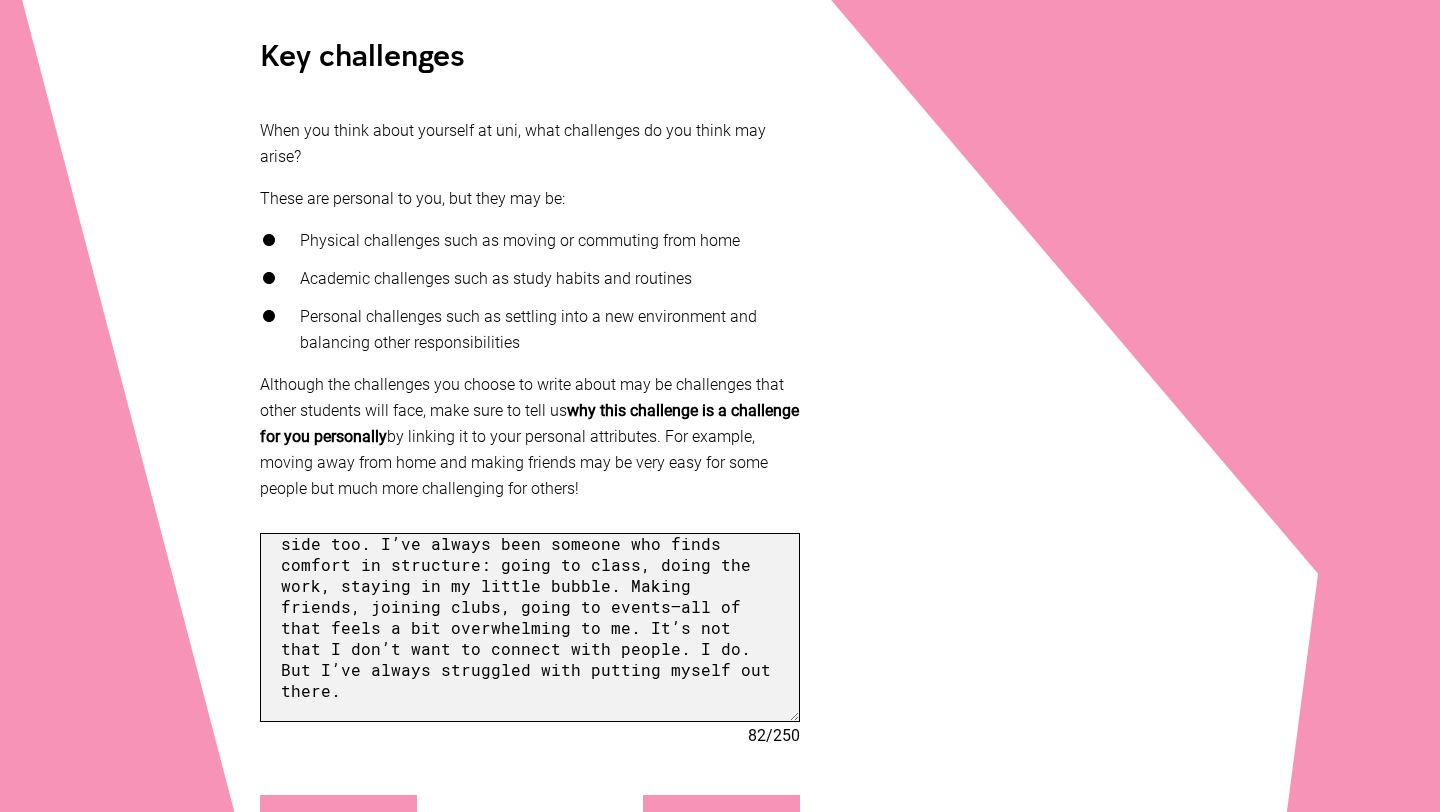 paste on "I’m quite introverted, and I tend to overthink in social situations—worrying about whether I’m saying the right thing or if I really belong in a space. Even when I want to be involved, there’s a part of me that holds back. I think some of that comes from insecurity, or maybe just being used to playing it safe." 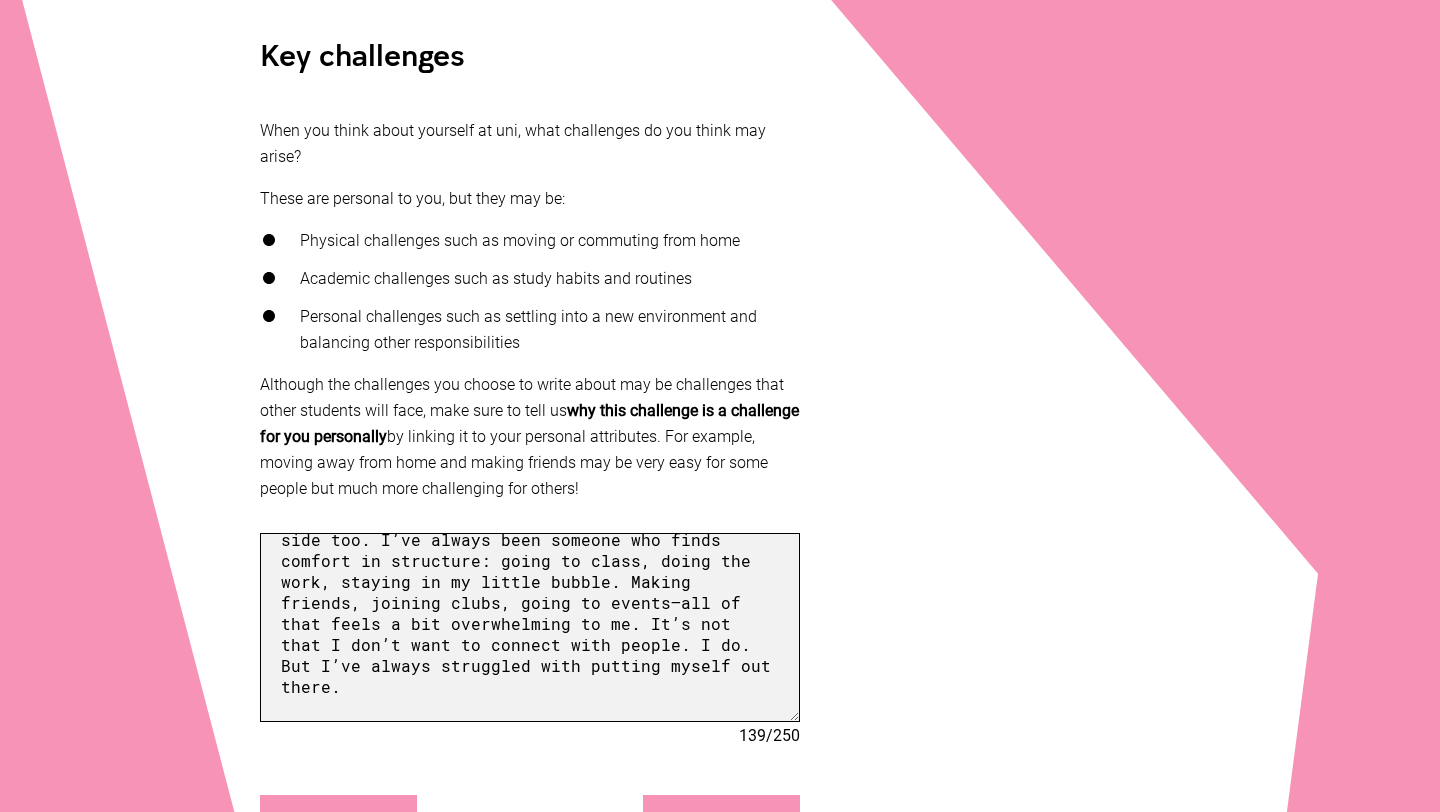 scroll, scrollTop: 217, scrollLeft: 0, axis: vertical 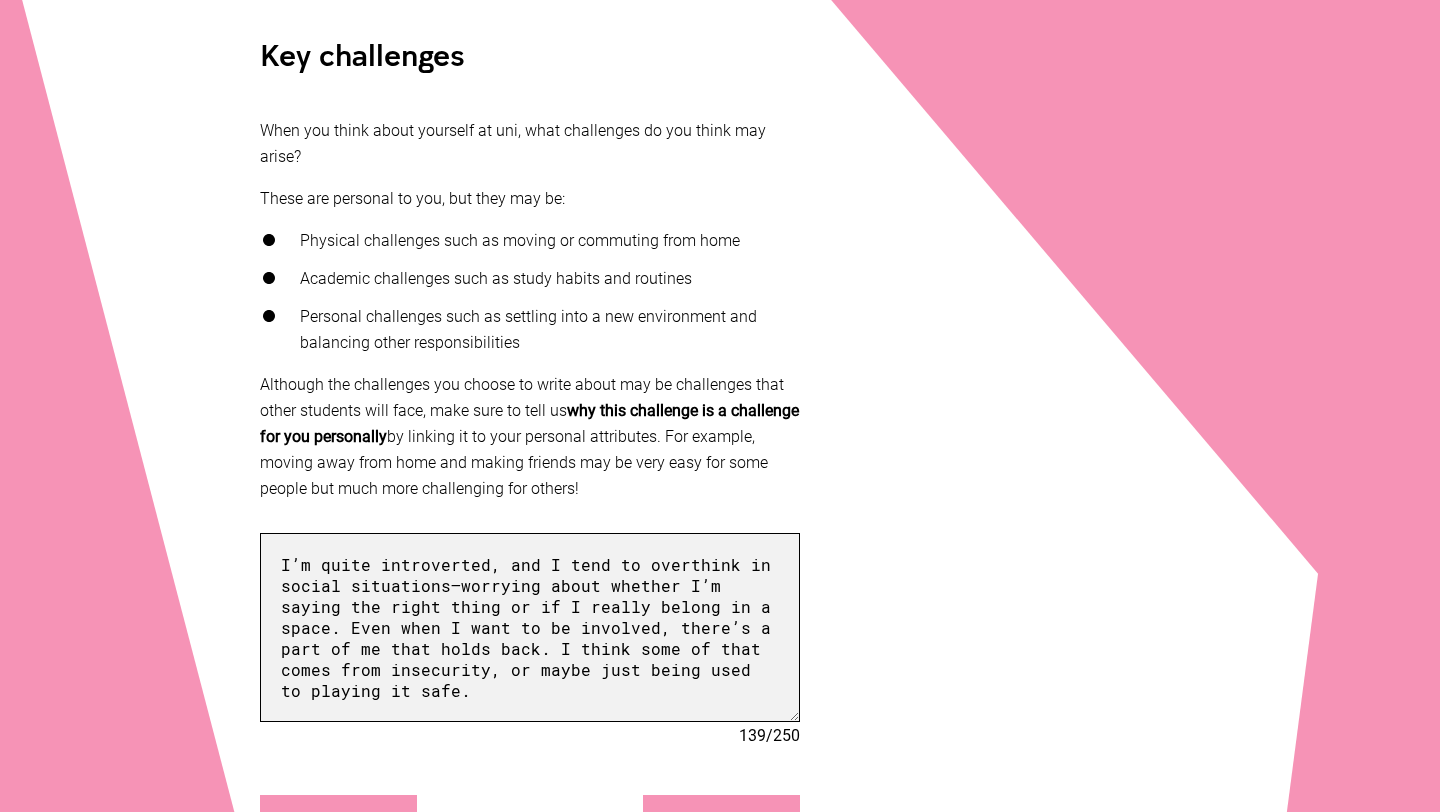 paste on "At uni, I know that if I don’t make a conscious effort to reach out and participate, I might miss out on experiences that could really help me grow—not just as a student, but as a person. So one of my goals is to gently challenge myself: to sit next to someone new in a lecture, to show up to a club meeting even if I feel awkward, to say yes to things that scare me a little. I’m not expecting to change overnight, but I want to learn how to enjoy the messy, social, spontaneous side of university too—not just the predictable parts." 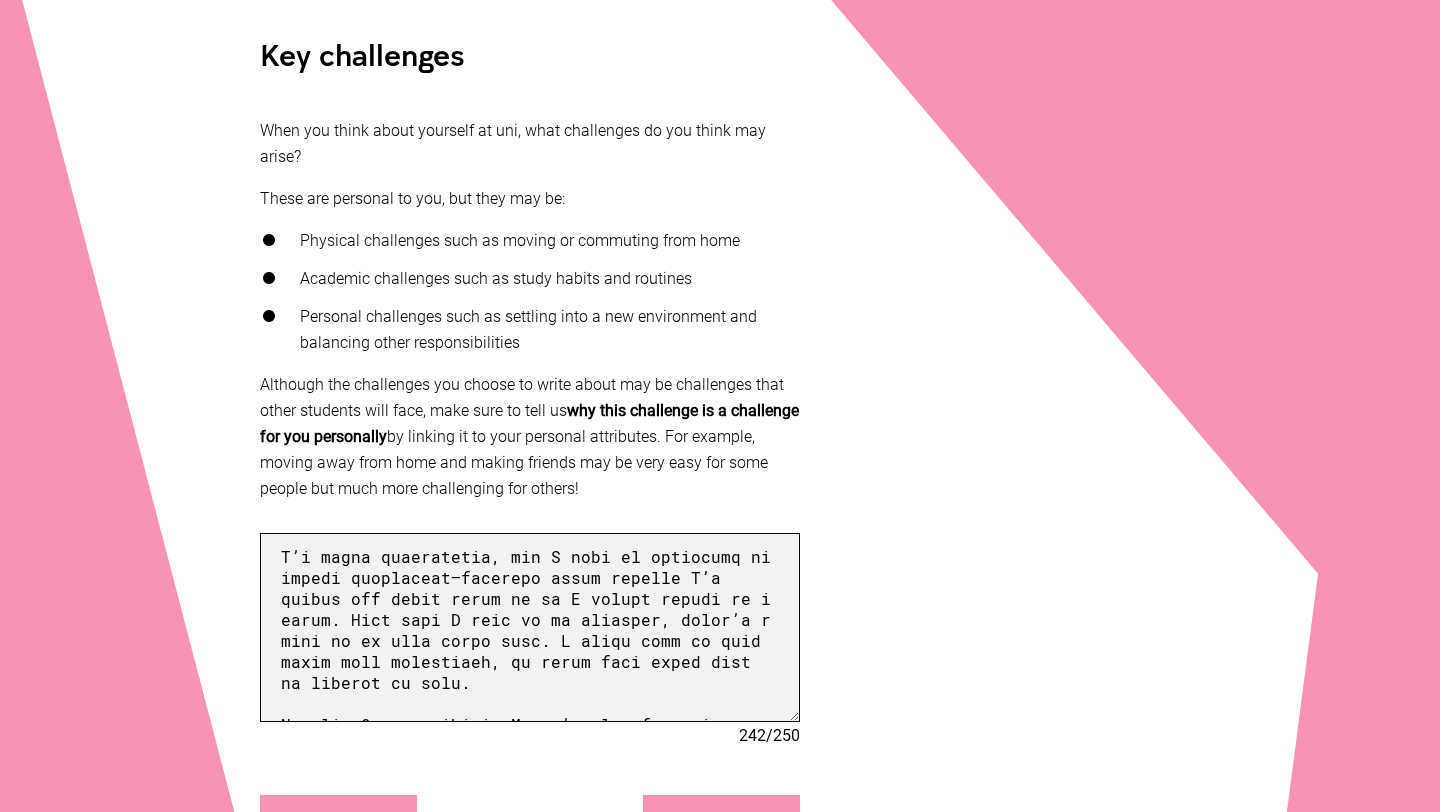 scroll, scrollTop: 537, scrollLeft: 0, axis: vertical 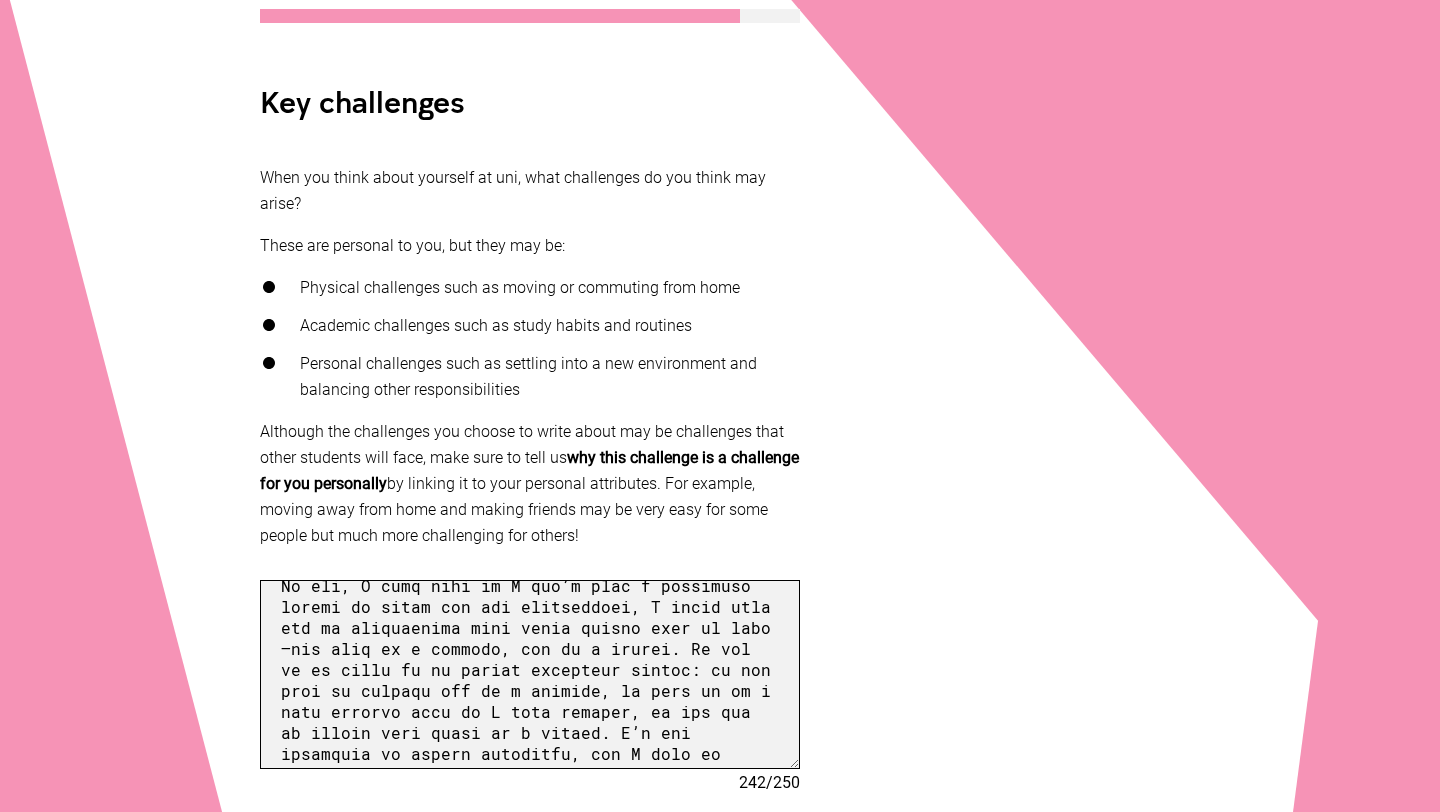 click at bounding box center [530, 674] 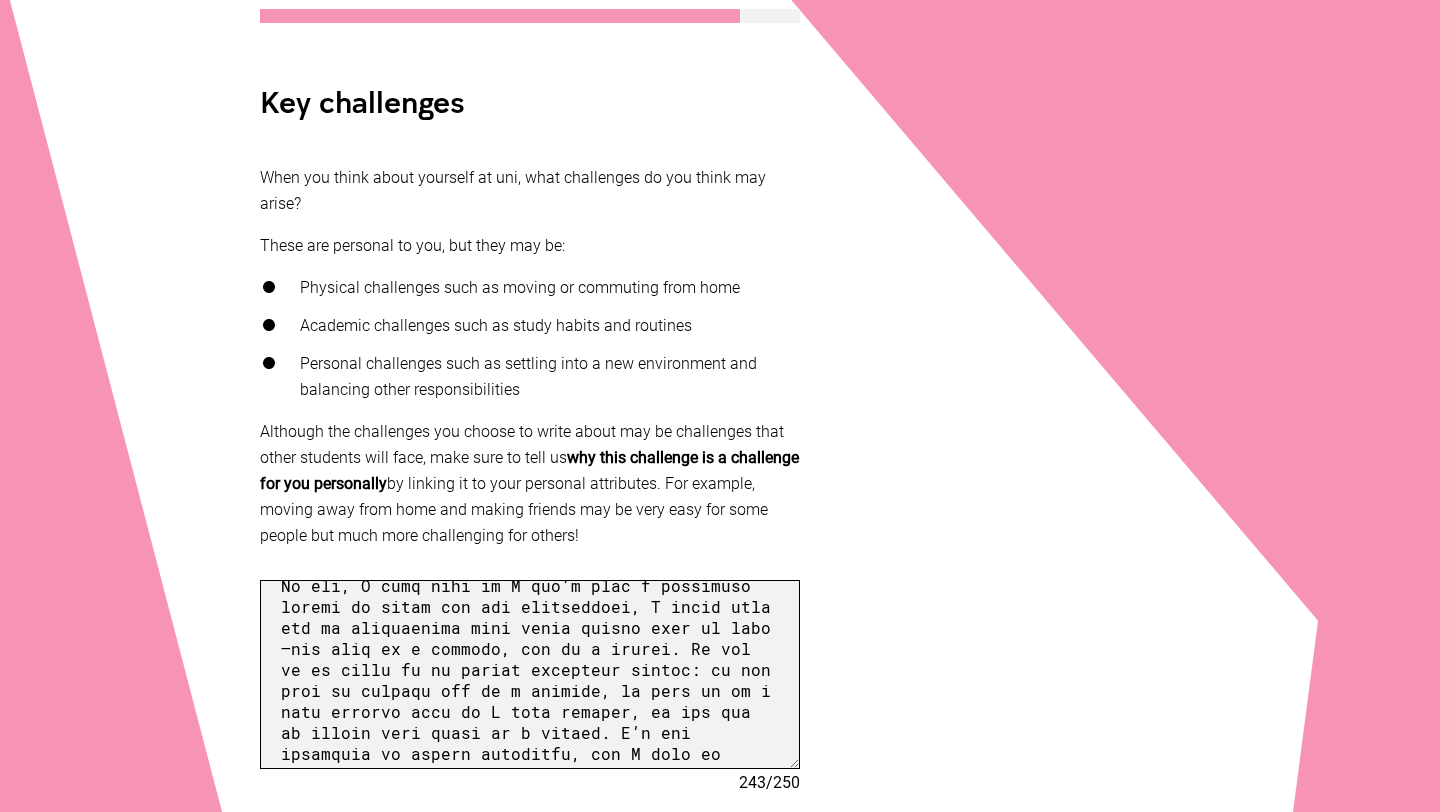 click at bounding box center (530, 674) 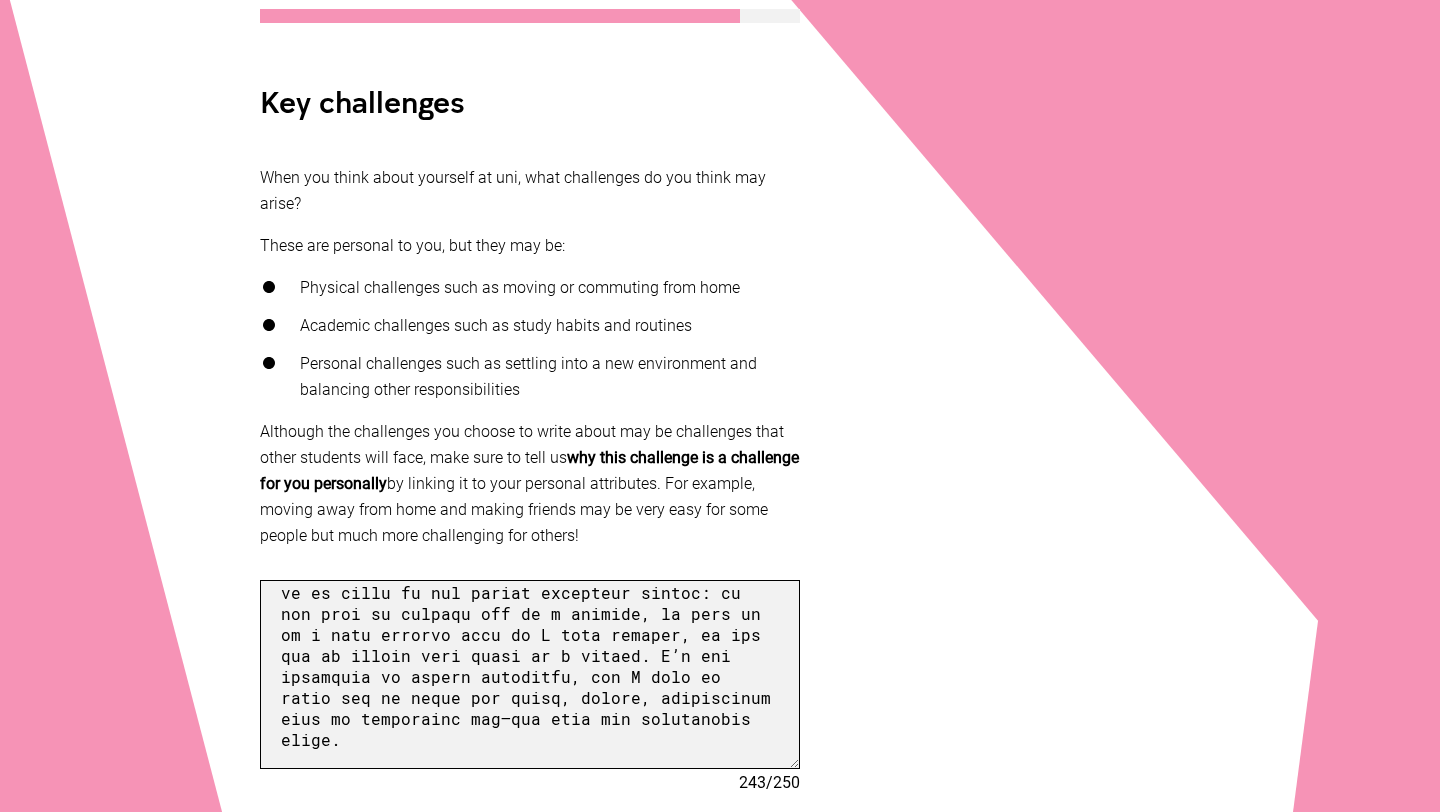 click at bounding box center (530, 674) 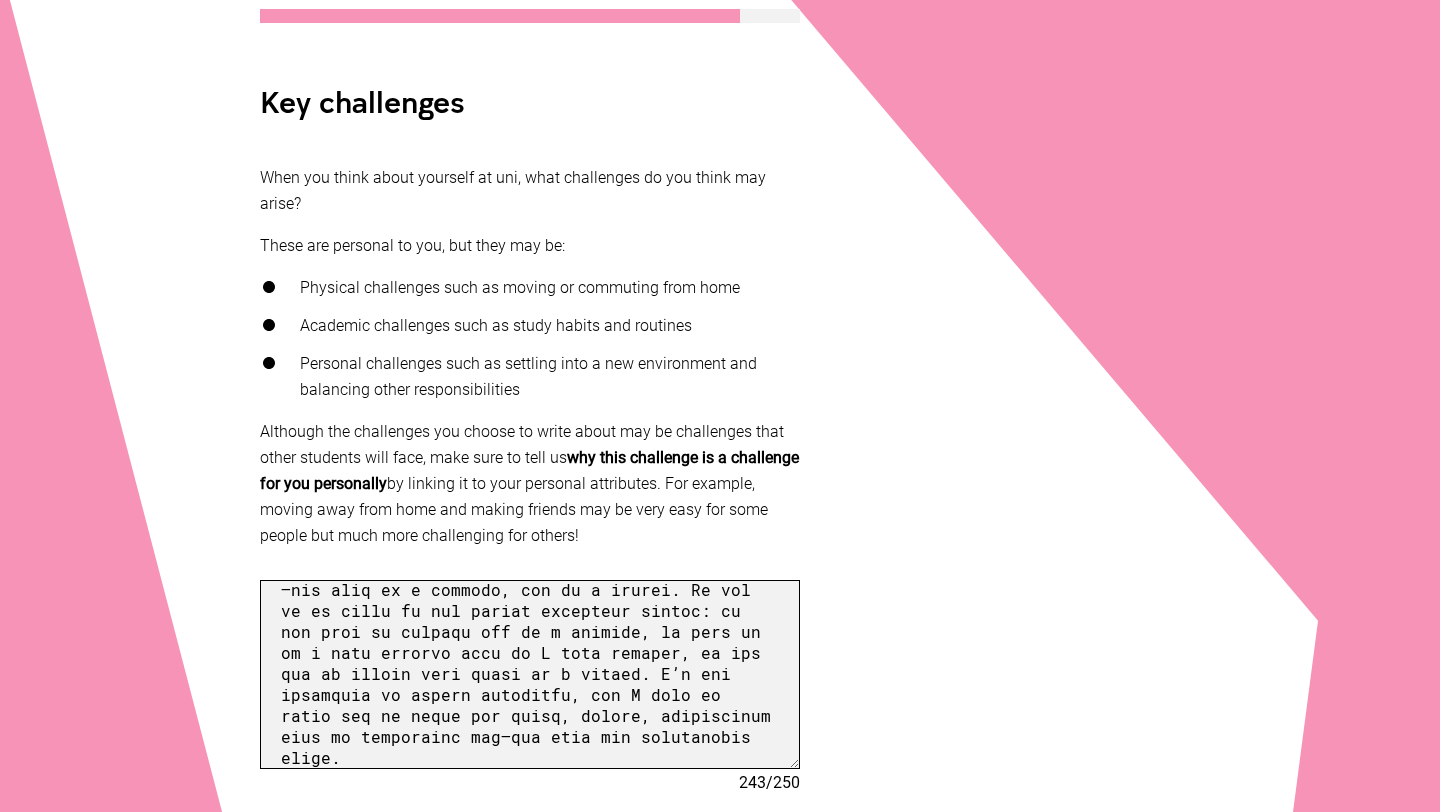 scroll, scrollTop: 537, scrollLeft: 0, axis: vertical 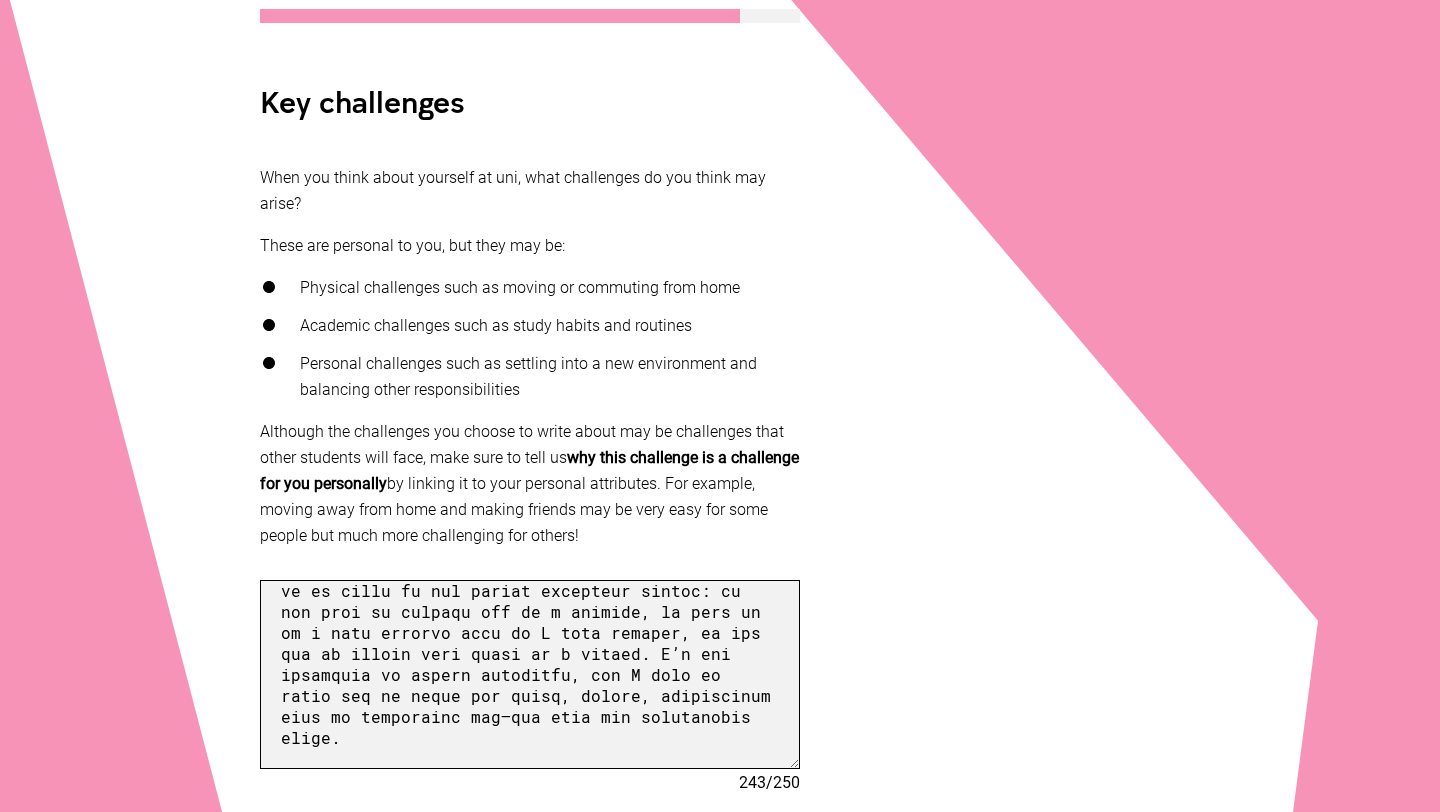 click at bounding box center (530, 674) 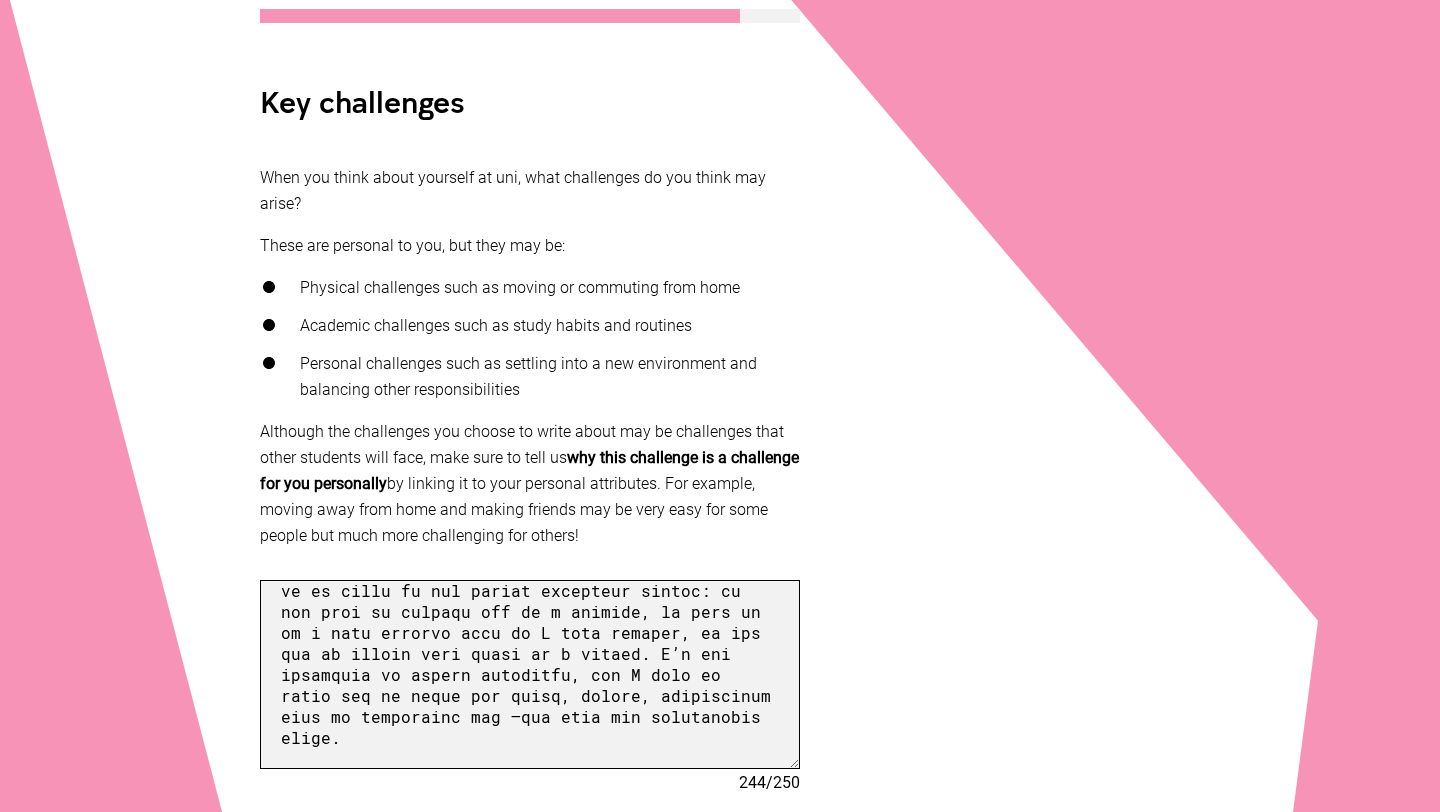 click at bounding box center (530, 674) 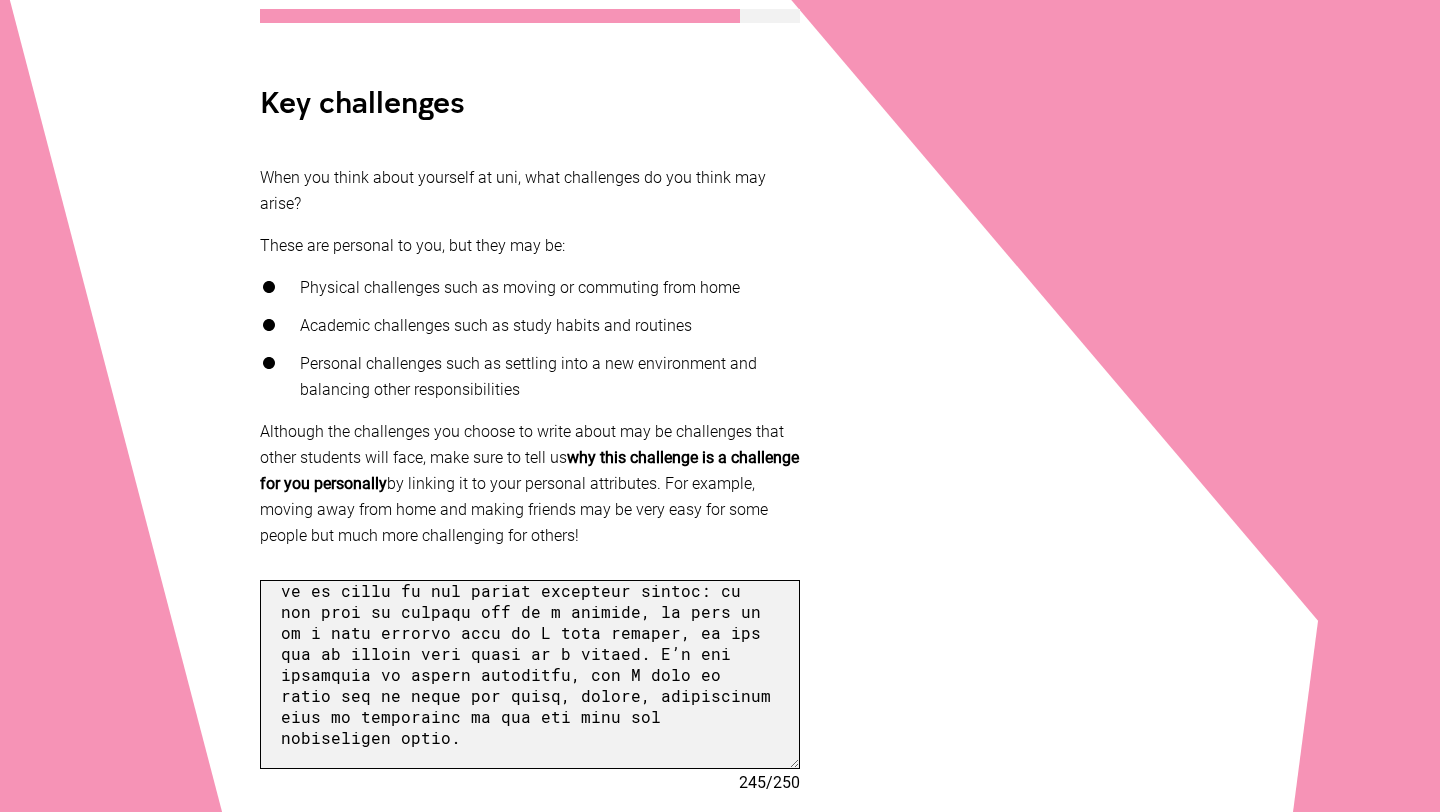 click at bounding box center [530, 674] 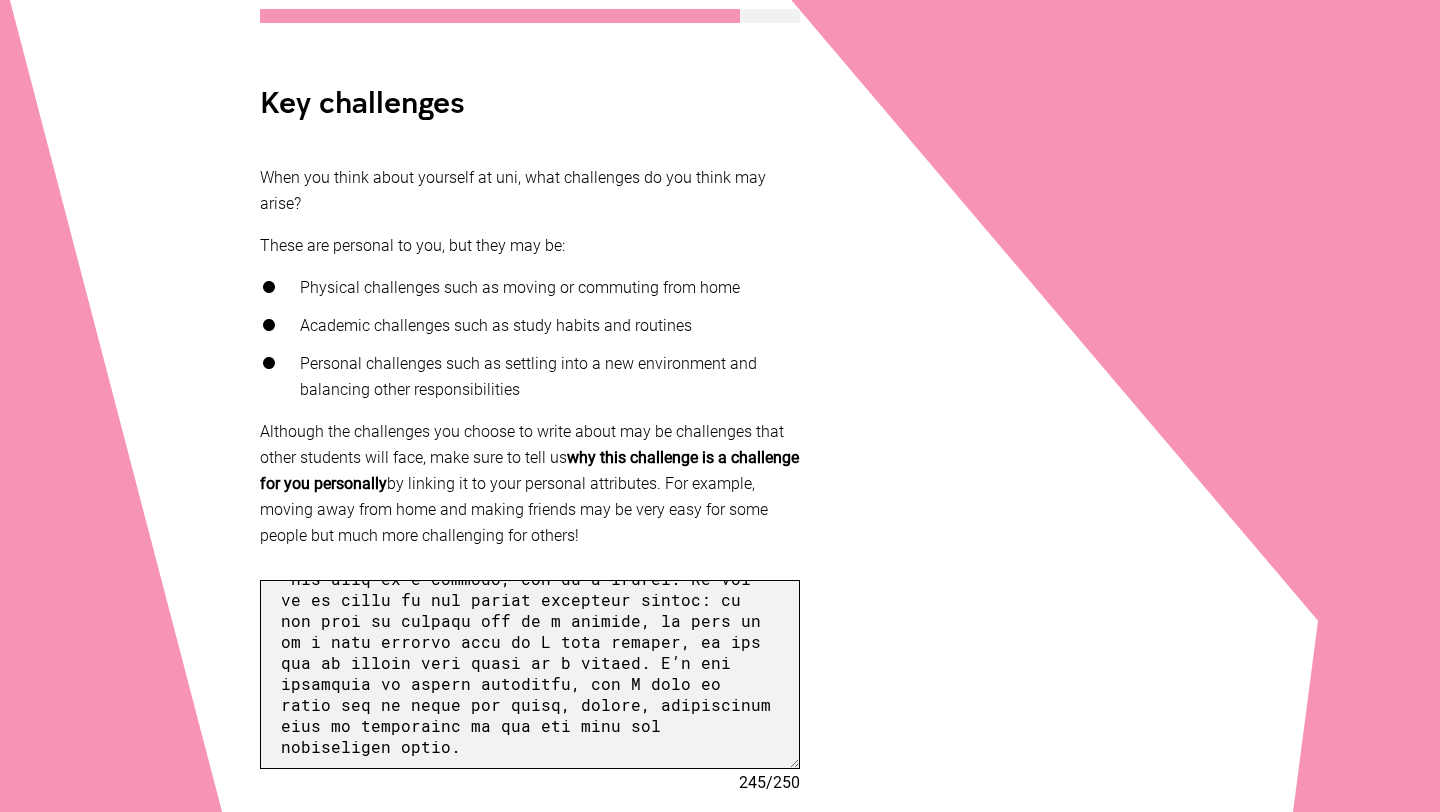 click at bounding box center (530, 674) 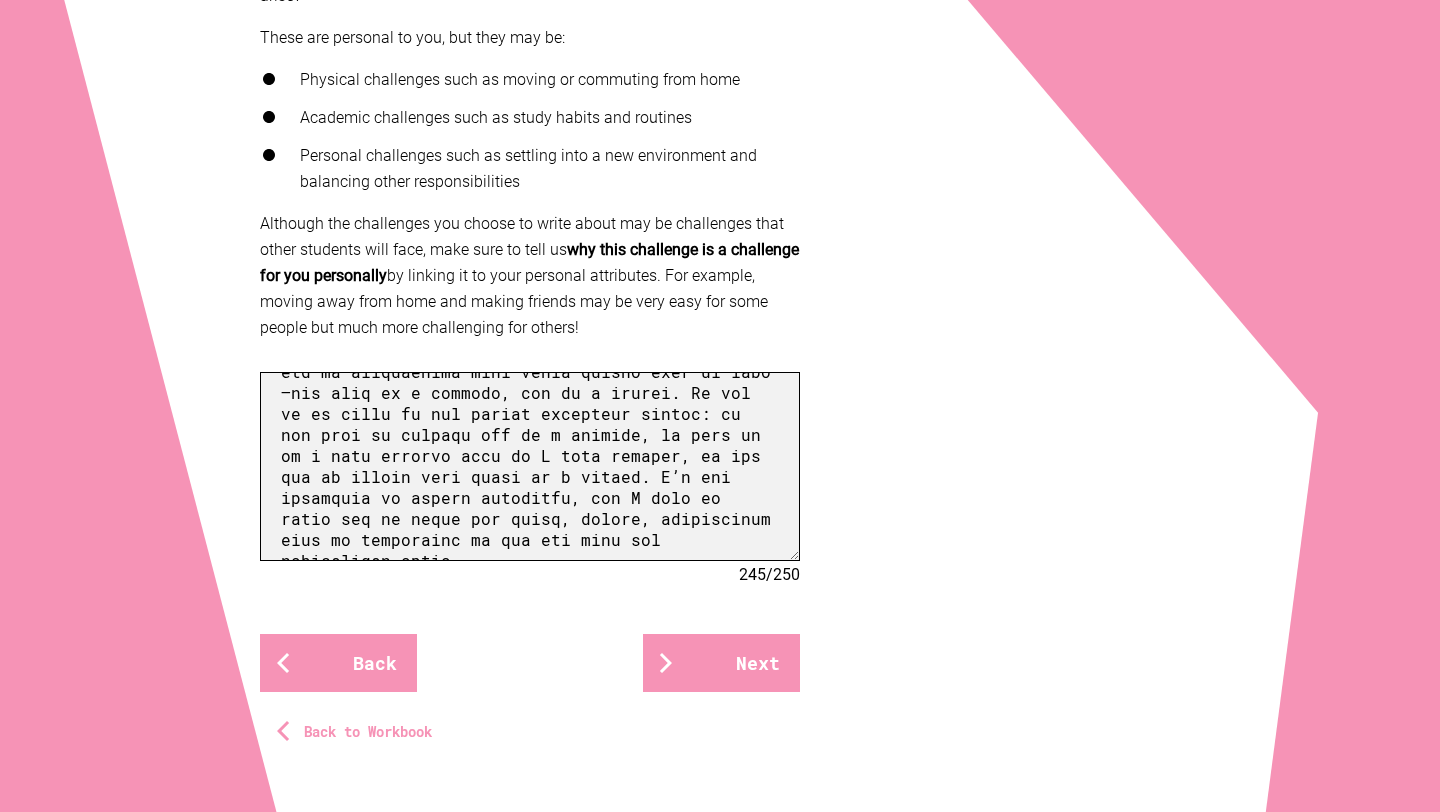 scroll, scrollTop: 415, scrollLeft: 0, axis: vertical 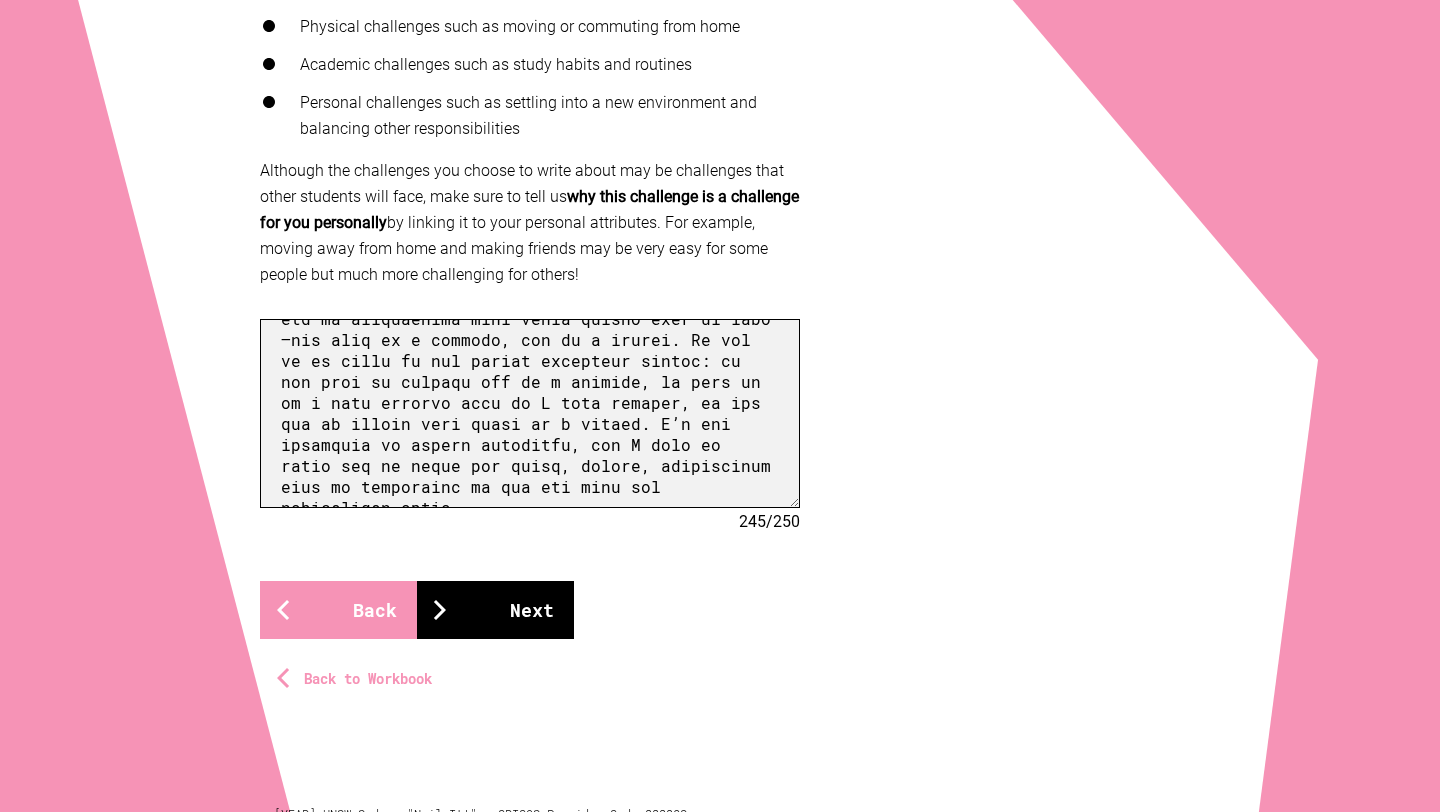 type on "I think one of the biggest challenges I’ll face at university is allowing myself to fully enjoy it—not just the academic side, but the social side too. I’ve always been someone who finds comfort in structure: going to class, doing the work, staying in my little bubble. Making friends, joining clubs, going to events—all of that feels a bit overwhelming to me. It’s not that I don’t want to connect with people. I do. But I’ve always struggled with putting myself out there.
I’m quite introverted, and I tend to overthink in social situations—worrying about whether I’m saying the right thing or if I really belong in a space. Even when I want to be involved, there’s a part of me that holds back. I think some of that comes from insecurity, or maybe just being used to playing it safe.
At uni, I know that if I don’t make a conscious effort to reach out and participate, I might miss out on experiences that could really help me grow —not just as a student, but as a person. So one of my goals is too gently challenge ..." 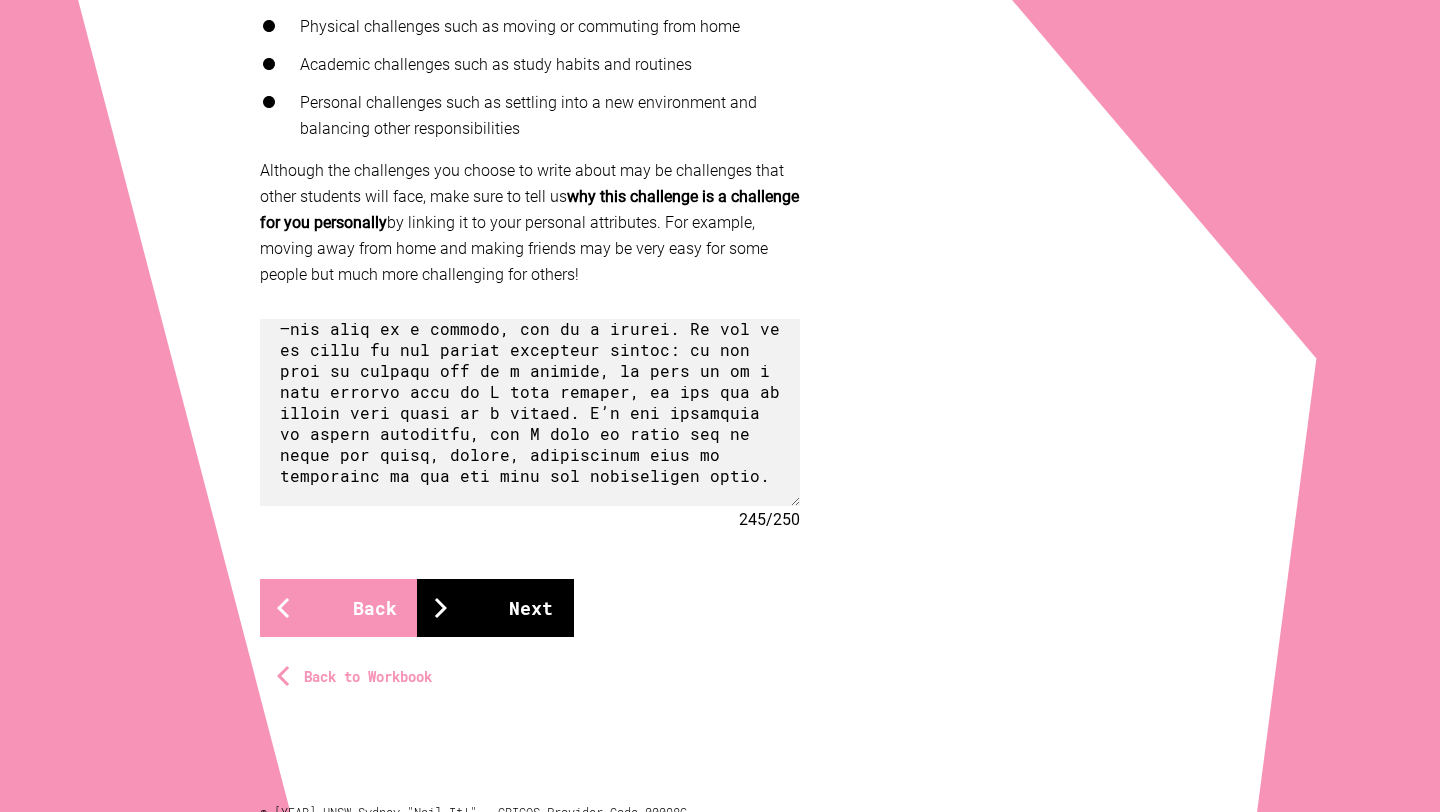 click on "Next" at bounding box center [495, 608] 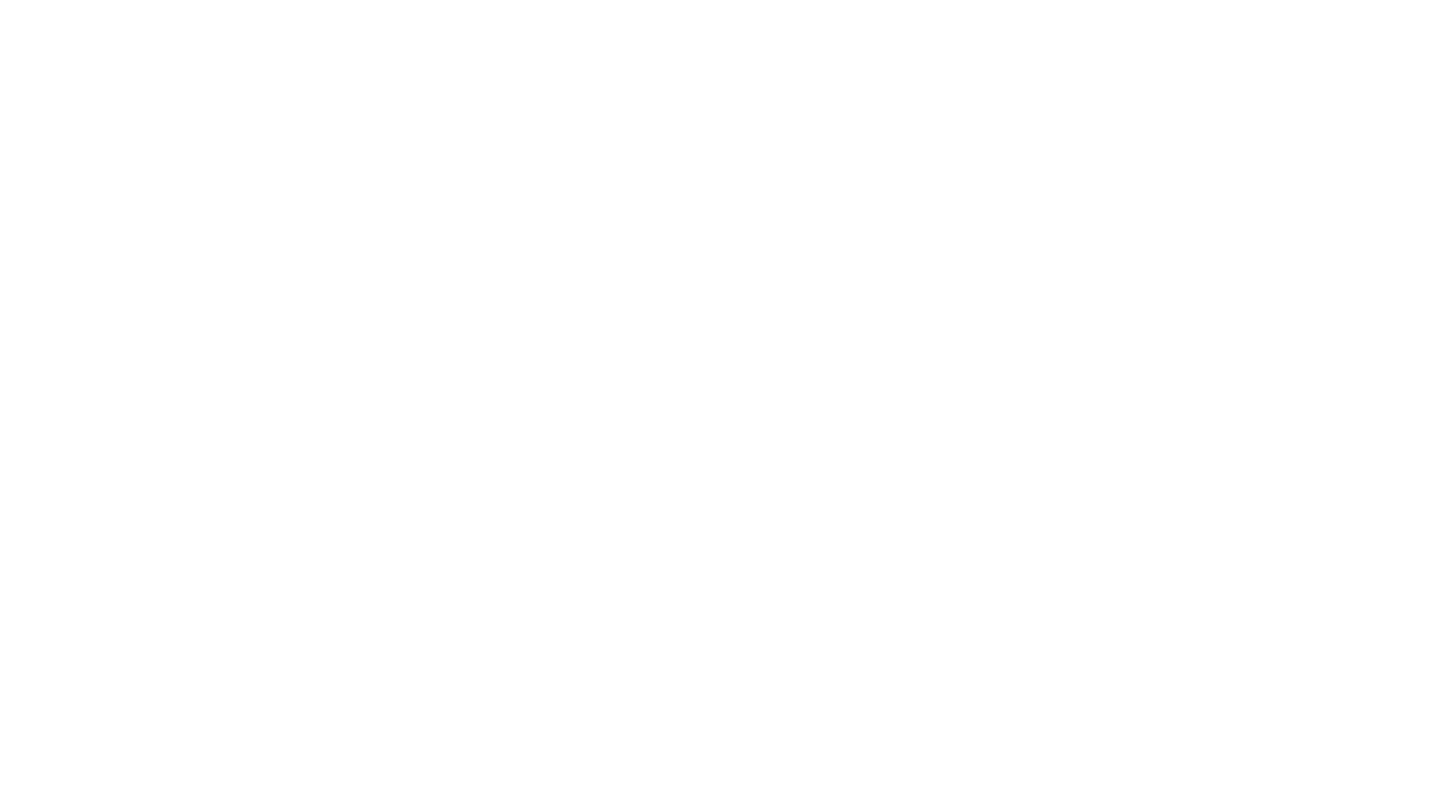 scroll, scrollTop: 493, scrollLeft: 0, axis: vertical 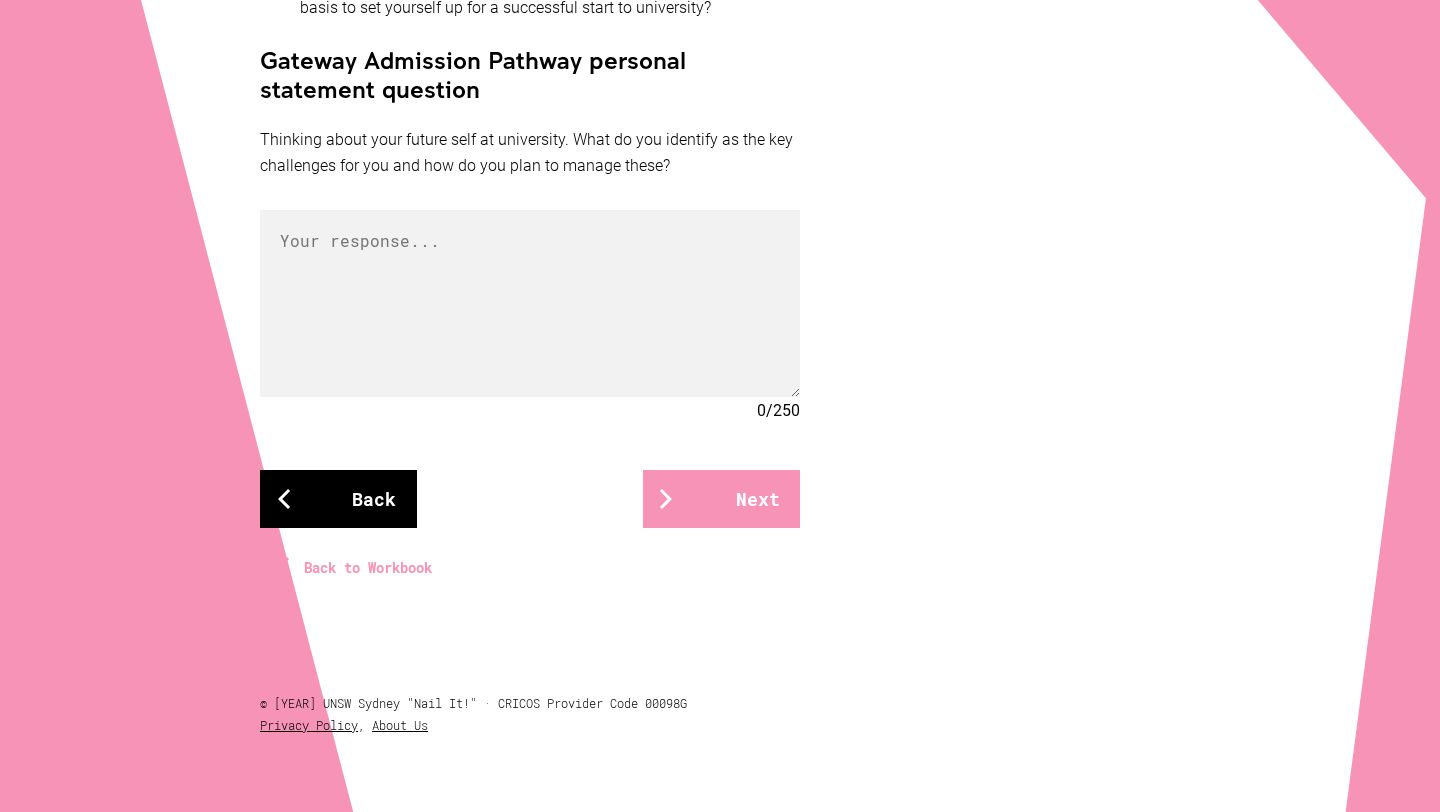 click on "Back" at bounding box center [338, 499] 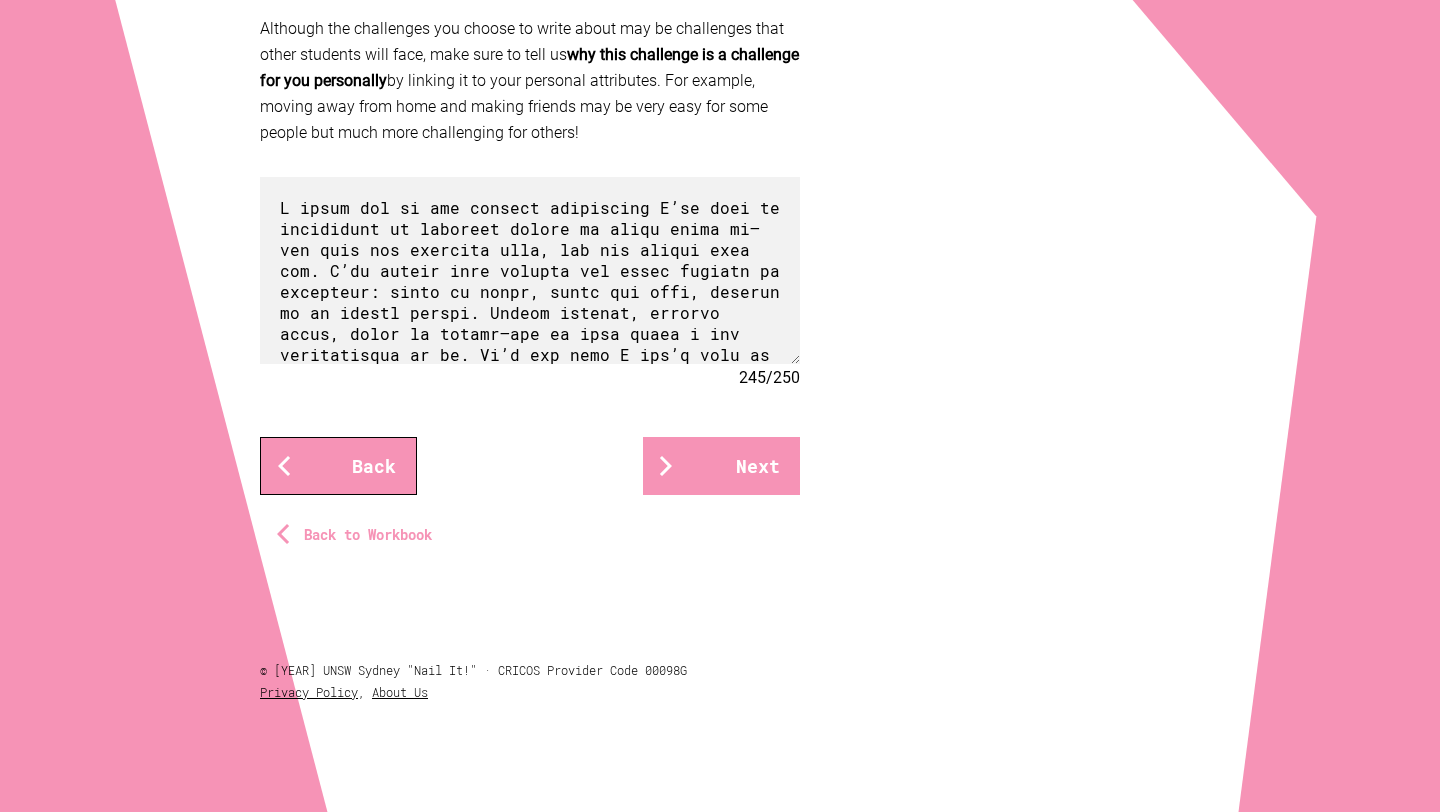 scroll, scrollTop: 742, scrollLeft: 0, axis: vertical 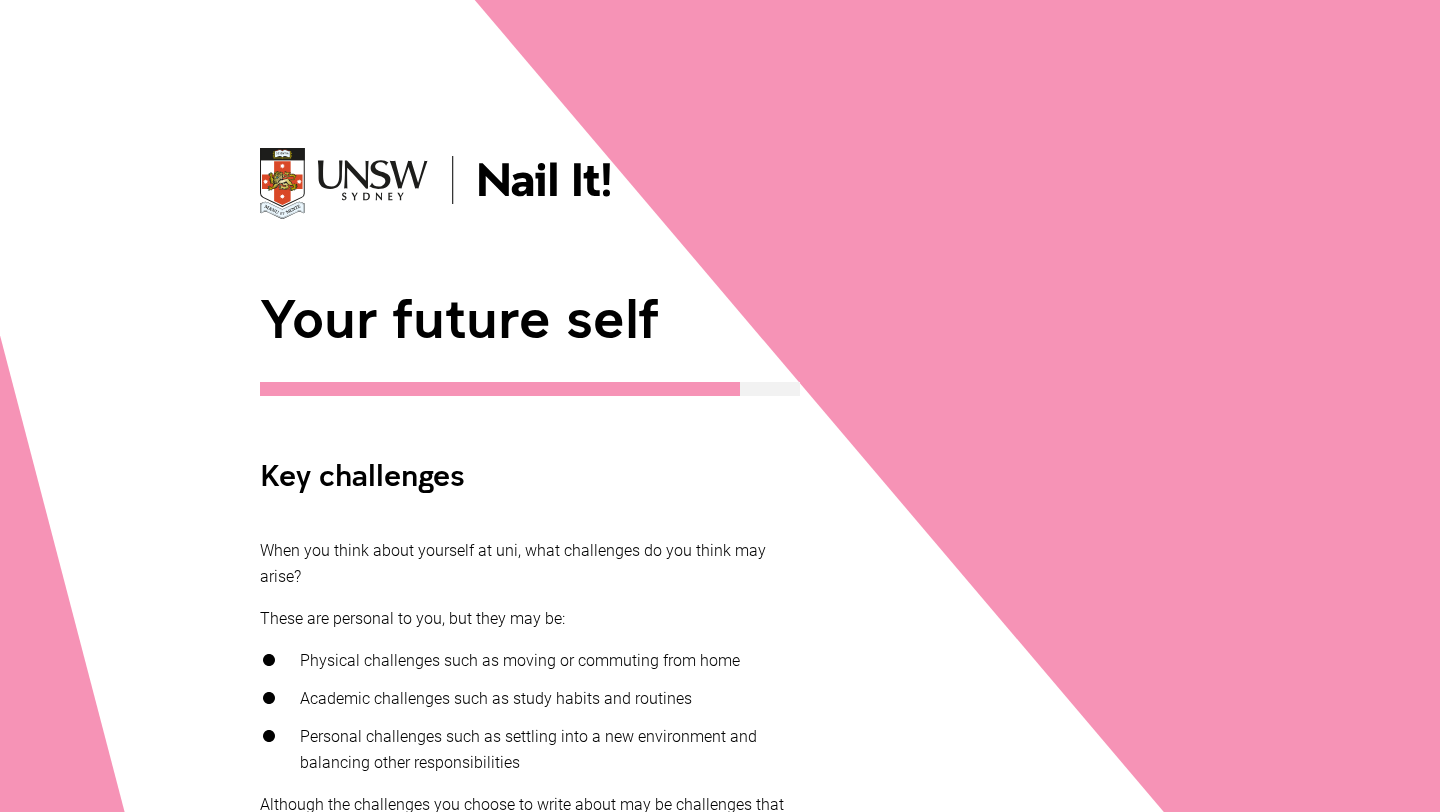 drag, startPoint x: 594, startPoint y: 380, endPoint x: 478, endPoint y: 668, distance: 310.4835 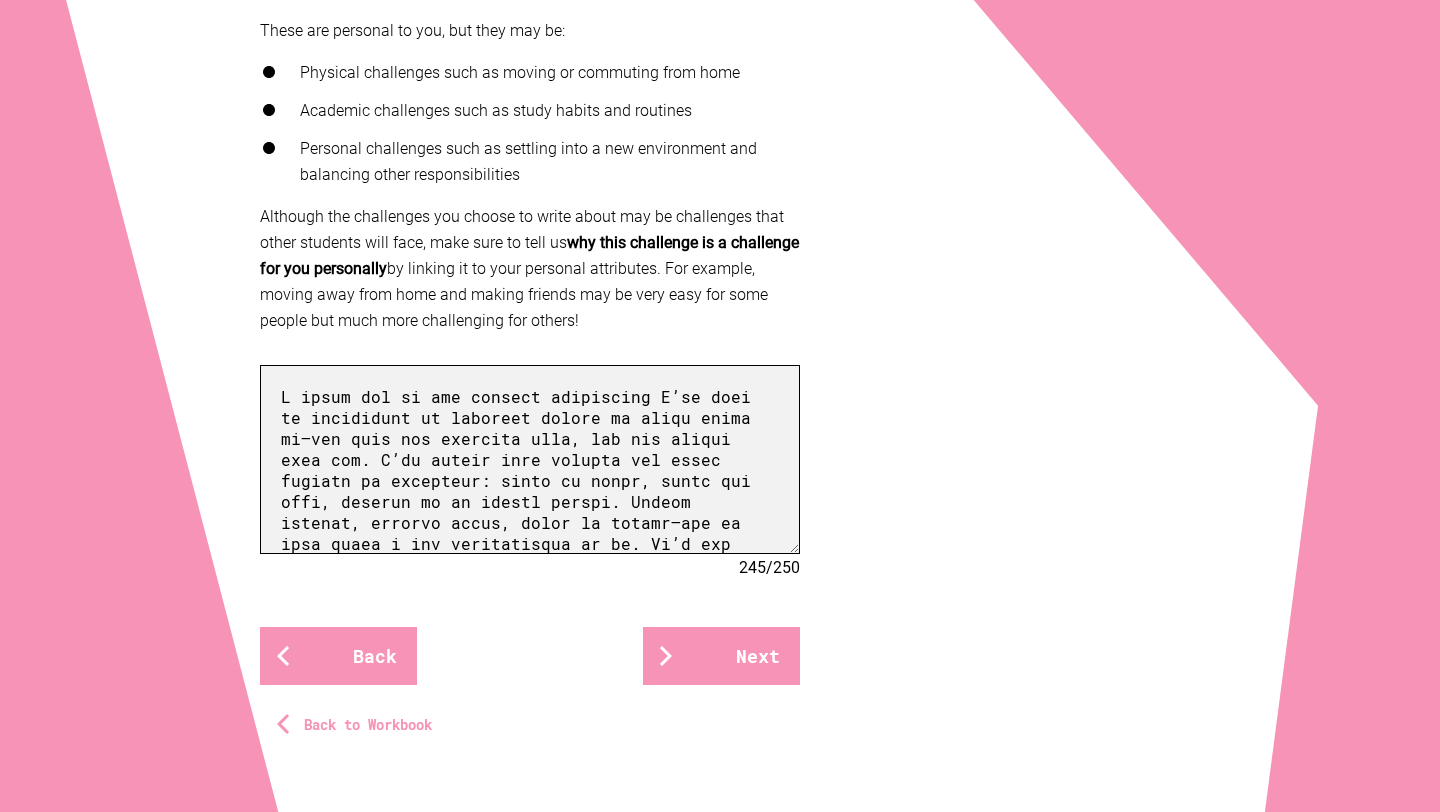 scroll, scrollTop: 694, scrollLeft: 0, axis: vertical 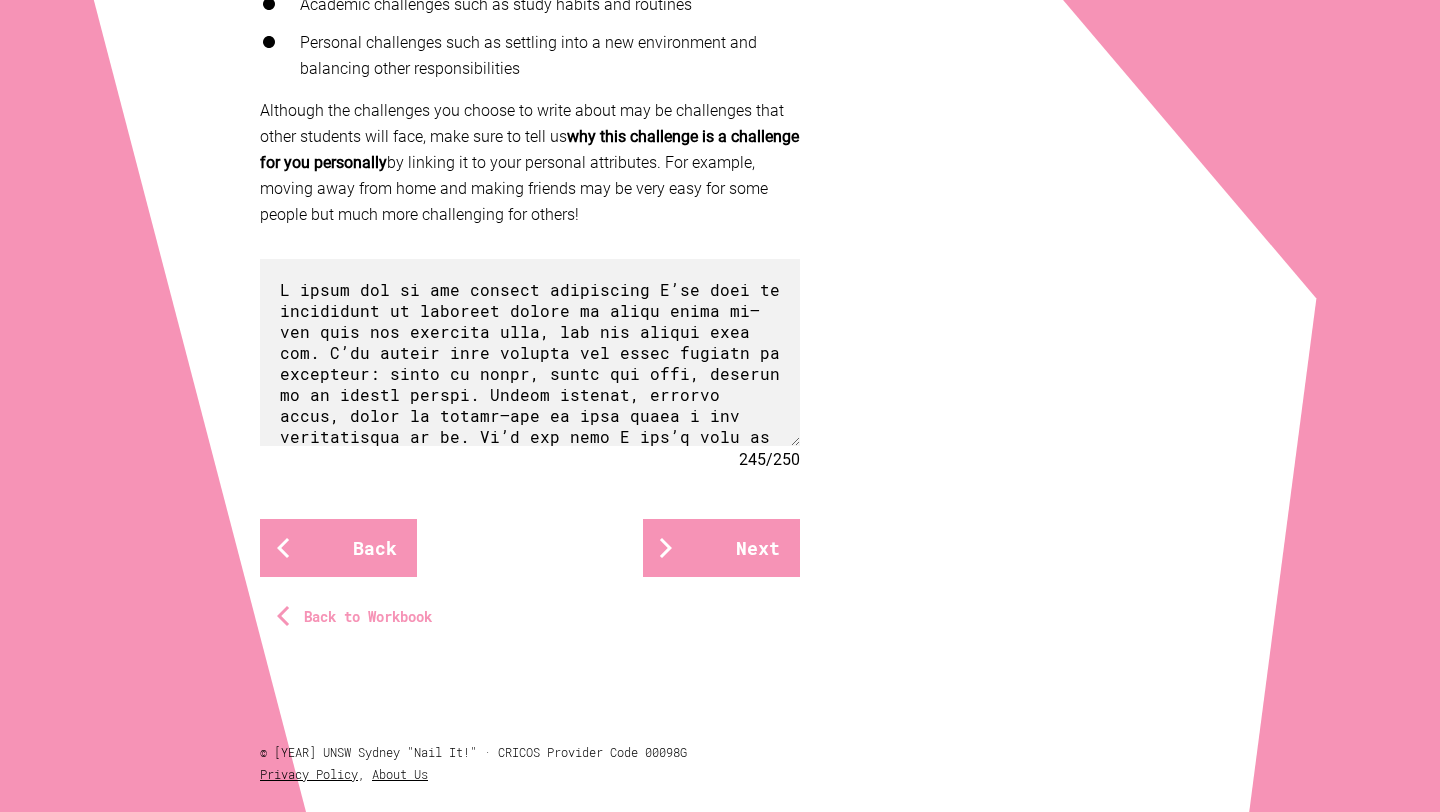 click on "245 / 250" at bounding box center [530, 459] 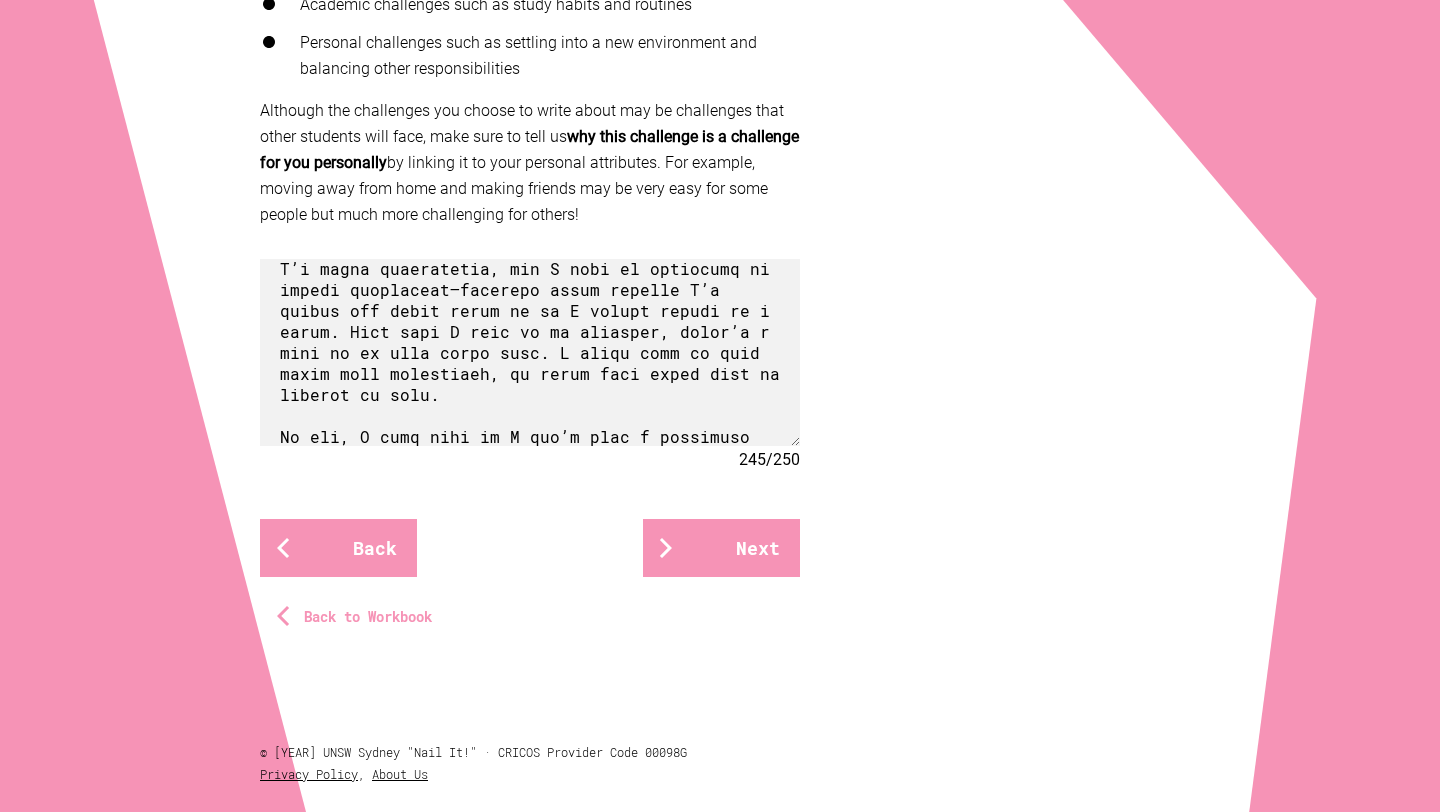 scroll, scrollTop: 494, scrollLeft: 0, axis: vertical 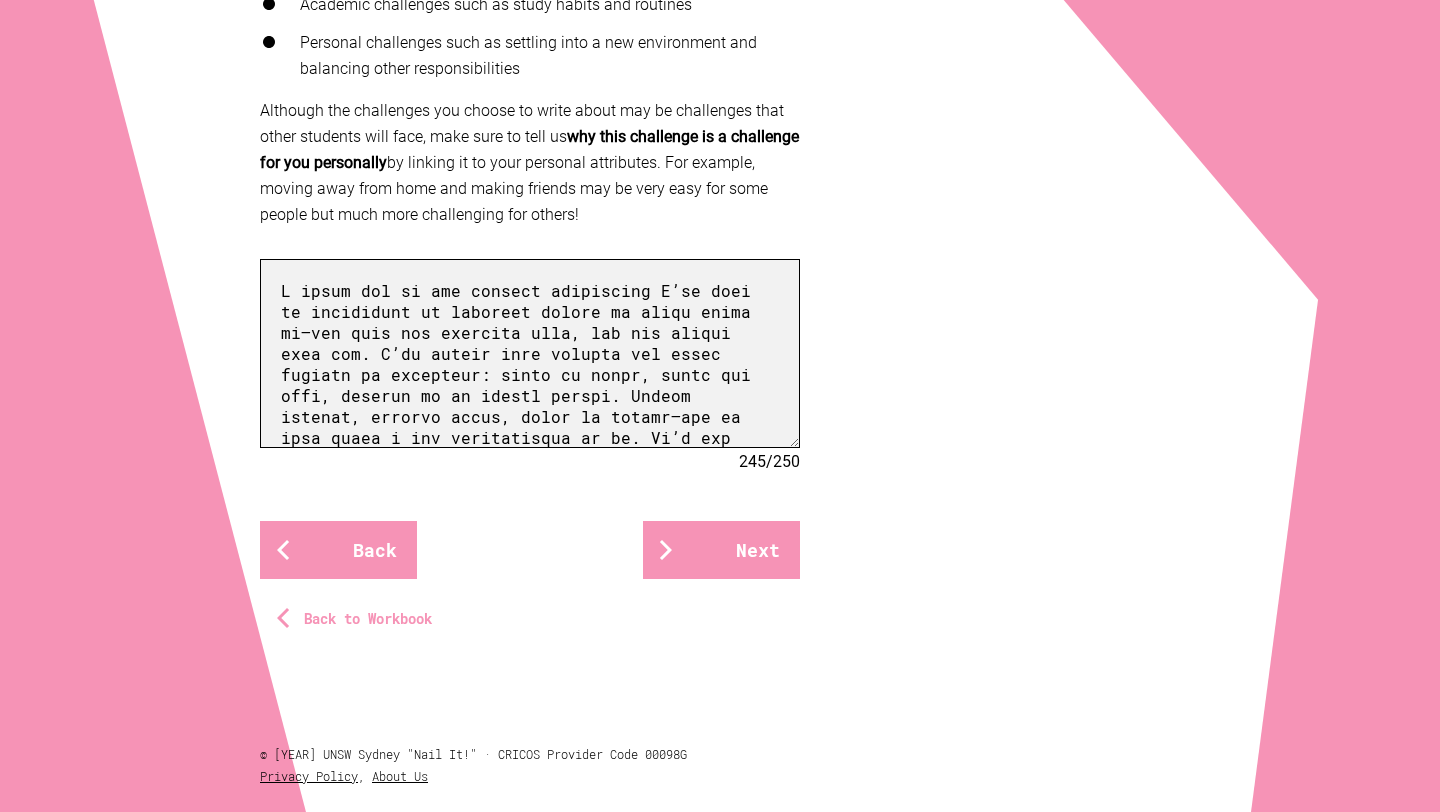 drag, startPoint x: 582, startPoint y: 416, endPoint x: 283, endPoint y: 279, distance: 328.8921 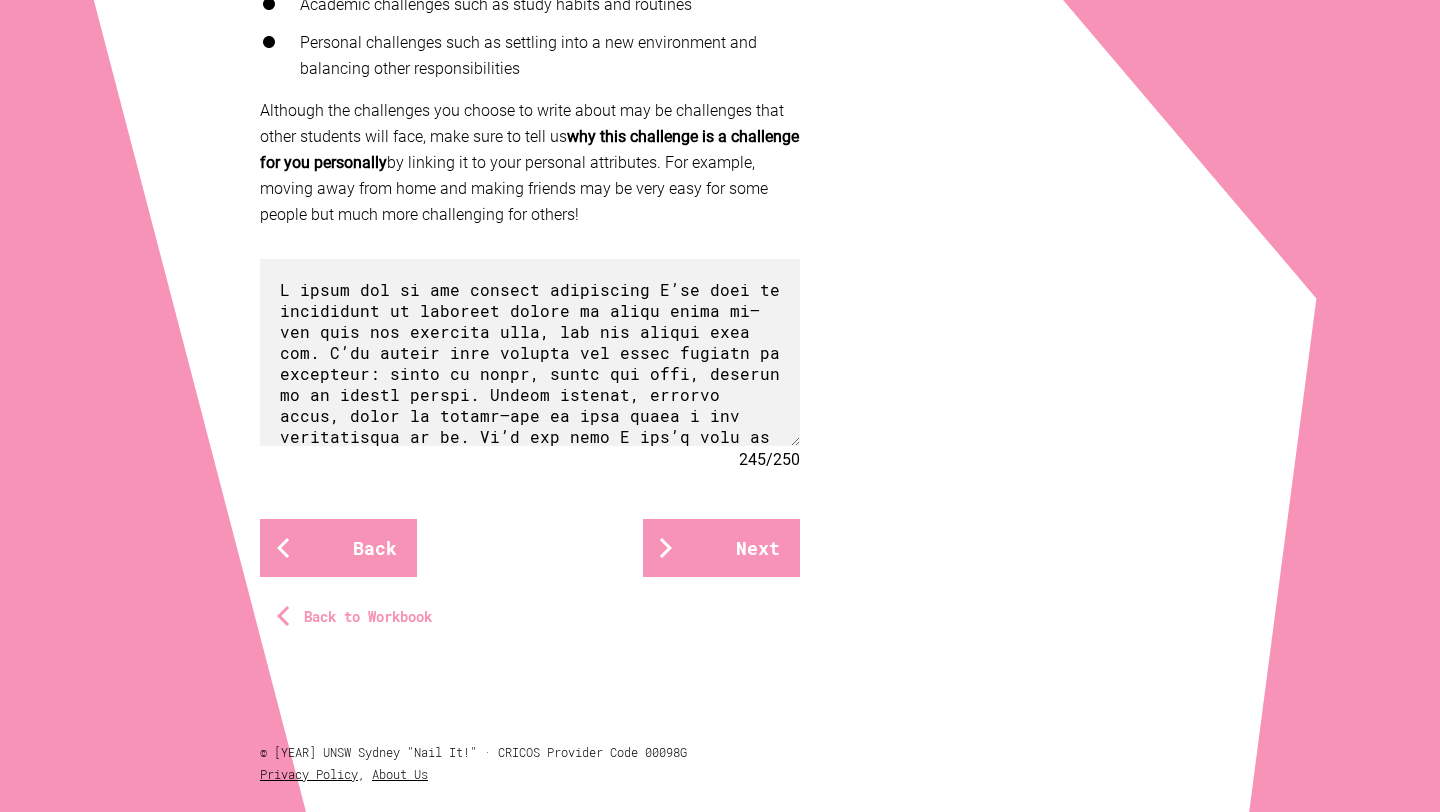 click on "Although the challenges you choose to write about may be challenges that other students will face, make sure to tell us  why this challenge is a challenge for you personally  by linking it to your personal attributes. For example, moving away from home and making friends may be very easy for some people but much more challenging for others!" at bounding box center [530, 163] 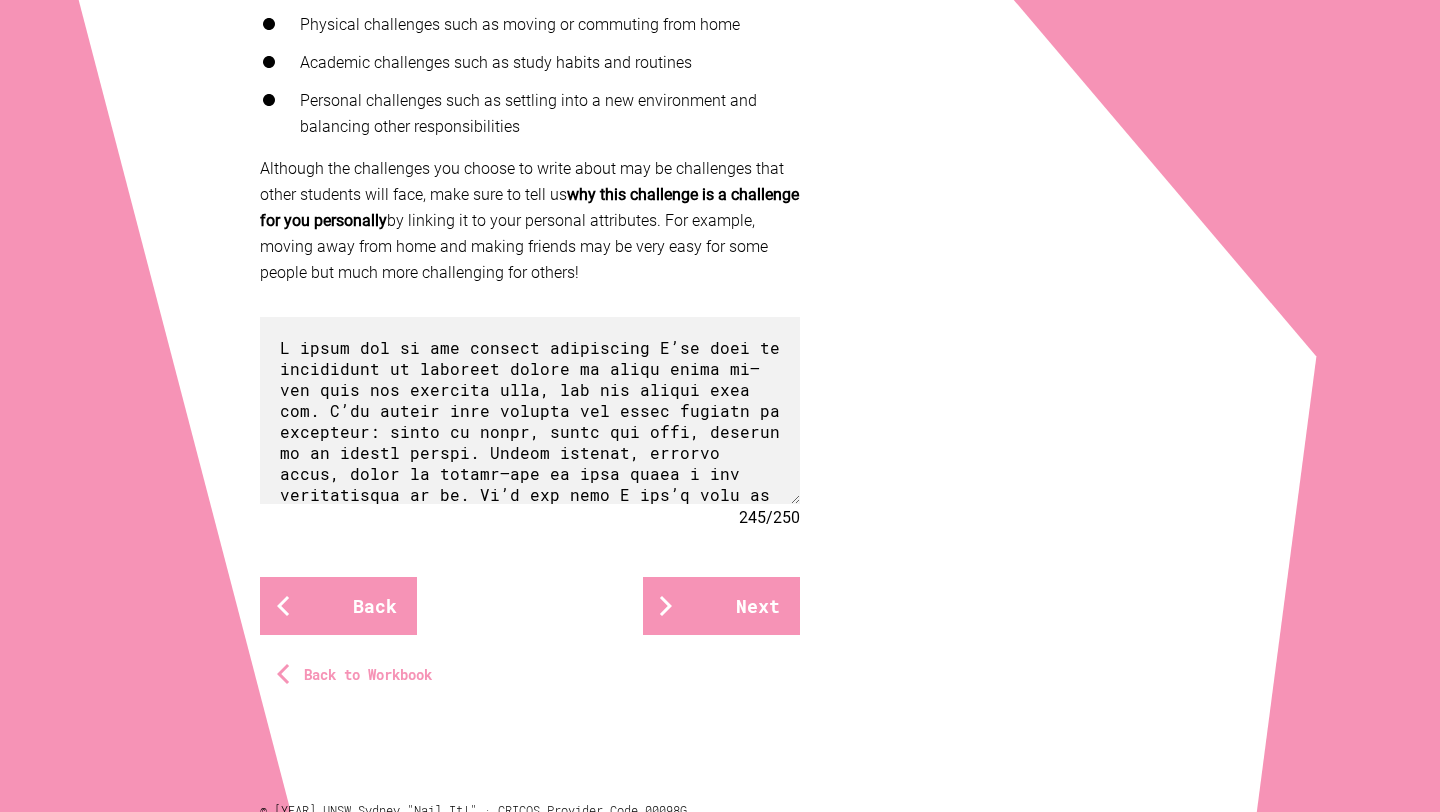 scroll 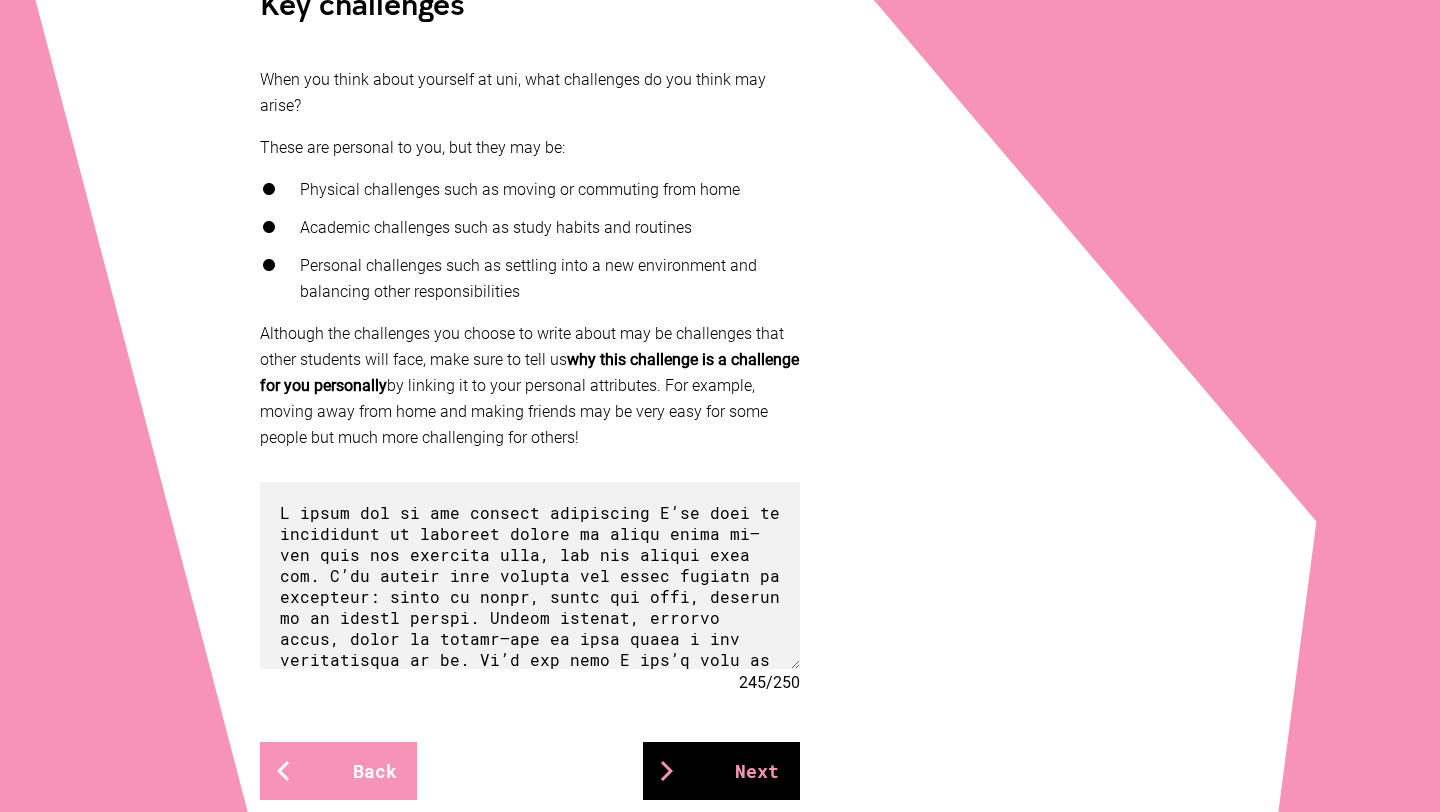 click on "Next" at bounding box center [721, 771] 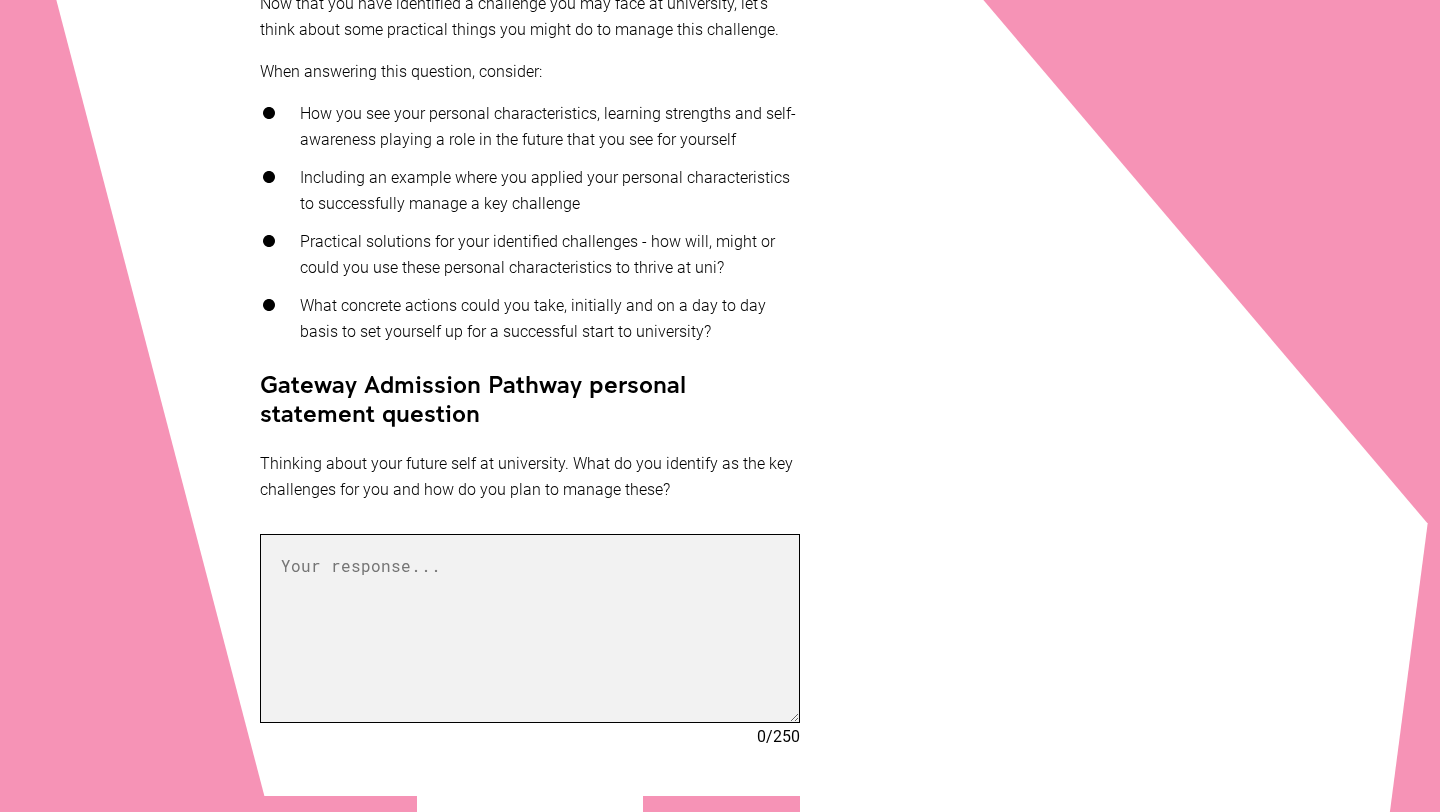 click at bounding box center [530, 628] 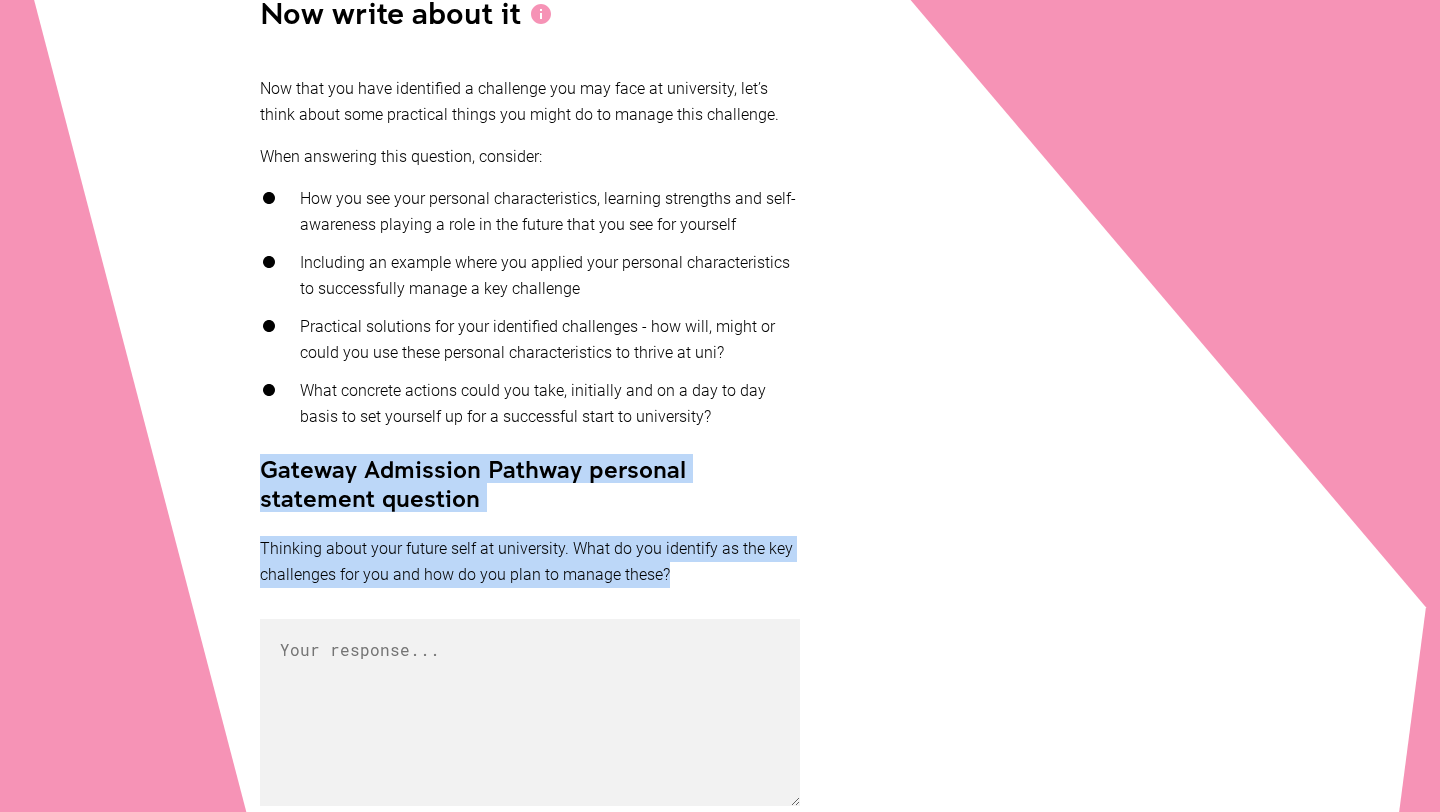 drag, startPoint x: 260, startPoint y: 476, endPoint x: 684, endPoint y: 562, distance: 432.6338 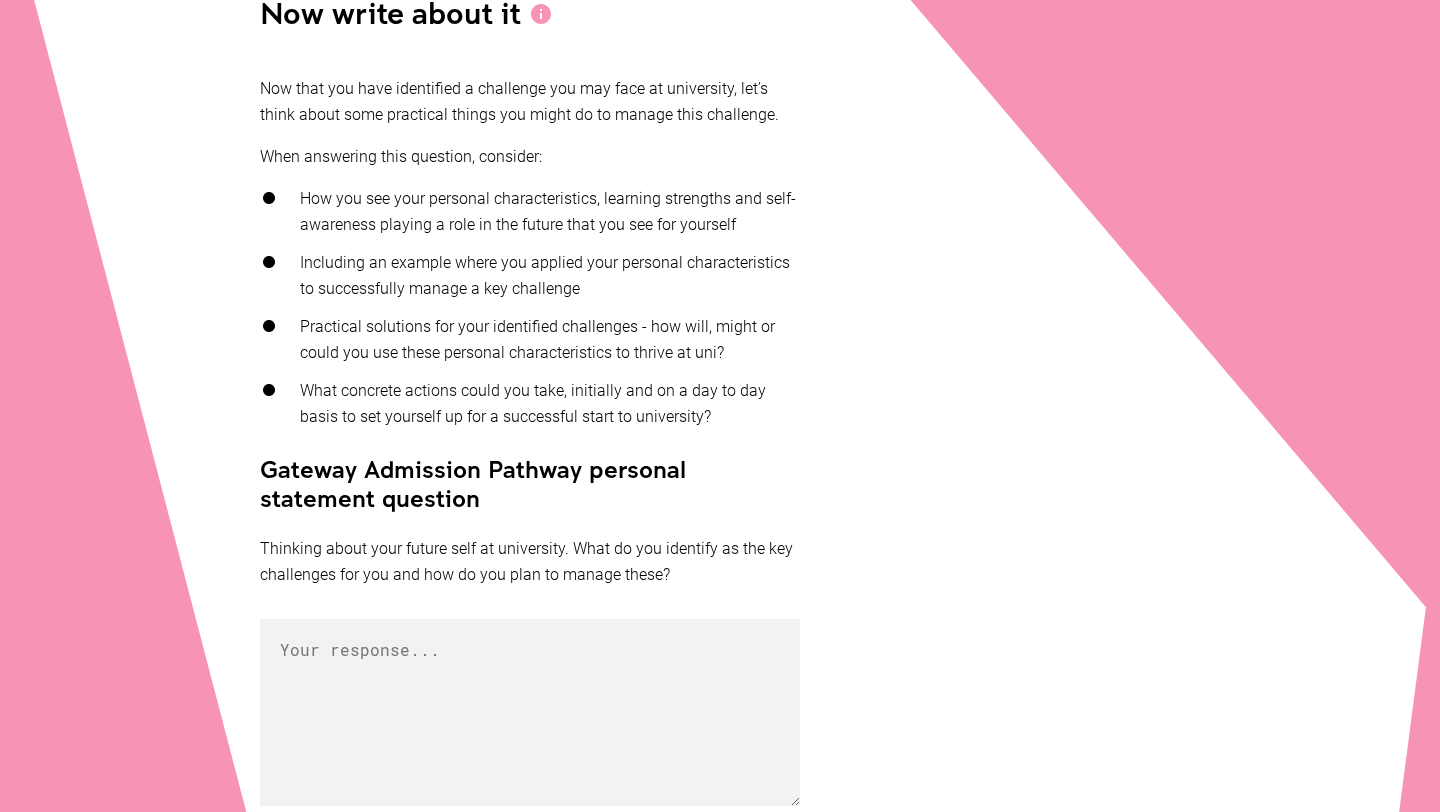click on "How you see your personal characteristics, learning strengths and self-awareness playing a role in the future that you see for yourself" at bounding box center (530, 212) 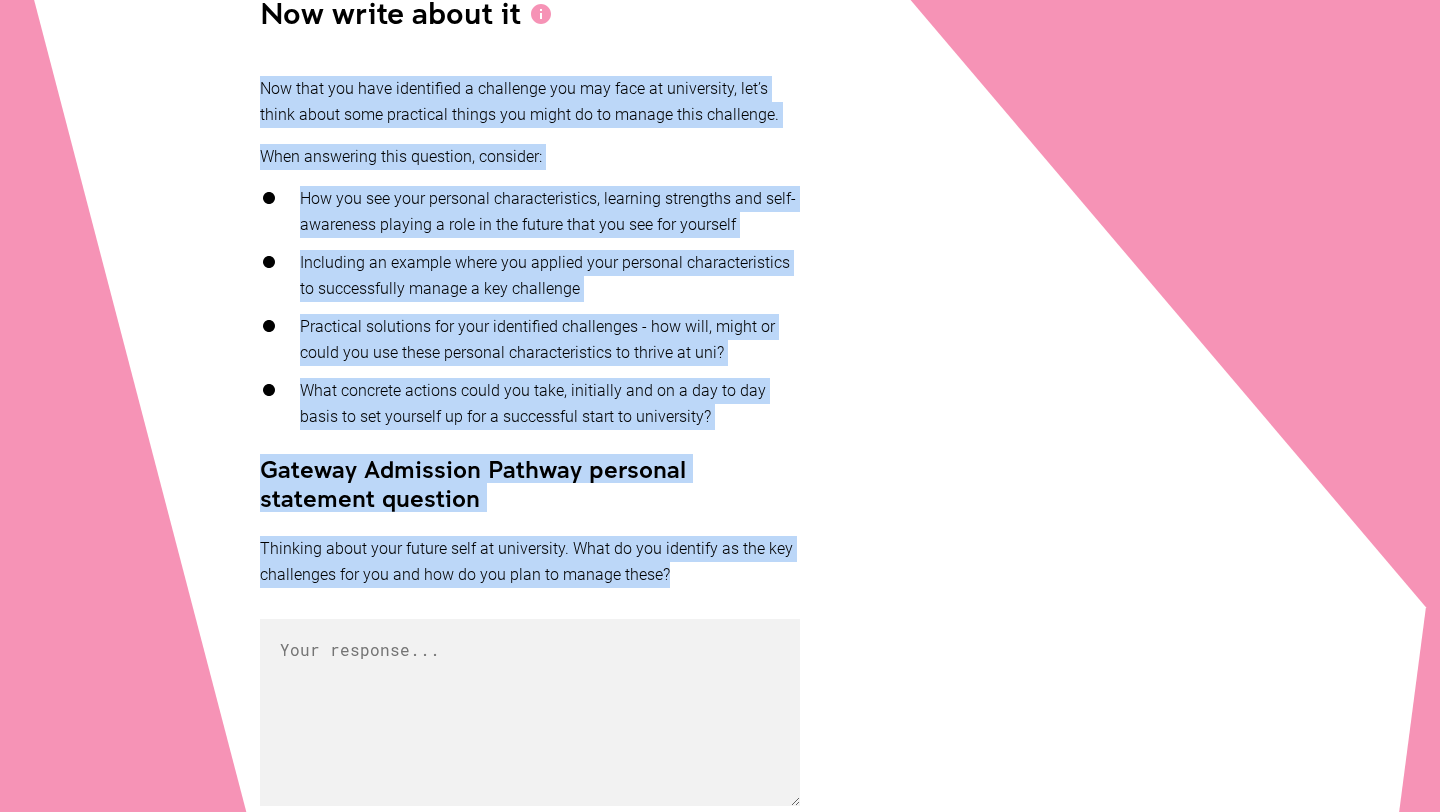 drag, startPoint x: 257, startPoint y: 83, endPoint x: 705, endPoint y: 586, distance: 673.5822 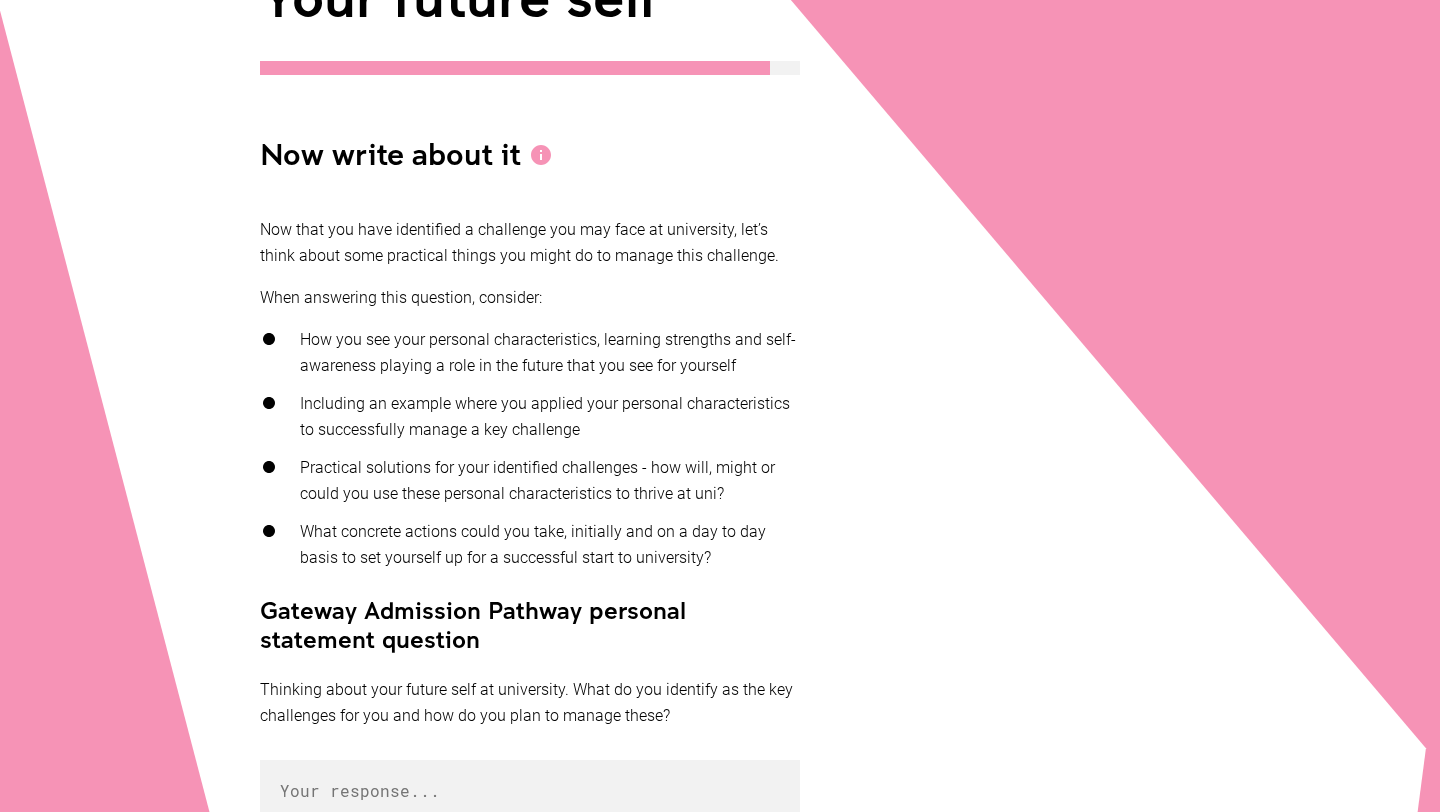 scroll, scrollTop: 286, scrollLeft: 0, axis: vertical 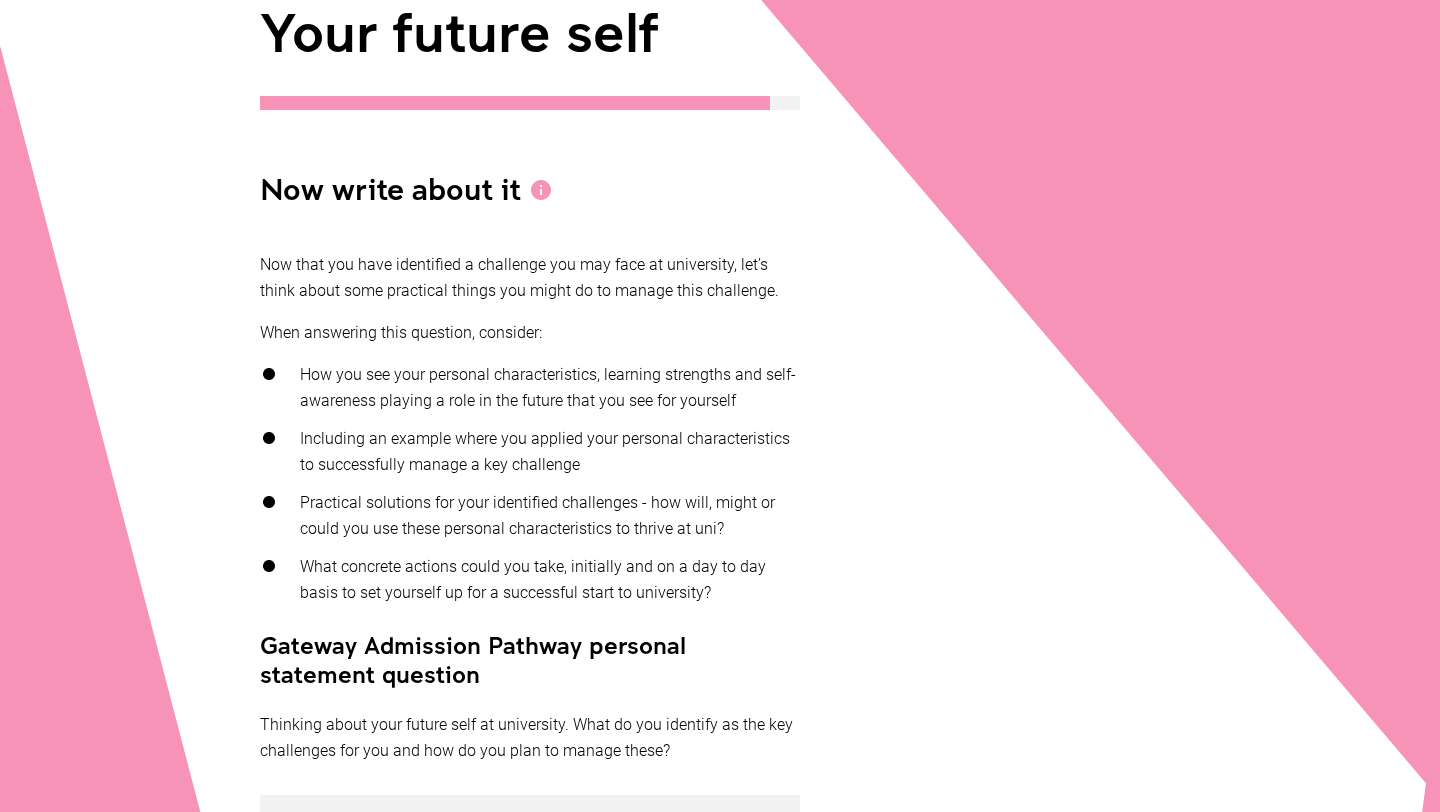 click at bounding box center [541, 190] 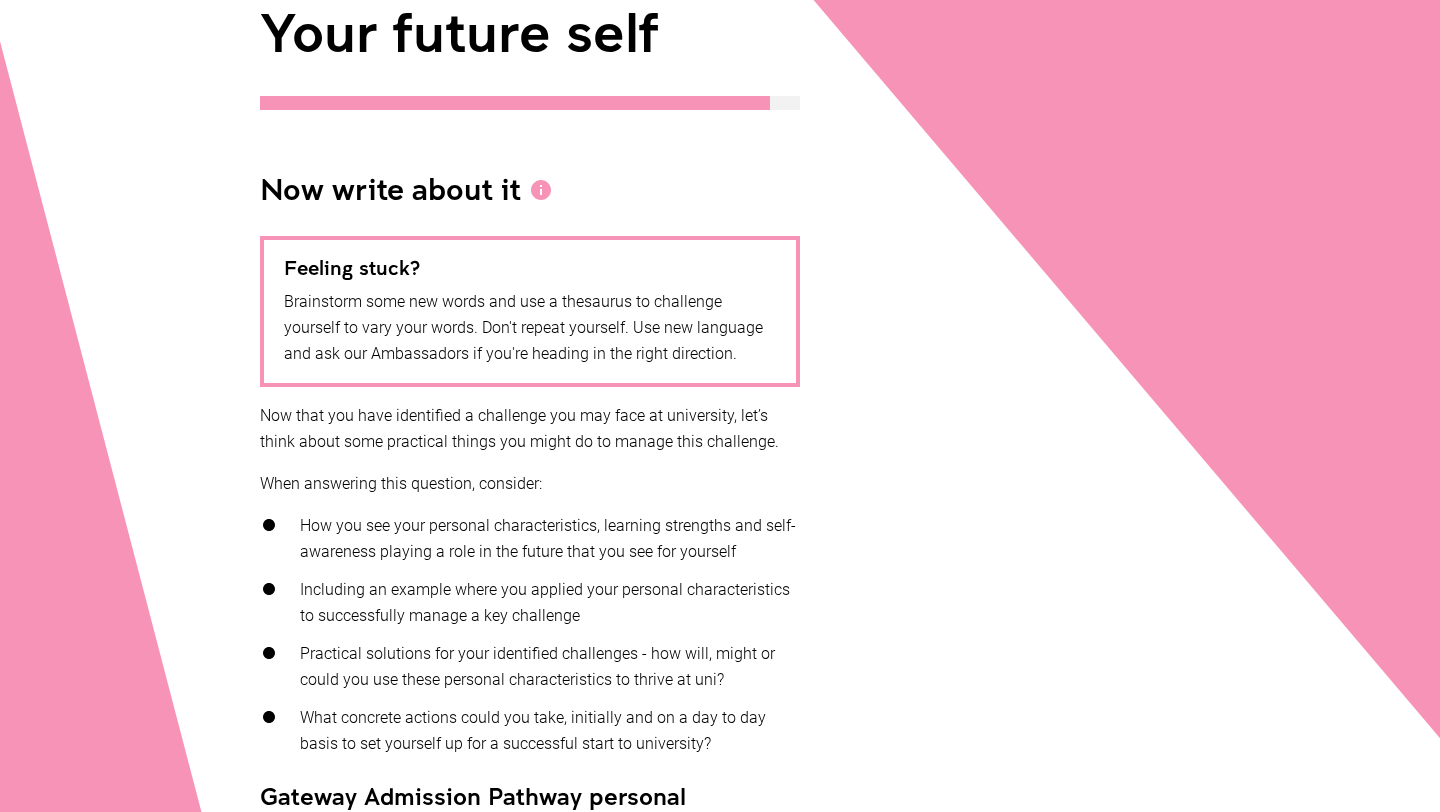 click at bounding box center [541, 190] 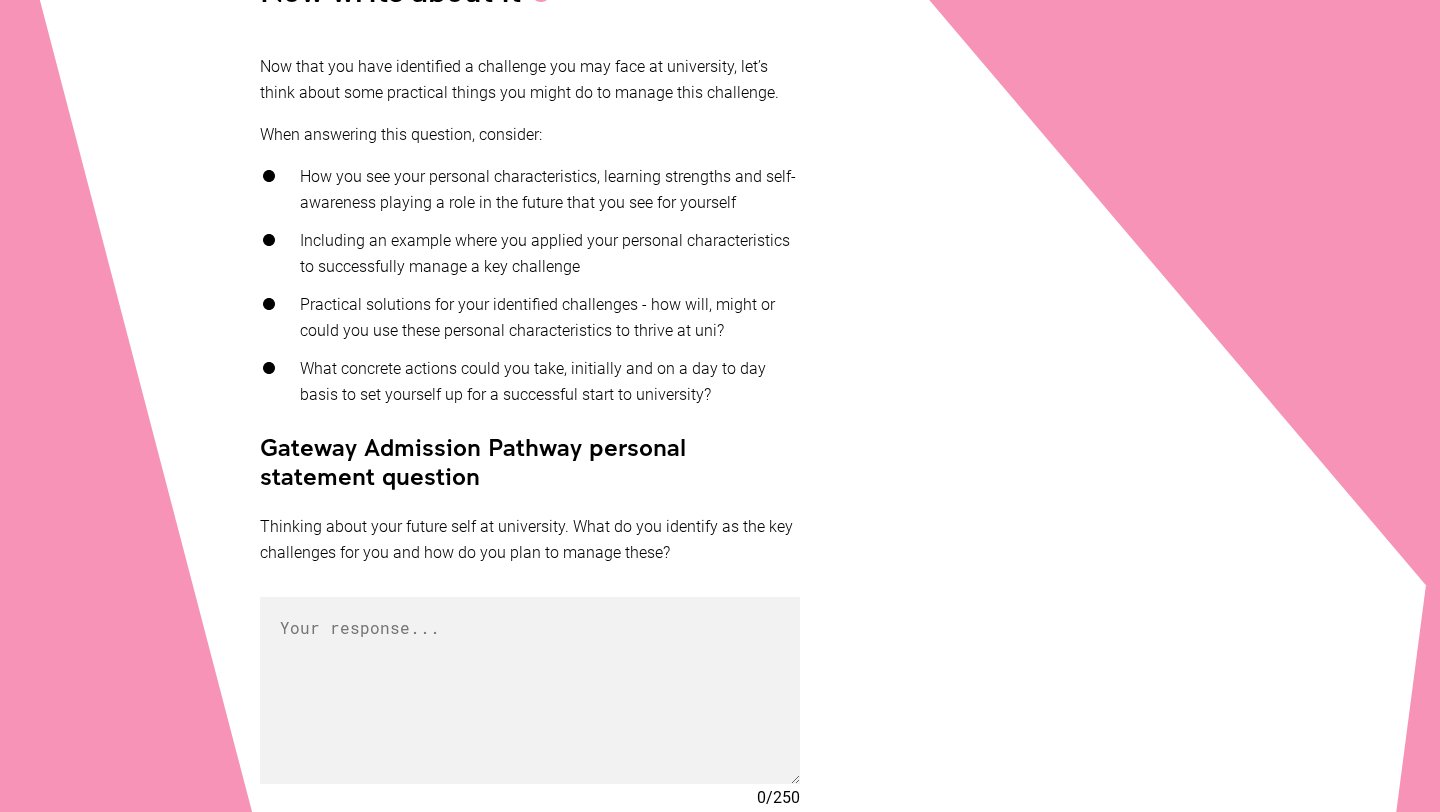 scroll, scrollTop: 748, scrollLeft: 0, axis: vertical 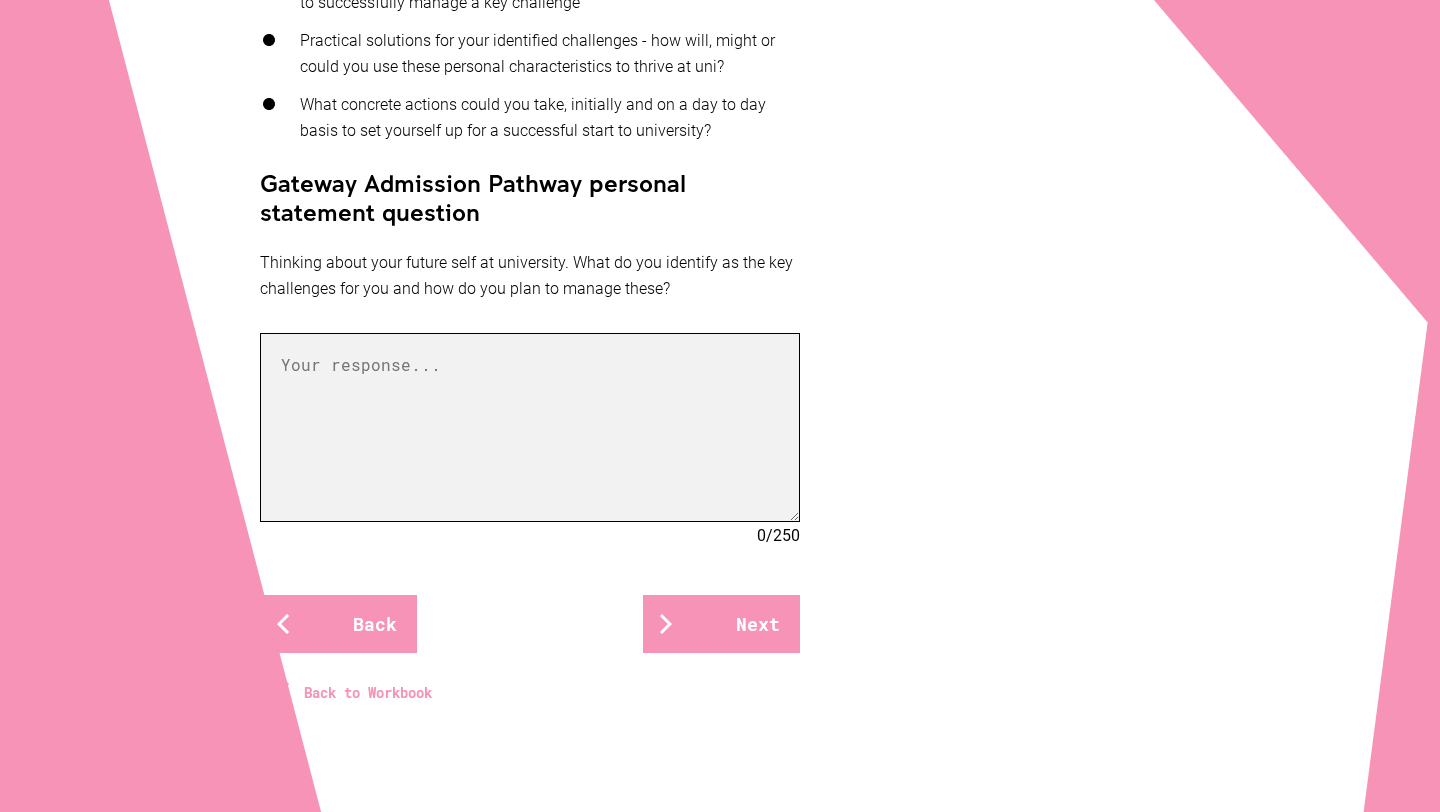 click at bounding box center [530, 427] 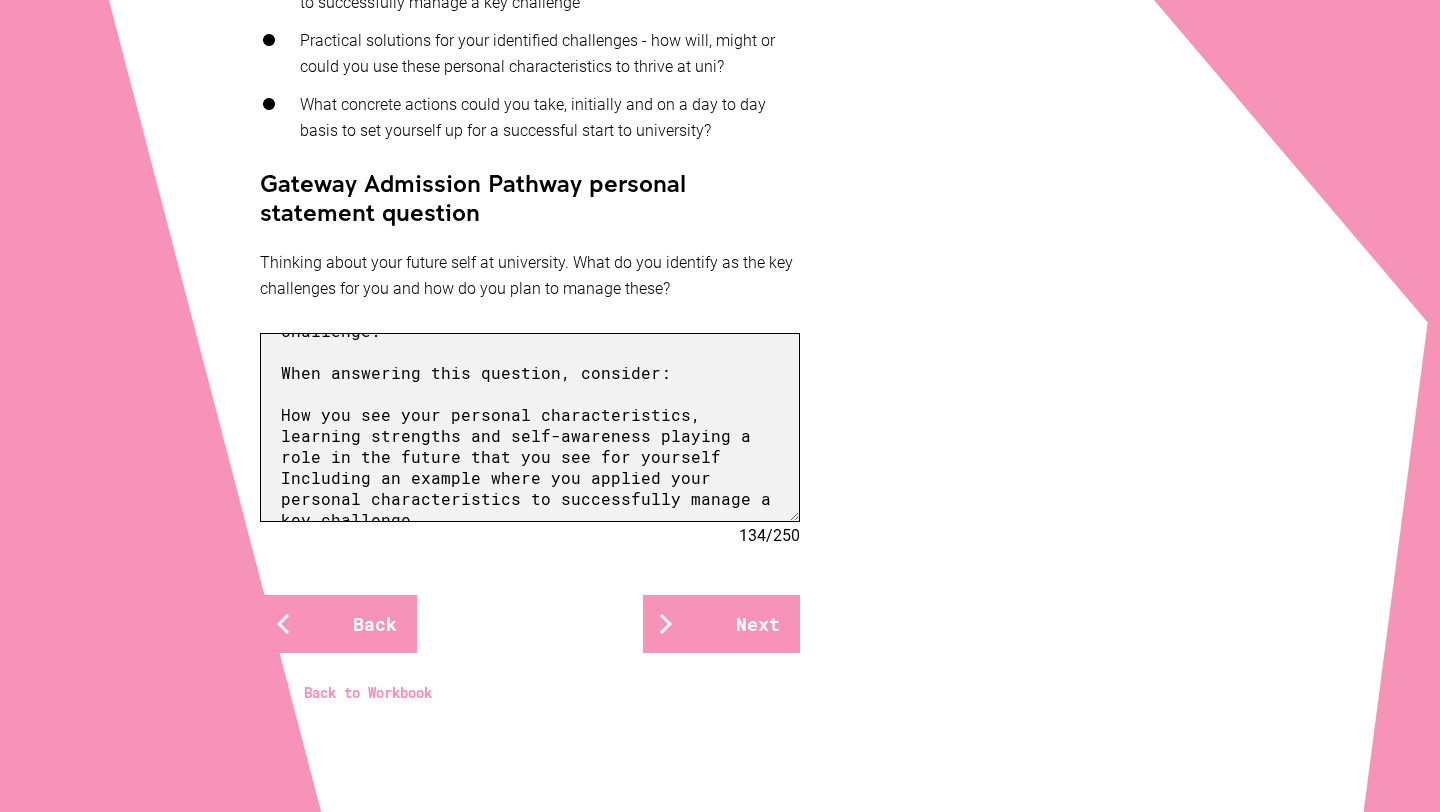 scroll, scrollTop: 0, scrollLeft: 0, axis: both 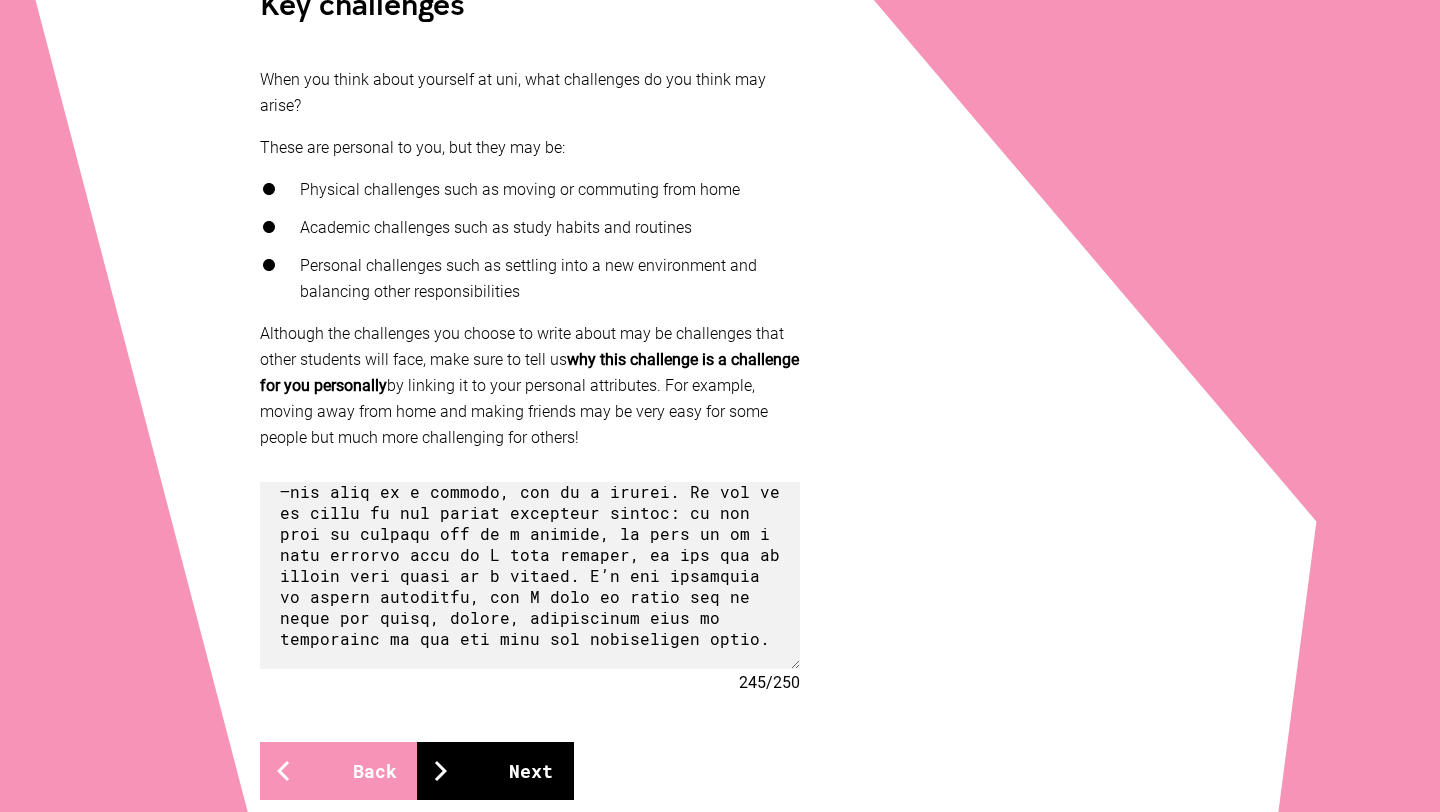 click on "Next" at bounding box center [495, 771] 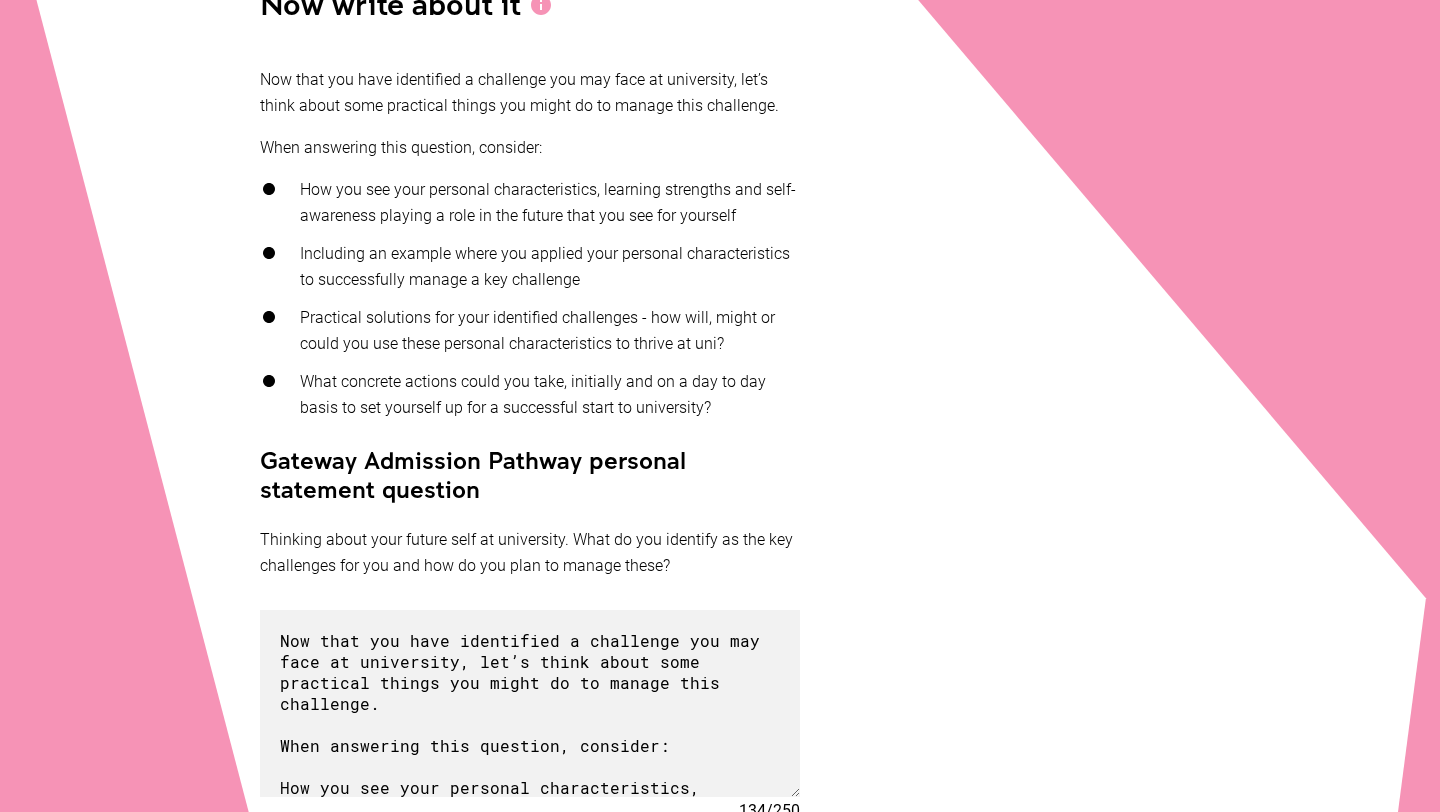 scroll, scrollTop: 0, scrollLeft: 0, axis: both 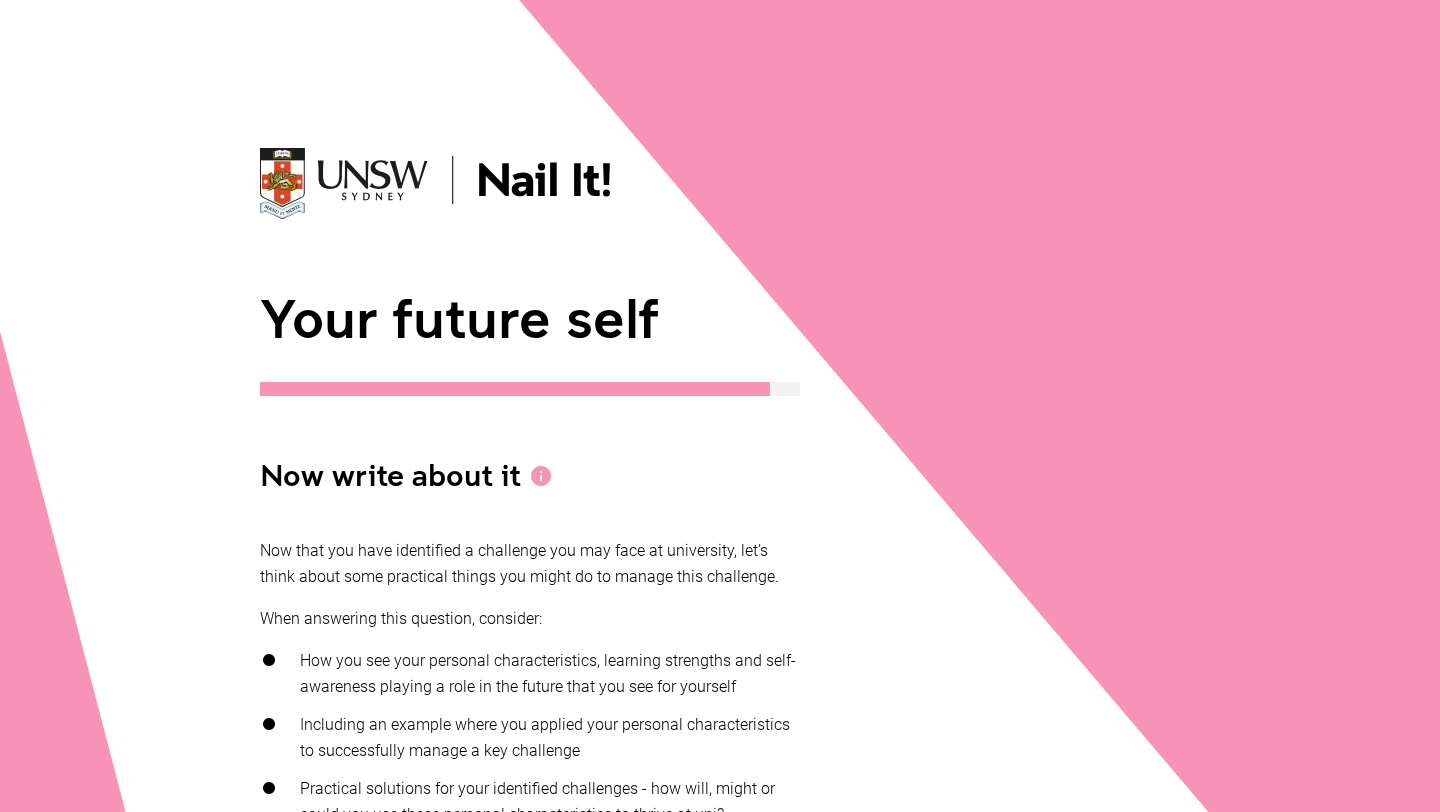 drag, startPoint x: 611, startPoint y: 275, endPoint x: 460, endPoint y: 810, distance: 555.90106 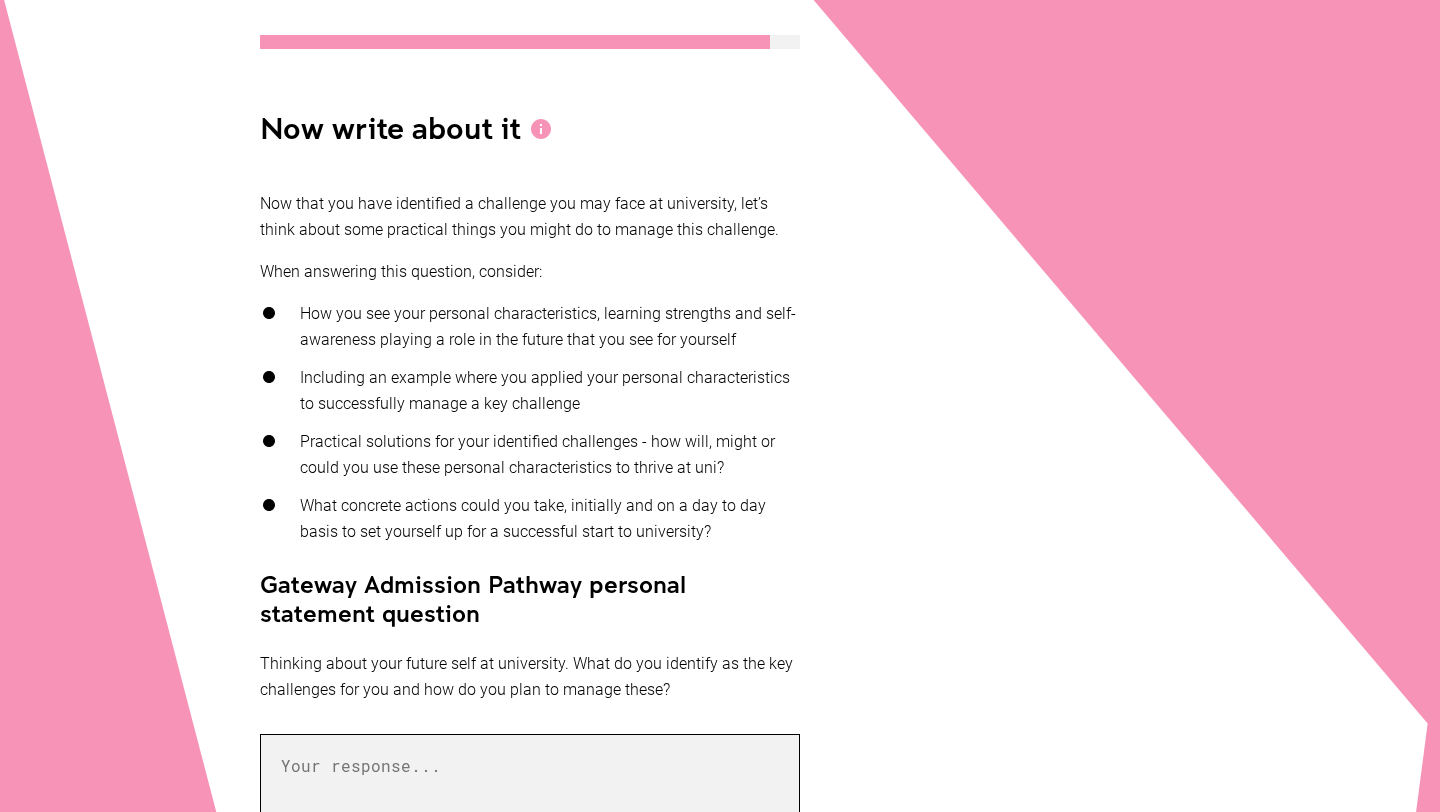 scroll, scrollTop: 0, scrollLeft: 0, axis: both 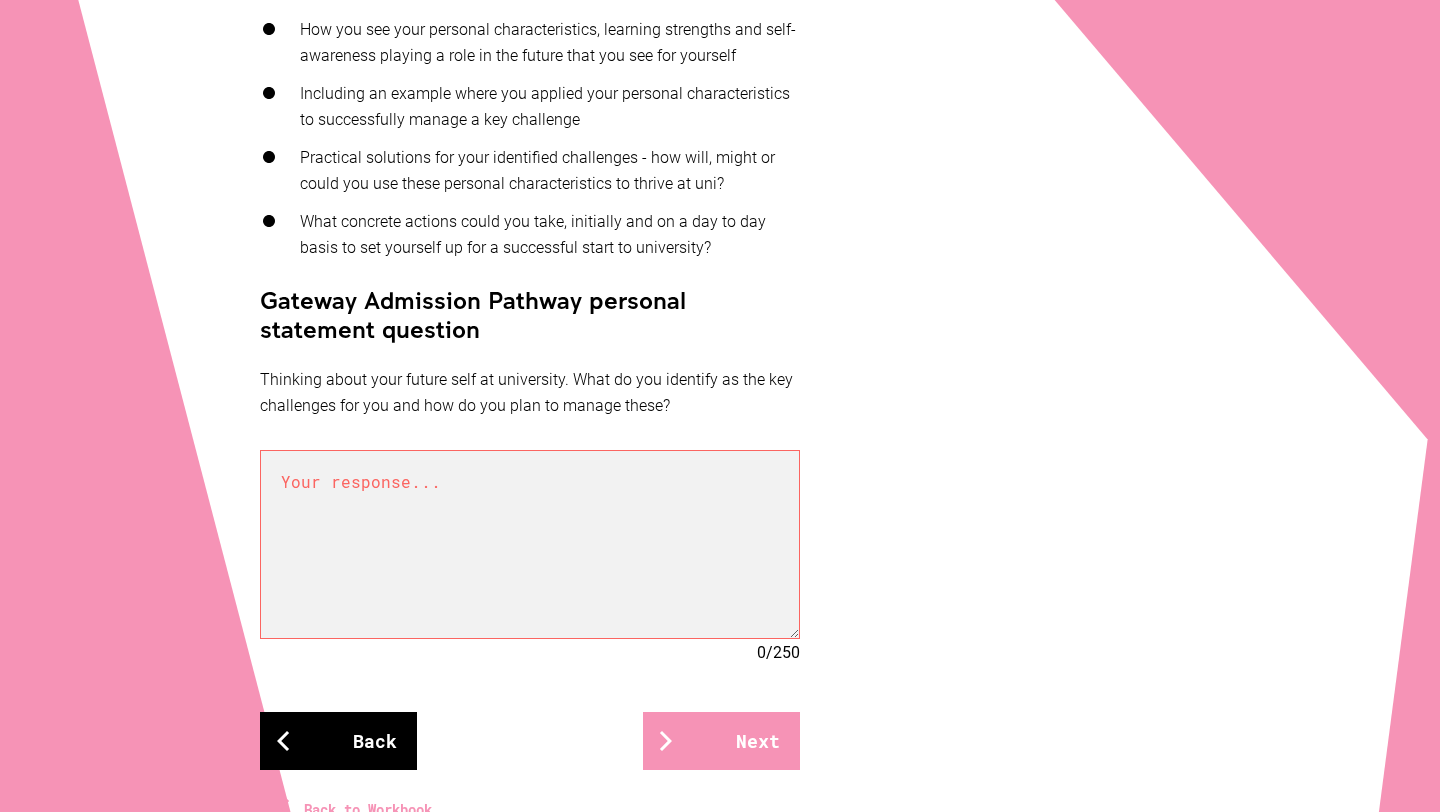 type 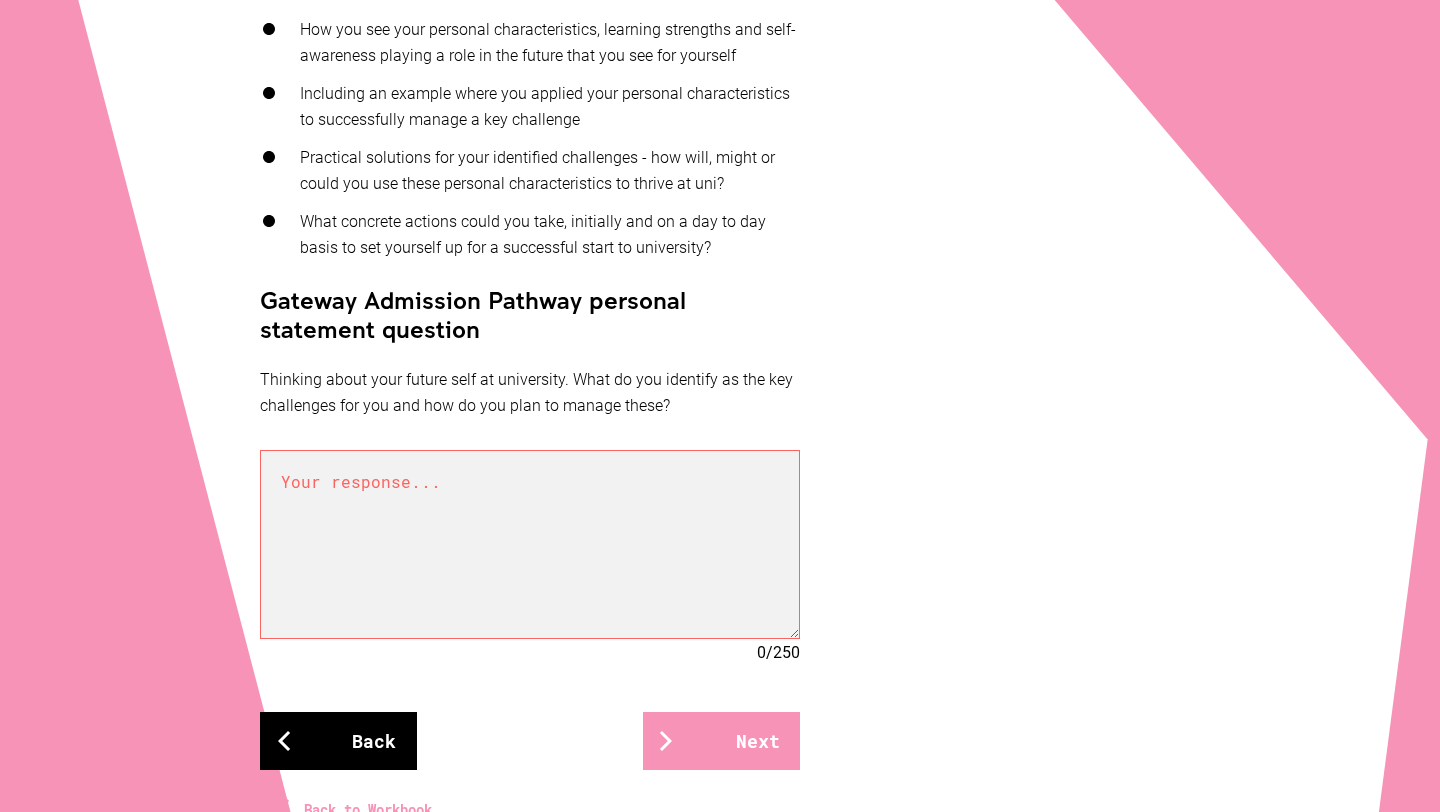 click on "Back" at bounding box center (338, 741) 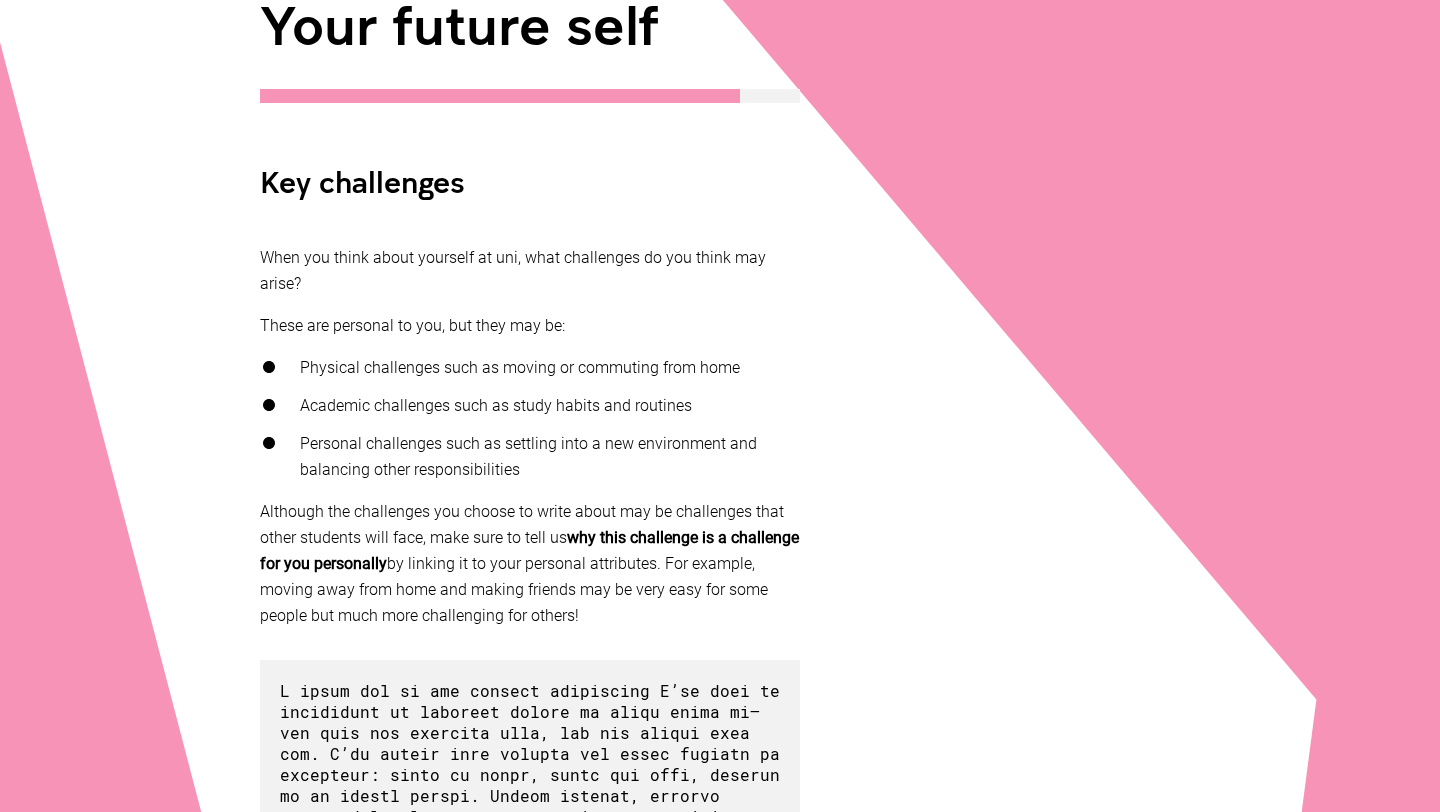 scroll, scrollTop: 504, scrollLeft: 0, axis: vertical 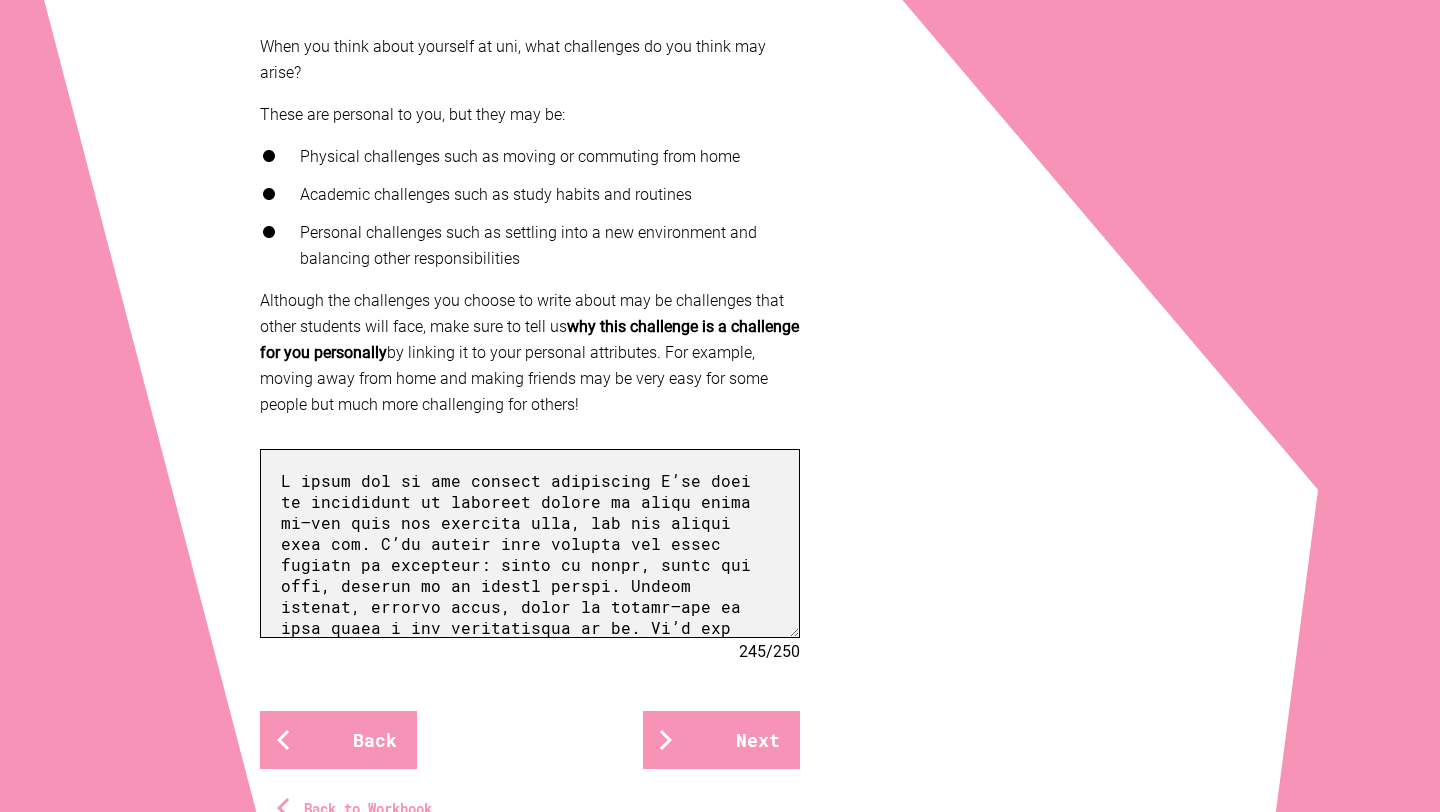 drag, startPoint x: 625, startPoint y: 608, endPoint x: 625, endPoint y: 356, distance: 252 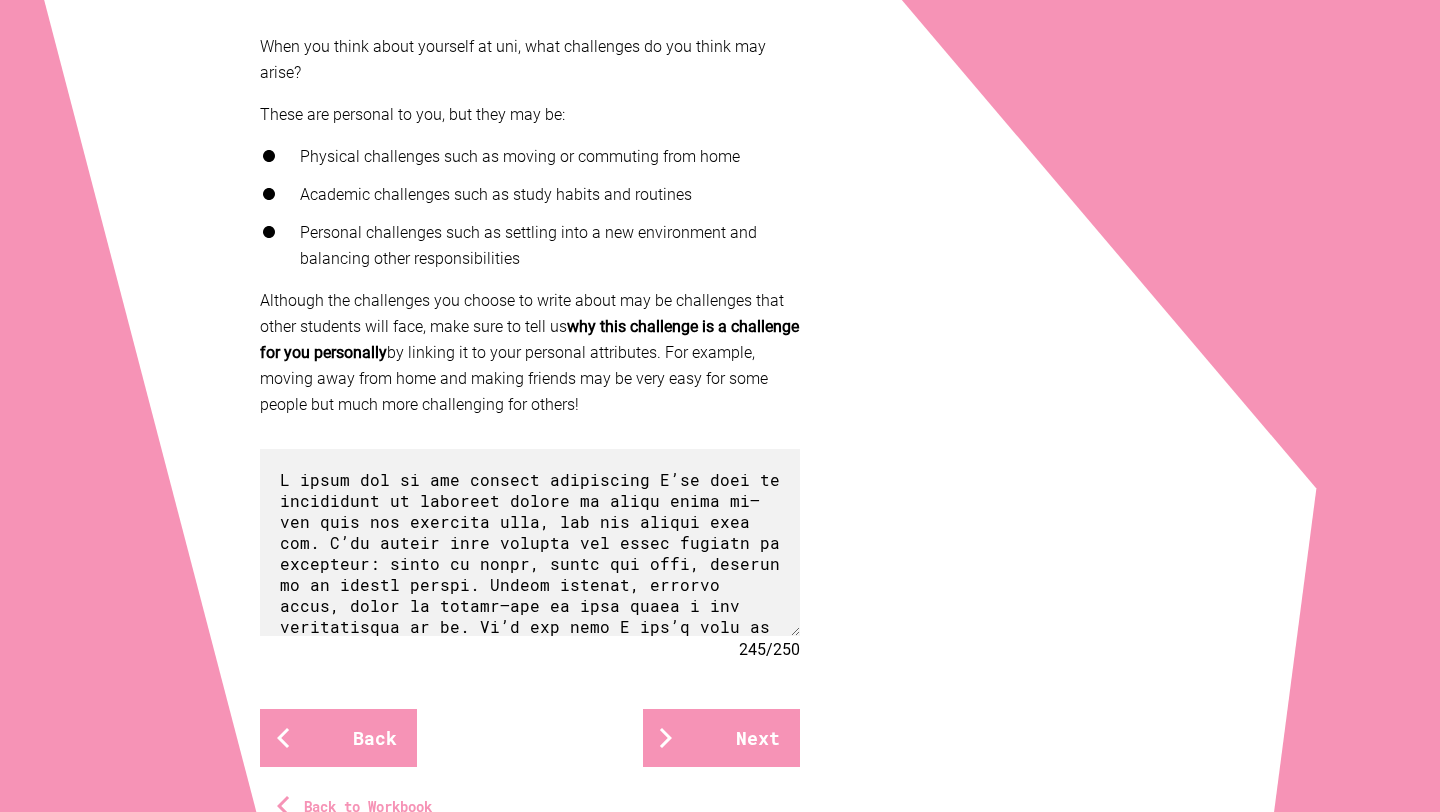 click on "Although the challenges you choose to write about may be challenges that other students will face, make sure to tell us  why this challenge is a challenge for you personally  by linking it to your personal attributes. For example, moving away from home and making friends may be very easy for some people but much more challenging for others!" at bounding box center (530, 353) 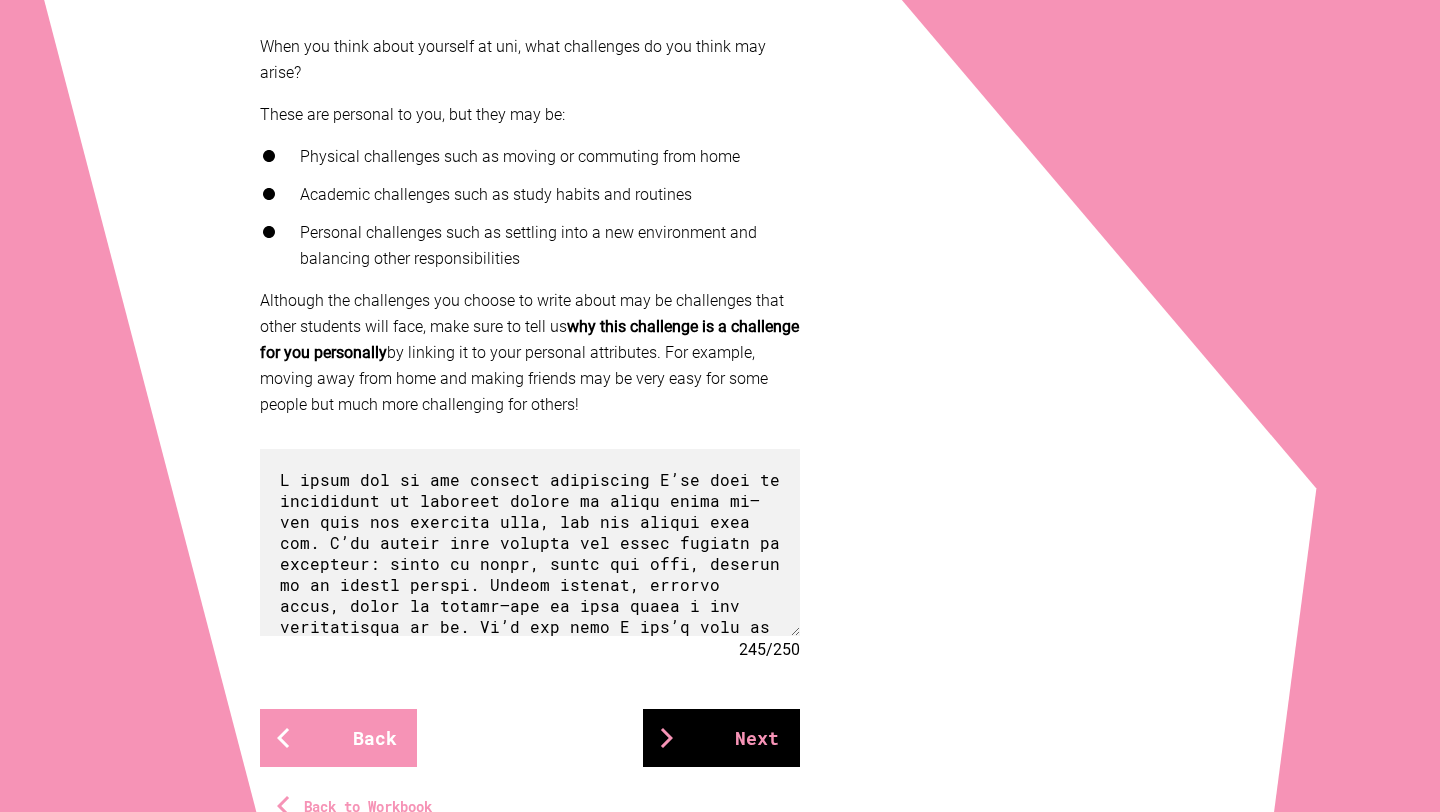 click on "Next" at bounding box center [721, 738] 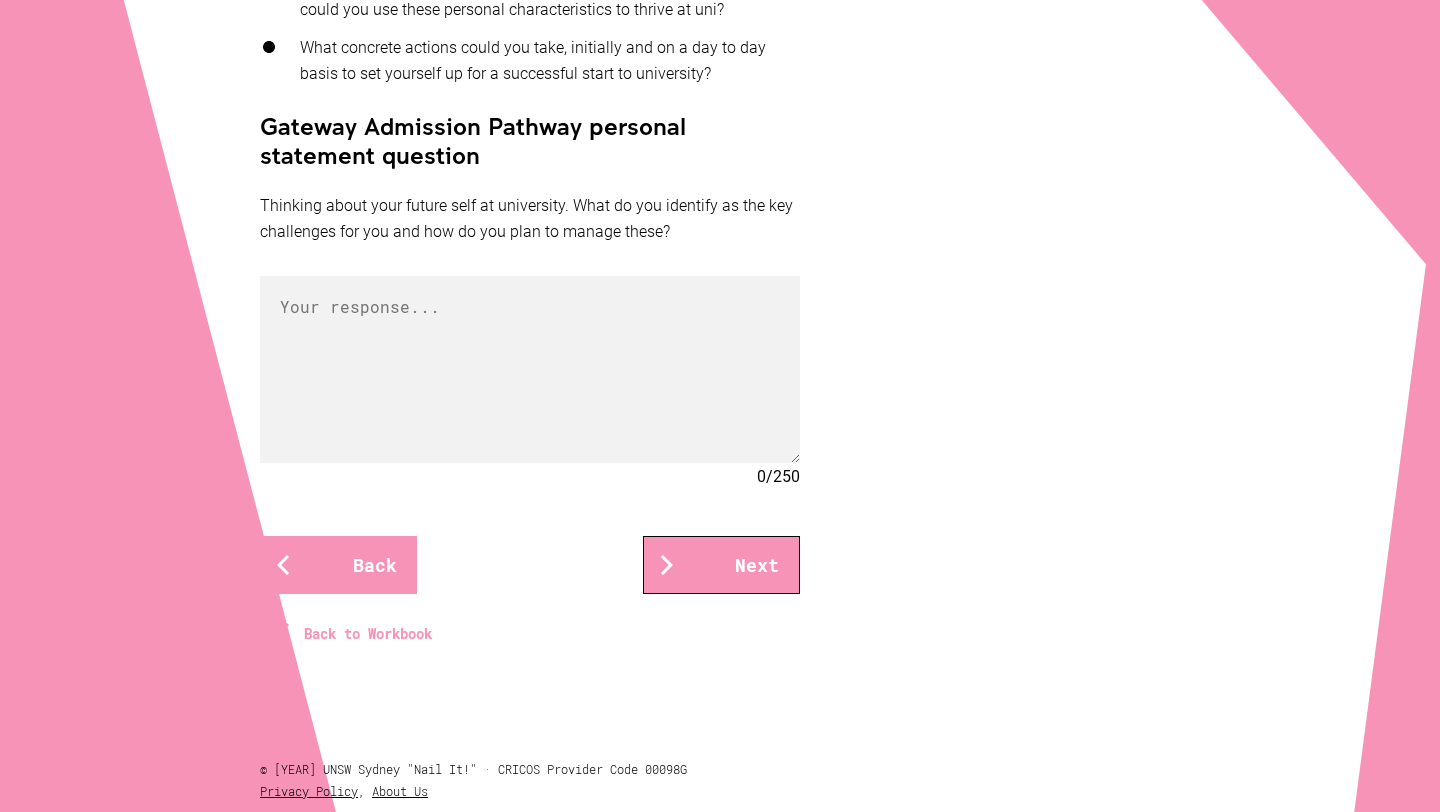 scroll, scrollTop: 974, scrollLeft: 0, axis: vertical 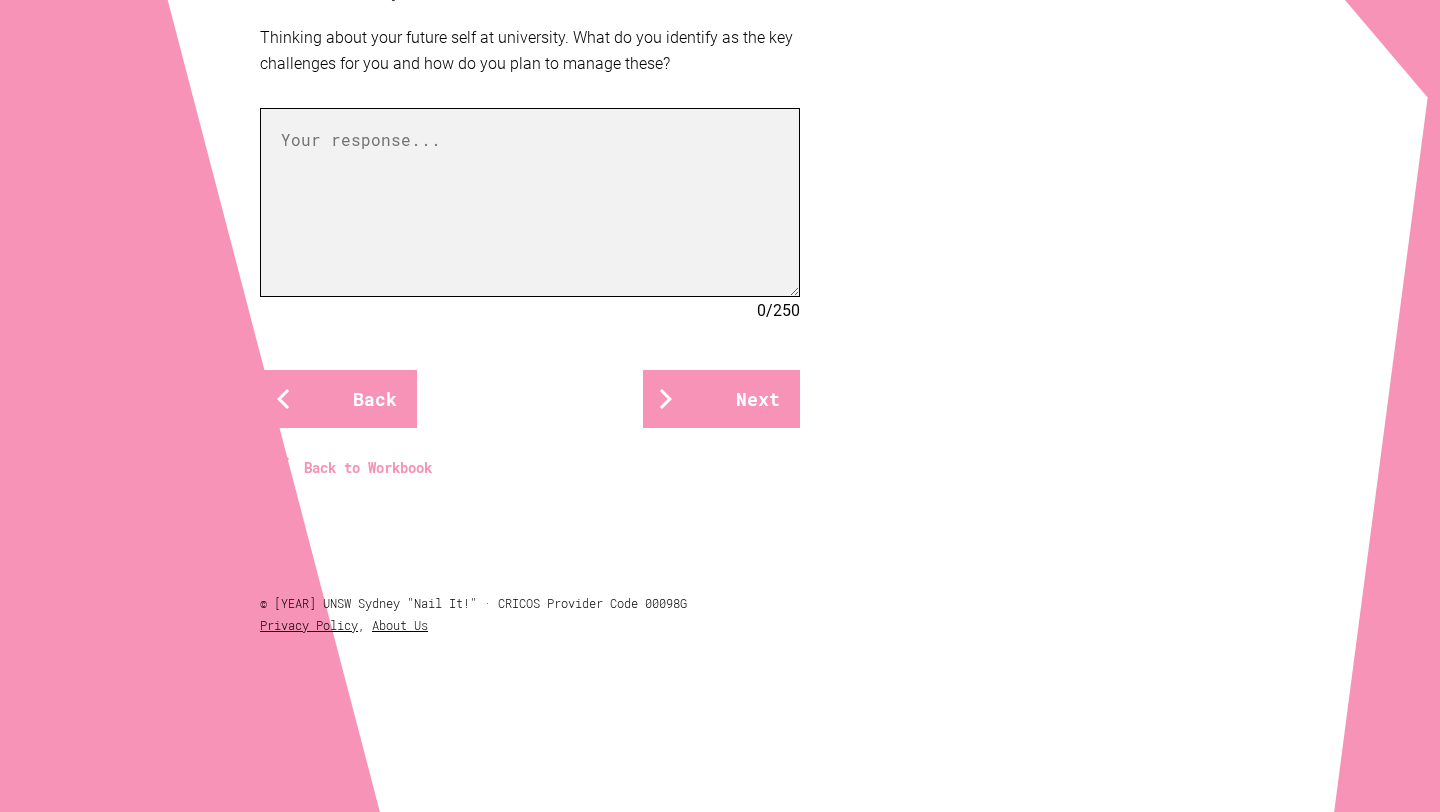 click at bounding box center [530, 202] 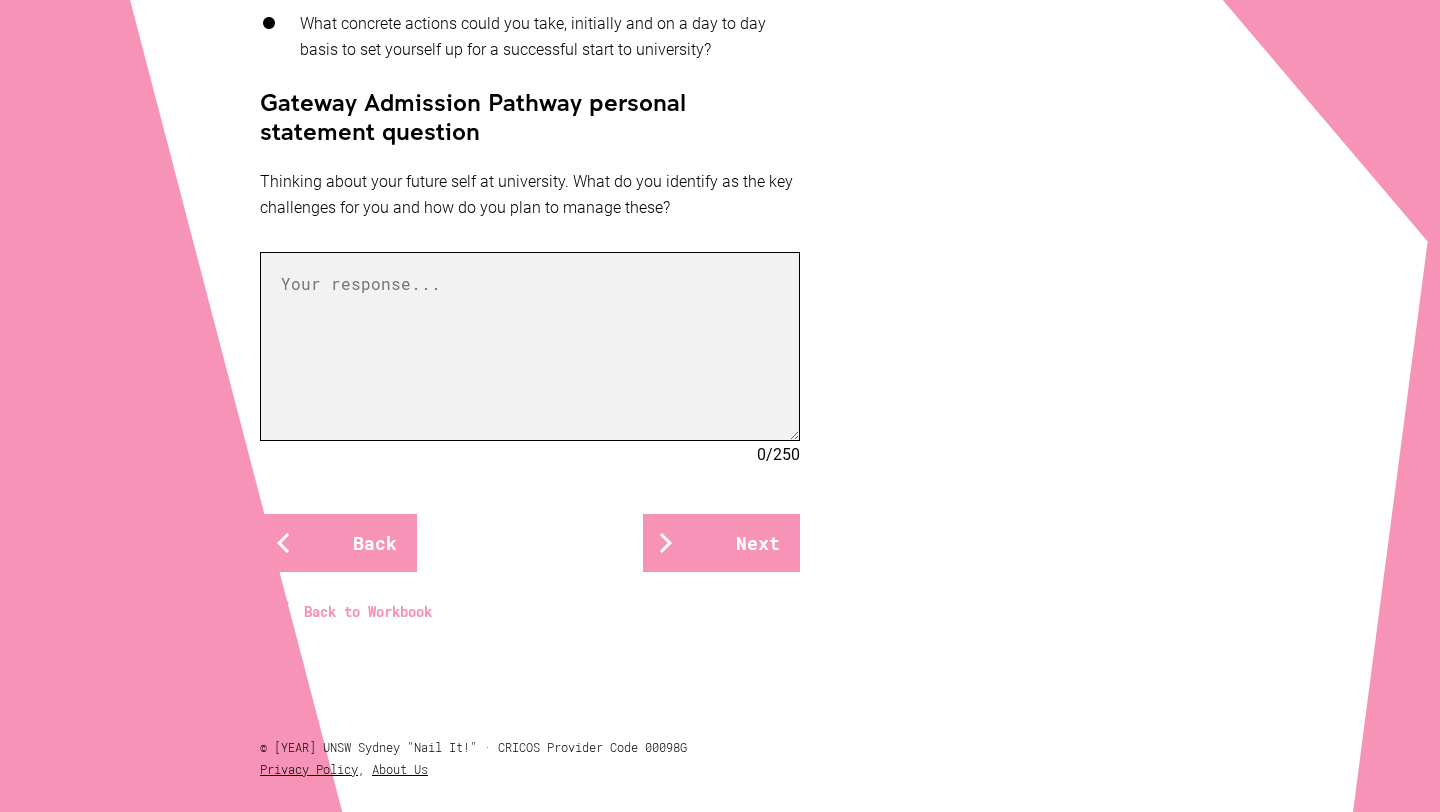 scroll, scrollTop: 815, scrollLeft: 0, axis: vertical 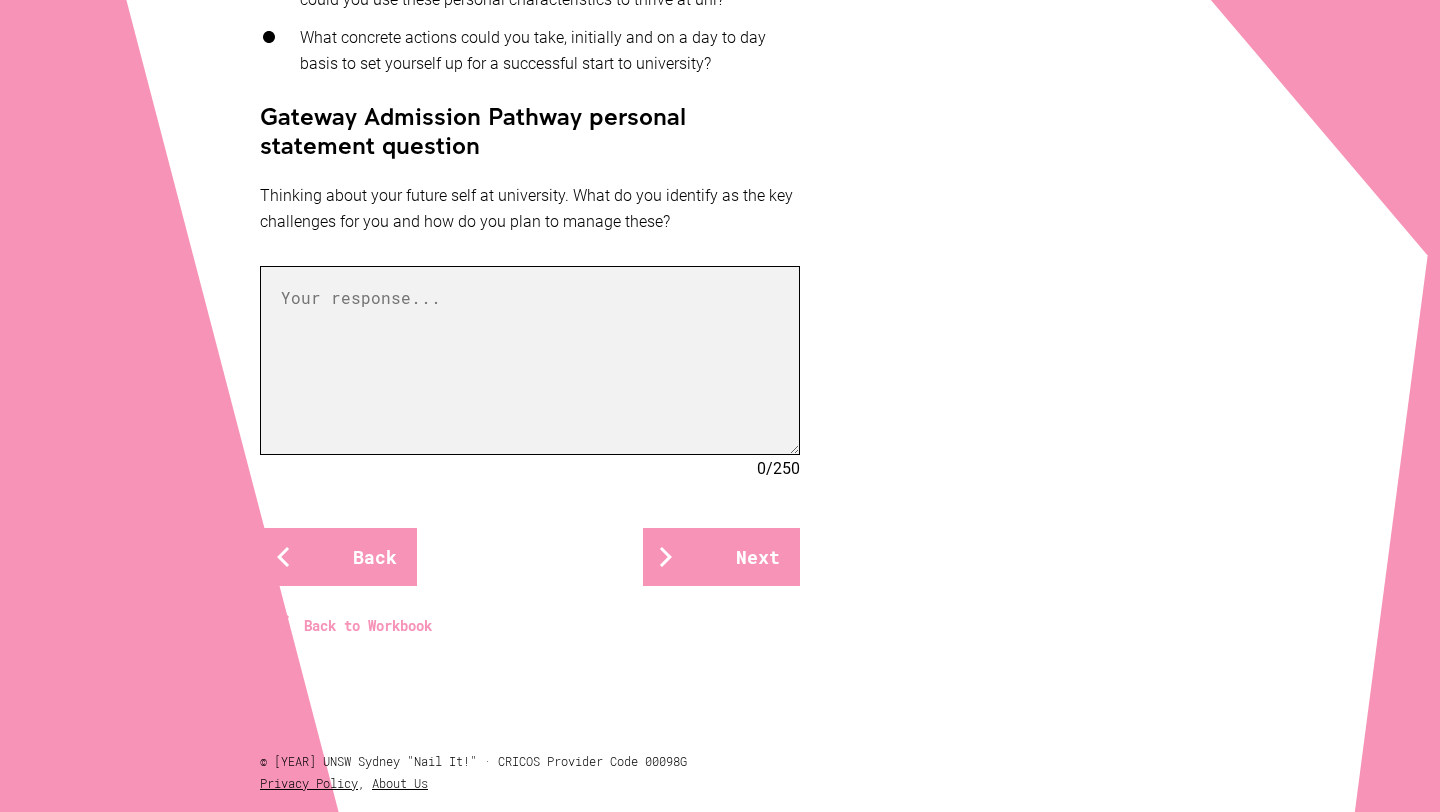 paste on "I think one of the biggest challenges I’ll face at university is allowing myself to fully enjoy it—not just the academic side, but the social side too. I’ve always been someone who finds comfort in structure: going to class, doing the work, staying in my little bubble. Making friends, joining clubs, going to events—all of that feels a bit overwhelming to me. It’s not that I don’t want to connect with people. I do. But I’ve always struggled with putting myself out there.
I’m quite introverted, and I tend to overthink in social situations—worrying about whether I’m saying the right thing or if I really belong in a space. Even when I want to be involved, there’s a part of me that holds back. I think some of that comes from insecurity, or maybe just being used to playing it safe.
At uni, I know that if I don’t make a conscious effort to reach out and participate, I might miss out on experiences that could really help me grow —not just as a student, but as a person. So one of my goals is too gently challenge ..." 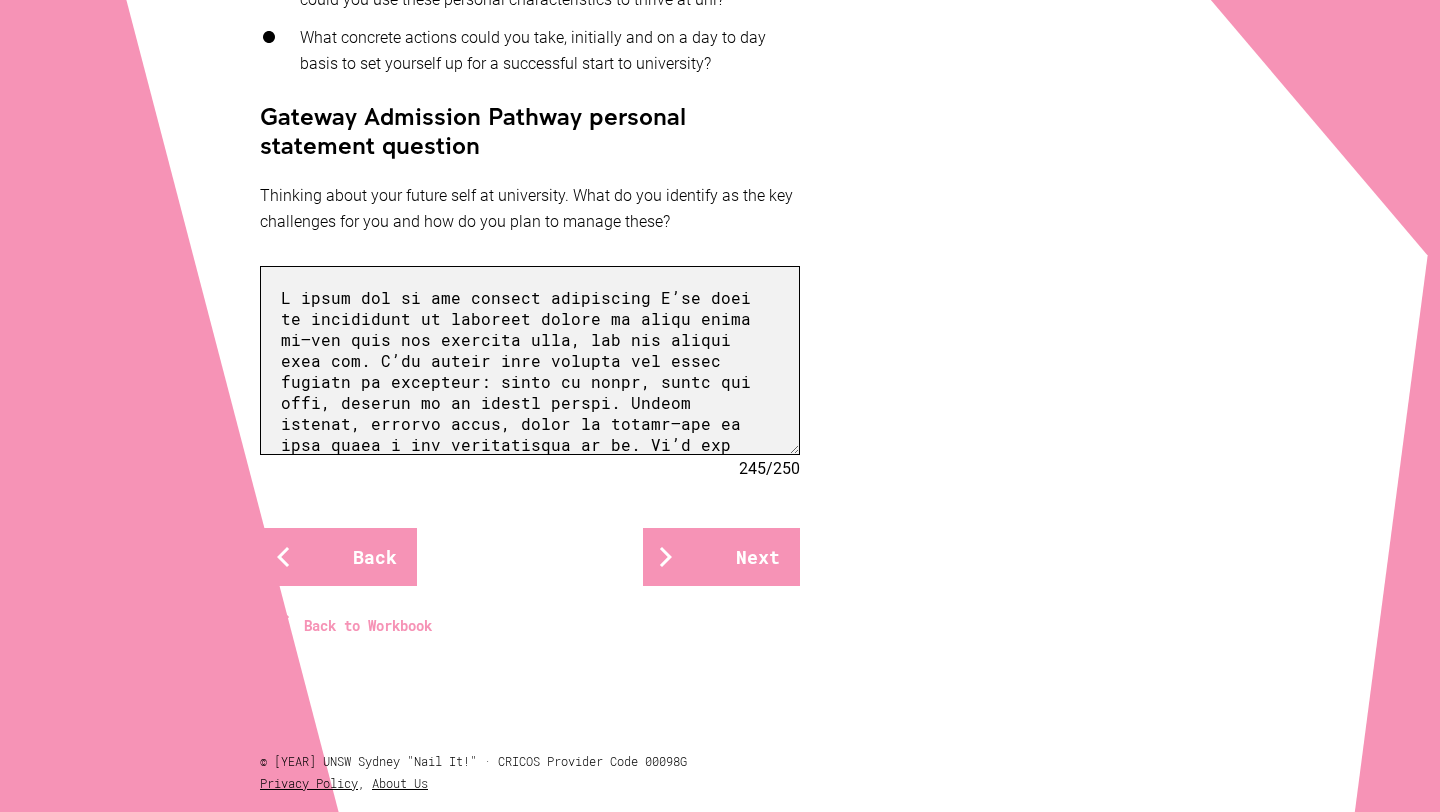 scroll, scrollTop: 494, scrollLeft: 0, axis: vertical 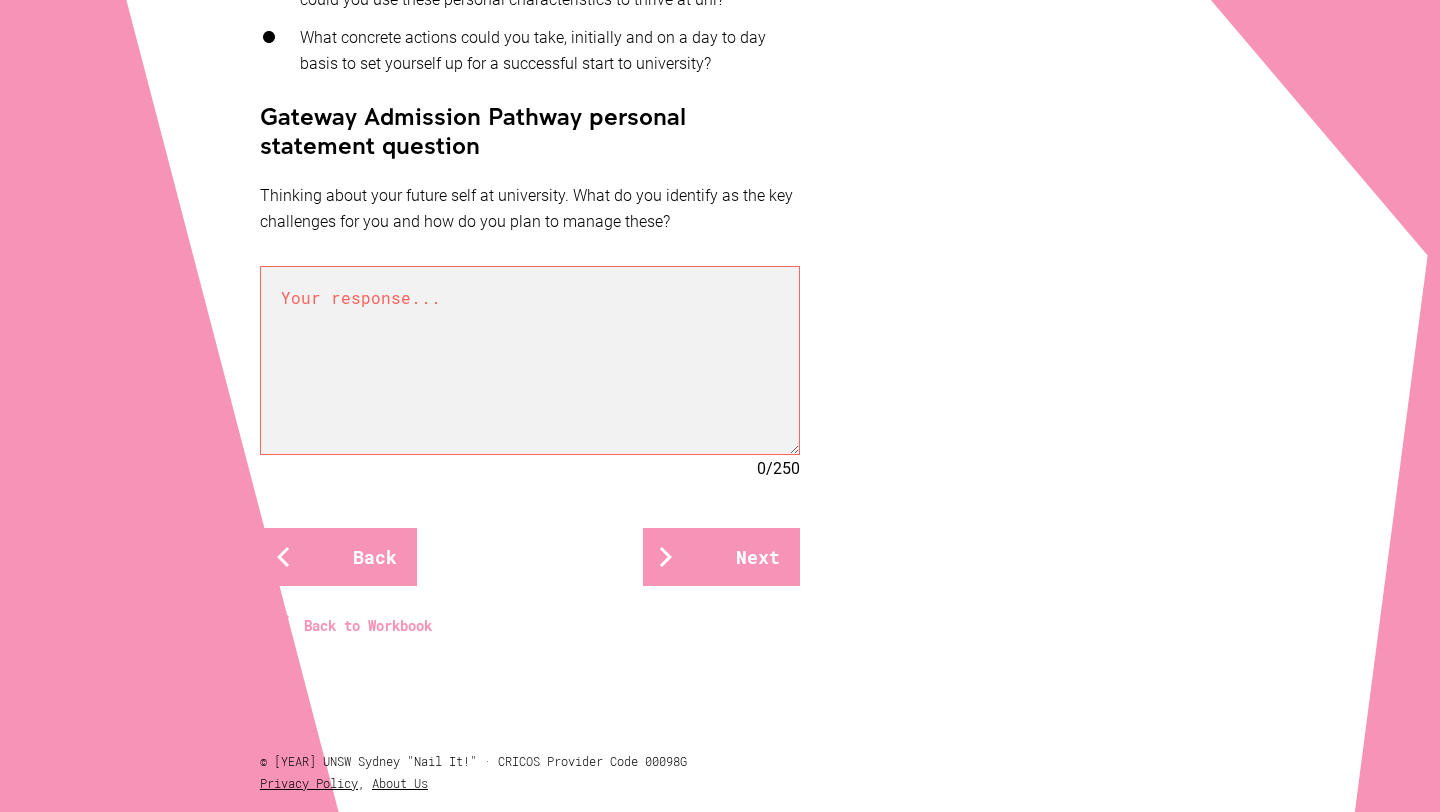 paste on "One of the key challenges I know I’ll face at university" 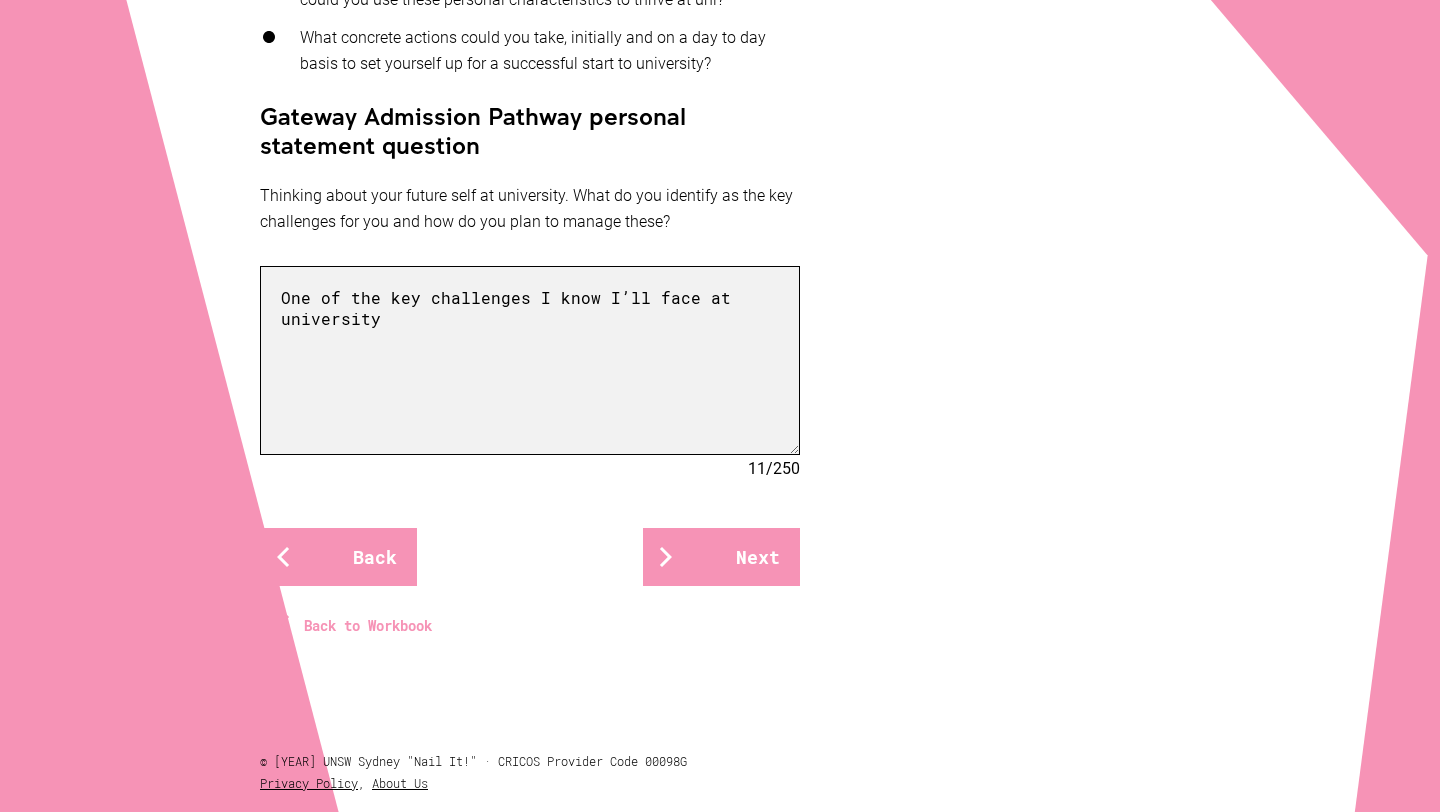 paste on "is allowing myself to fully enjoy it—not just the academic side, but the social side too. I’ve always been someone who finds comfort in structure: going to class, doing the work, staying in my little bubble. Making friends, joining clubs, going to events—all of that feels a bit overwhelming to me." 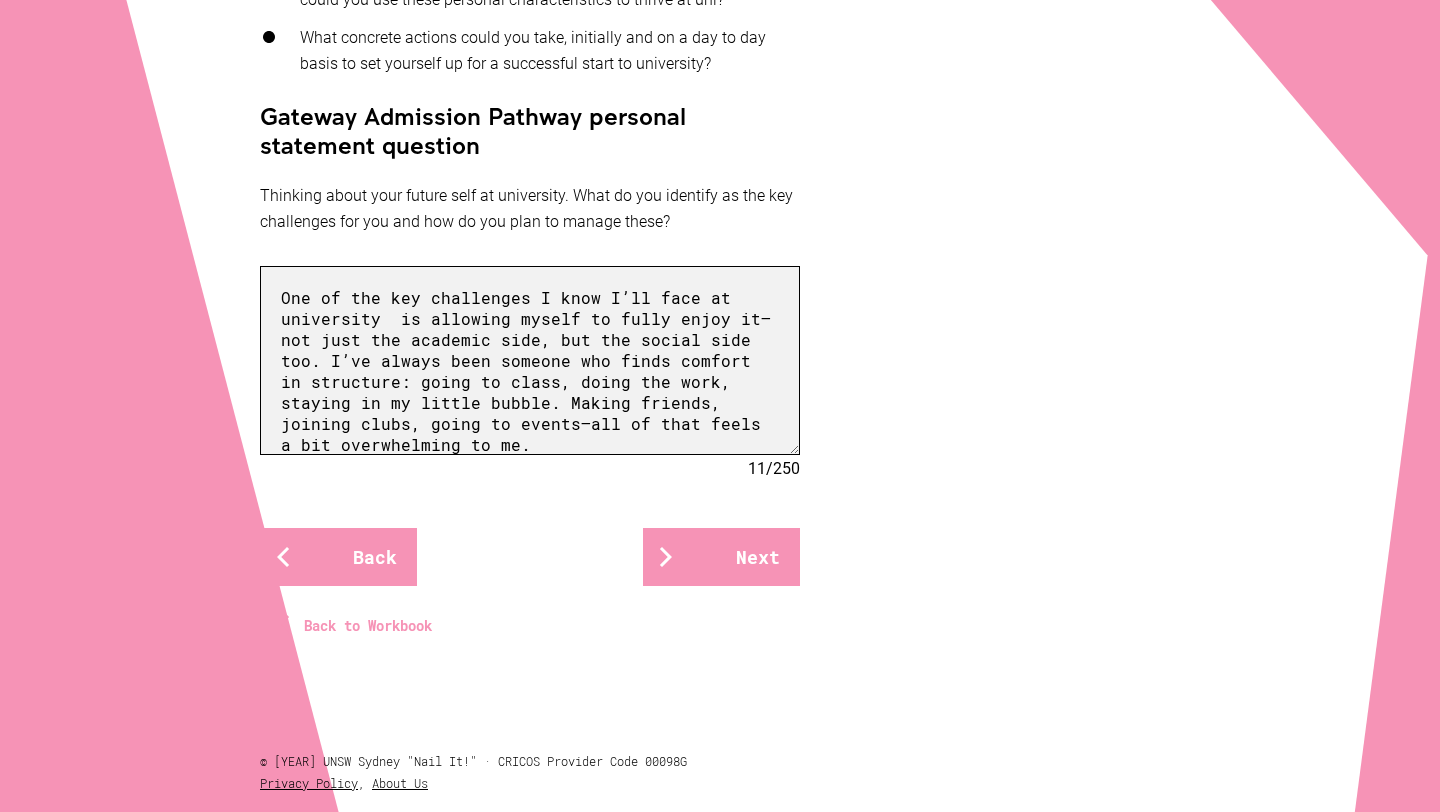 scroll, scrollTop: 2, scrollLeft: 0, axis: vertical 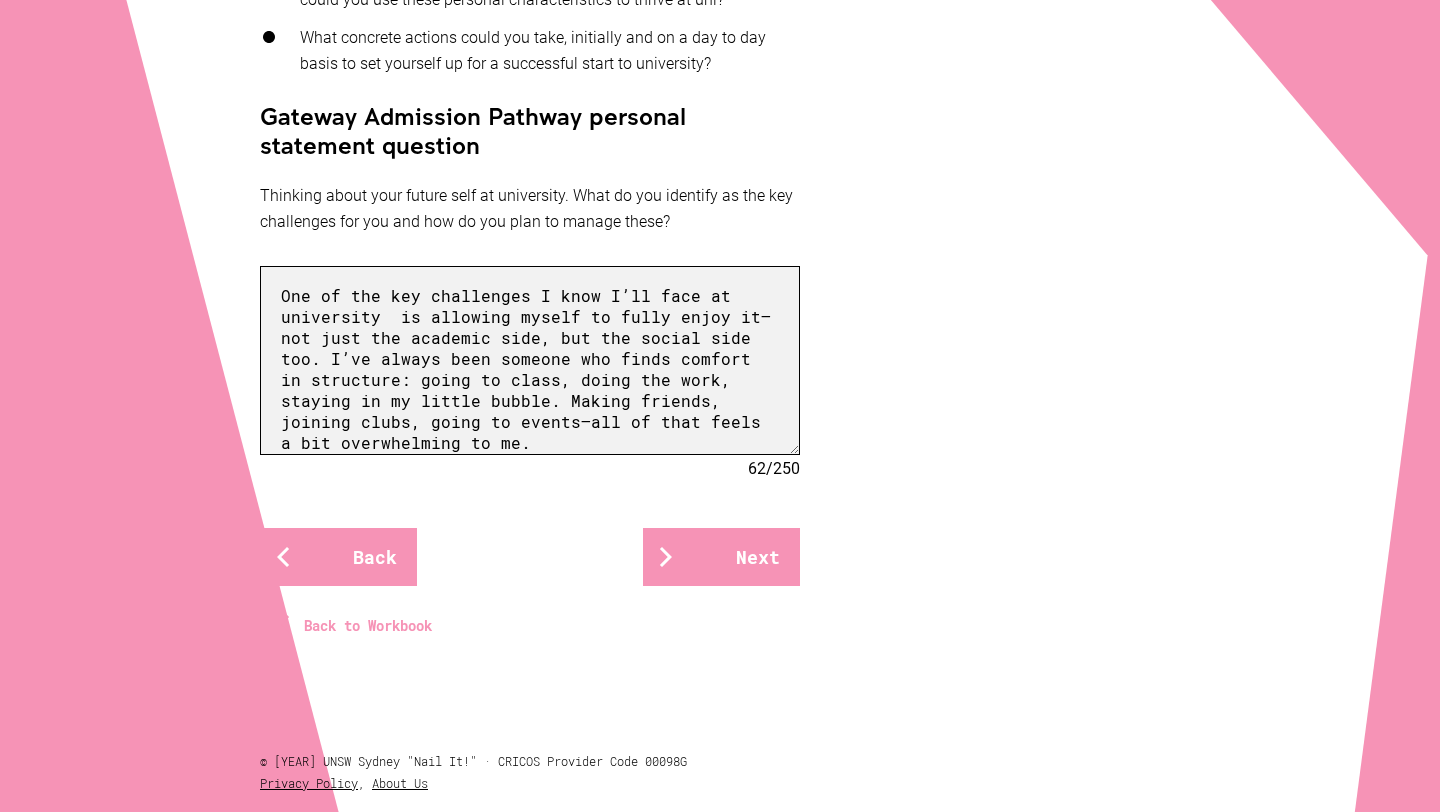 click on "One of the key challenges I know I’ll face at university  is allowing myself to fully enjoy it—not just the academic side, but the social side too. I’ve always been someone who finds comfort in structure: going to class, doing the work, staying in my little bubble. Making friends, joining clubs, going to events—all of that feels a bit overwhelming to me." at bounding box center (530, 360) 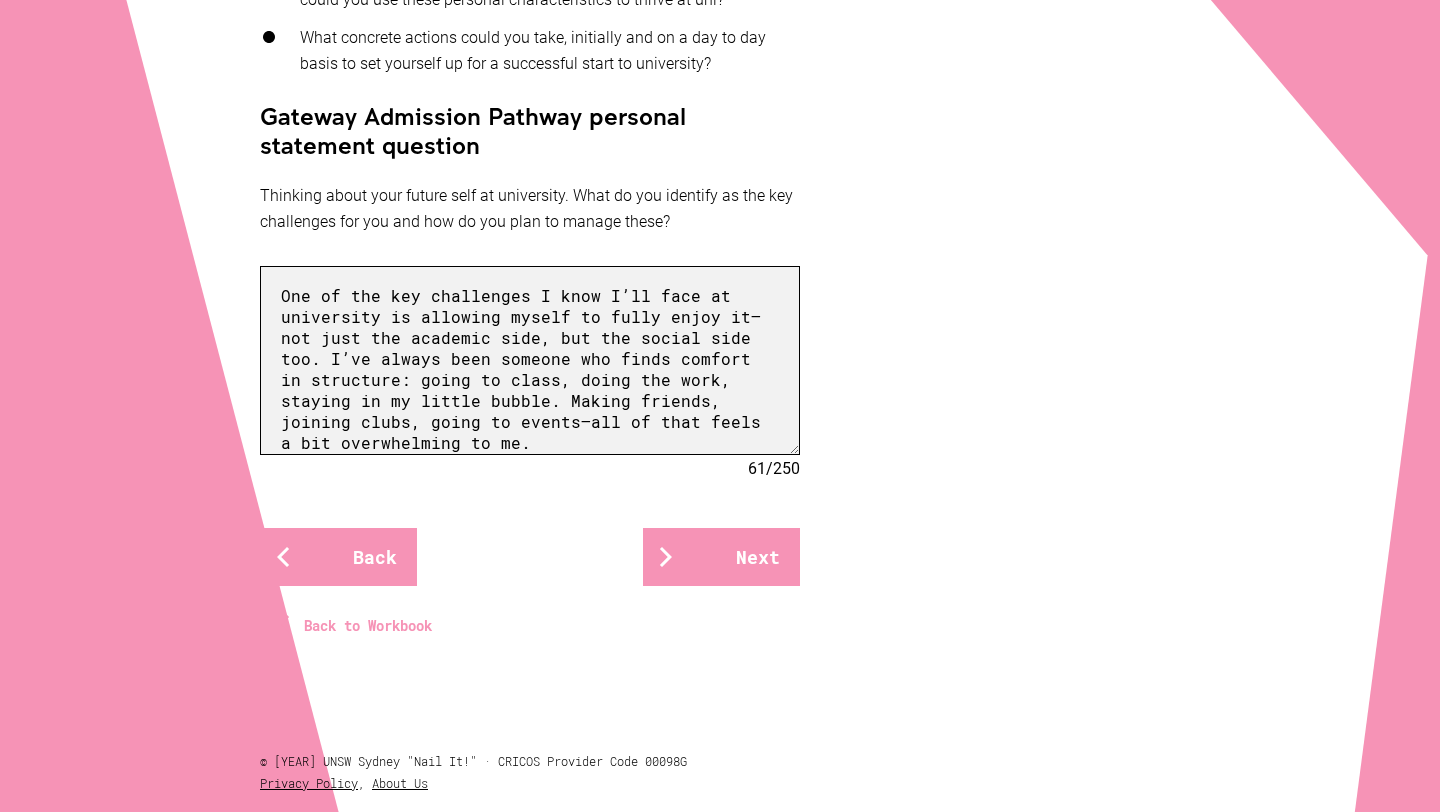 scroll, scrollTop: 2, scrollLeft: 0, axis: vertical 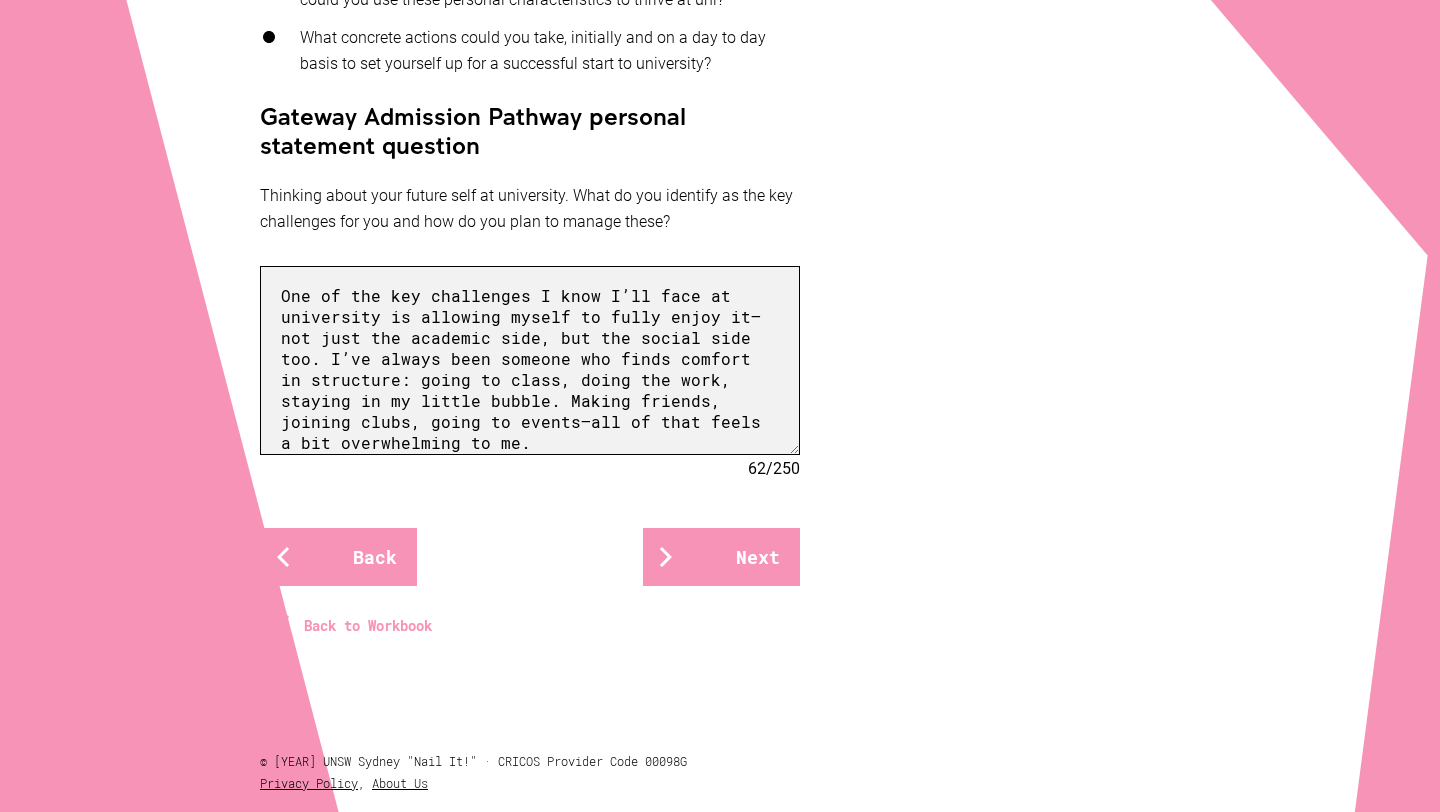 paste on "I’m quite introverted, and I tend to overthink in social situations—worrying about whether I’m saying the right thing or if I really belong in a space. Even when I want to be involved, there’s a part of me that holds back. I think some of that comes from insecurity, or maybe just being used to playing it safe." 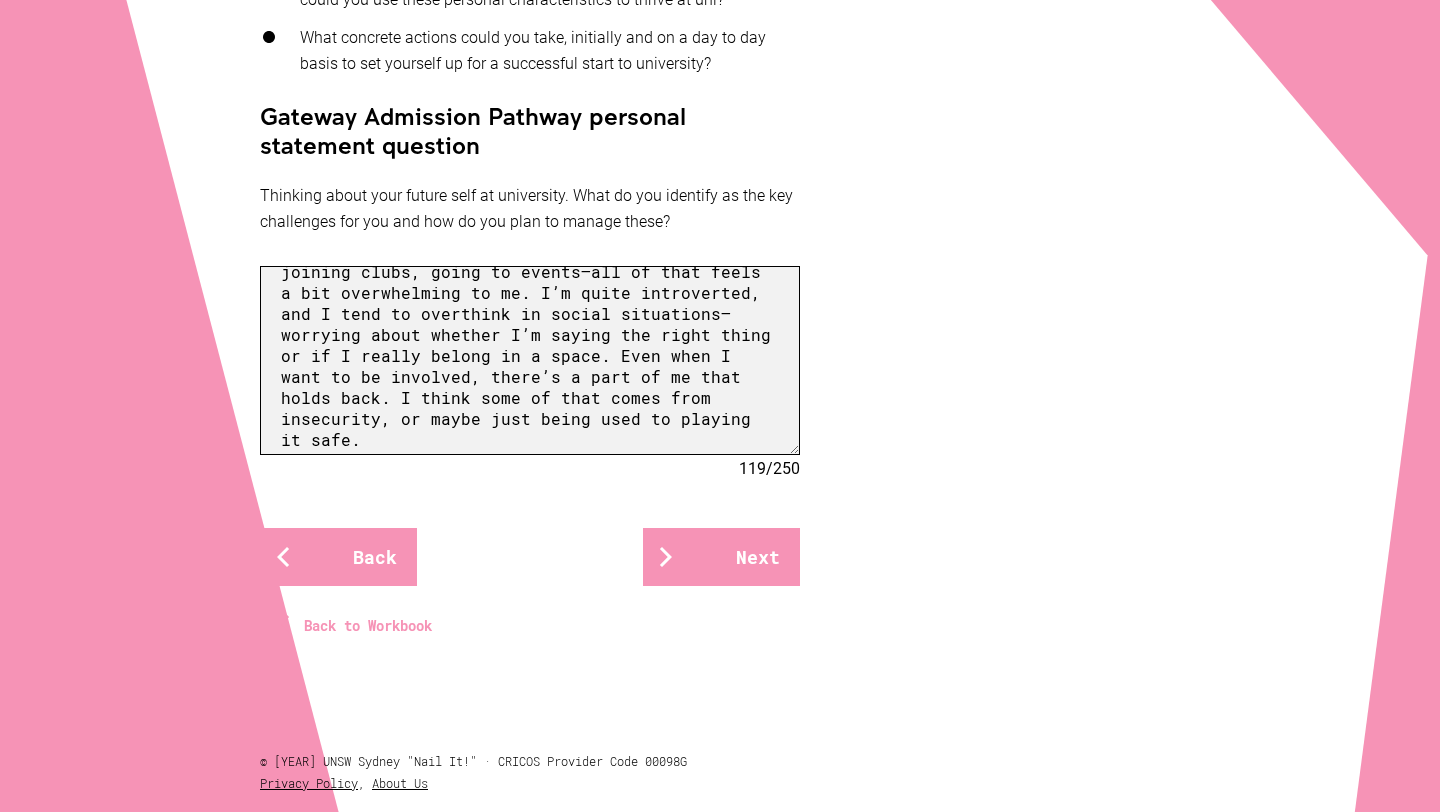 scroll, scrollTop: 174, scrollLeft: 0, axis: vertical 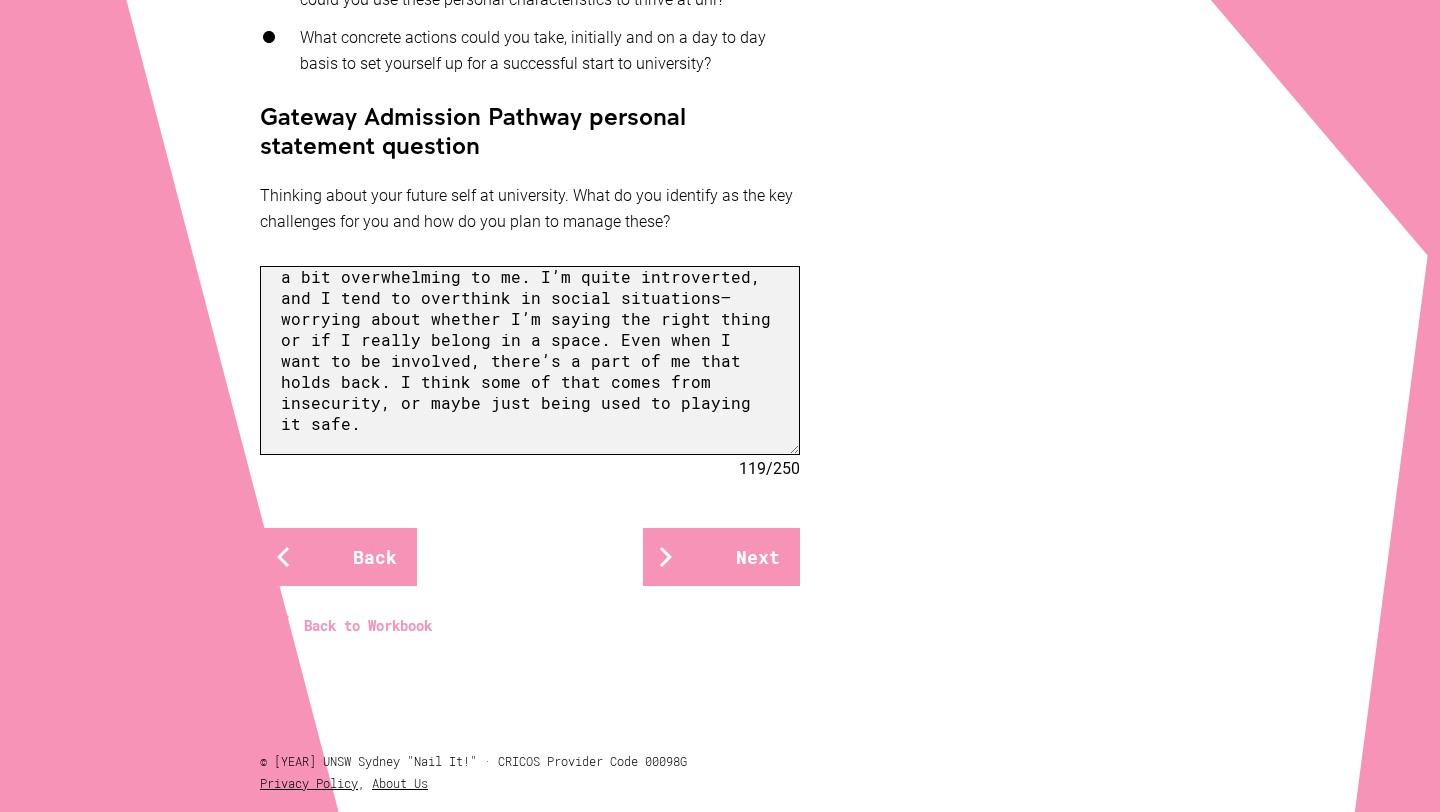 paste on "That said, I know I have strengths that can help me manage this challenge. I’m methodical and self-aware, and I care deeply about growing as a person, even when it feels uncomfortable. In the past, when I’ve felt out of my depth—like when I was struggling with Chemistry—I didn’t just give up. I broke things down into manageable steps, built a routine, and stayed consistent until I saw progress." 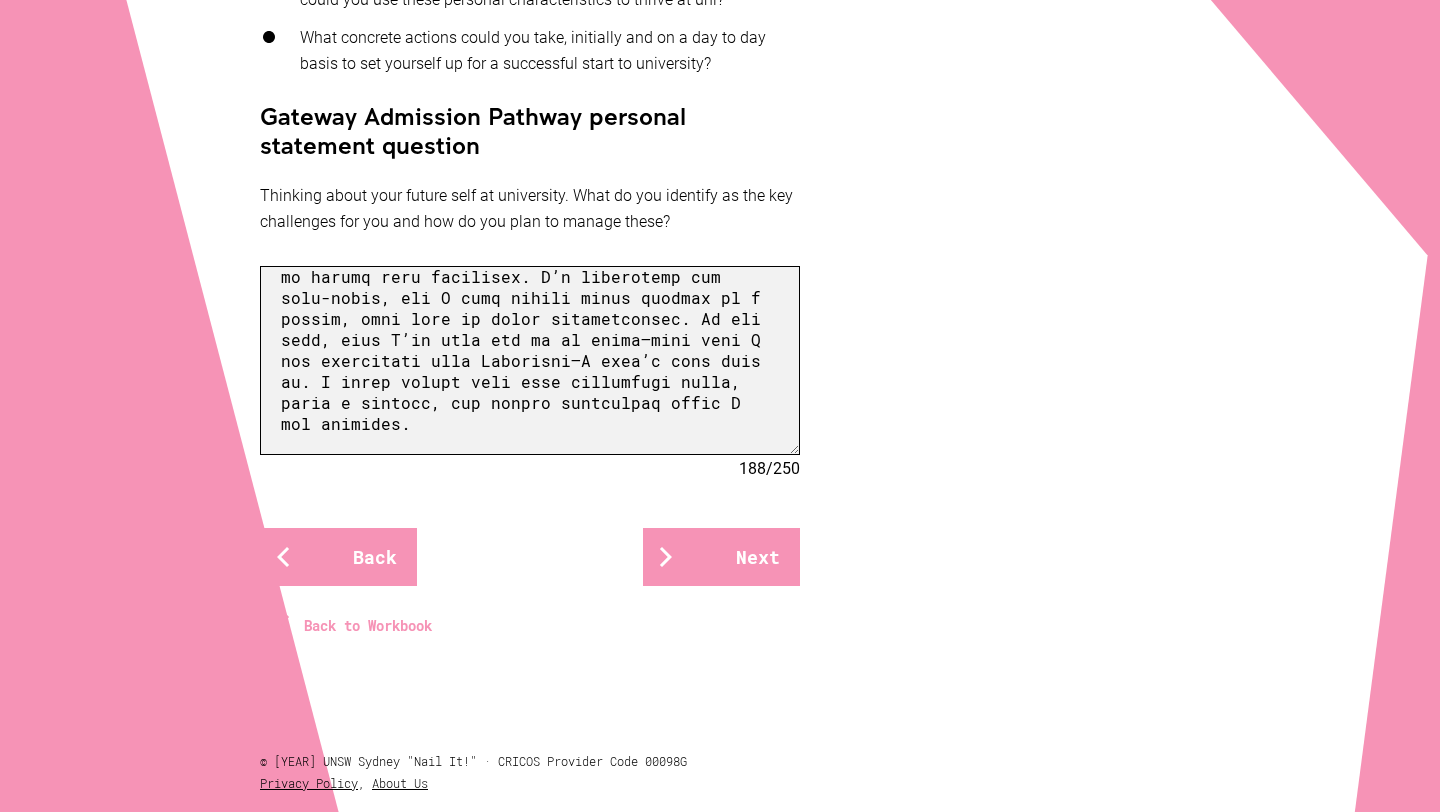 scroll, scrollTop: 408, scrollLeft: 0, axis: vertical 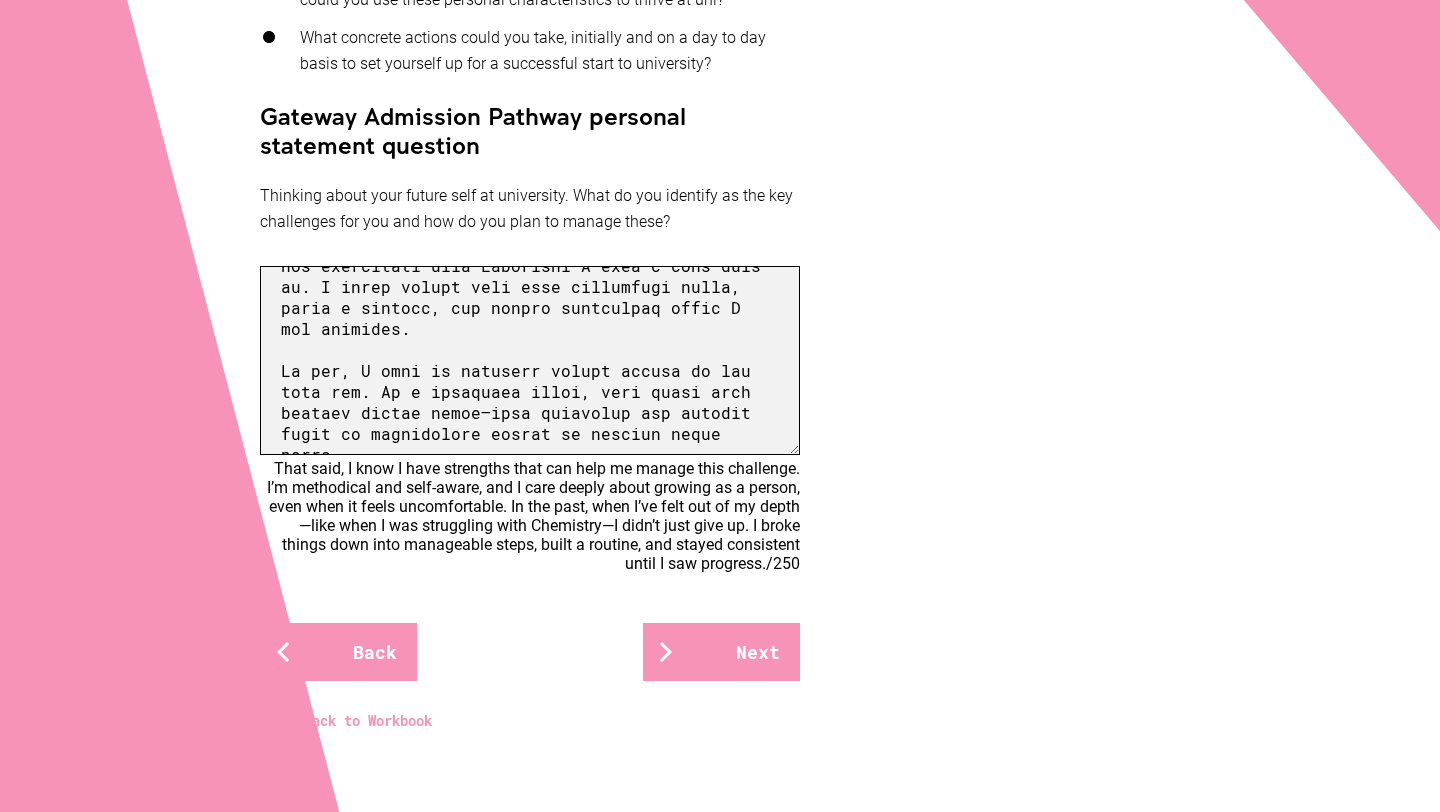 drag, startPoint x: 775, startPoint y: 414, endPoint x: 353, endPoint y: 385, distance: 422.99527 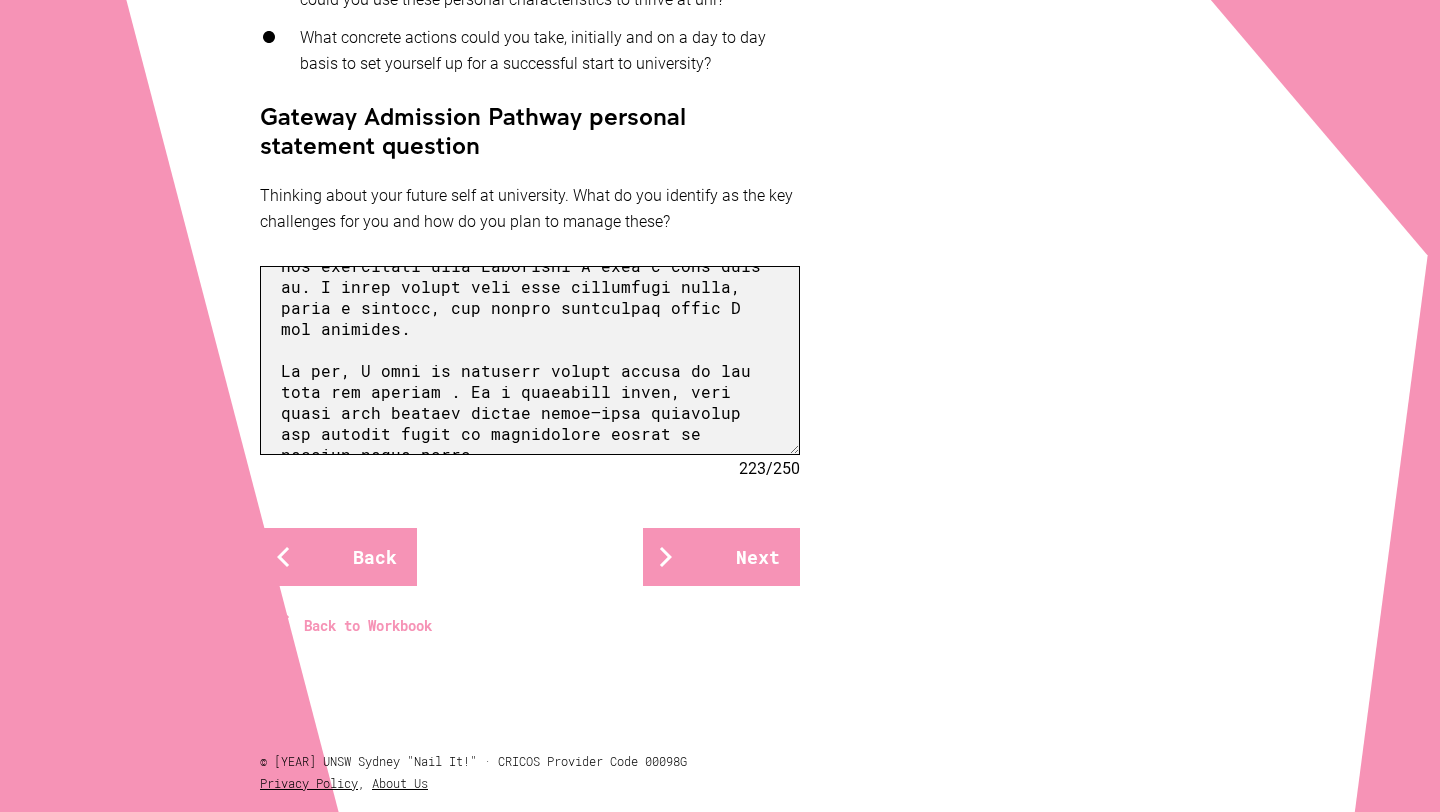 paste on "know that if I don’t make a conscious effort to reach out and participate, I might miss out on experiences that could really help me grow" 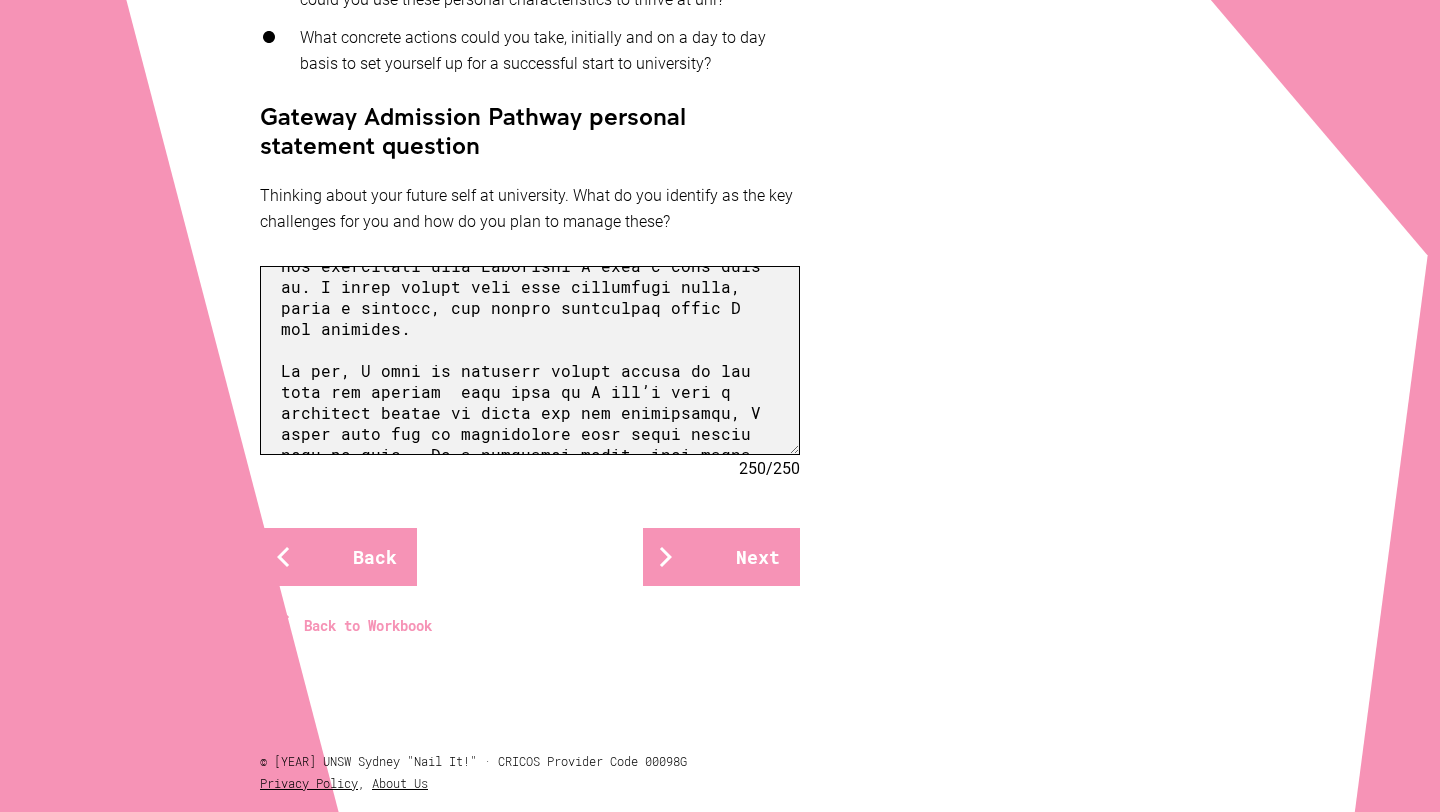 scroll, scrollTop: 475, scrollLeft: 0, axis: vertical 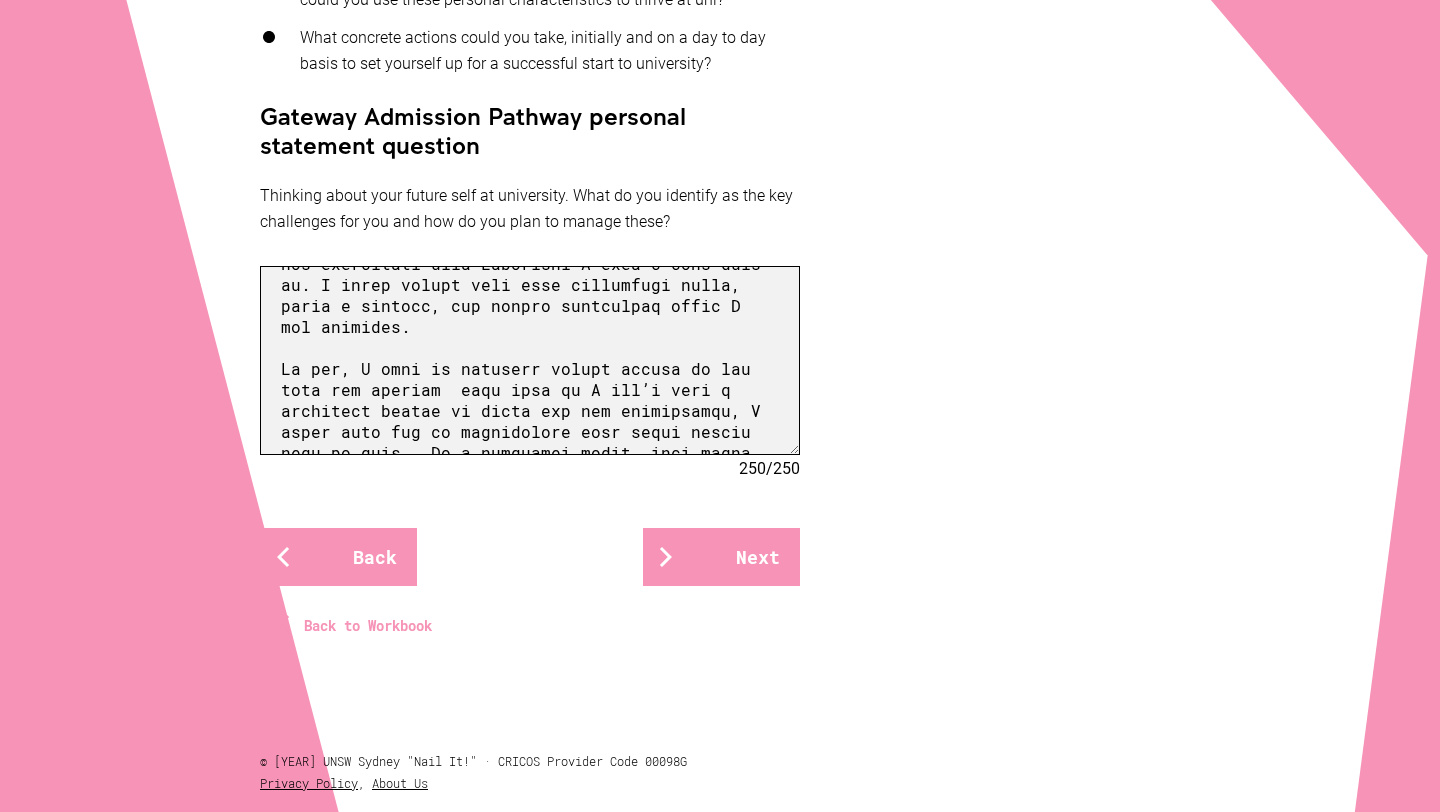click at bounding box center [530, 360] 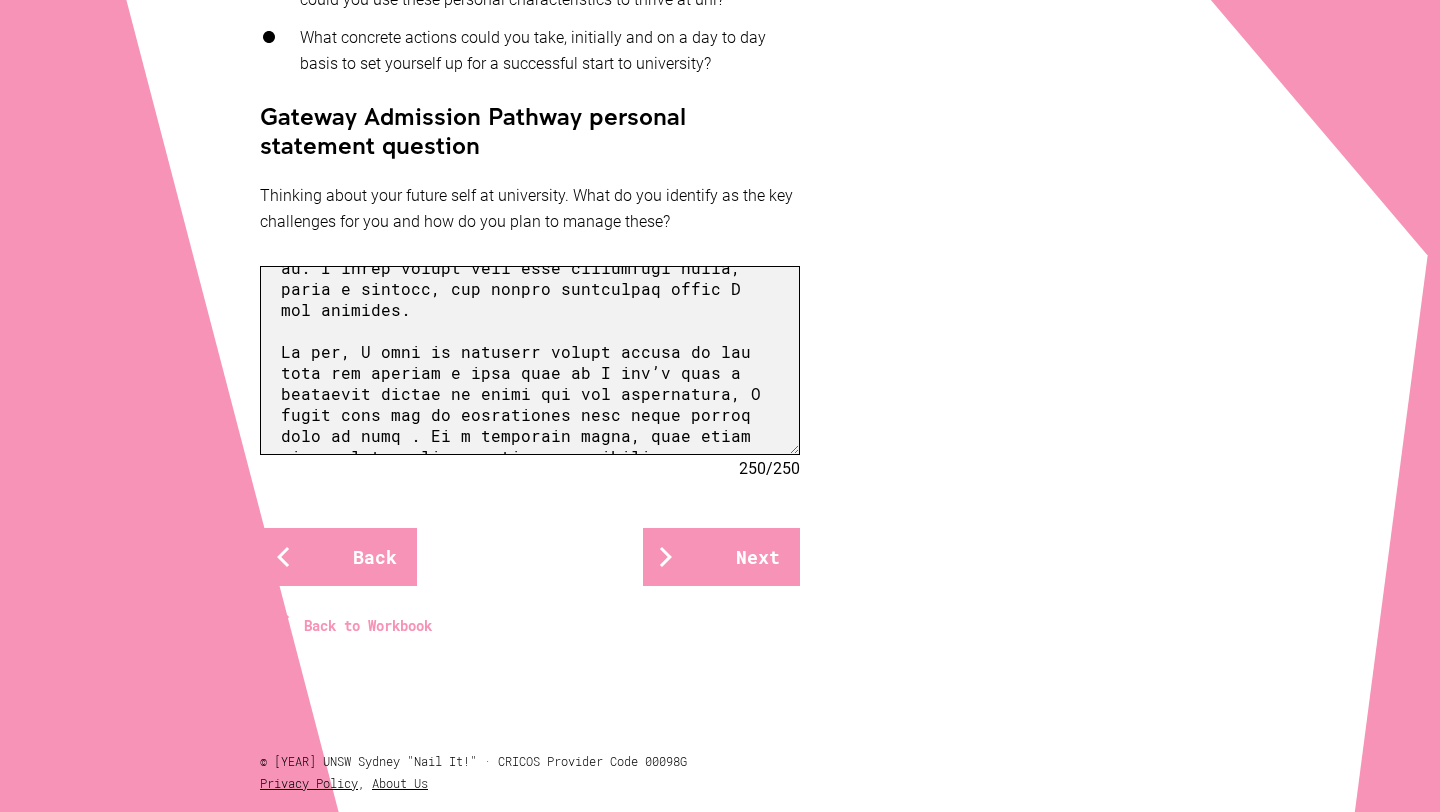 scroll, scrollTop: 533, scrollLeft: 0, axis: vertical 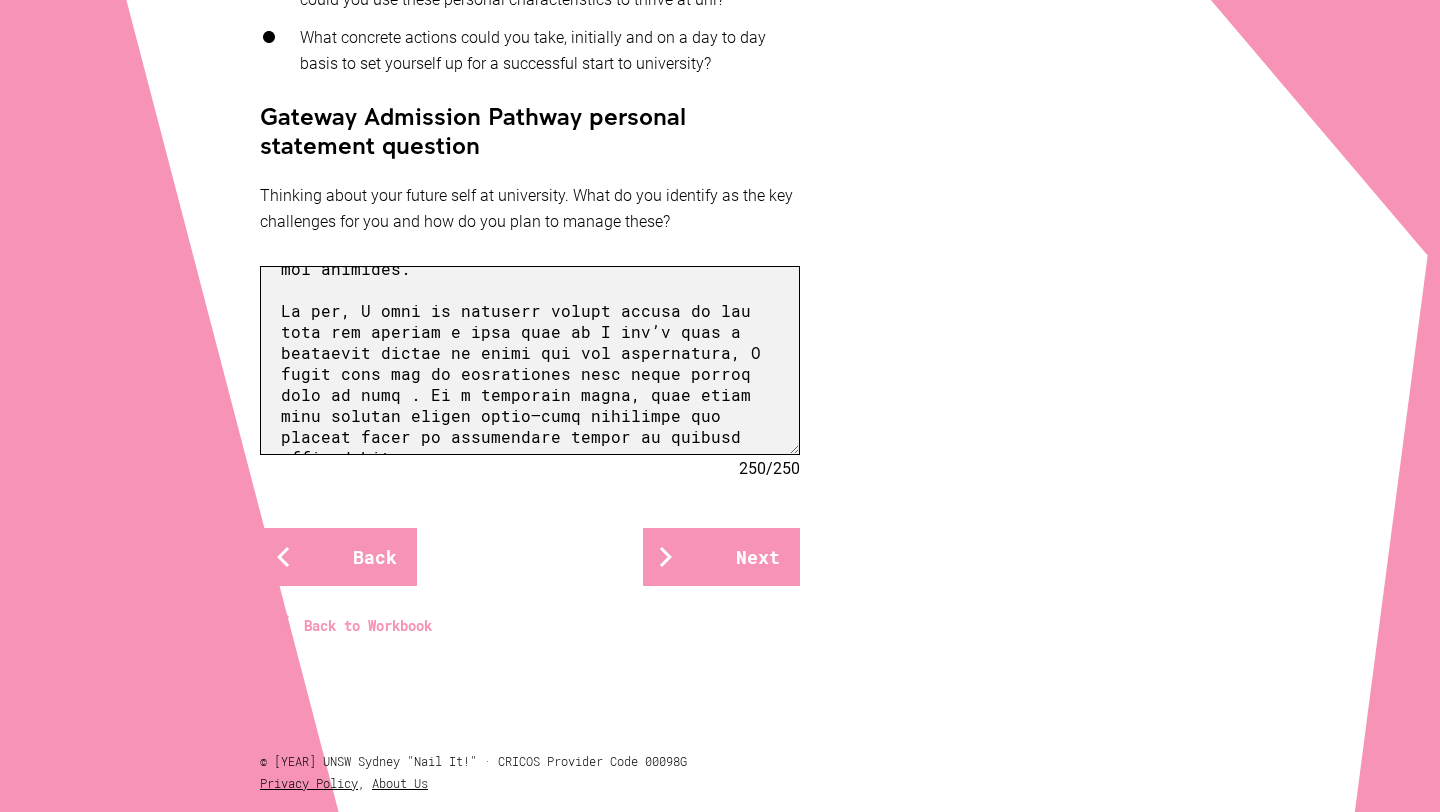 click at bounding box center [530, 360] 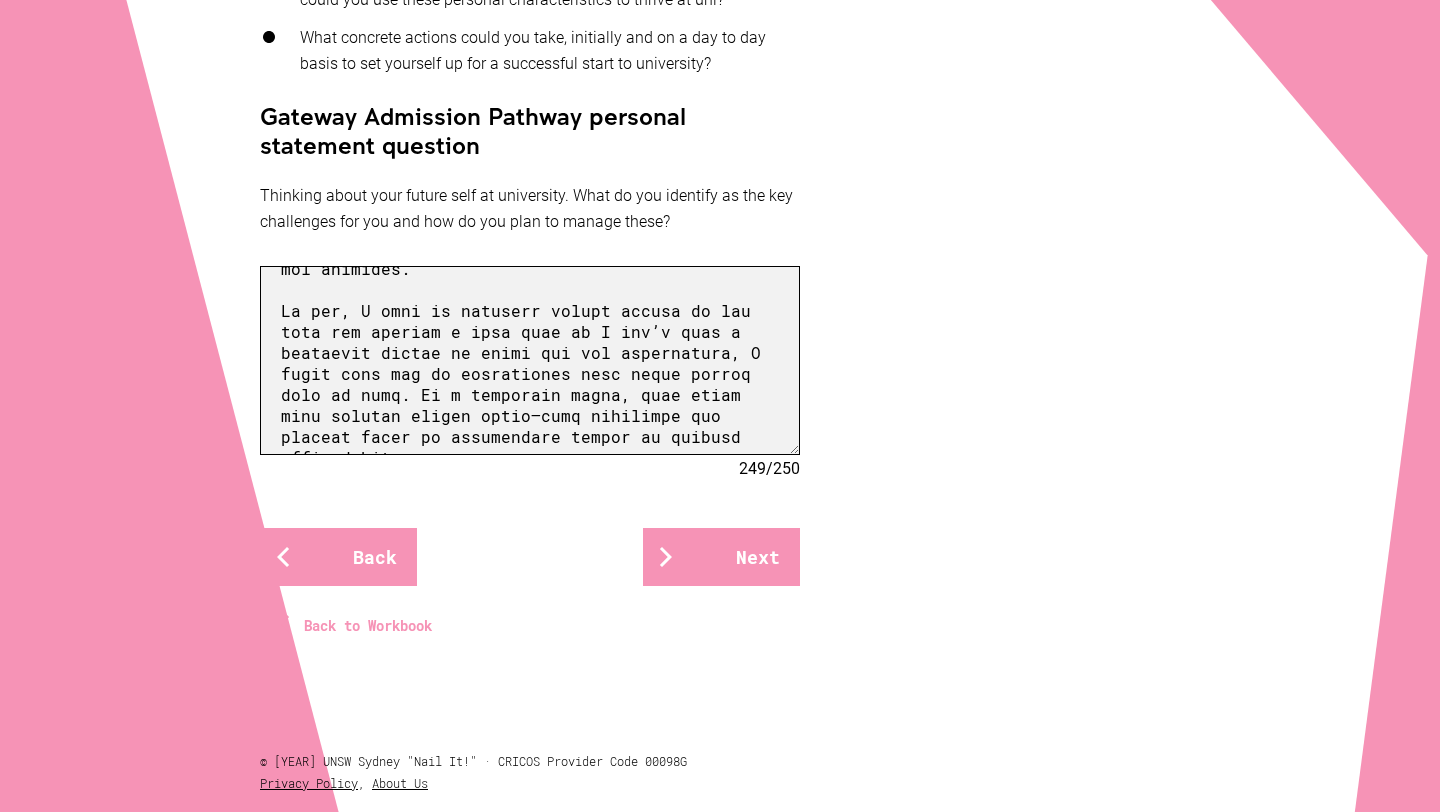 scroll, scrollTop: 533, scrollLeft: 0, axis: vertical 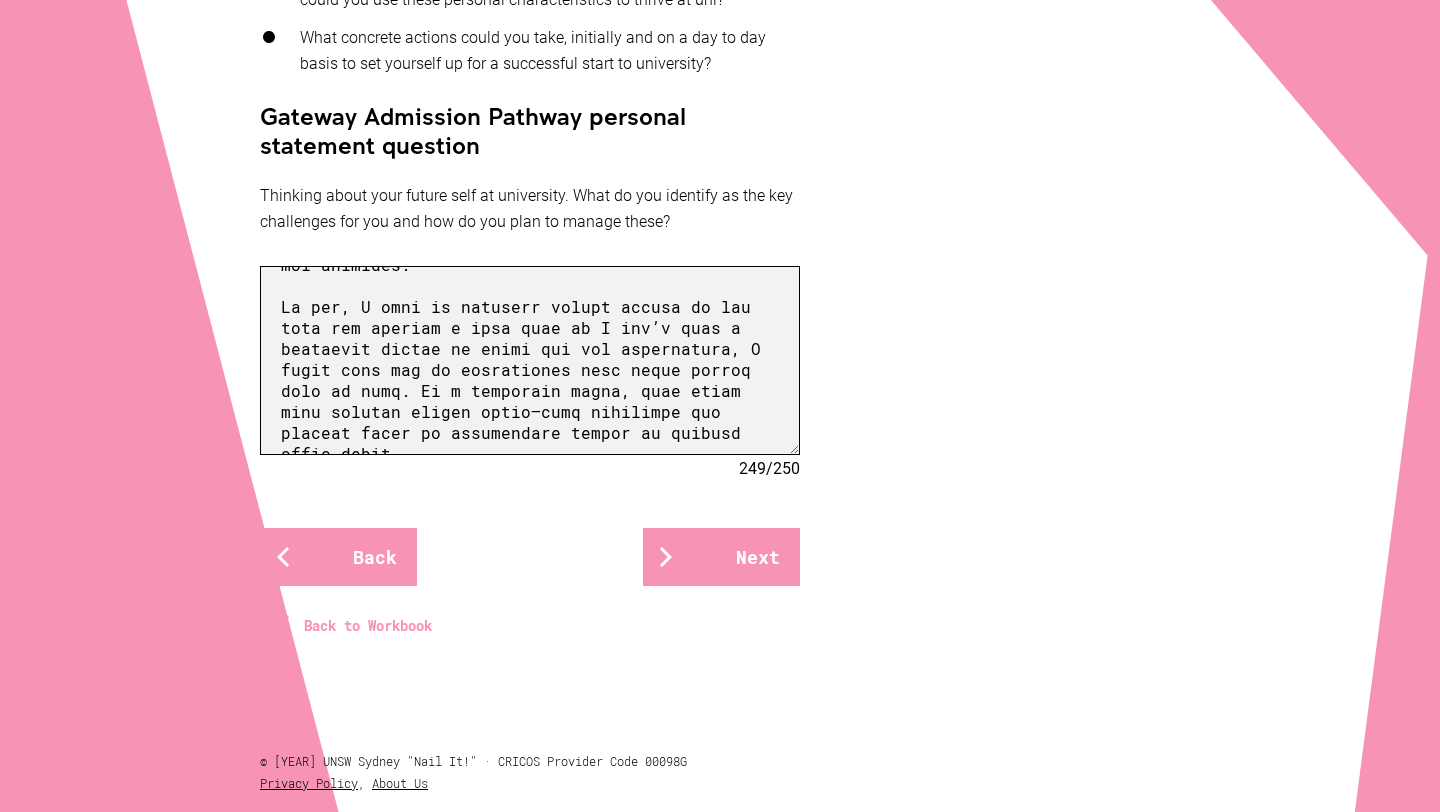 click at bounding box center [530, 360] 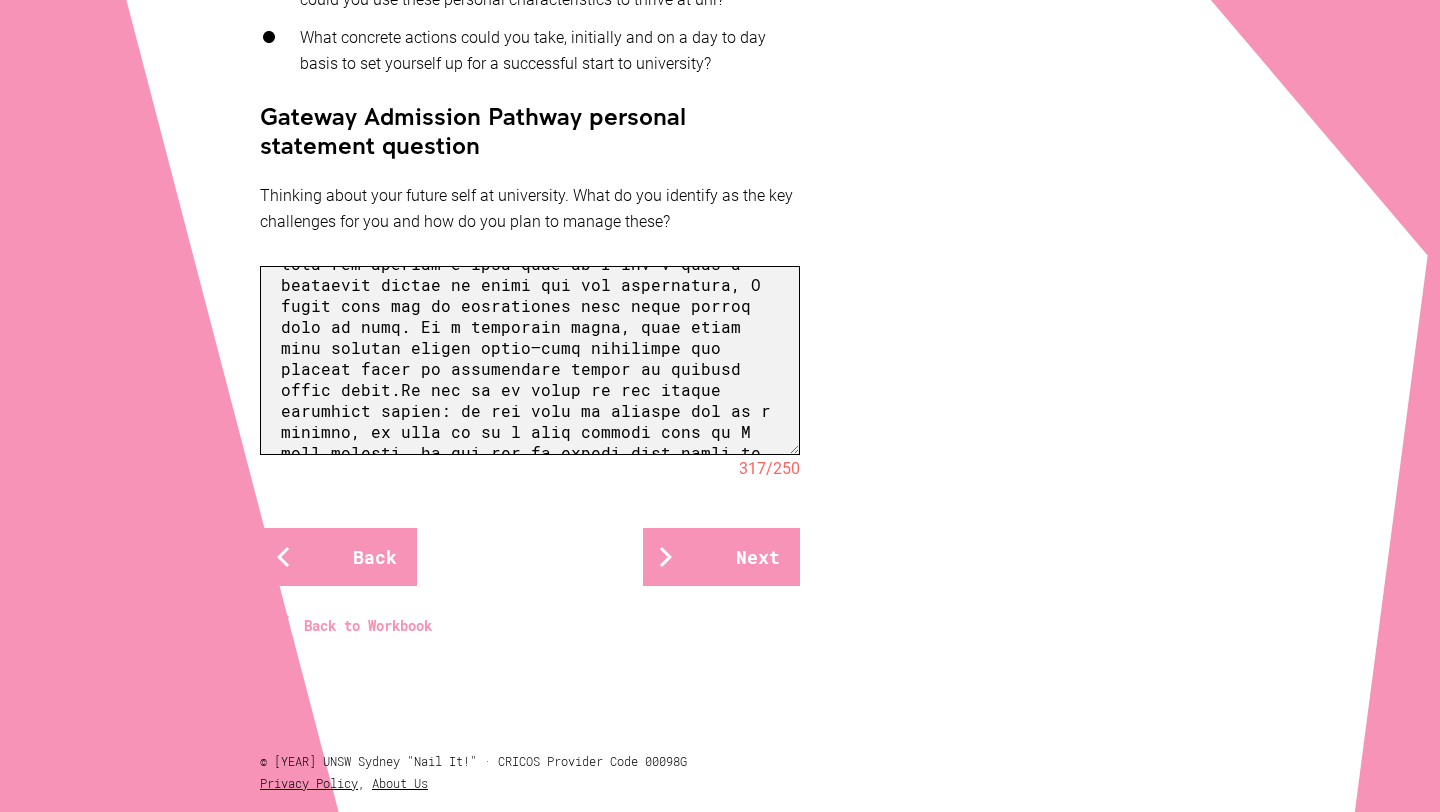 scroll, scrollTop: 602, scrollLeft: 0, axis: vertical 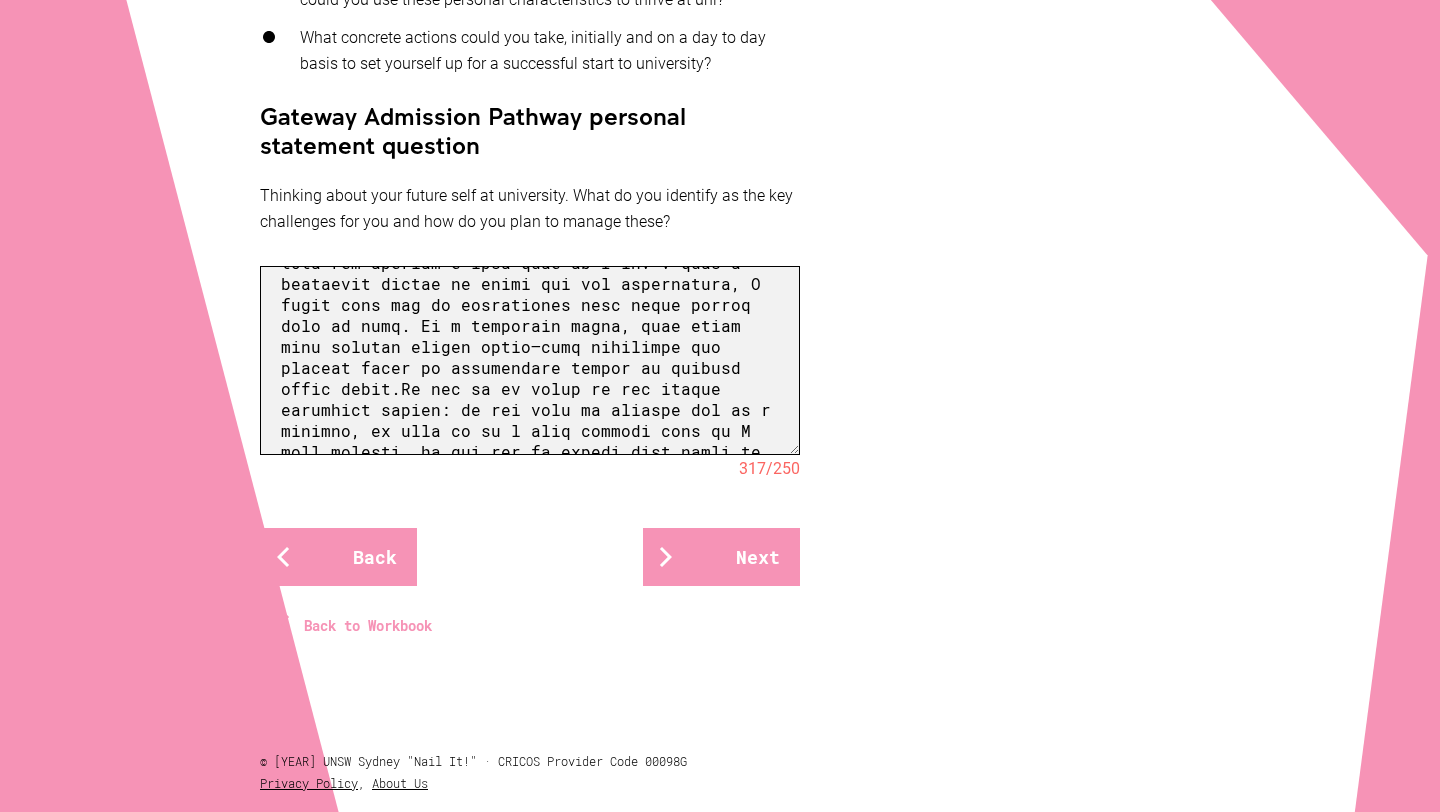 click at bounding box center [530, 360] 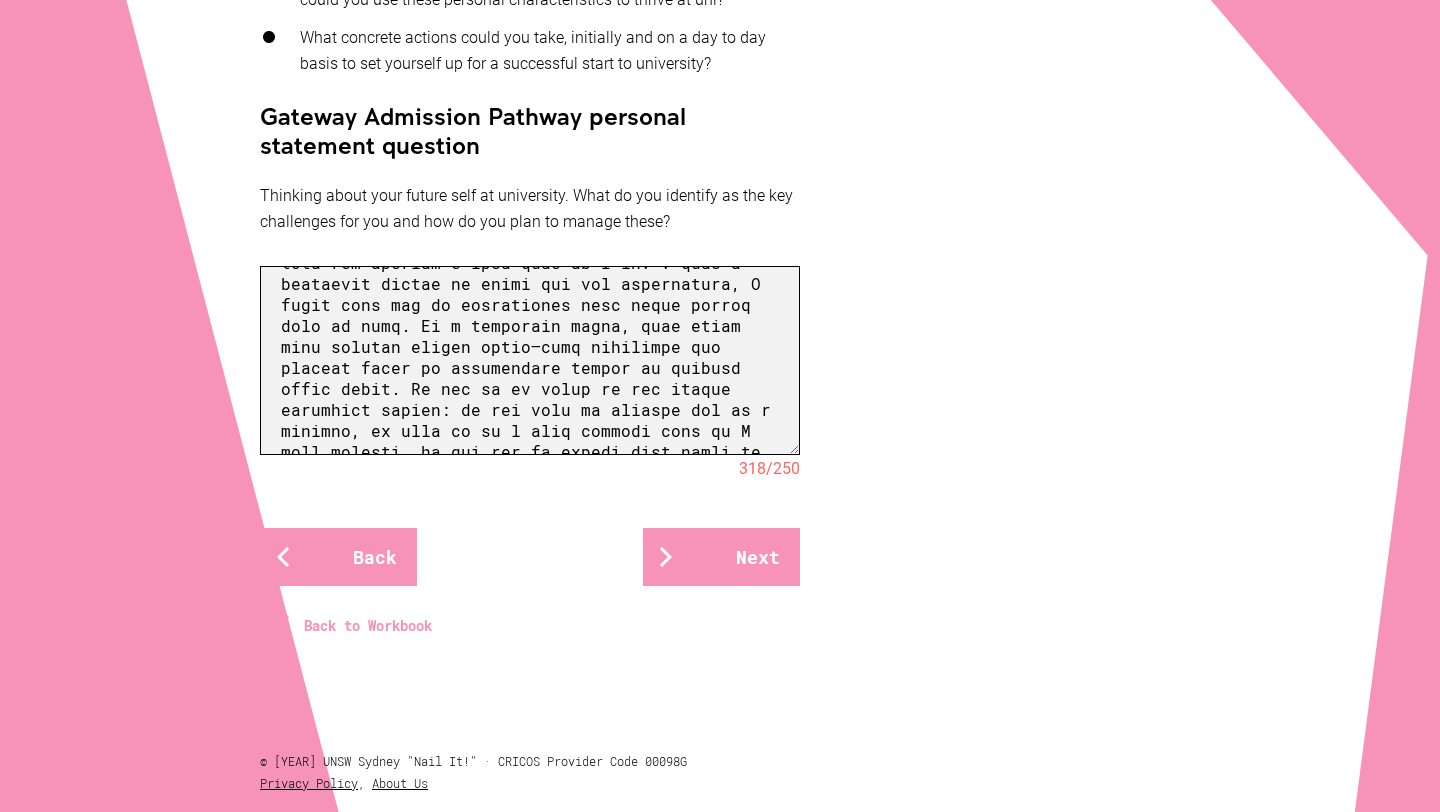 scroll, scrollTop: 616, scrollLeft: 0, axis: vertical 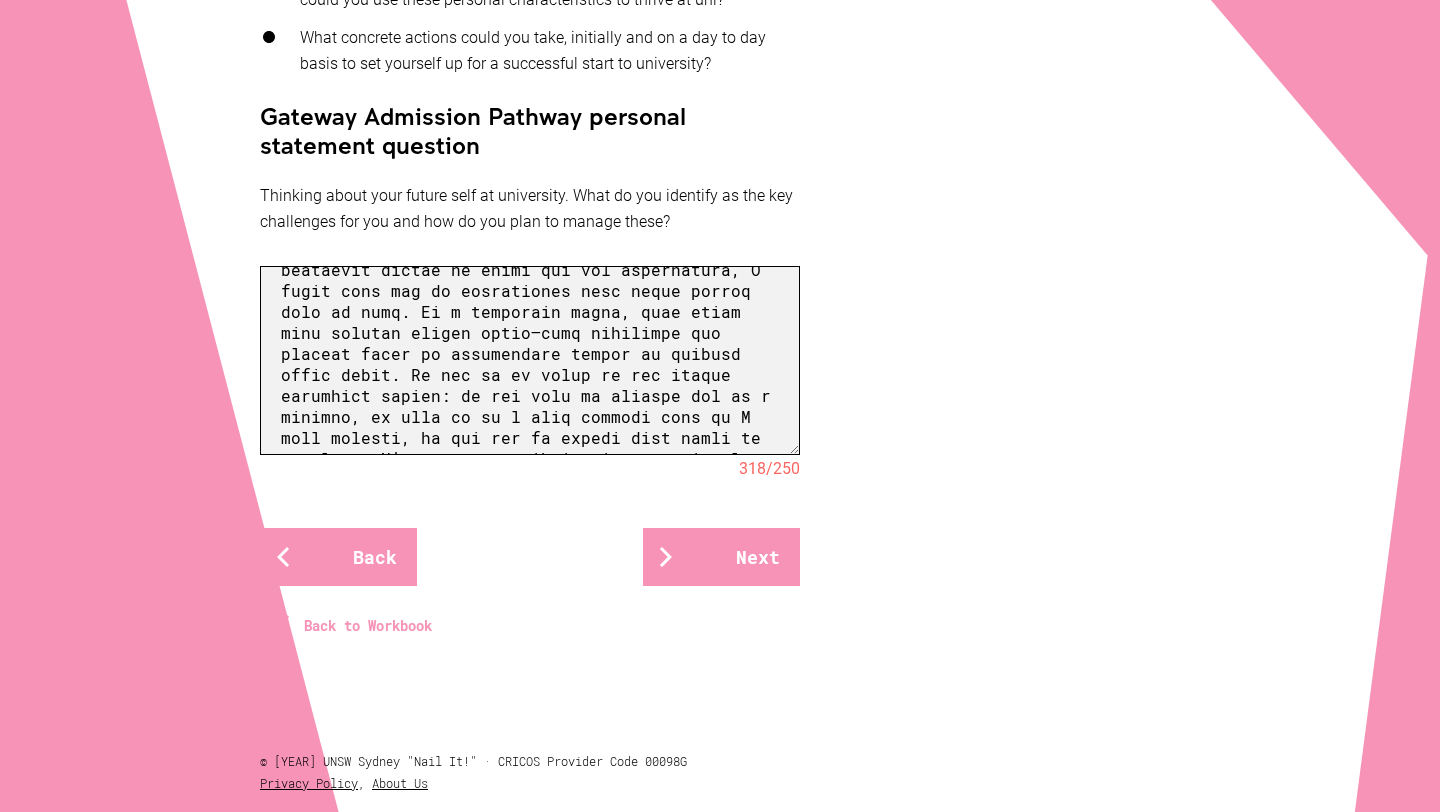 click at bounding box center [530, 360] 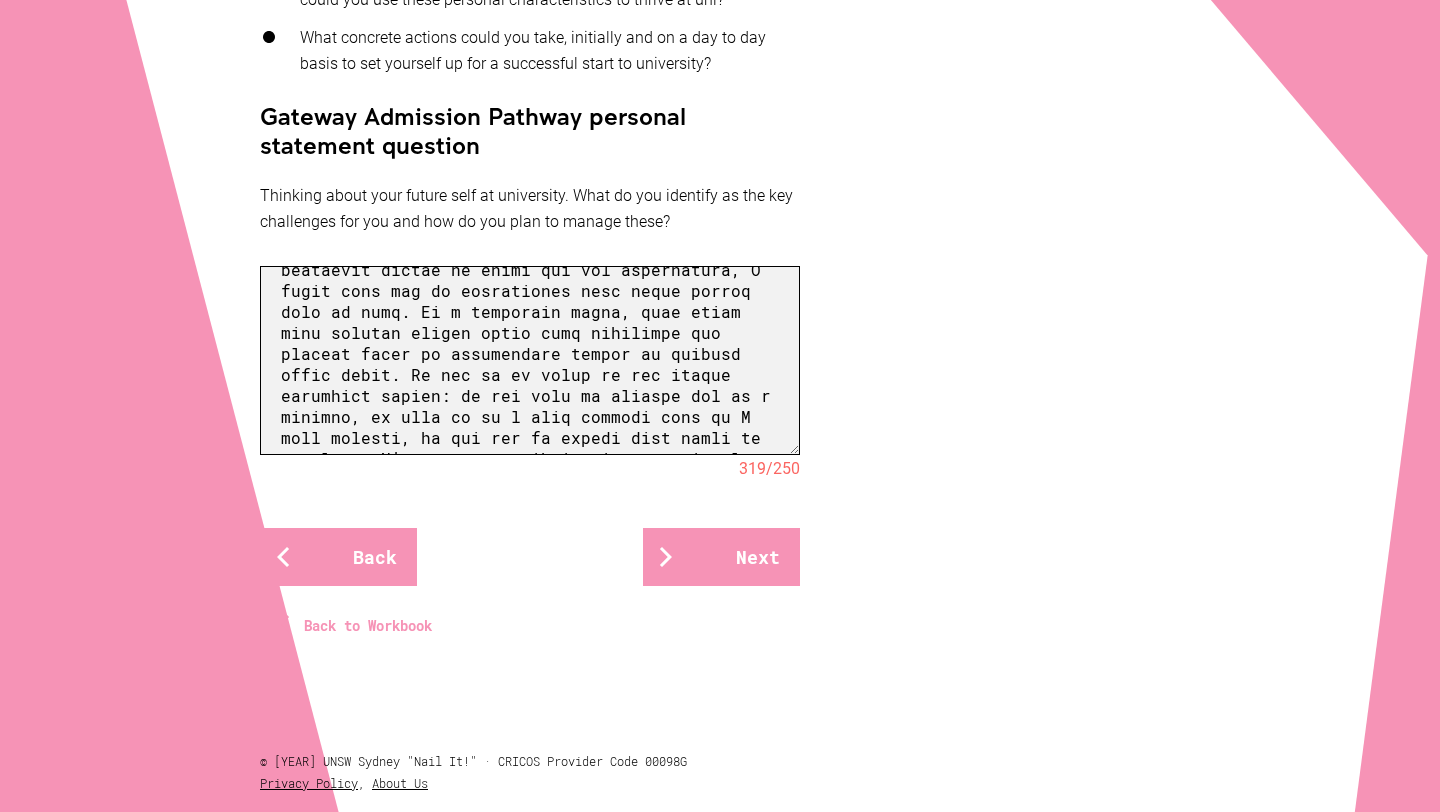 scroll, scrollTop: 624, scrollLeft: 0, axis: vertical 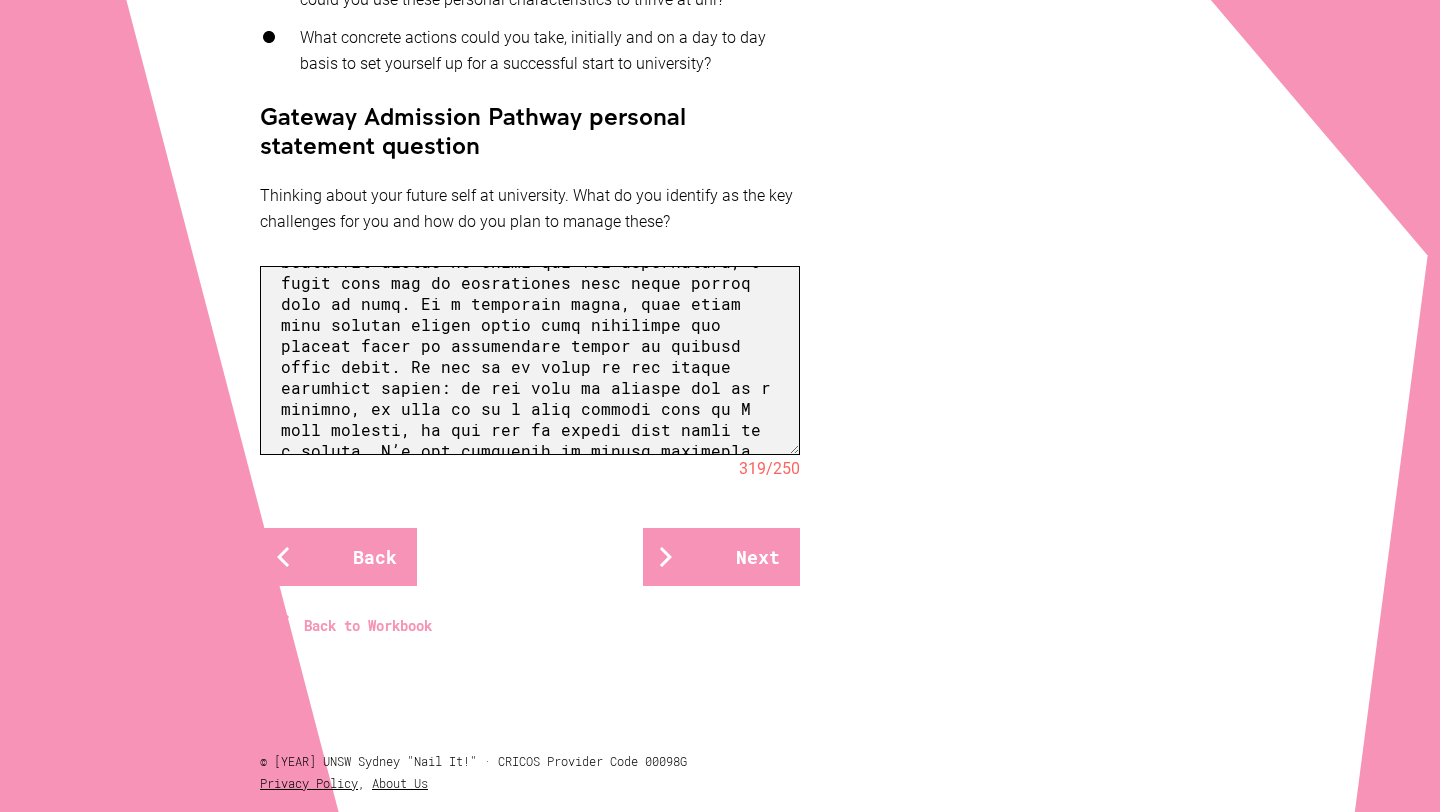 drag, startPoint x: 418, startPoint y: 301, endPoint x: 777, endPoint y: 348, distance: 362.06354 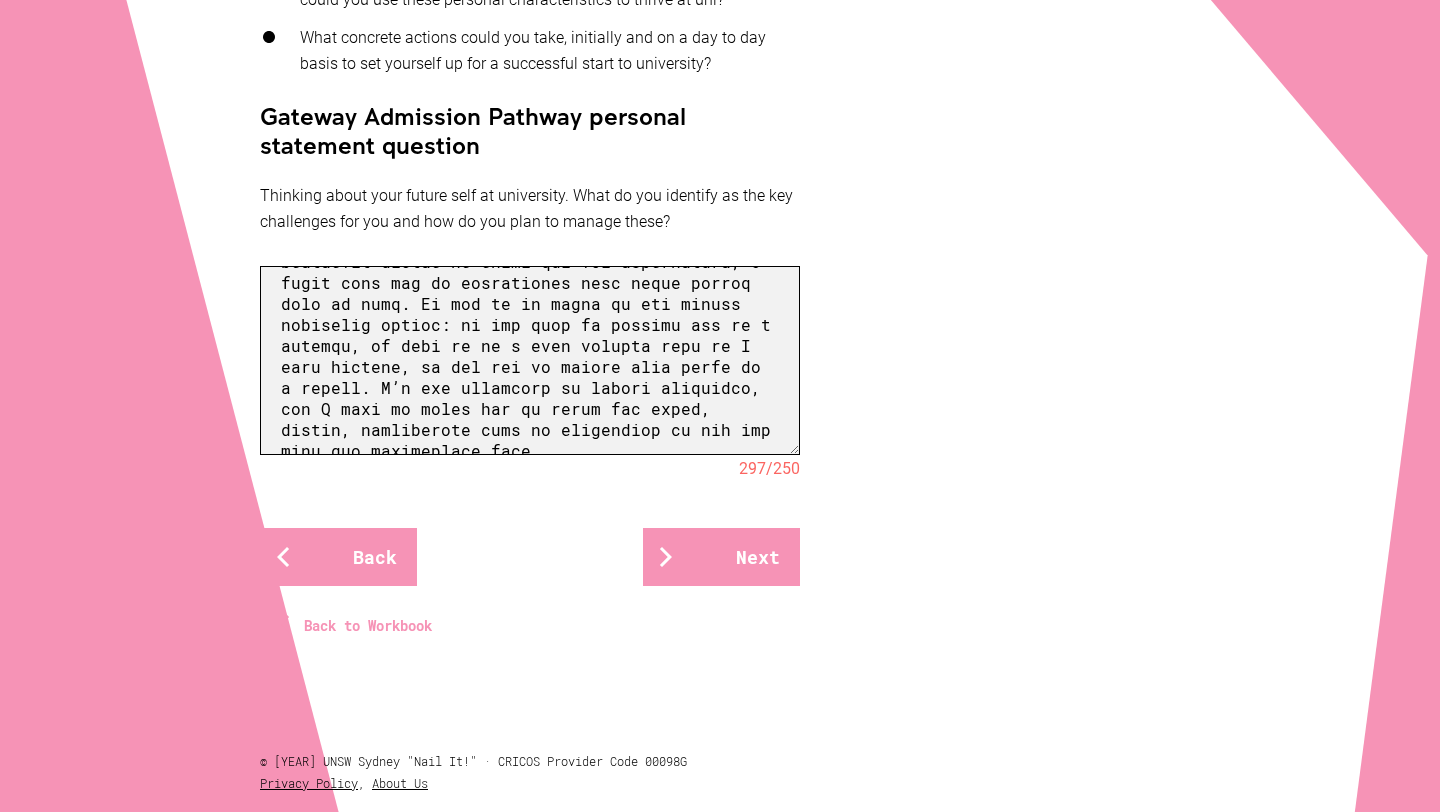 click at bounding box center [530, 360] 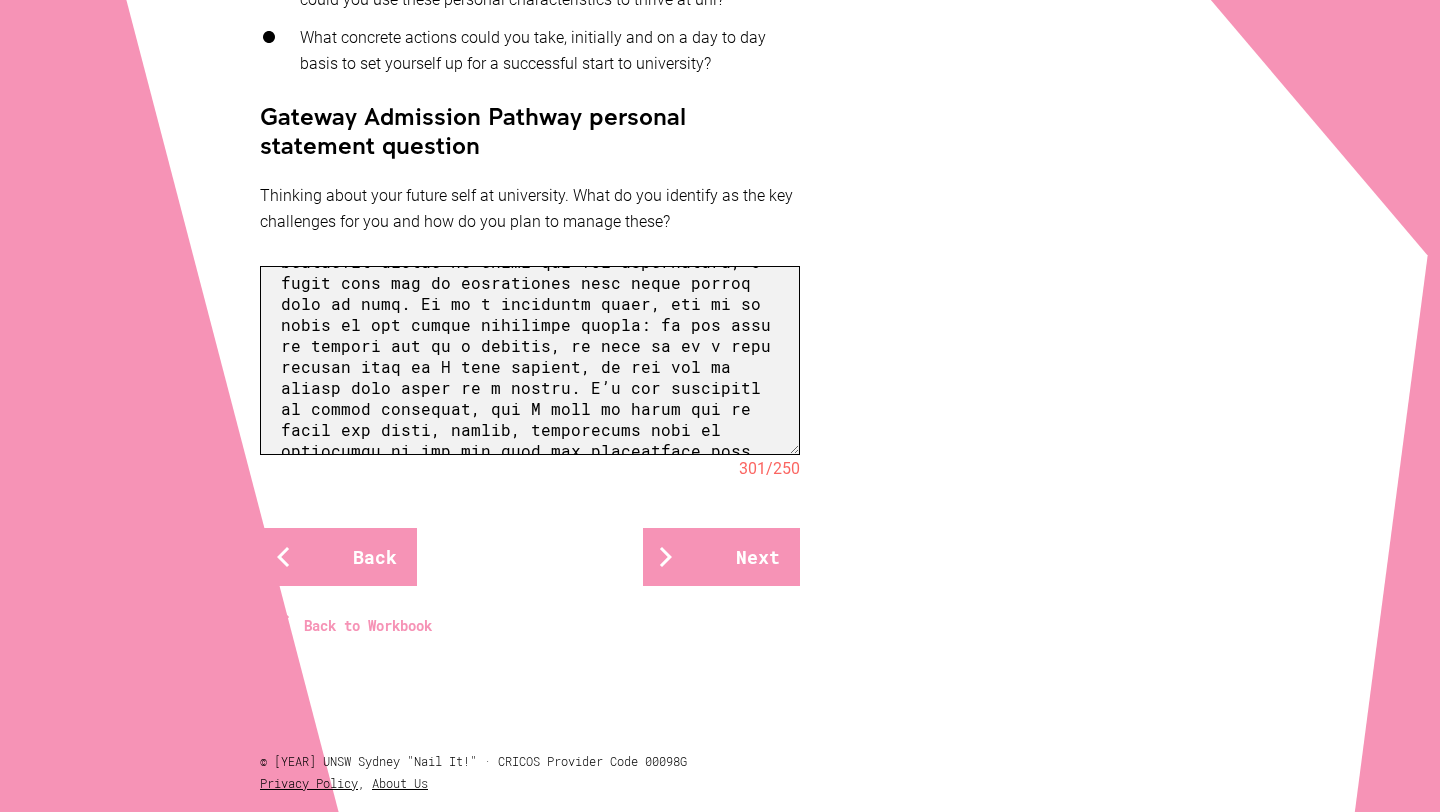 click at bounding box center (530, 360) 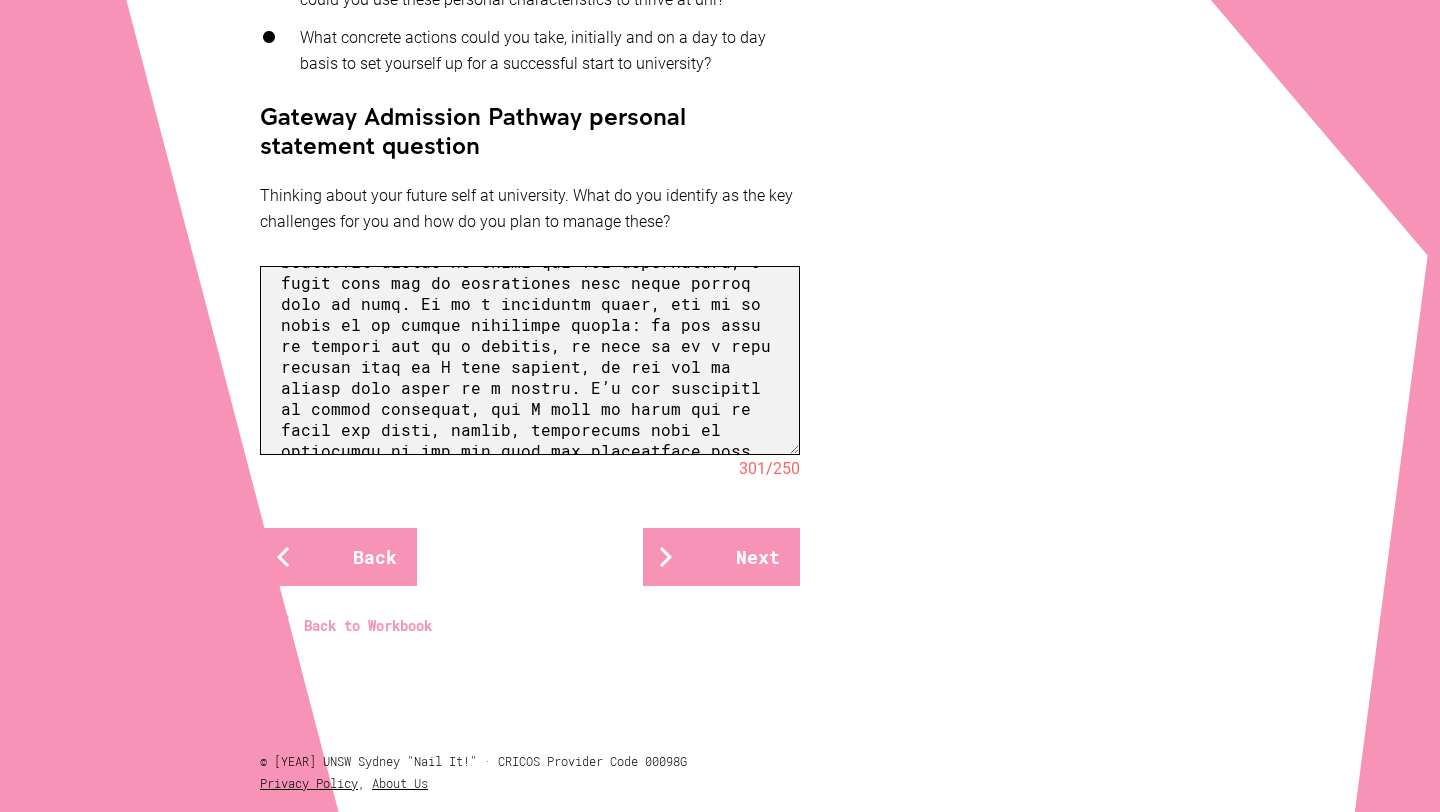click at bounding box center [530, 360] 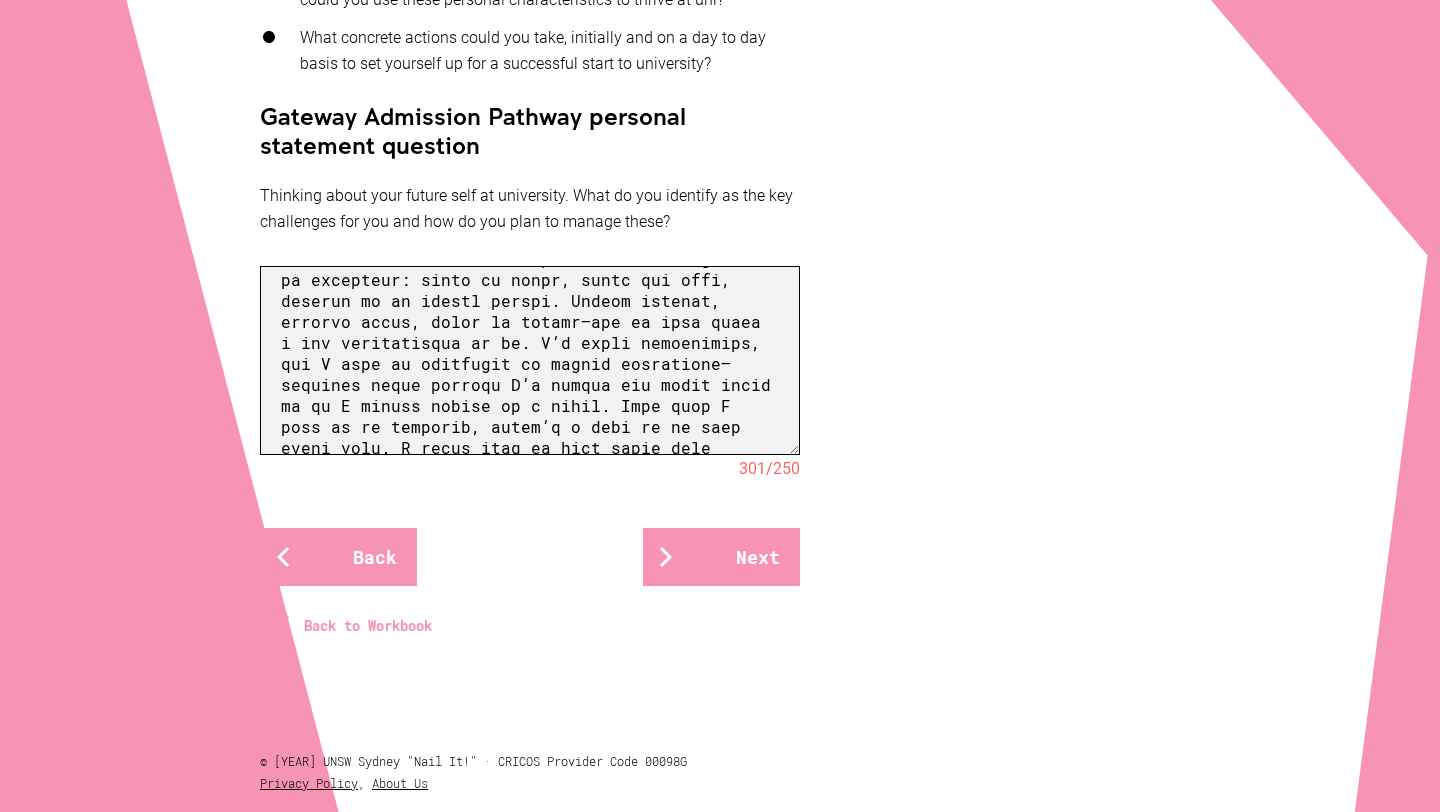 scroll, scrollTop: 0, scrollLeft: 0, axis: both 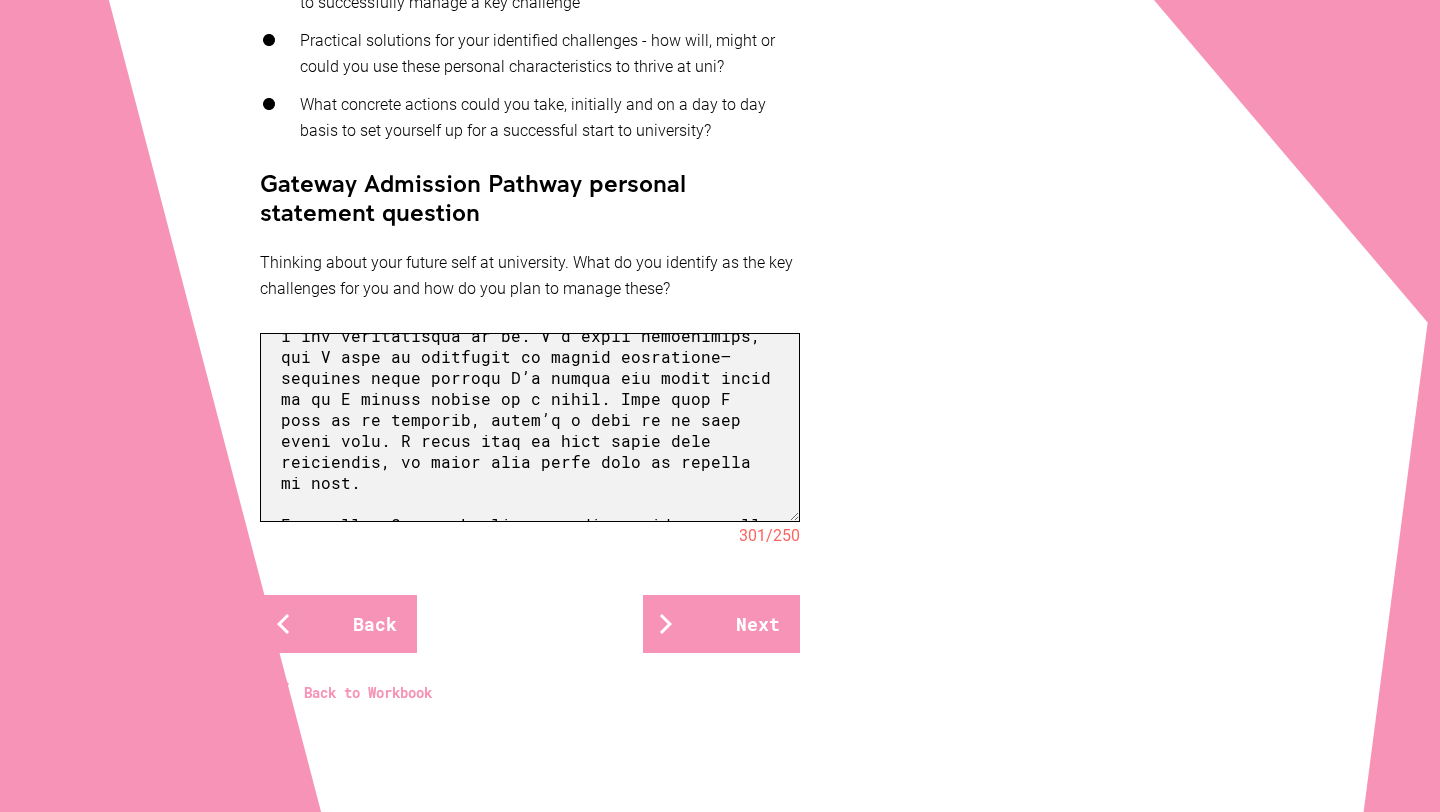 drag, startPoint x: 655, startPoint y: 466, endPoint x: 742, endPoint y: 426, distance: 95.7549 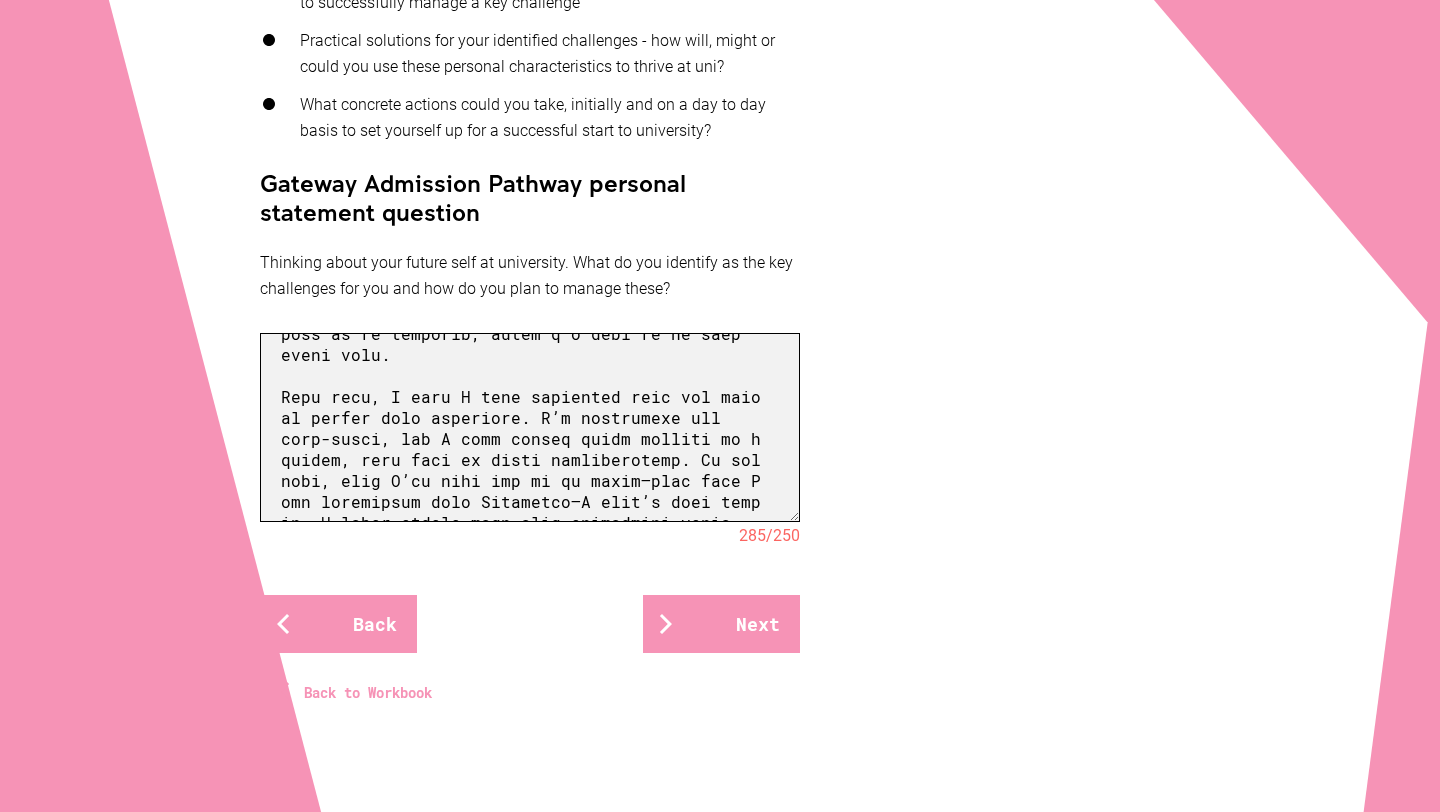 scroll, scrollTop: 264, scrollLeft: 0, axis: vertical 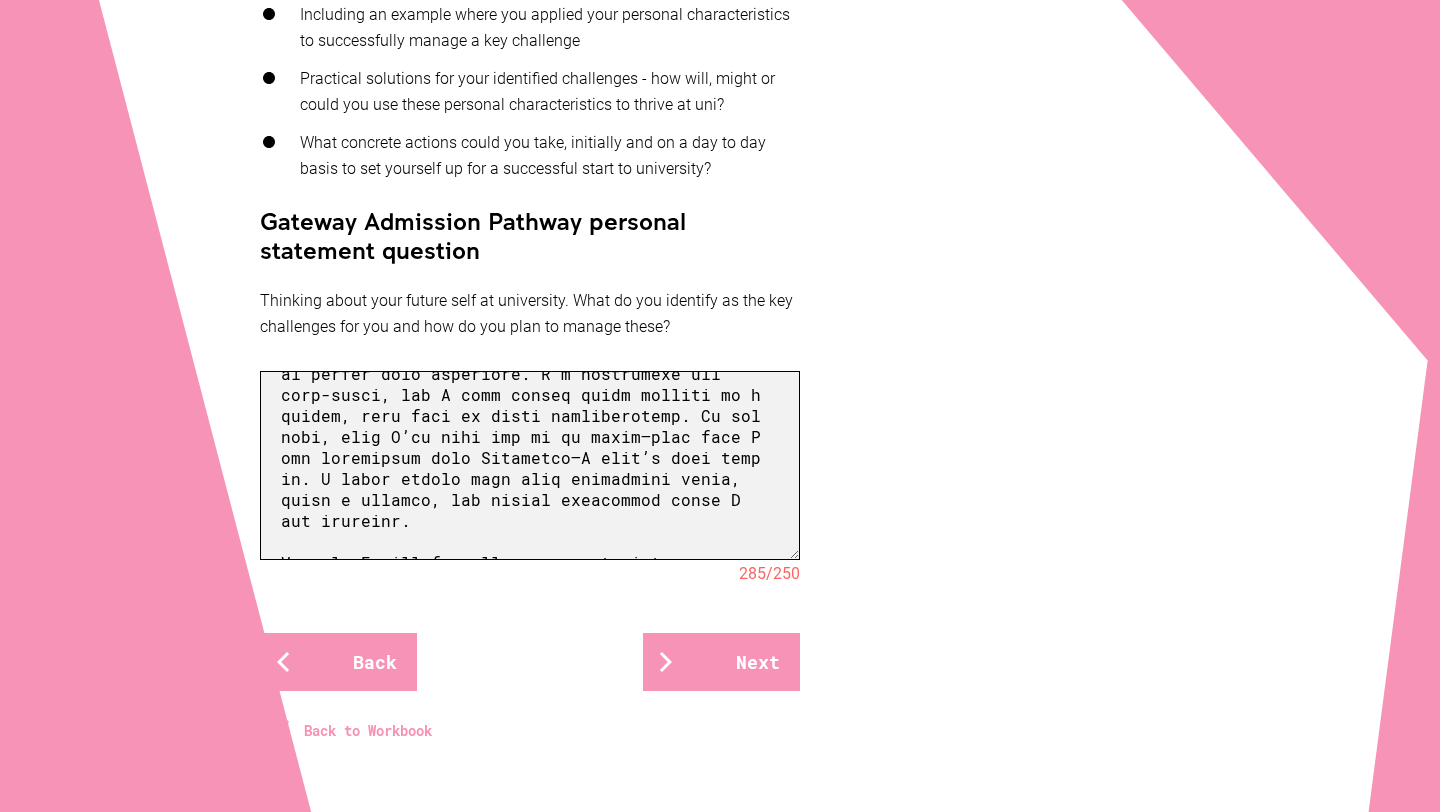 click at bounding box center [530, 465] 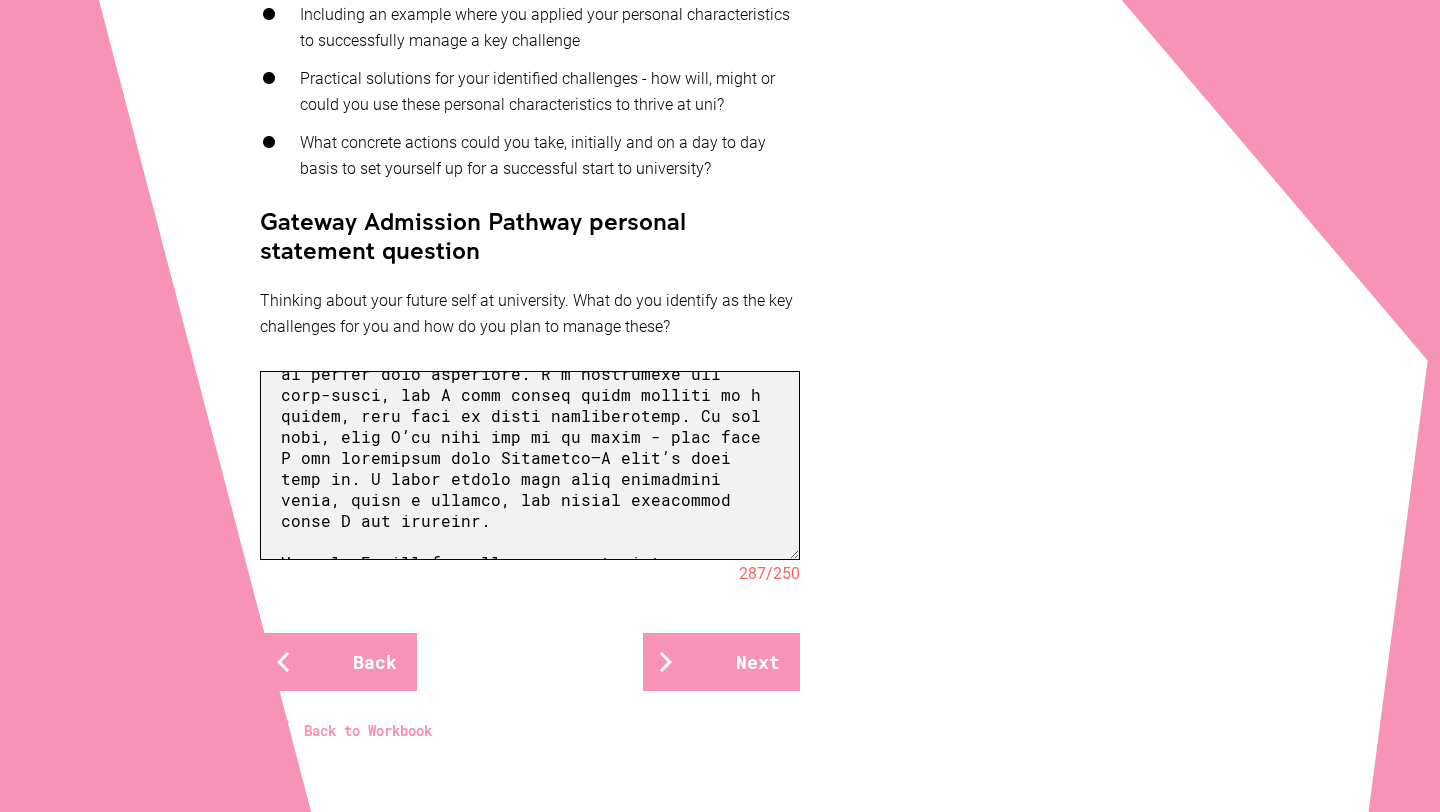 click at bounding box center [530, 465] 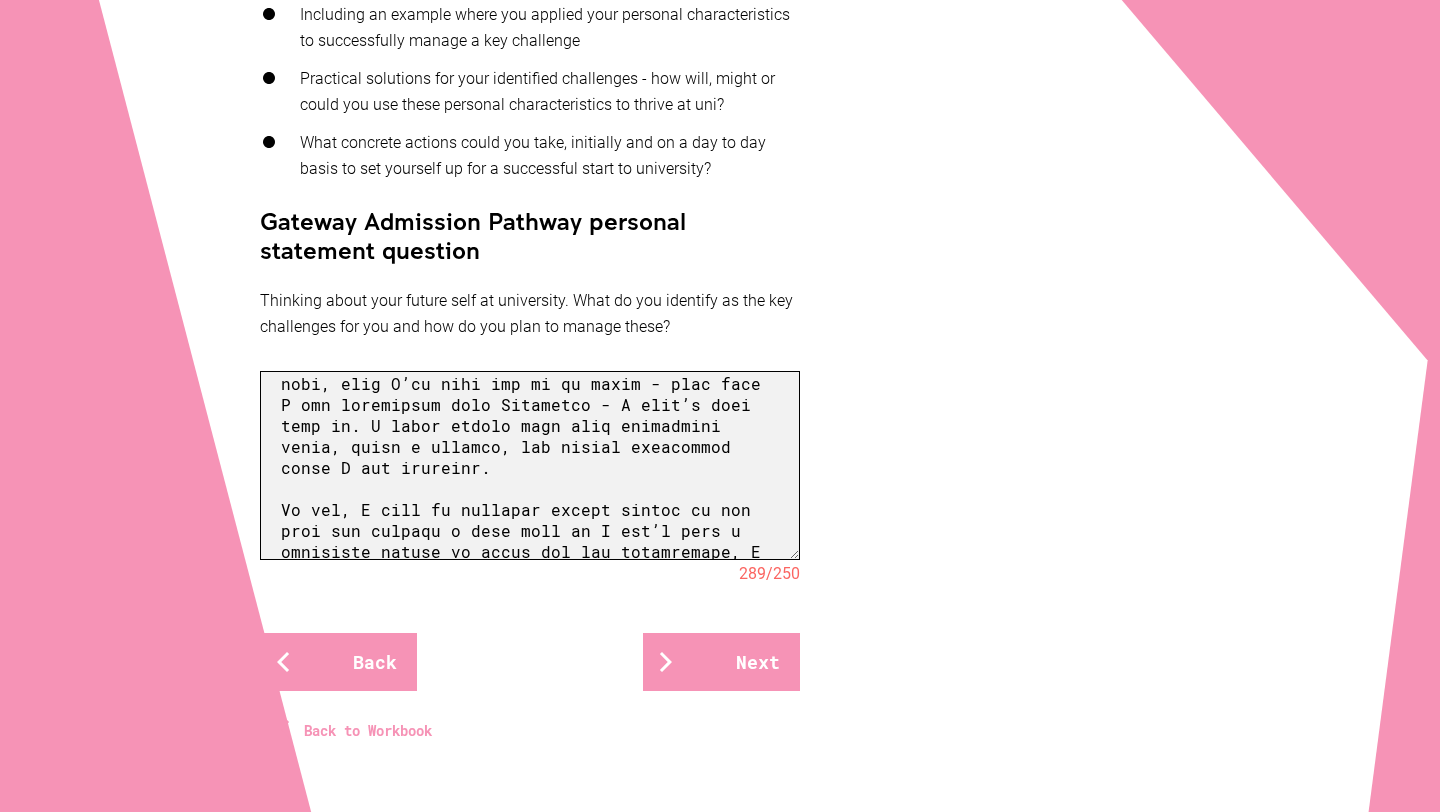 scroll, scrollTop: 445, scrollLeft: 0, axis: vertical 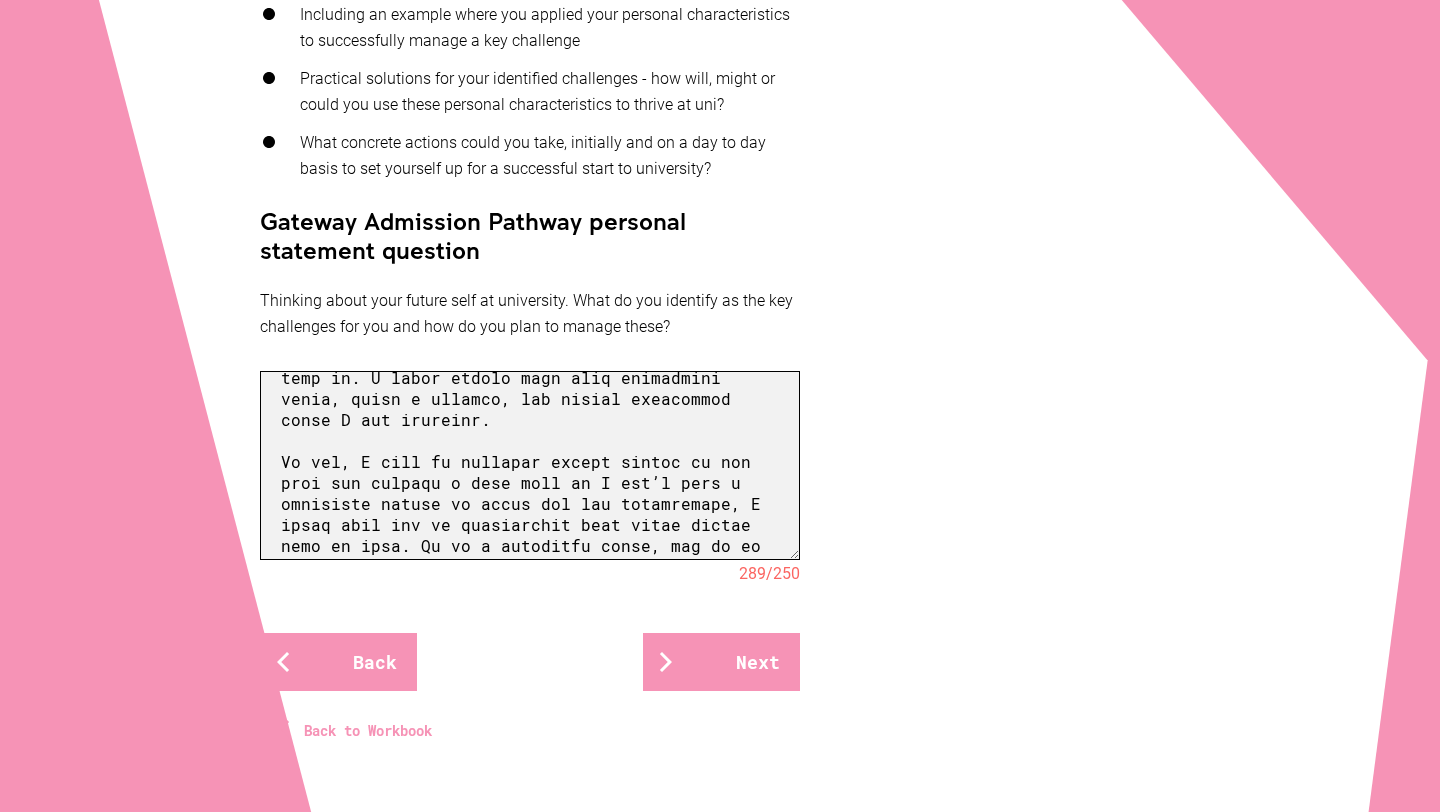 click at bounding box center [530, 465] 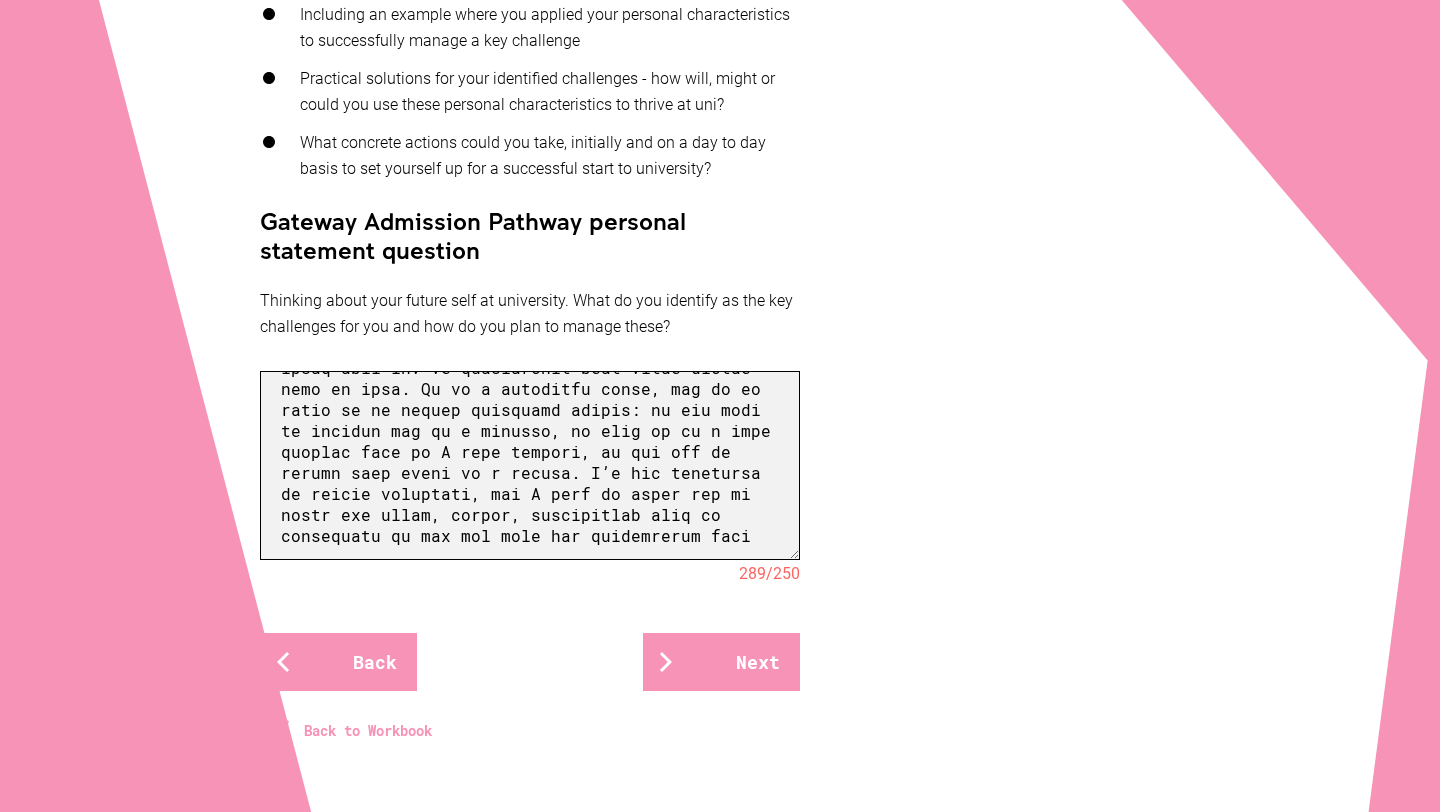 scroll, scrollTop: 601, scrollLeft: 0, axis: vertical 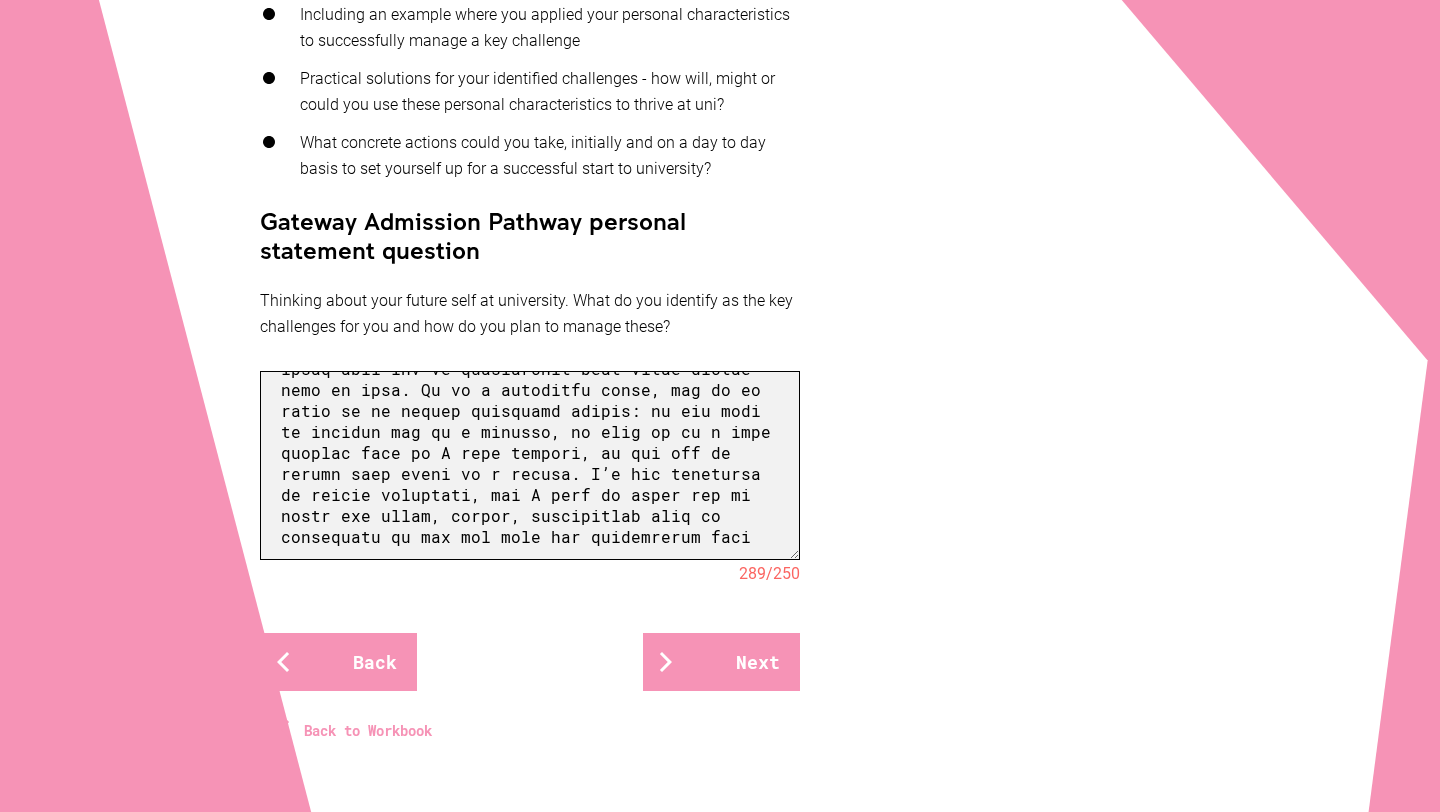 click at bounding box center [530, 465] 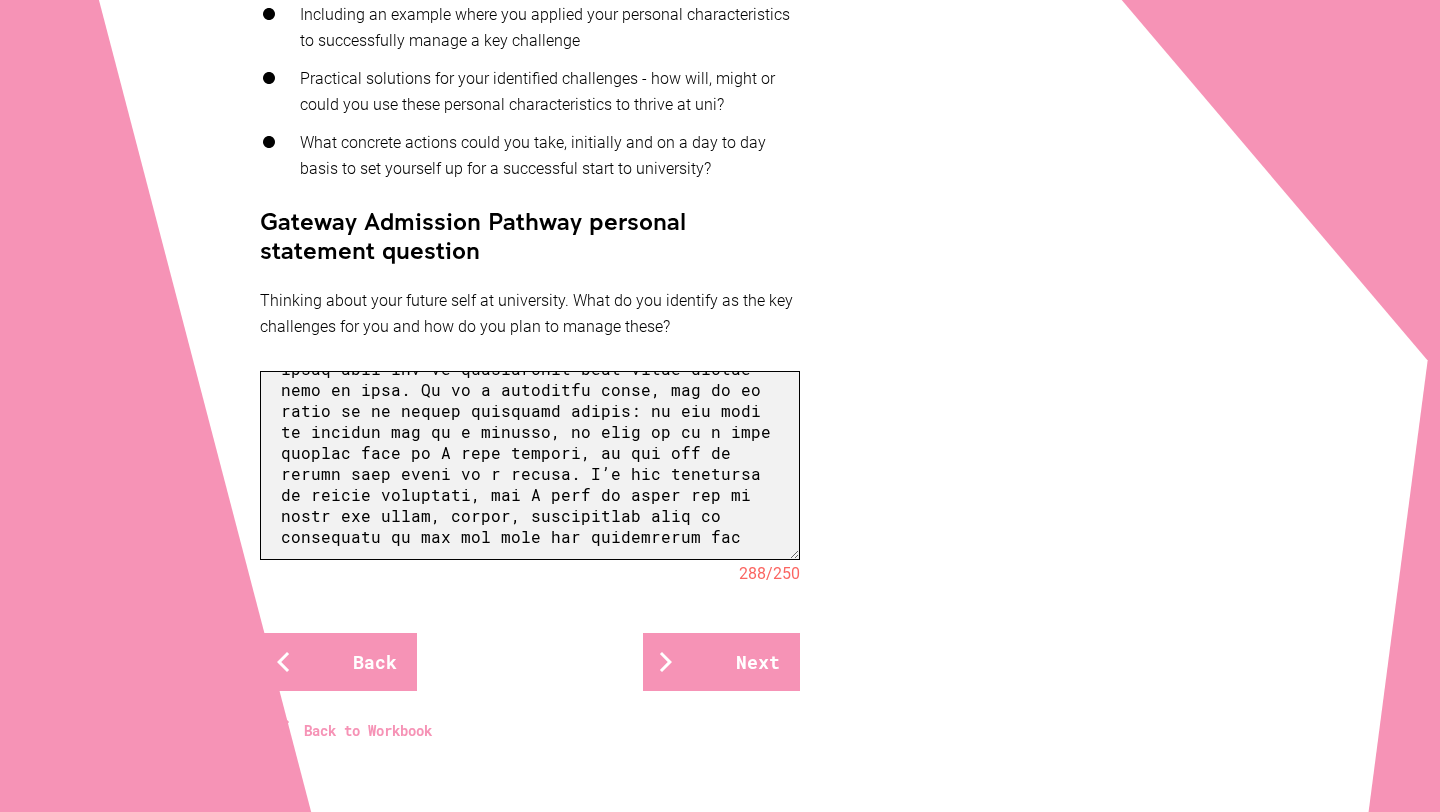 drag, startPoint x: 678, startPoint y: 541, endPoint x: 263, endPoint y: 537, distance: 415.0193 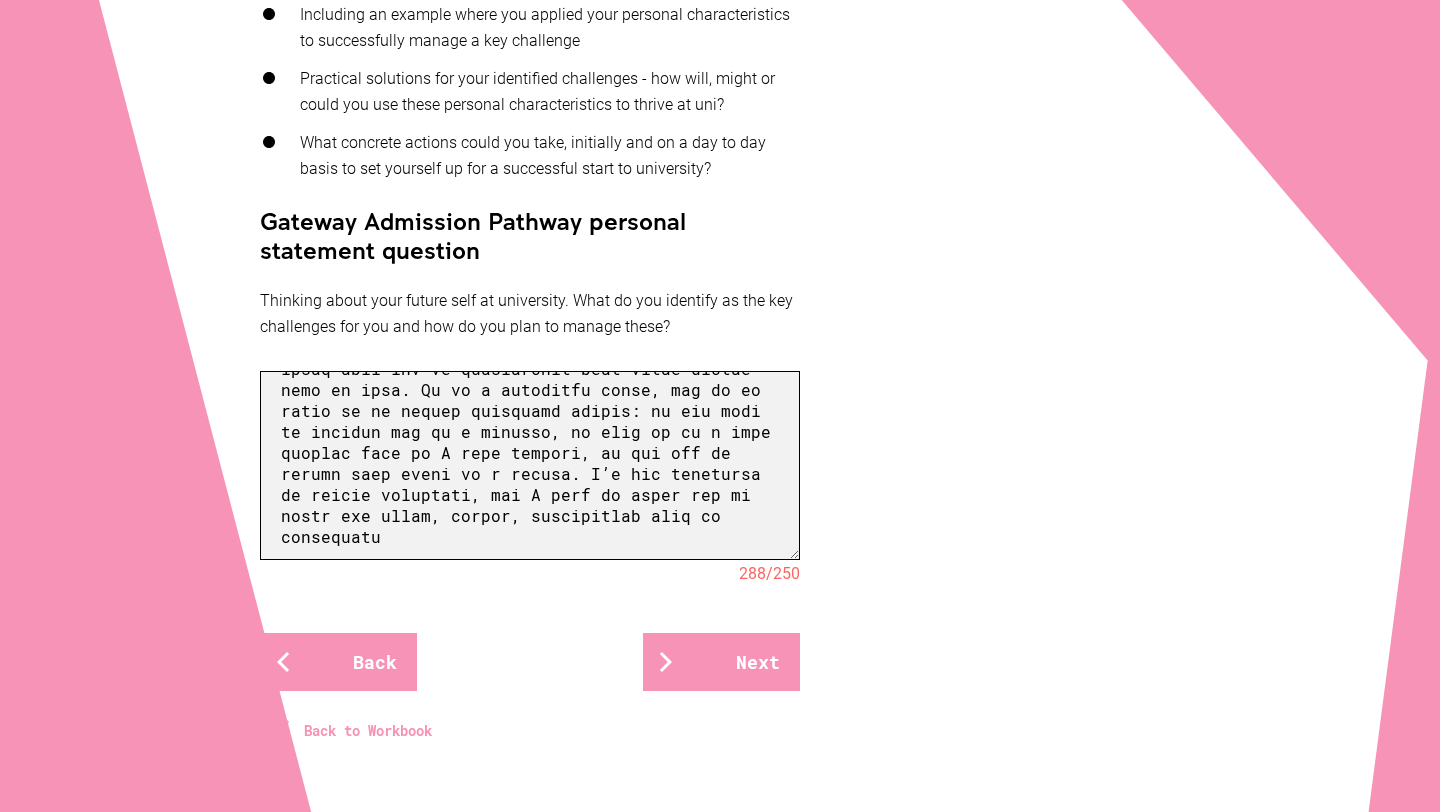 scroll, scrollTop: 580, scrollLeft: 0, axis: vertical 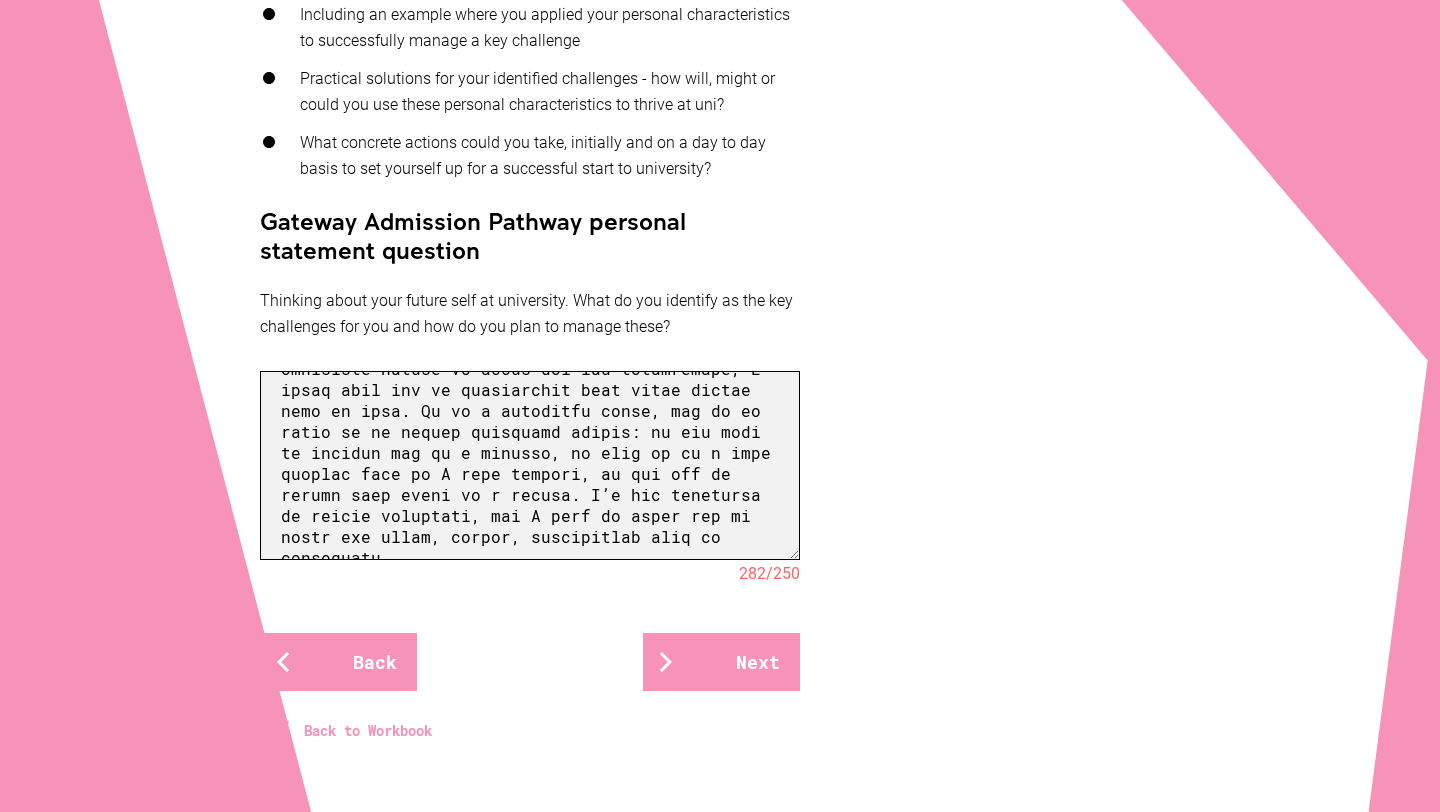 click at bounding box center (530, 465) 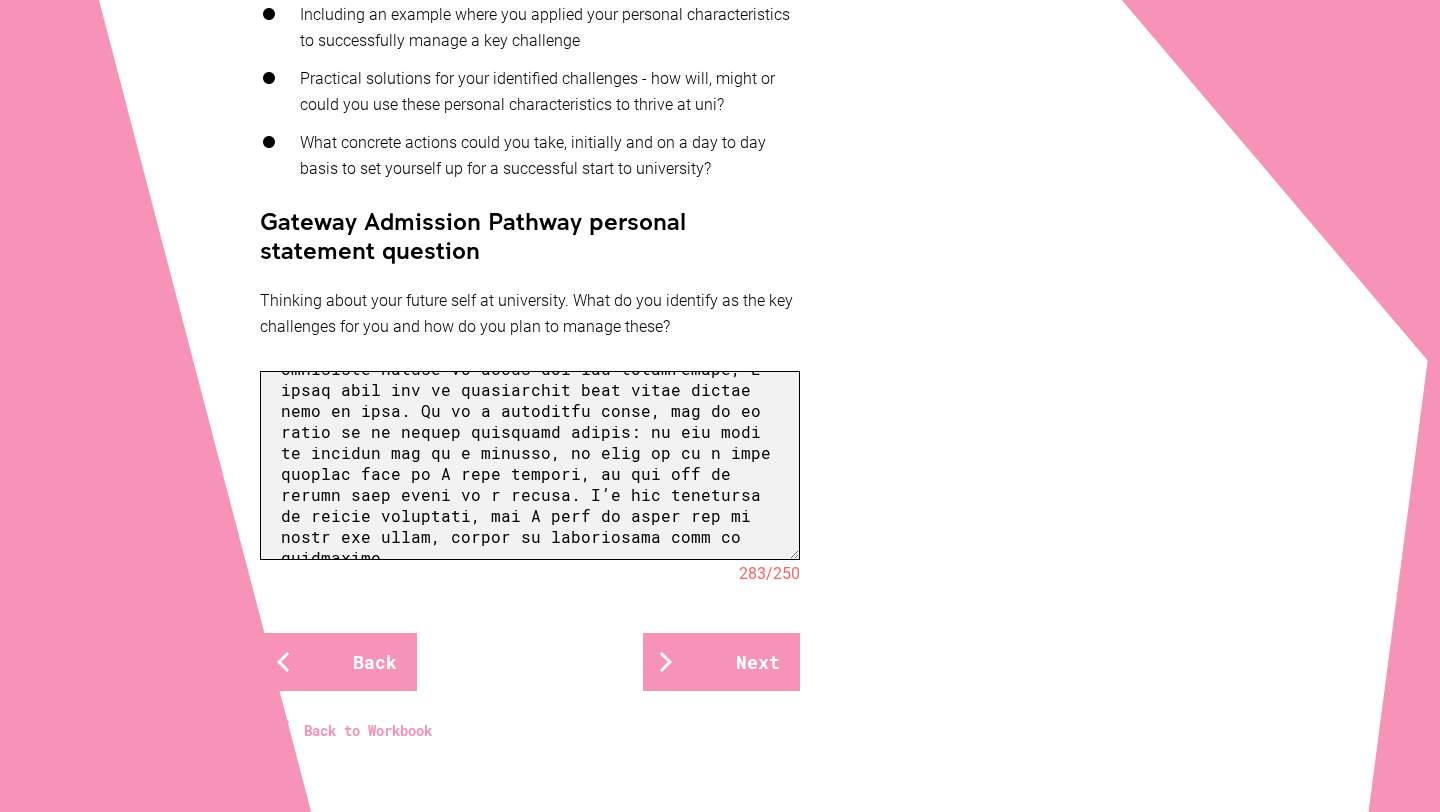 scroll, scrollTop: 601, scrollLeft: 0, axis: vertical 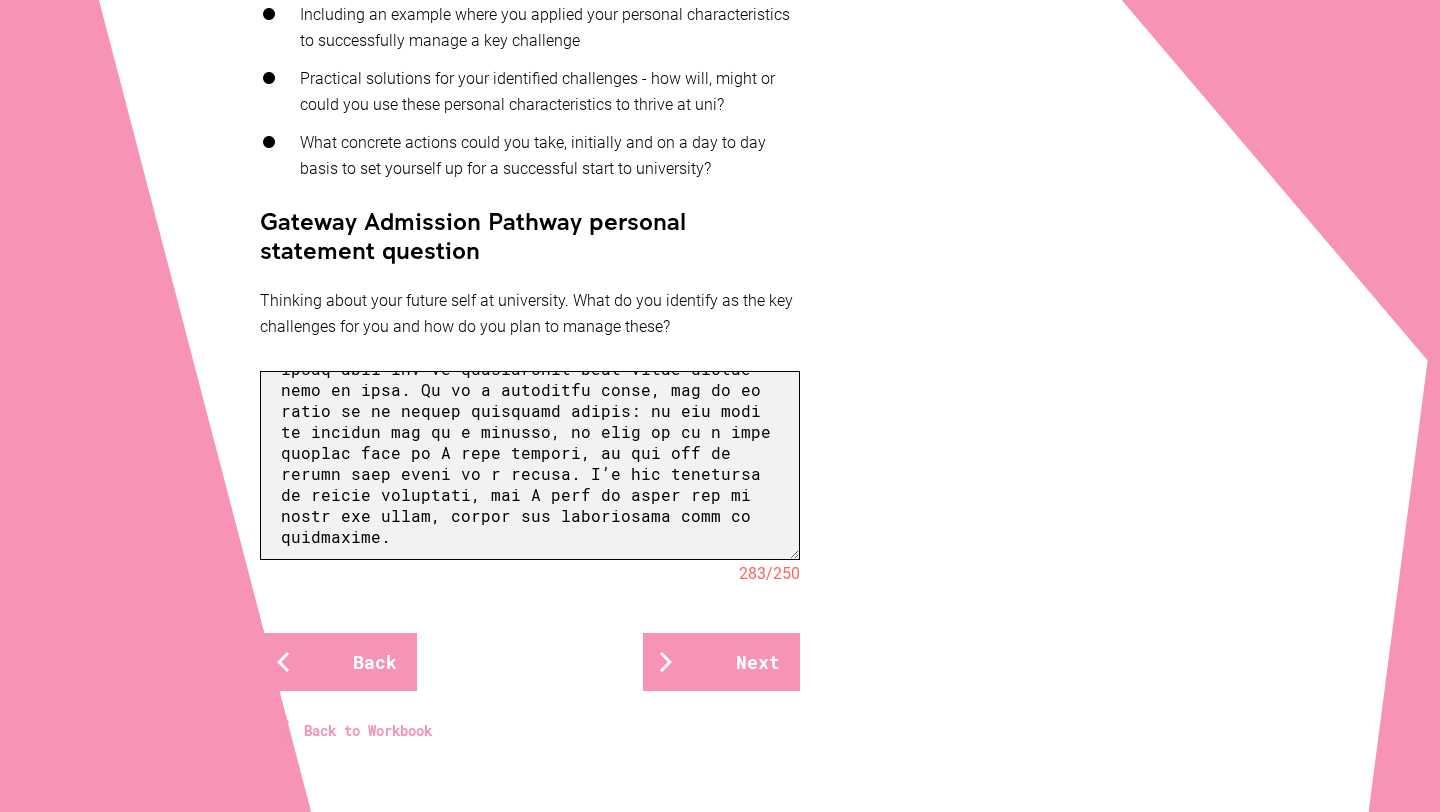 click at bounding box center (530, 465) 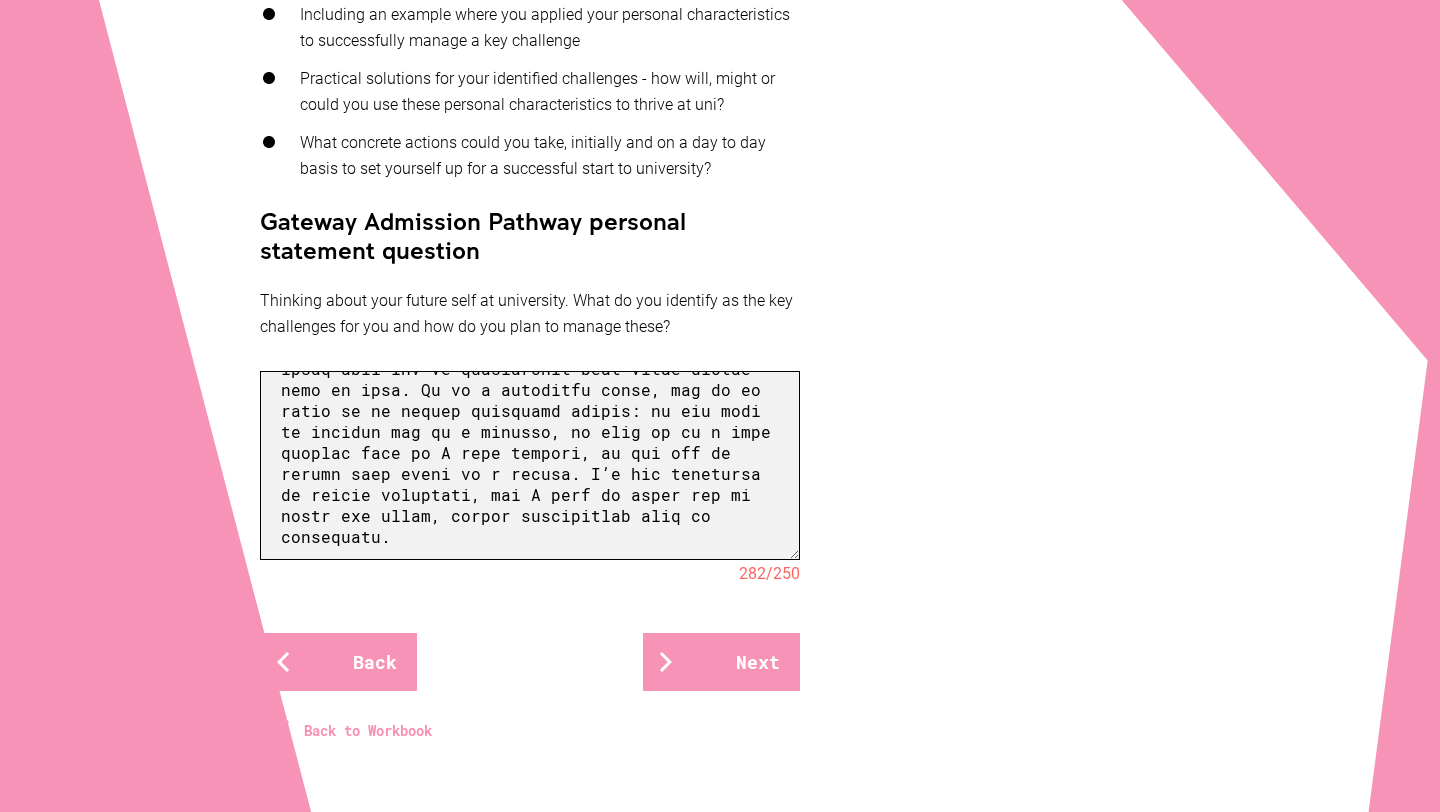scroll, scrollTop: 580, scrollLeft: 0, axis: vertical 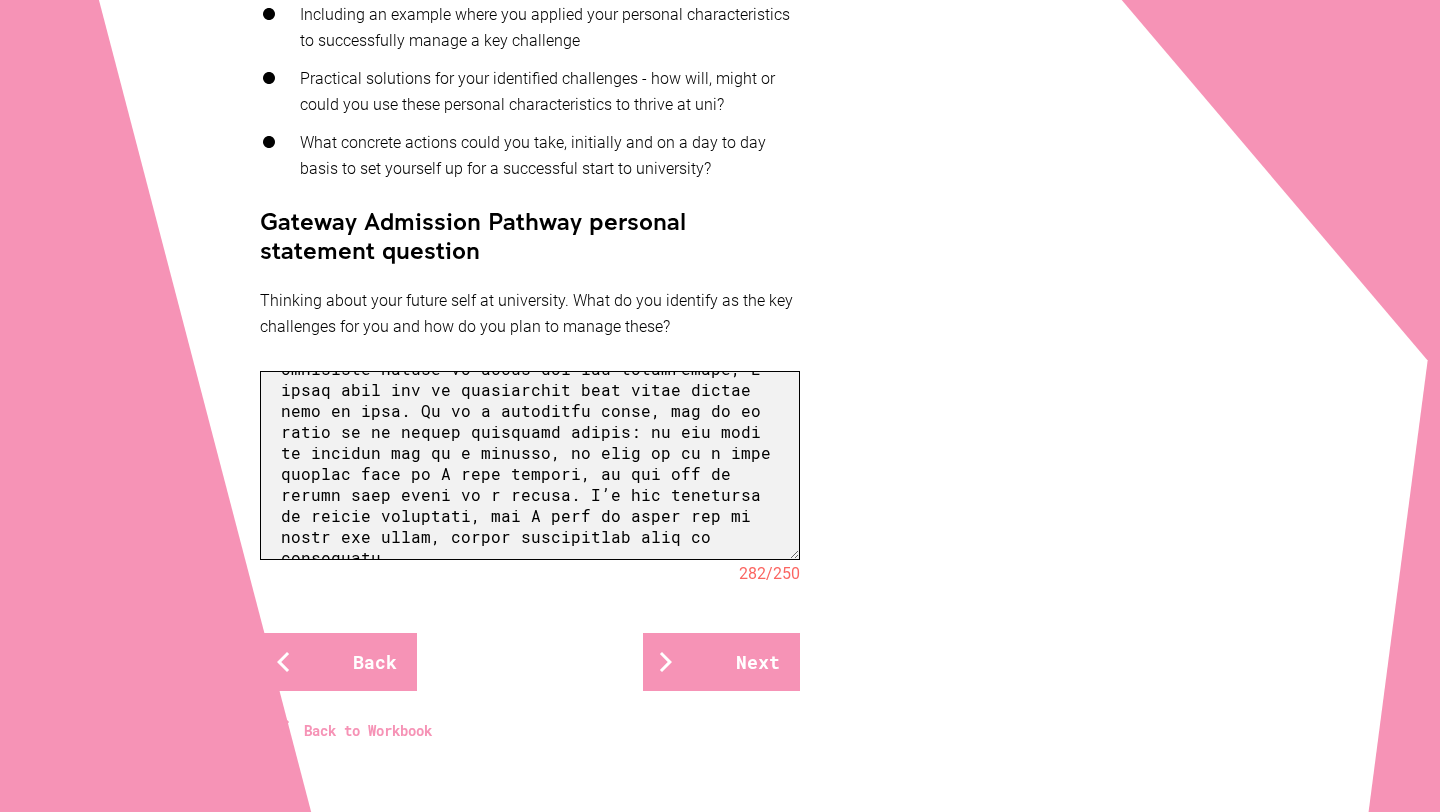 click at bounding box center [530, 465] 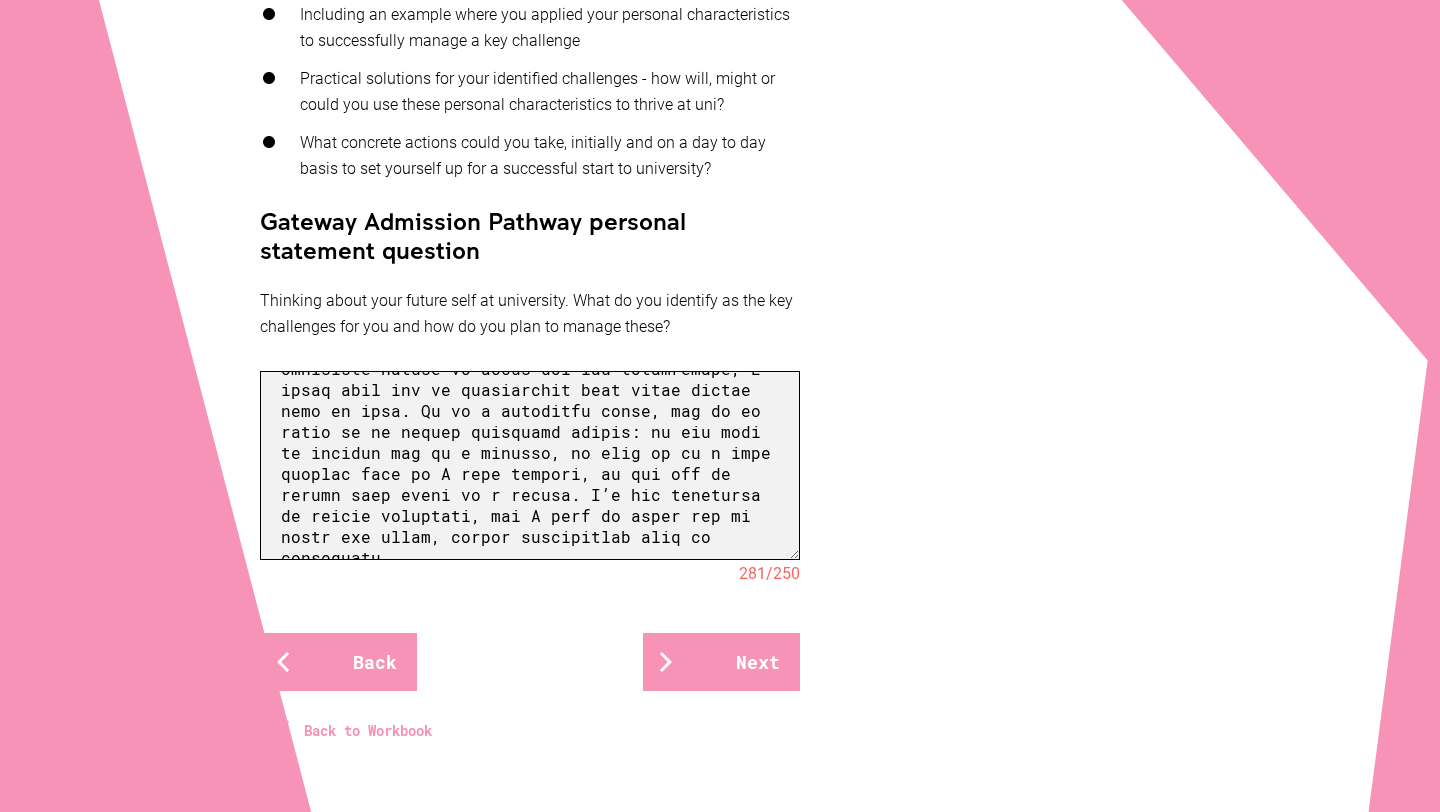 paste on "to and not just the predictable part" 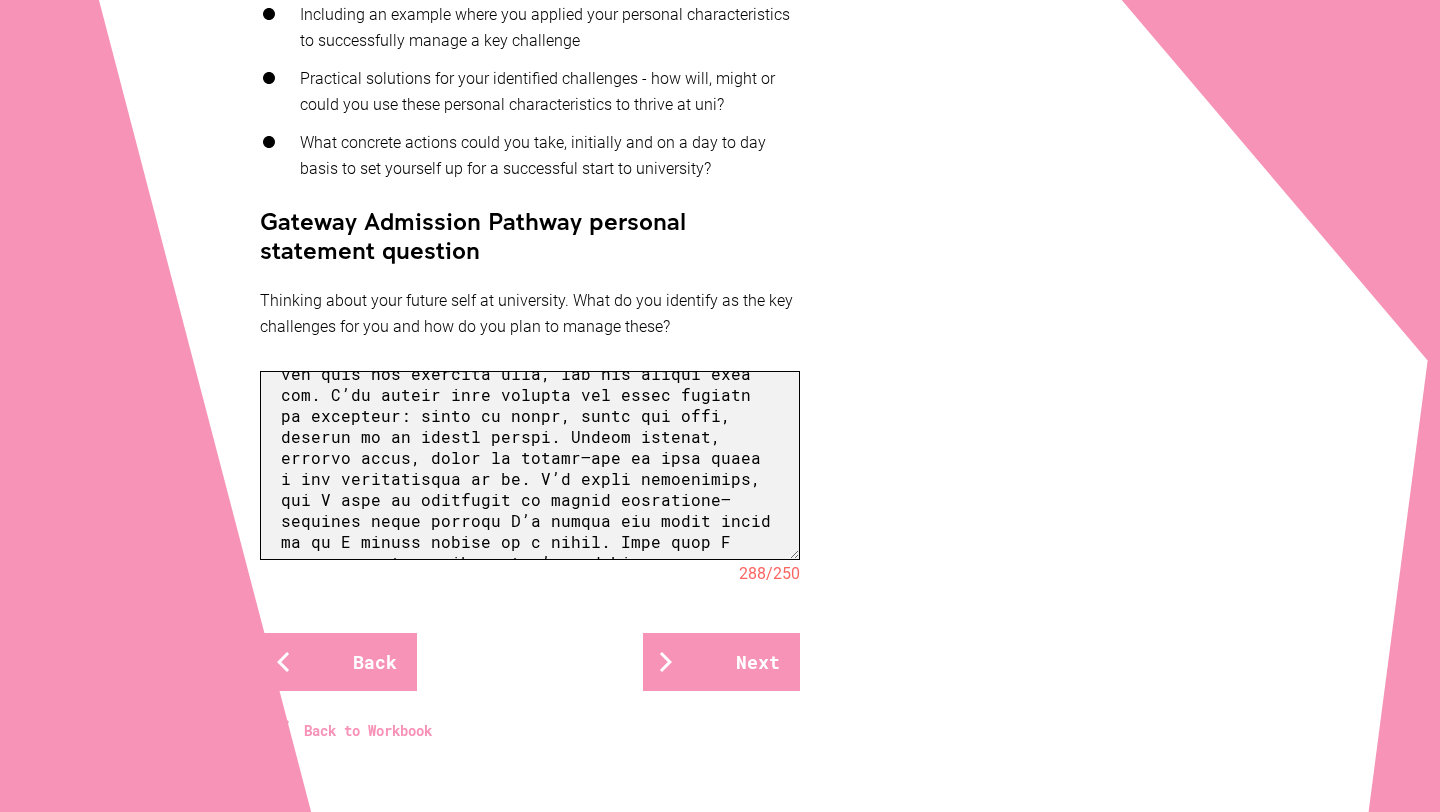 scroll, scrollTop: 0, scrollLeft: 0, axis: both 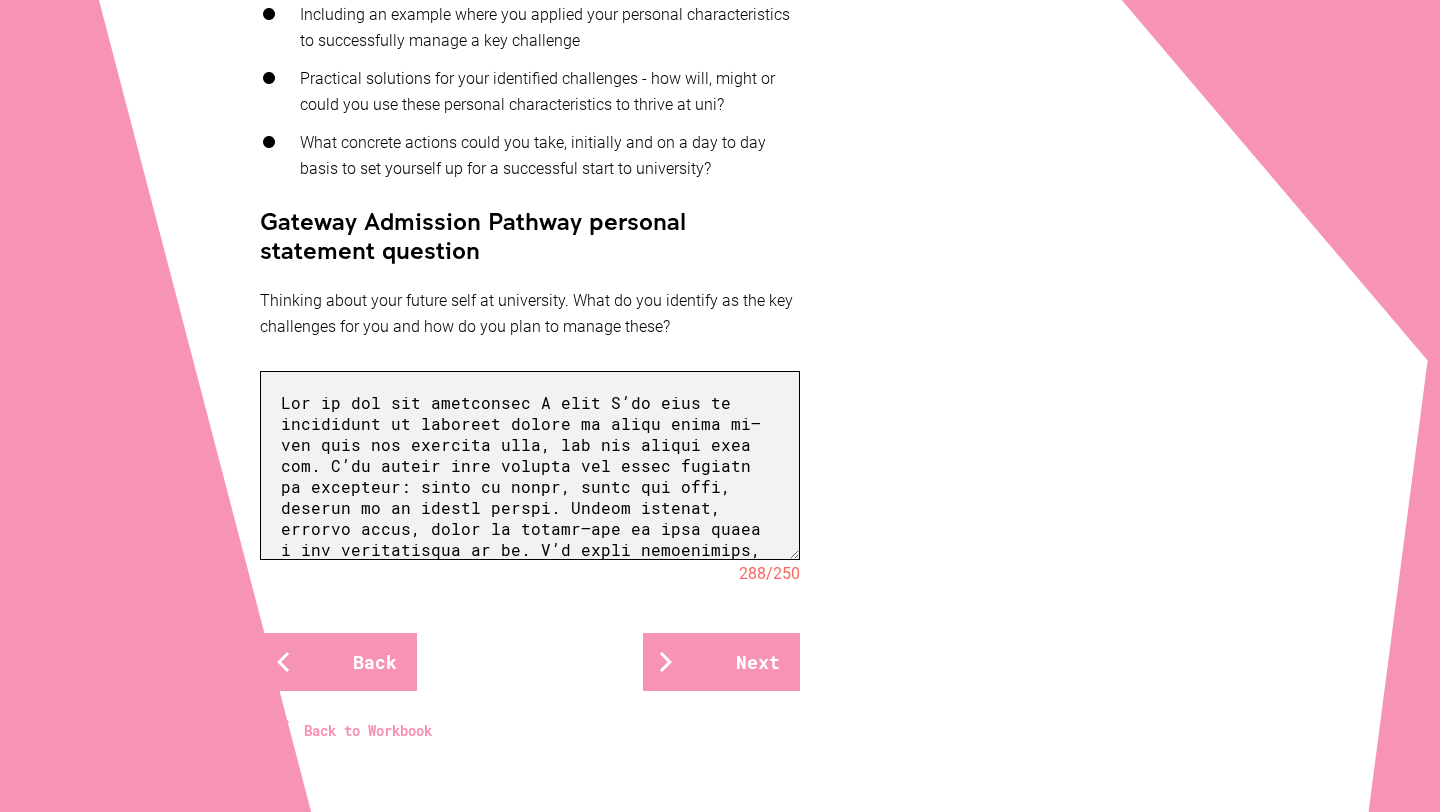 drag, startPoint x: 747, startPoint y: 445, endPoint x: 731, endPoint y: 424, distance: 26.400757 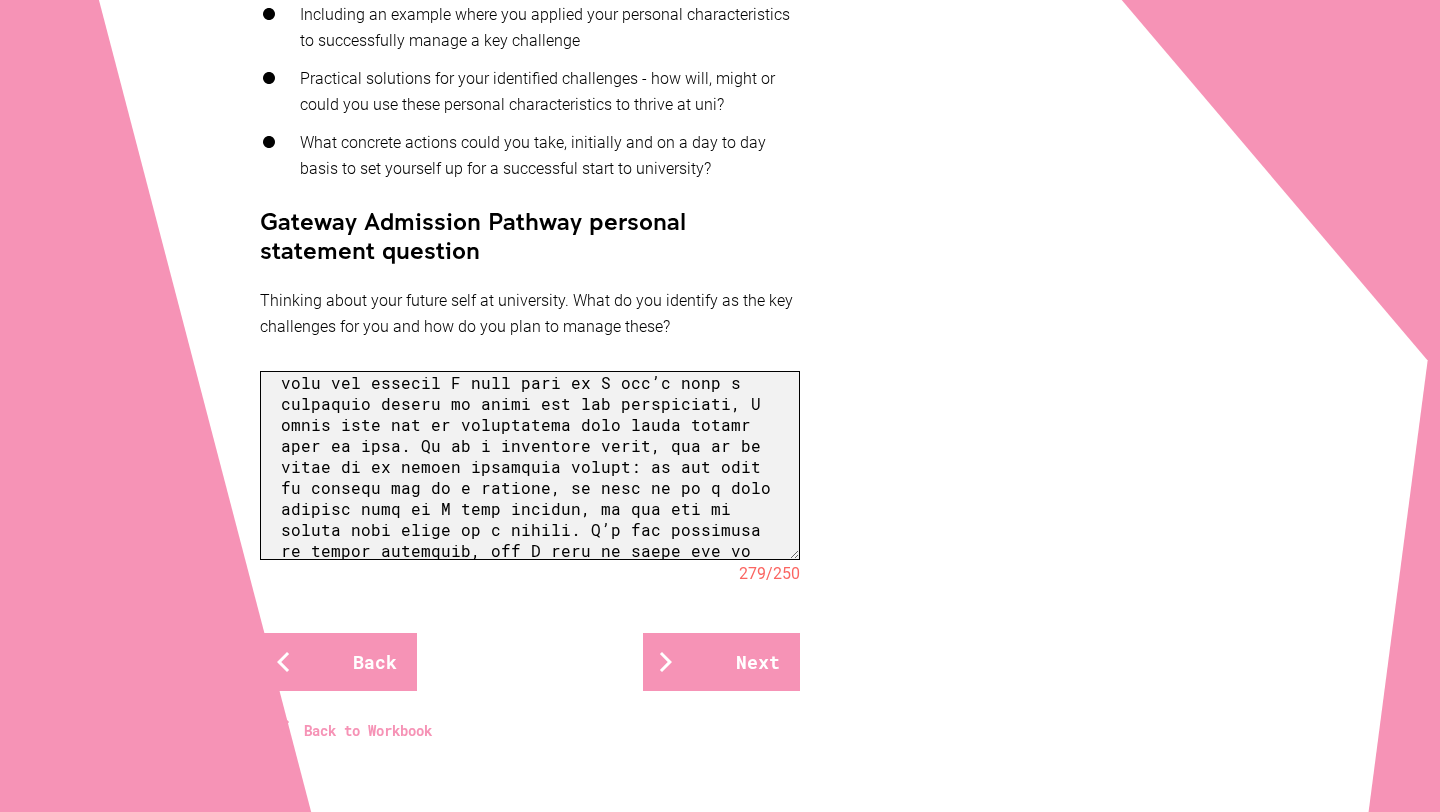 scroll, scrollTop: 580, scrollLeft: 0, axis: vertical 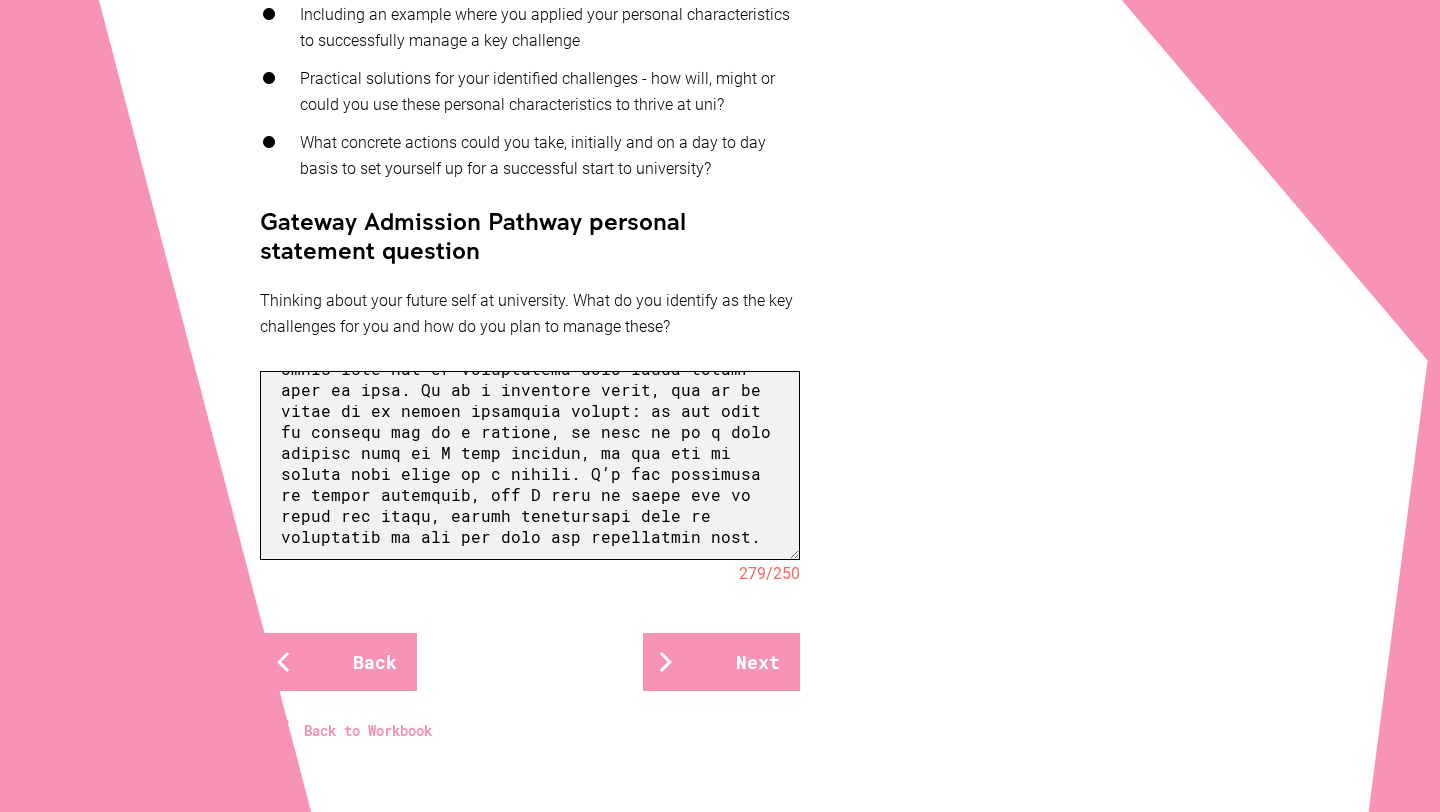 type on "One of the key challenges I know I’ll face at university is allowing myself to fully enjoy it. I’ve always been someone who finds comfort in structure: going to class, doing the work, staying in my little bubble. Making friends, joining clubs, going to events—all of that feels a bit overwhelming to me. I’m quite introverted, and I tend to overthink in social situations—worrying about whether I’m saying the right thing or if I really belong in a space. Even when I want to be involved, there’s a part of me that holds back.
That said, I know I have strengths that can help me manage this challenge. I’m methodical and self-aware, and I care deeply about growing as a person, even when it feels uncomfortable. In the past, when I’ve felt out of my depth - like when I was struggling with Chemistry - I didn’t just give up. I broke things down into manageable steps, built a routine, and stayed consistent until I saw progress.
At uni, I want to approach social growth in the same way because I know that if I don’t ..." 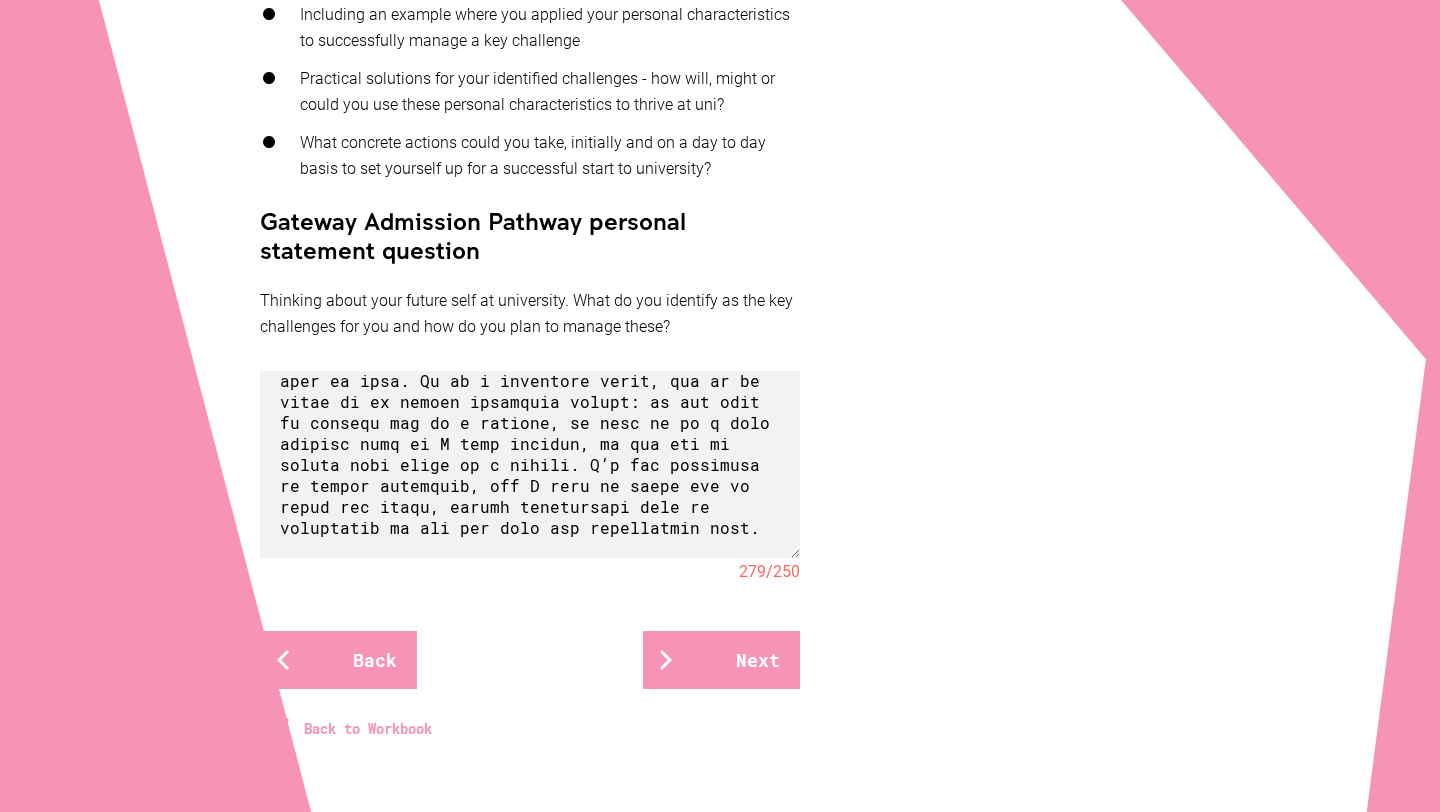 scroll, scrollTop: 558, scrollLeft: 0, axis: vertical 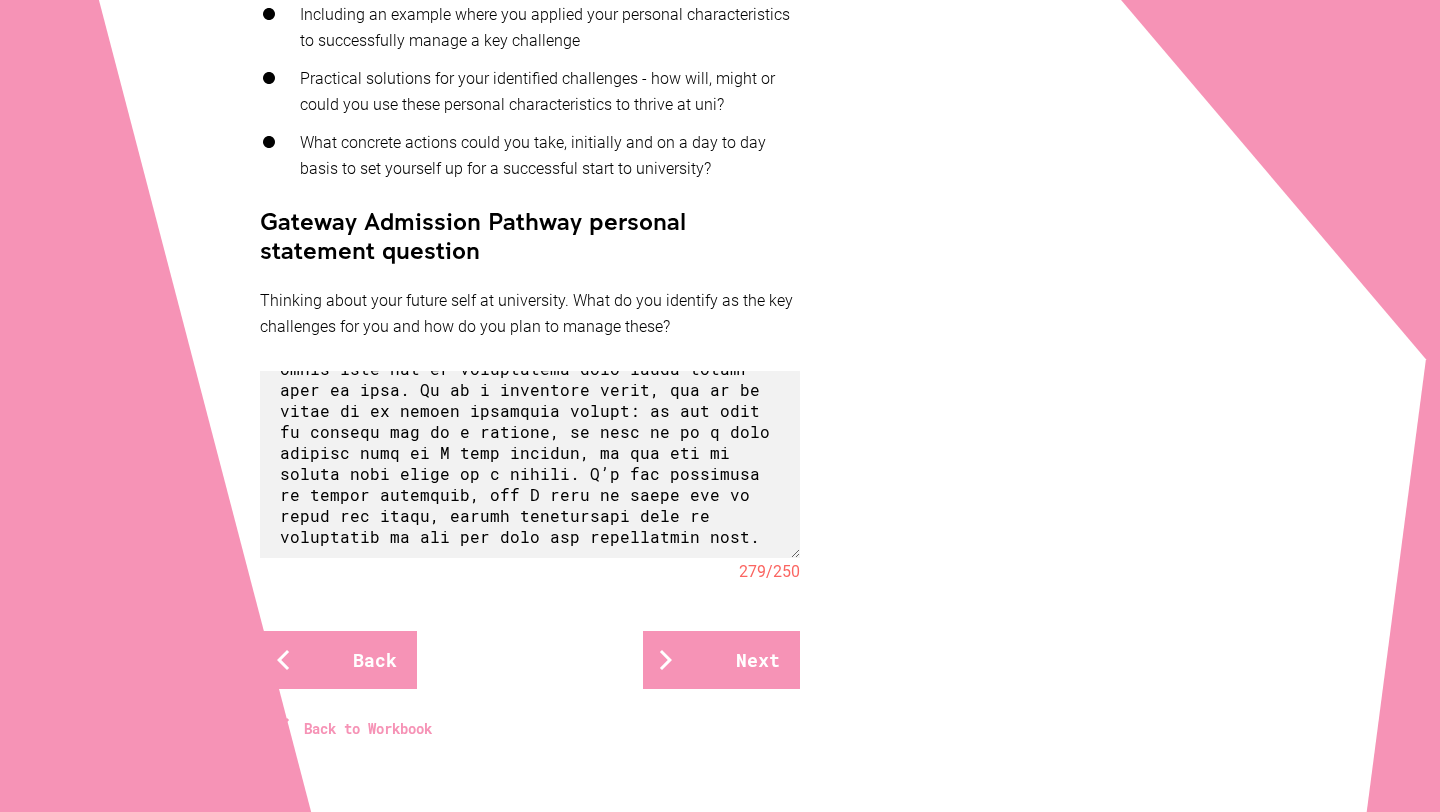 click on "Back to Workbook" at bounding box center (530, 719) 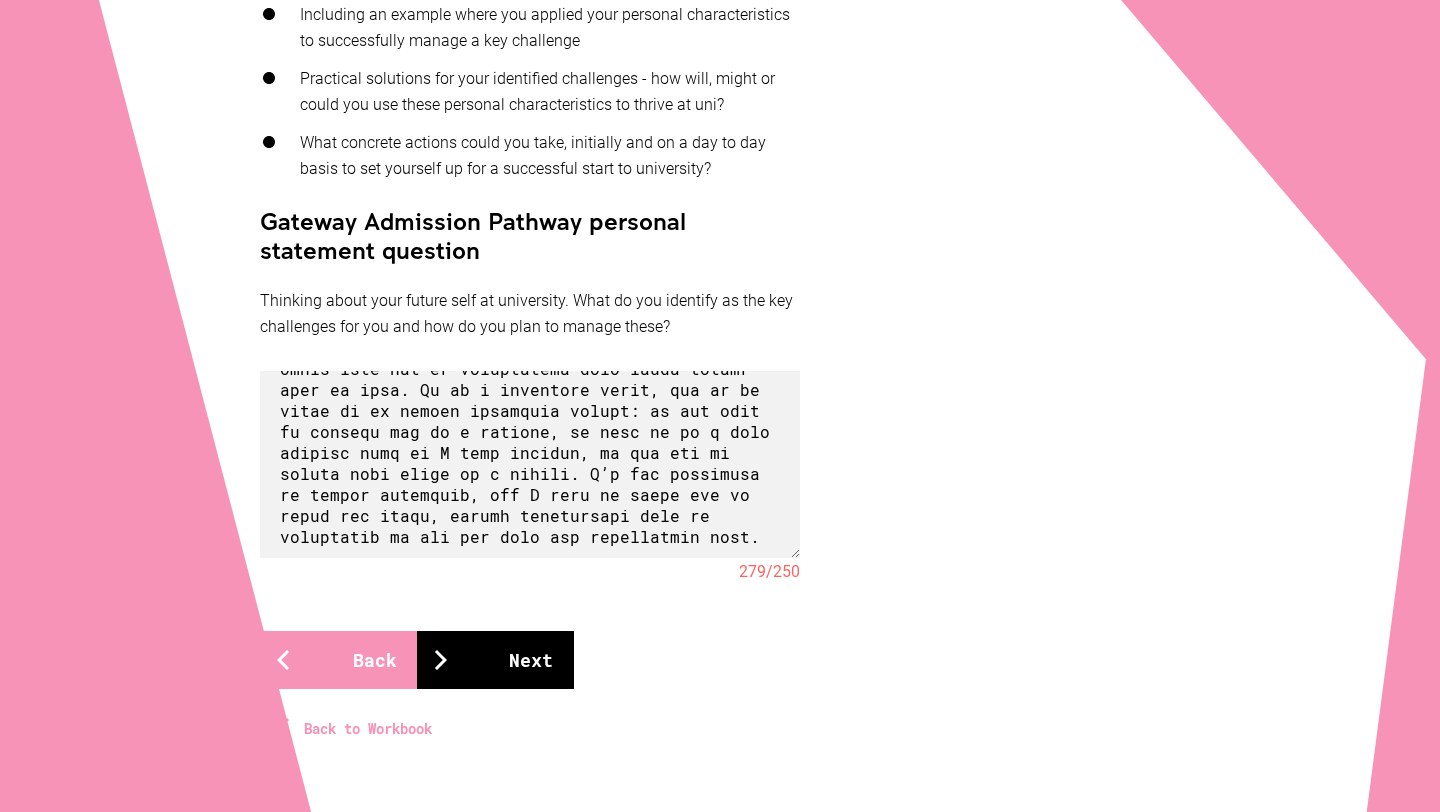 click on "Next" at bounding box center [495, 660] 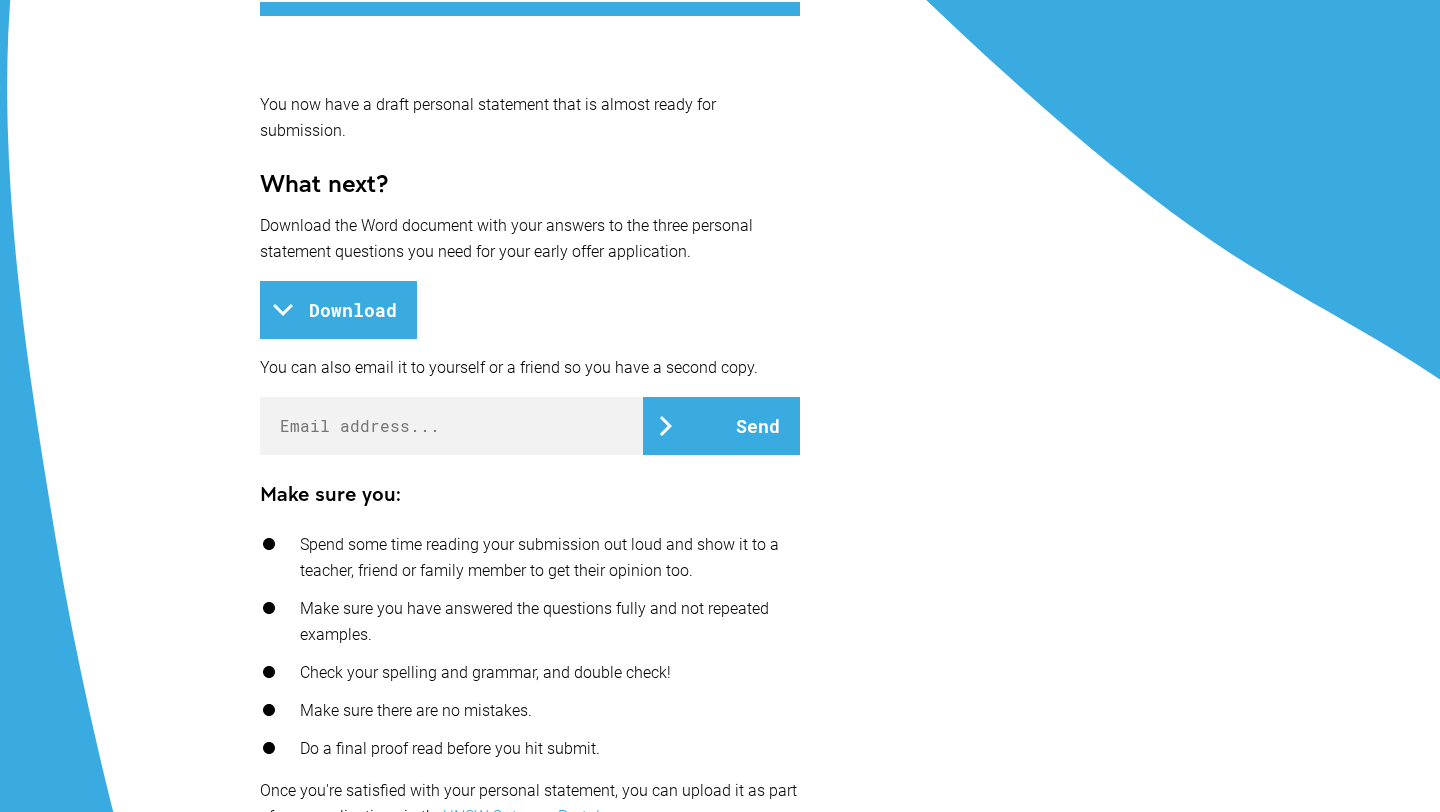scroll, scrollTop: 383, scrollLeft: 0, axis: vertical 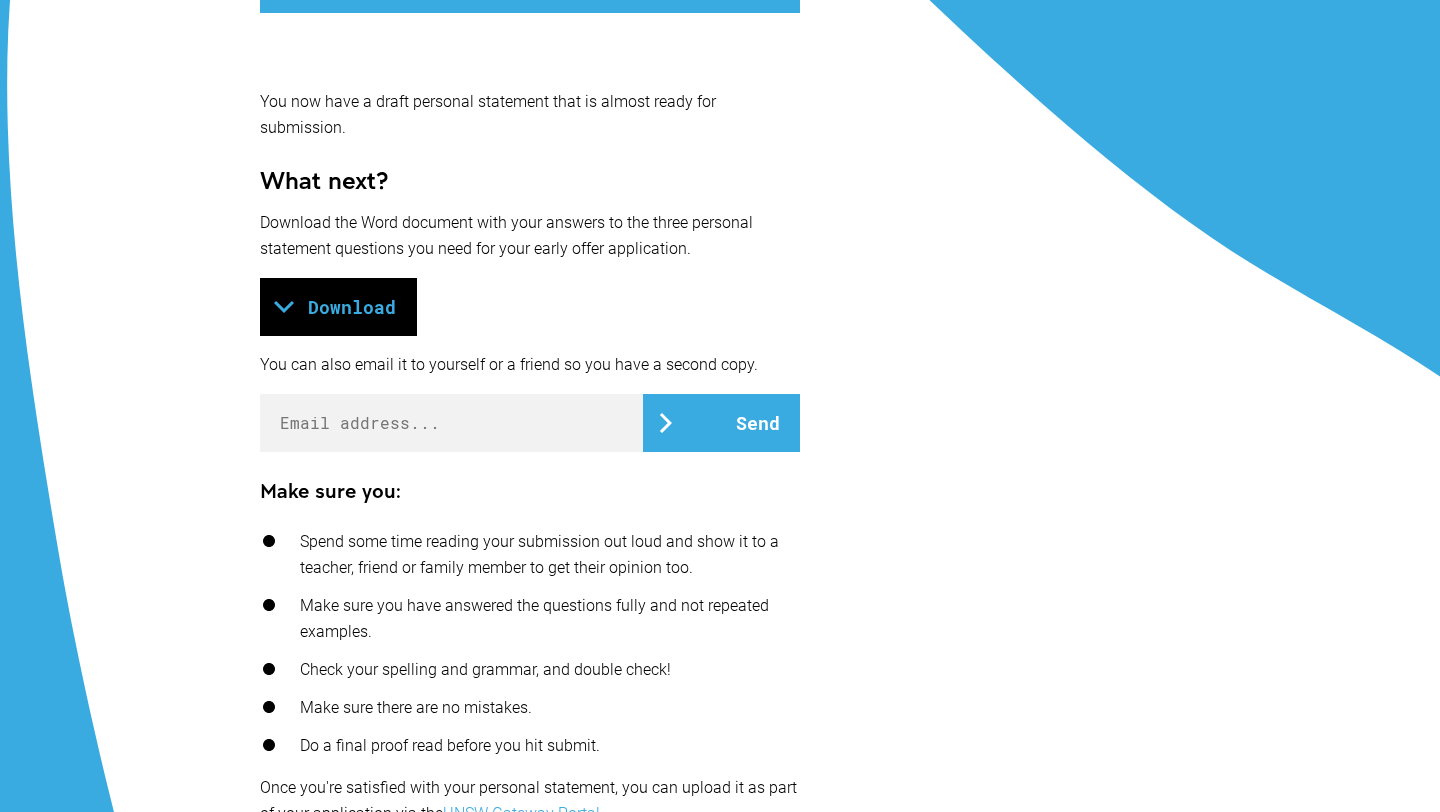 click on "Download" at bounding box center [338, 307] 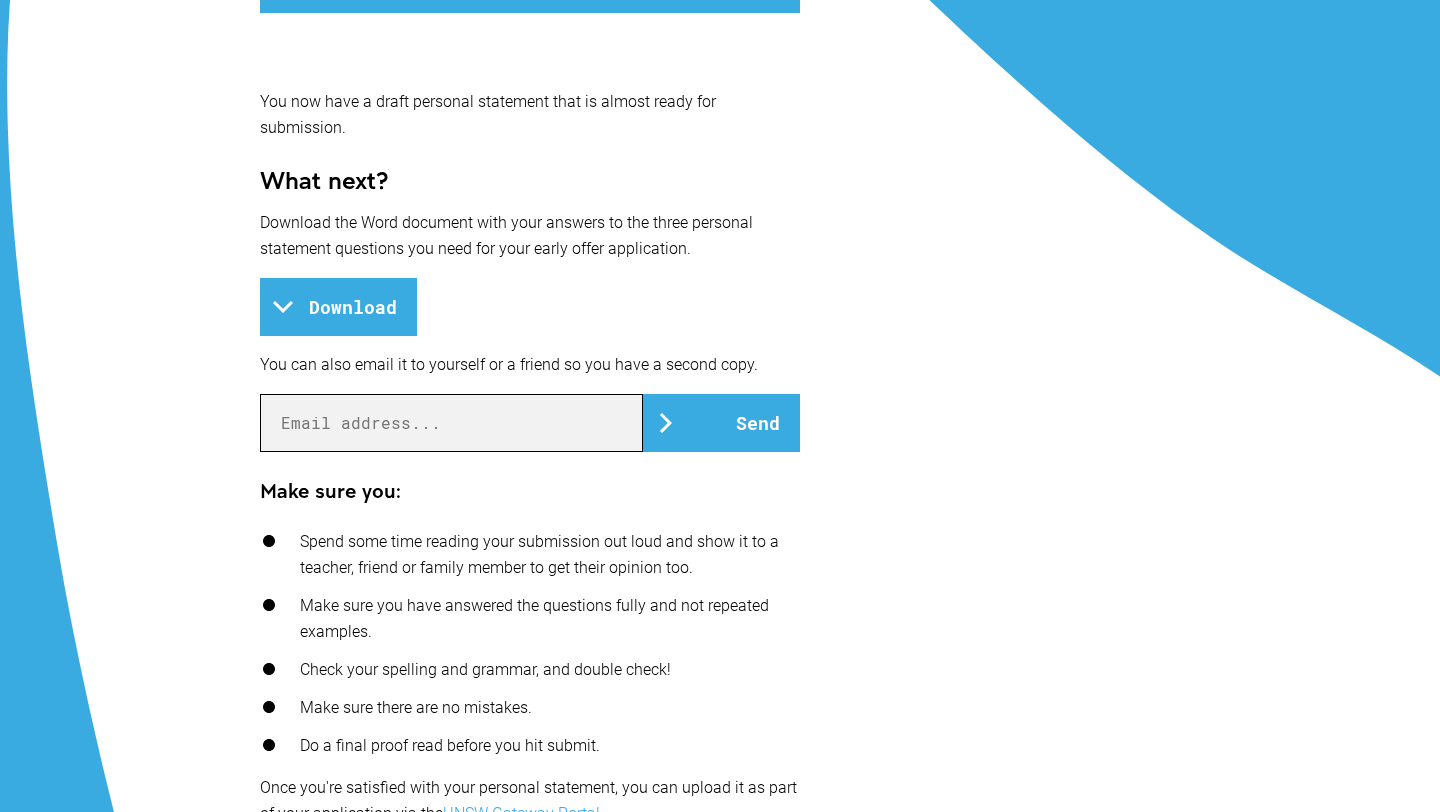 click at bounding box center [451, 423] 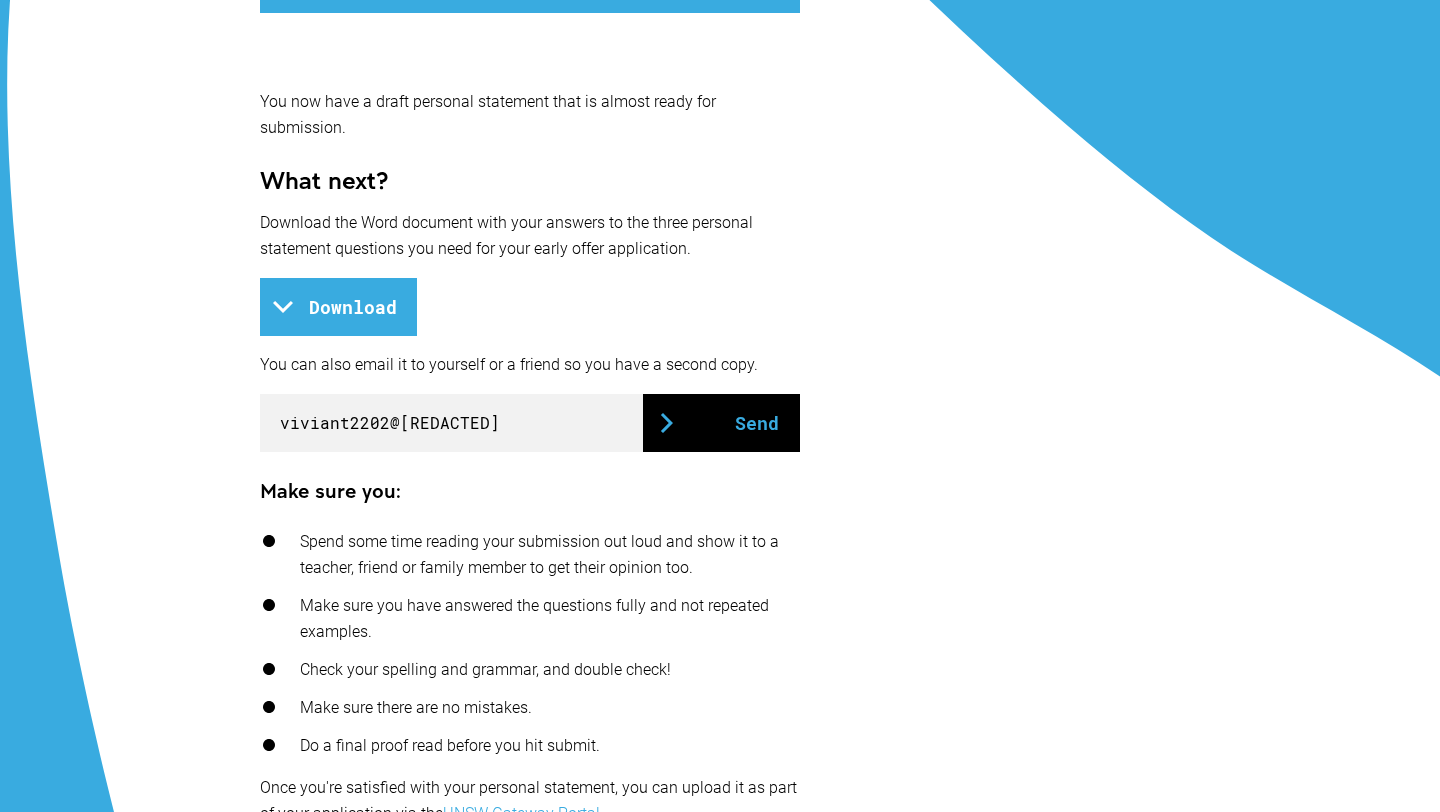 click on "Send" at bounding box center [721, 423] 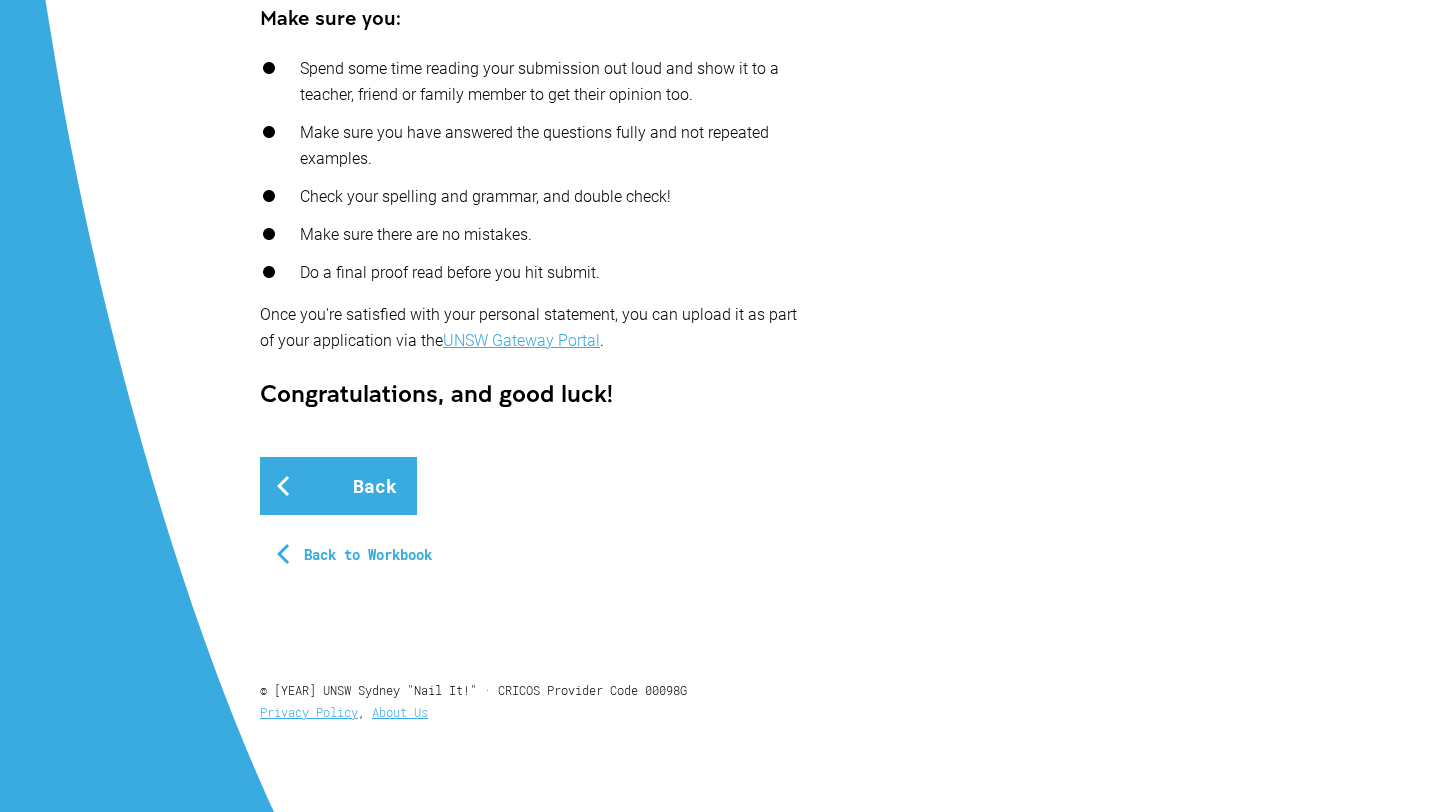 scroll, scrollTop: 874, scrollLeft: 0, axis: vertical 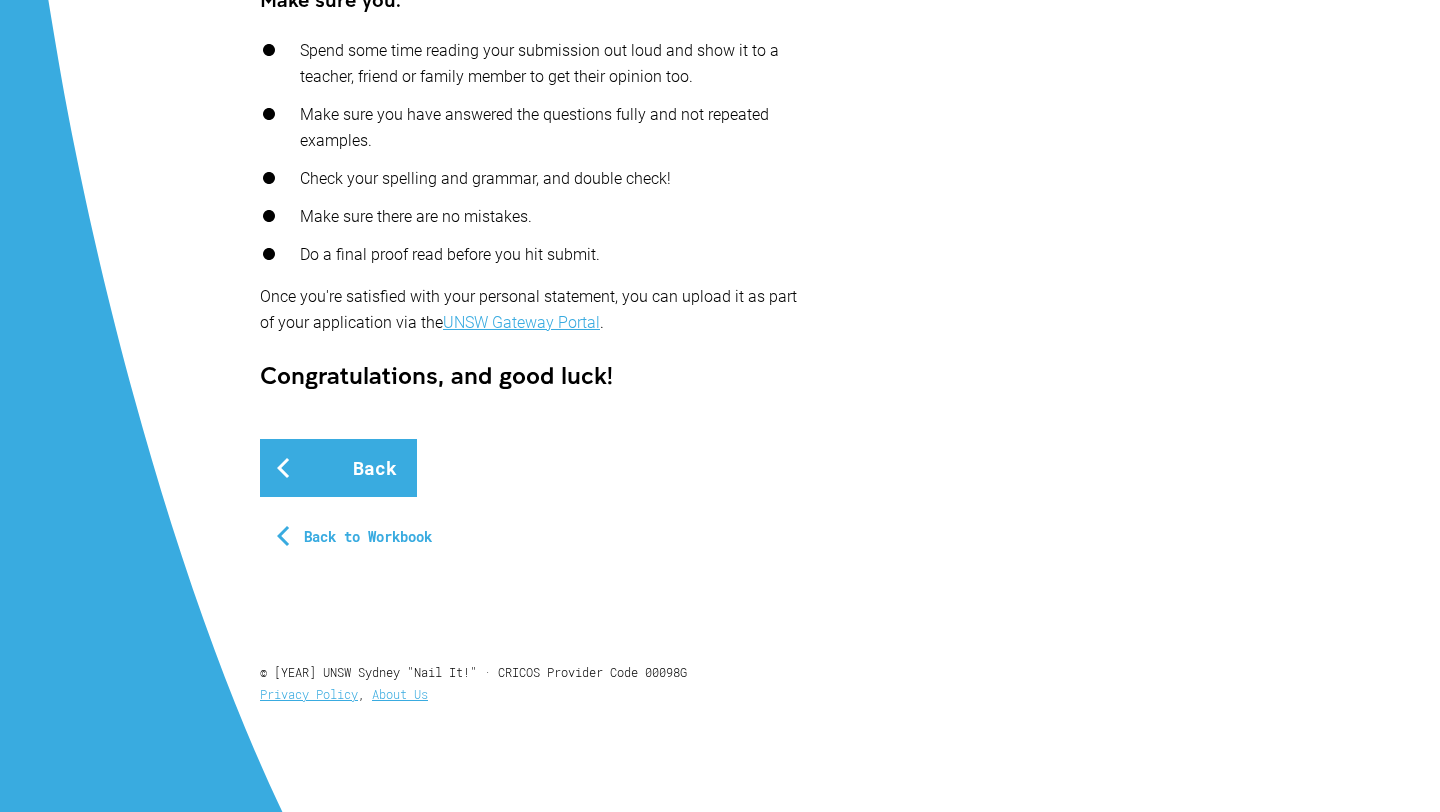 click on "You've nailed it You now have a draft personal statement that is almost ready for submission. What next? Download the Word document with your answers to the three personal statement questions you need for your early offer application. Download You can also email it to yourself or a friend so you have a second copy. viviant2202@gmail.com Sent! Make sure you: Spend some time reading your submission out loud and show it to a teacher, friend or family member to get their opinion too. Make sure you have answered the questions fully and not repeated examples. Check your spelling and grammar, and double check! Make sure there are no mistakes. Do a final proof read before you hit submit. Once you're satisfied with your personal statement, you can upload it as part of your application via the  UNSW Gateway Portal . Congratulations, and good luck! Back Back to Workbook © 2024 UNSW Sydney "Nail It!" · CRICOS Provider Code 00098G Privacy Policy ,   About Us" at bounding box center (720, 3) 